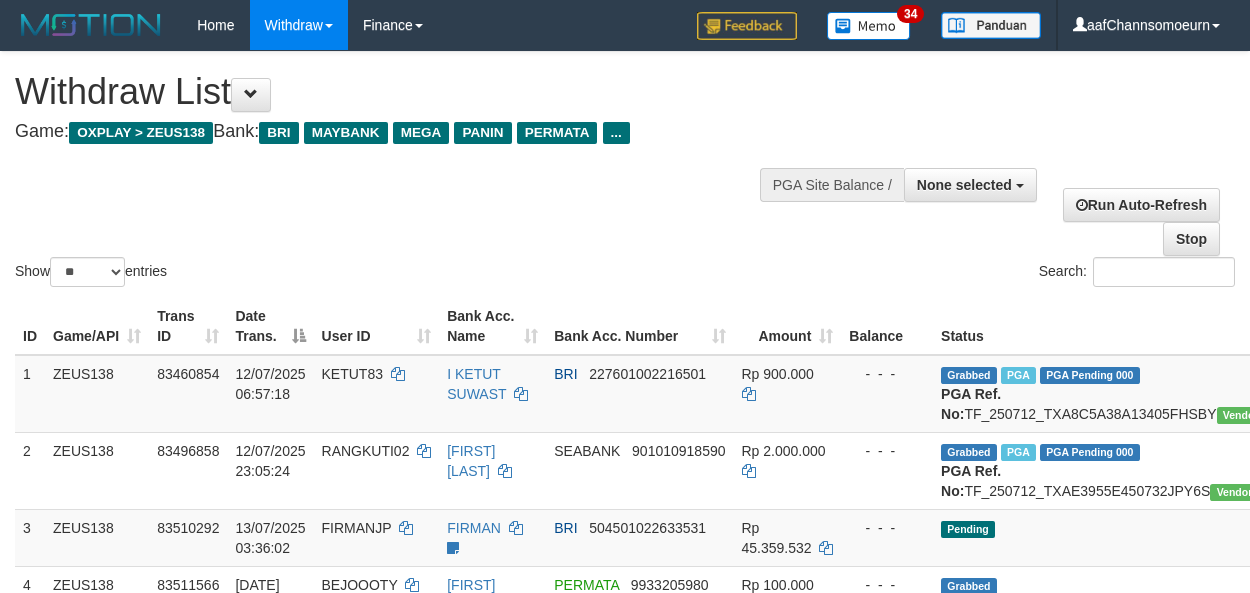 select 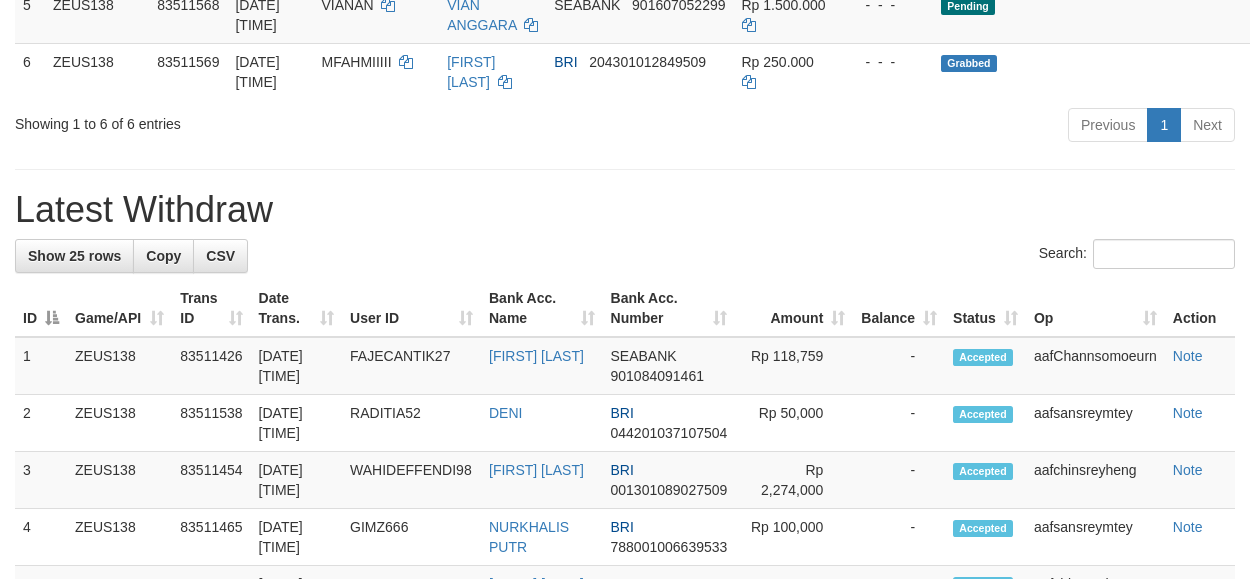 scroll, scrollTop: 582, scrollLeft: 0, axis: vertical 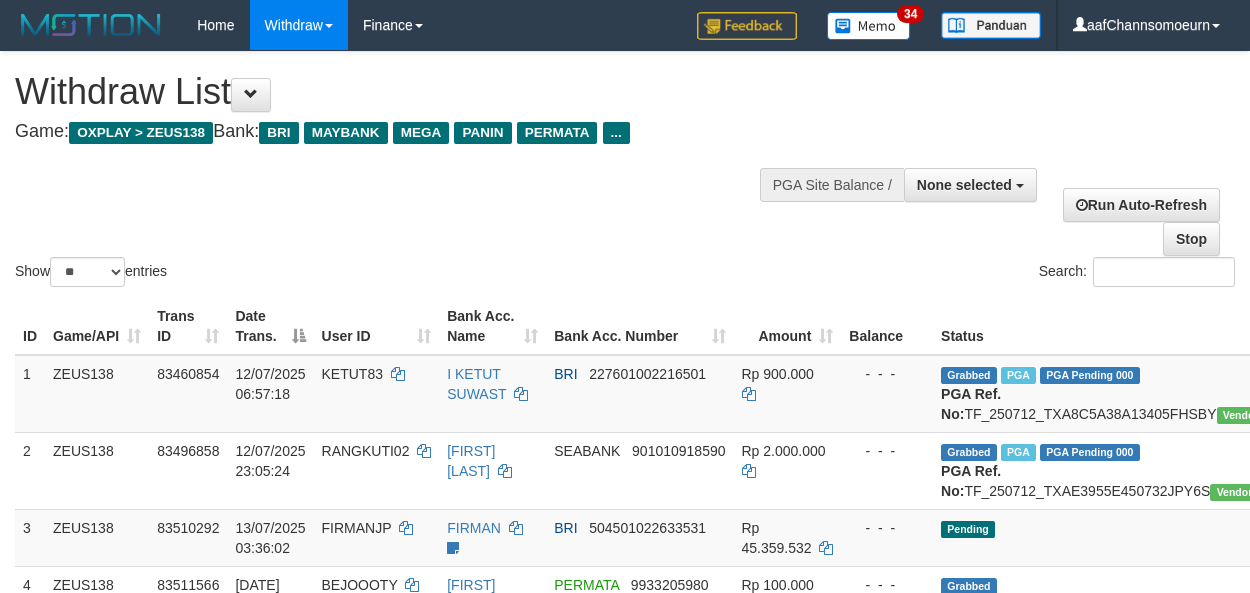 select 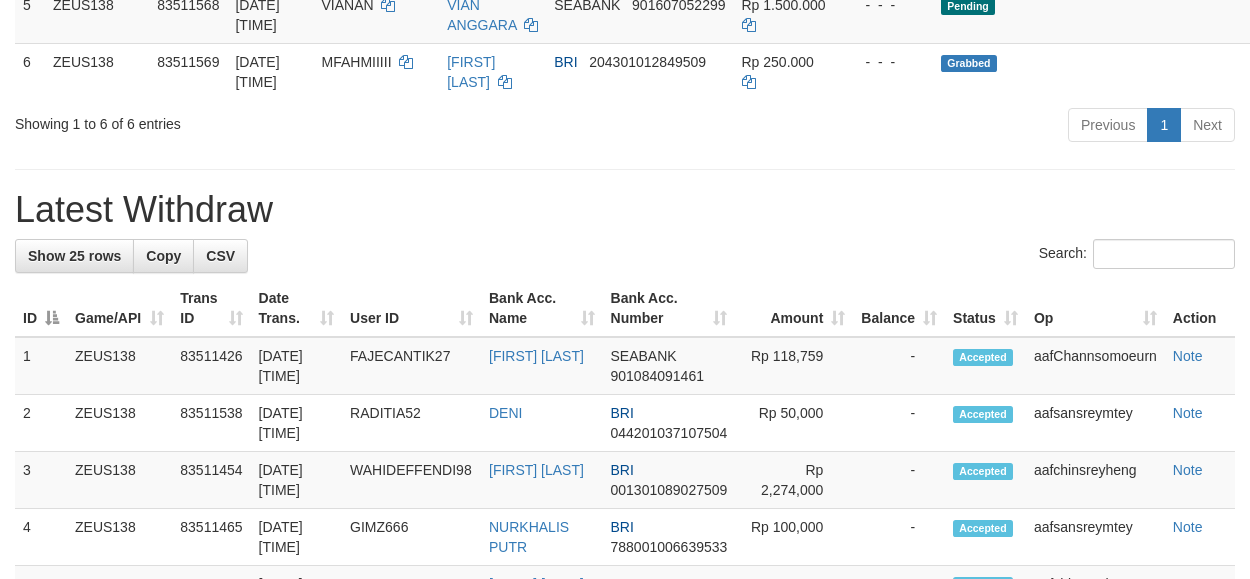 scroll, scrollTop: 582, scrollLeft: 0, axis: vertical 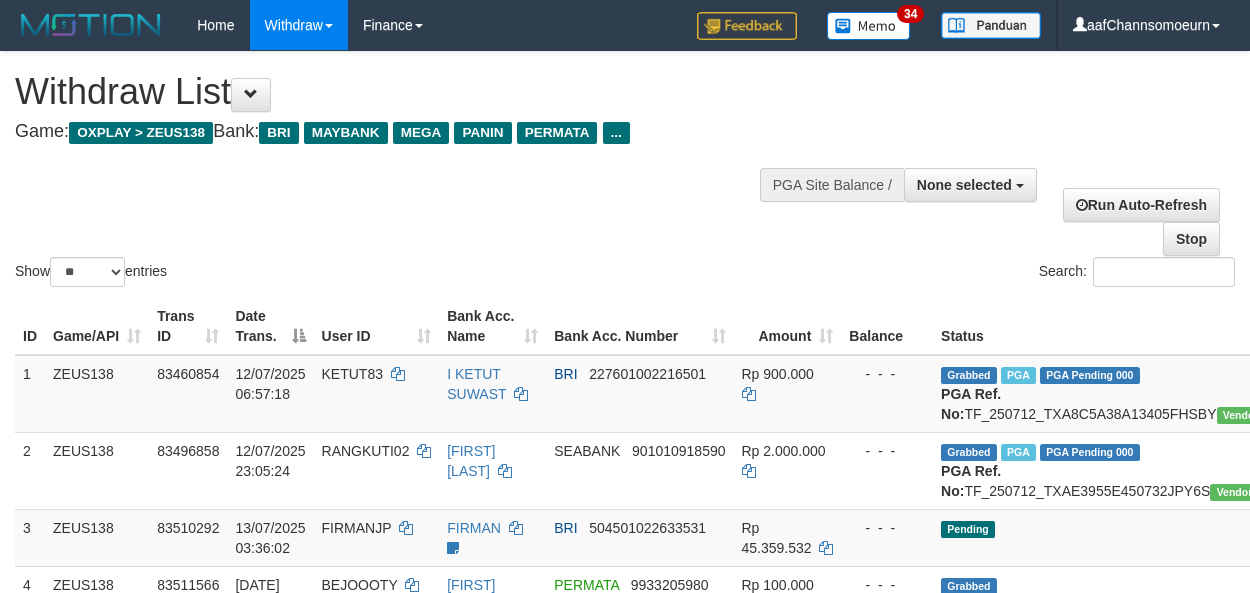 select 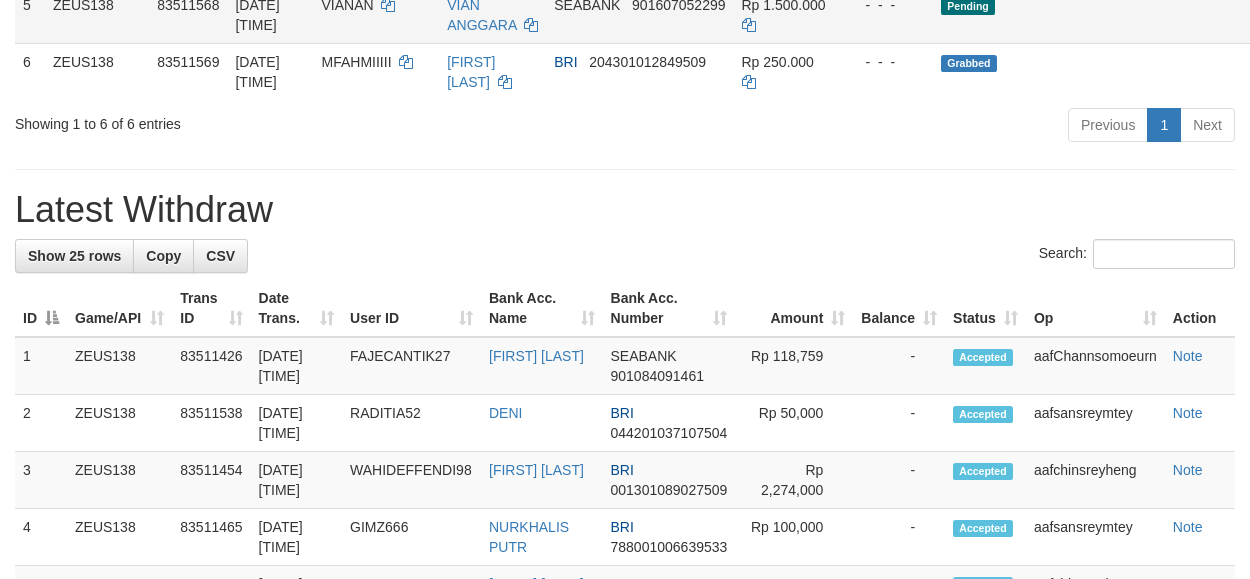 scroll, scrollTop: 582, scrollLeft: 0, axis: vertical 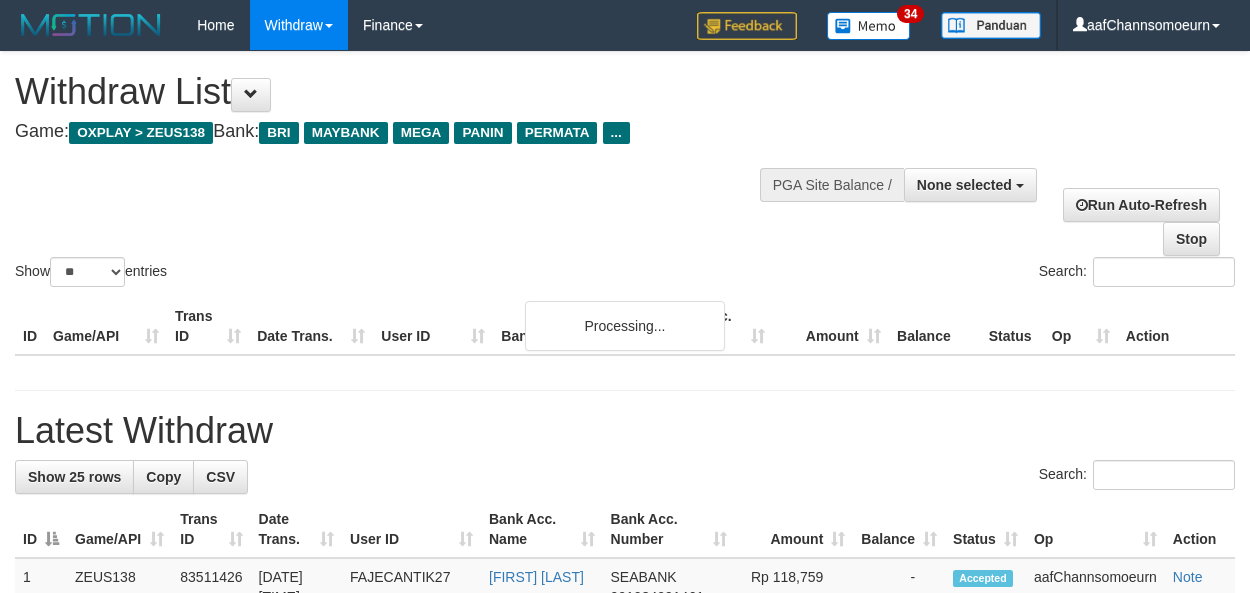 select 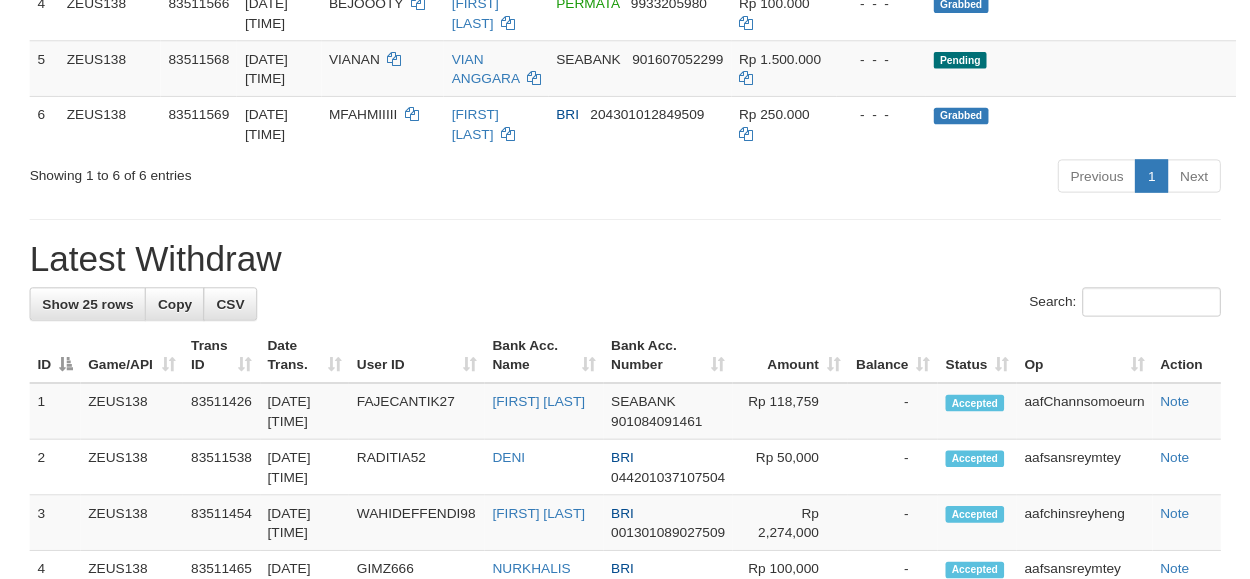 scroll, scrollTop: 1038, scrollLeft: 0, axis: vertical 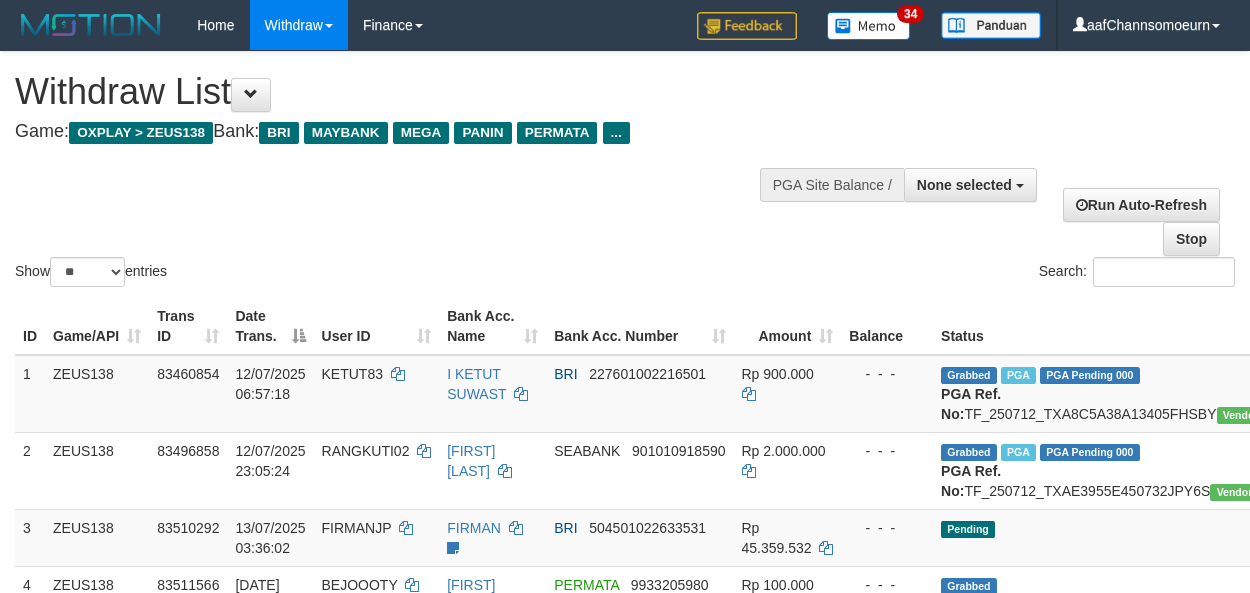 select 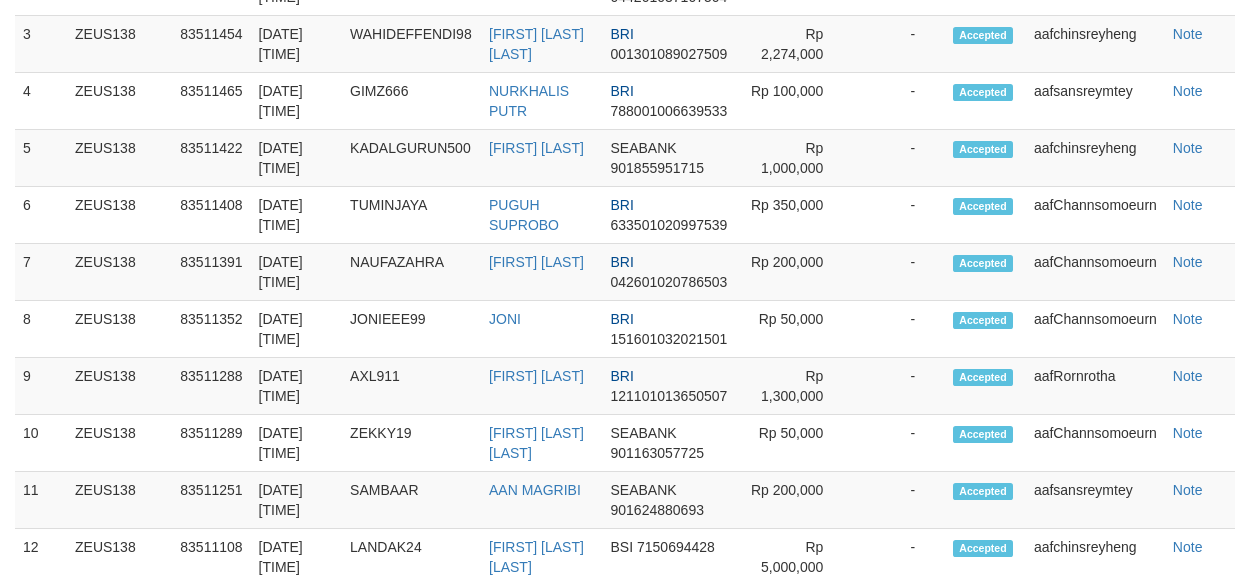 scroll, scrollTop: 1038, scrollLeft: 0, axis: vertical 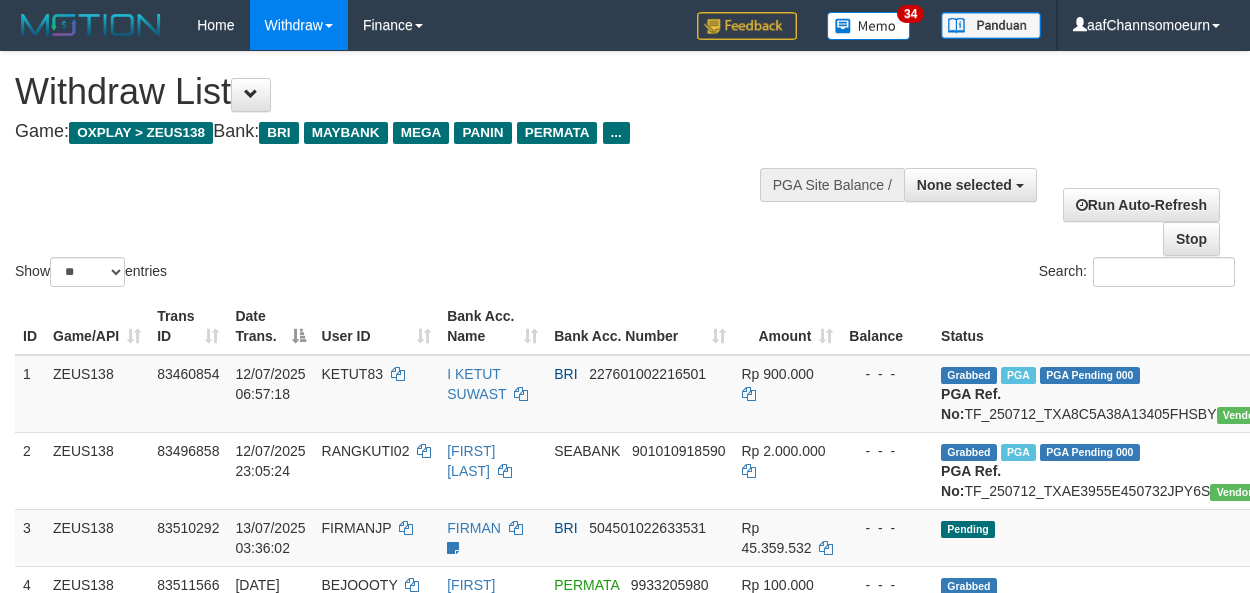 select 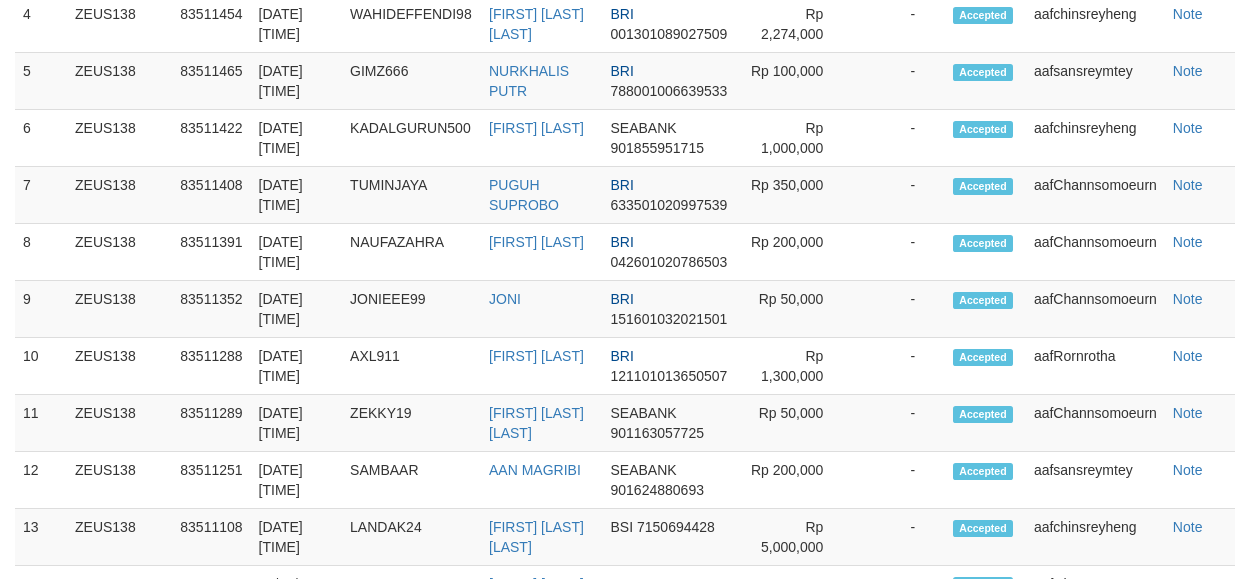 scroll, scrollTop: 1038, scrollLeft: 0, axis: vertical 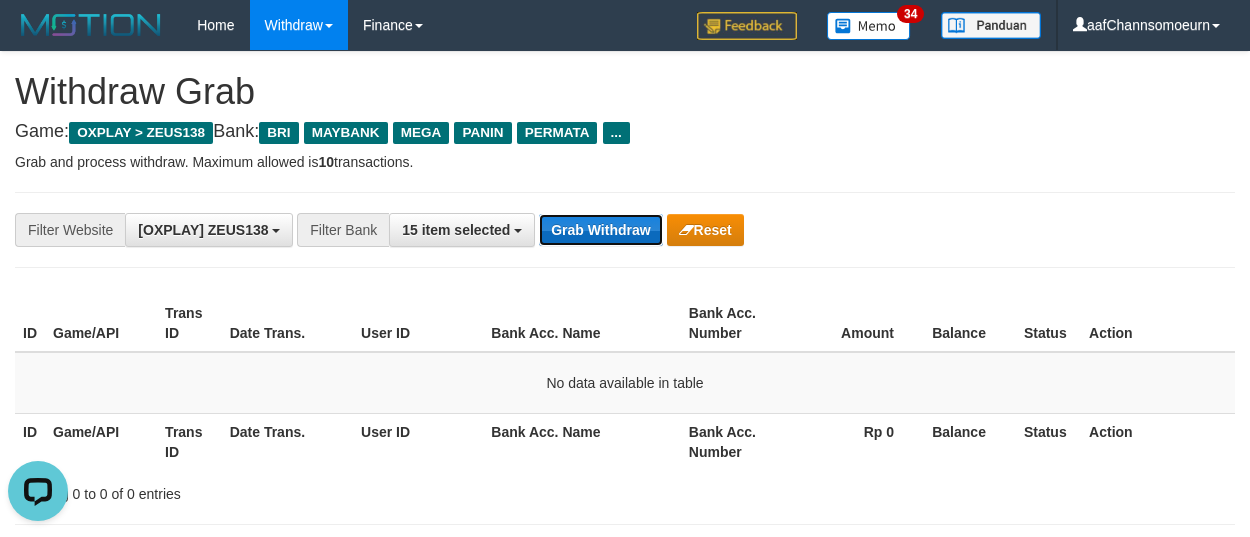 click on "Grab Withdraw" at bounding box center (600, 230) 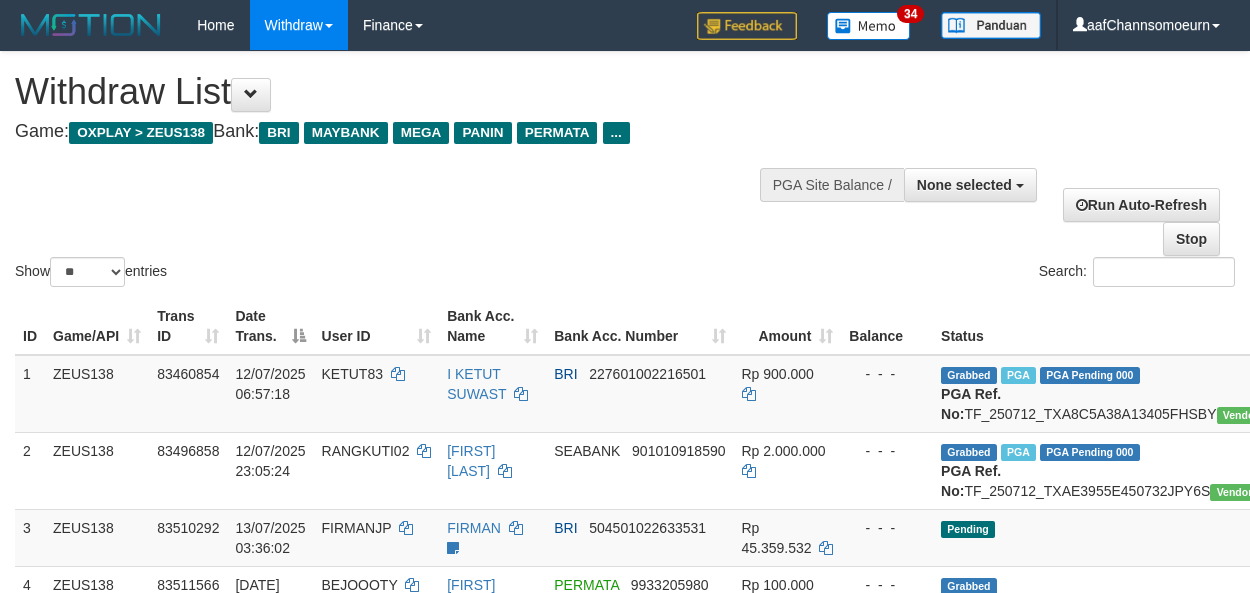 select 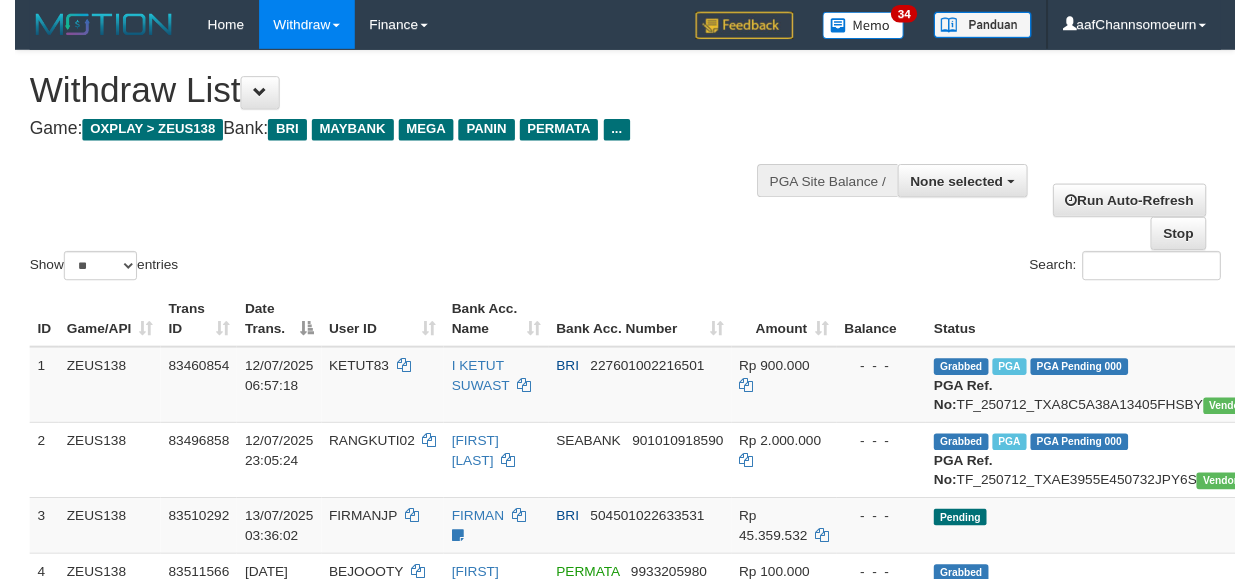 scroll, scrollTop: 944, scrollLeft: 0, axis: vertical 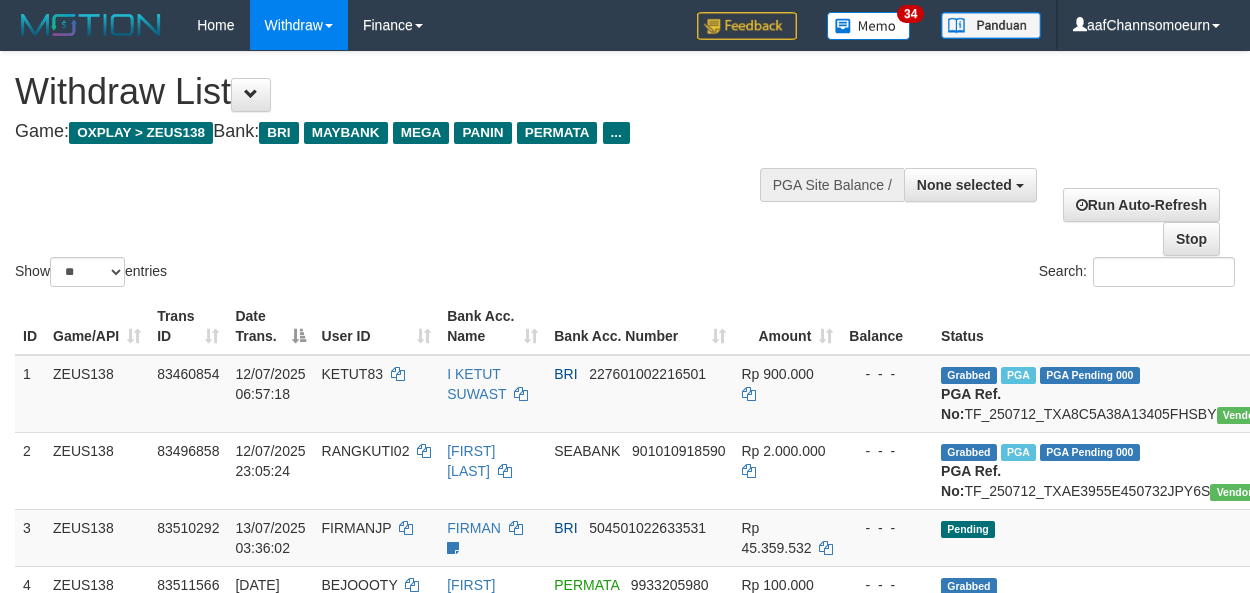 select 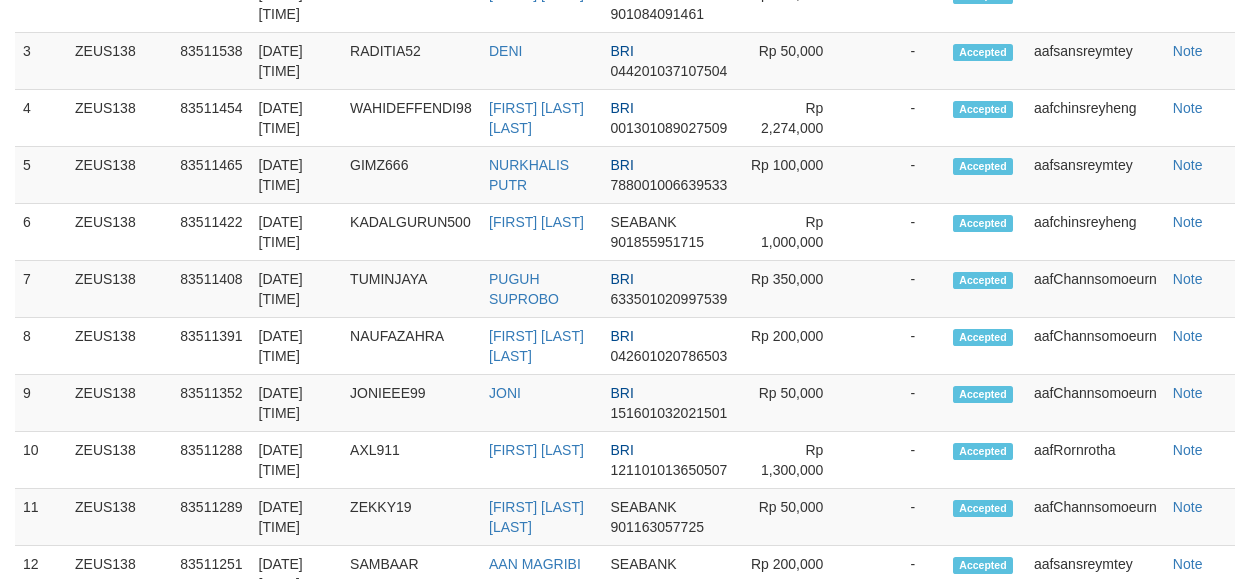 scroll, scrollTop: 944, scrollLeft: 0, axis: vertical 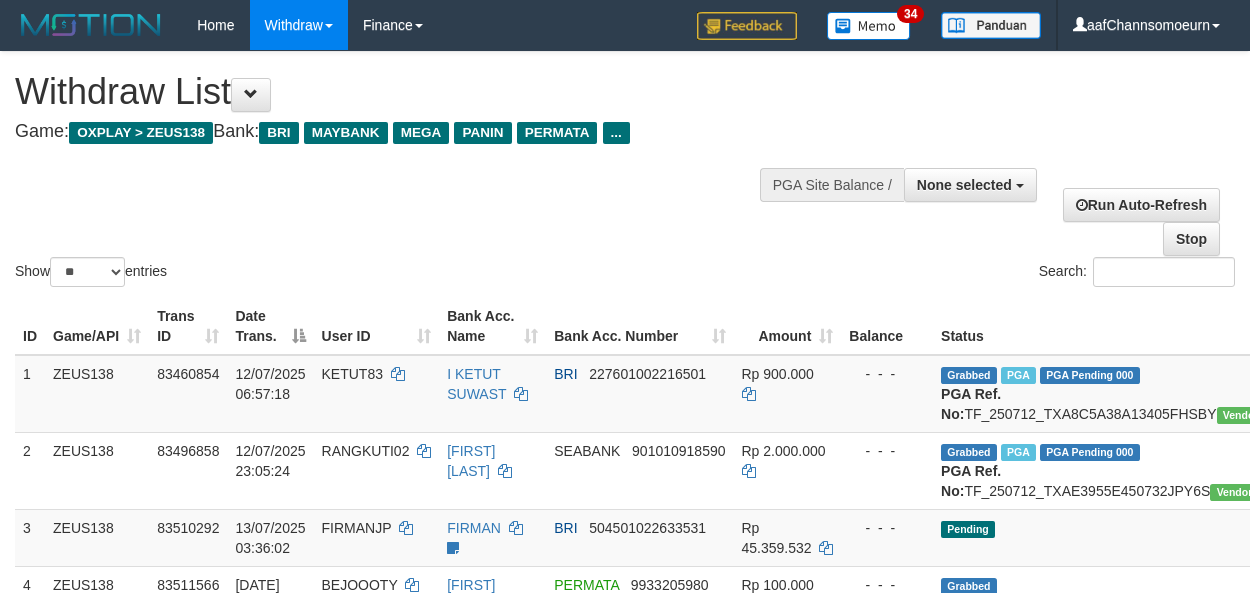 select 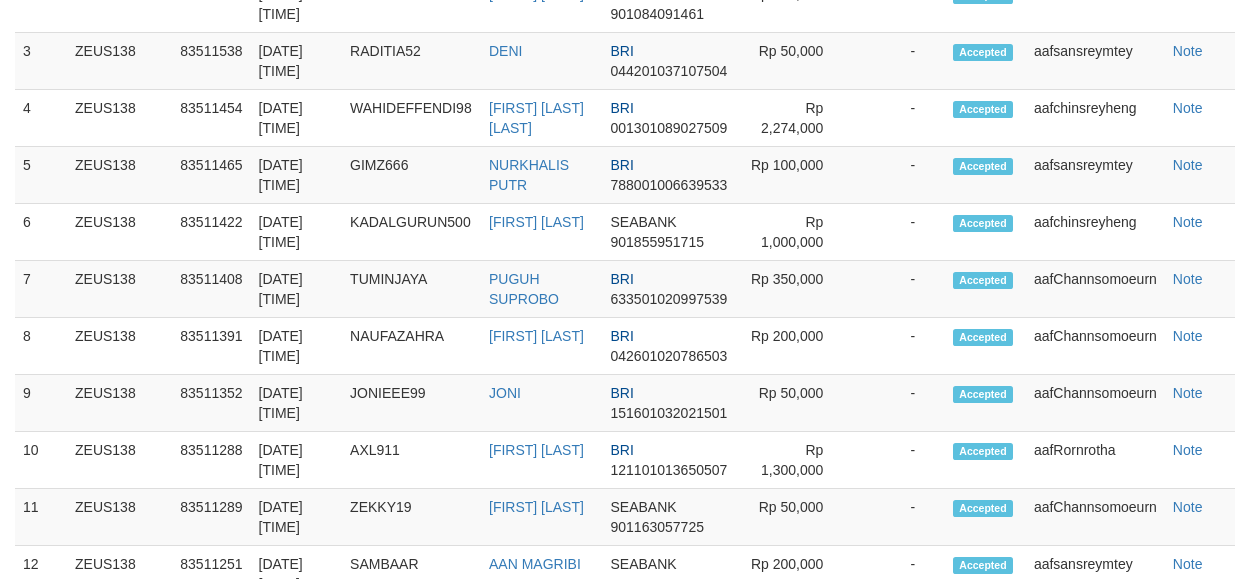 scroll, scrollTop: 944, scrollLeft: 0, axis: vertical 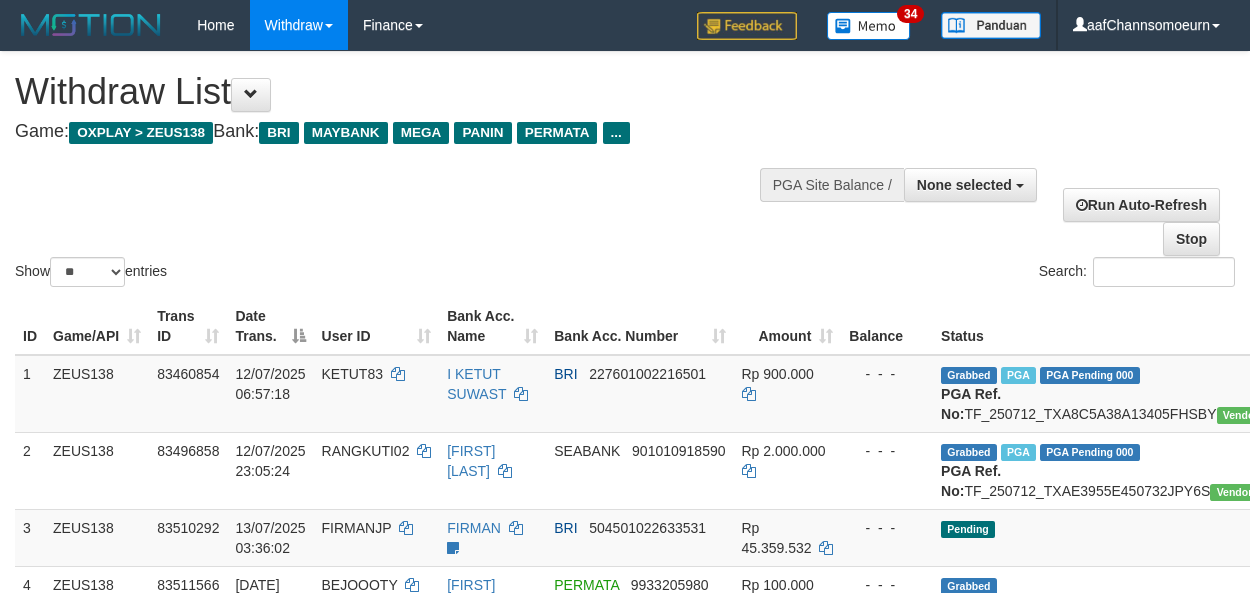 select 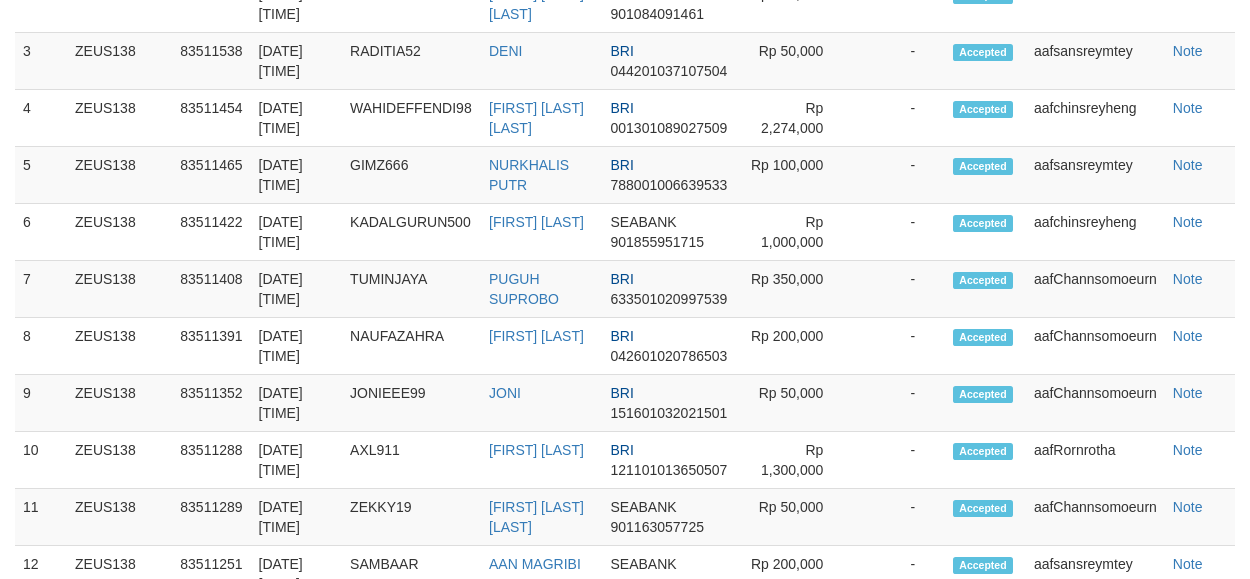 scroll, scrollTop: 944, scrollLeft: 0, axis: vertical 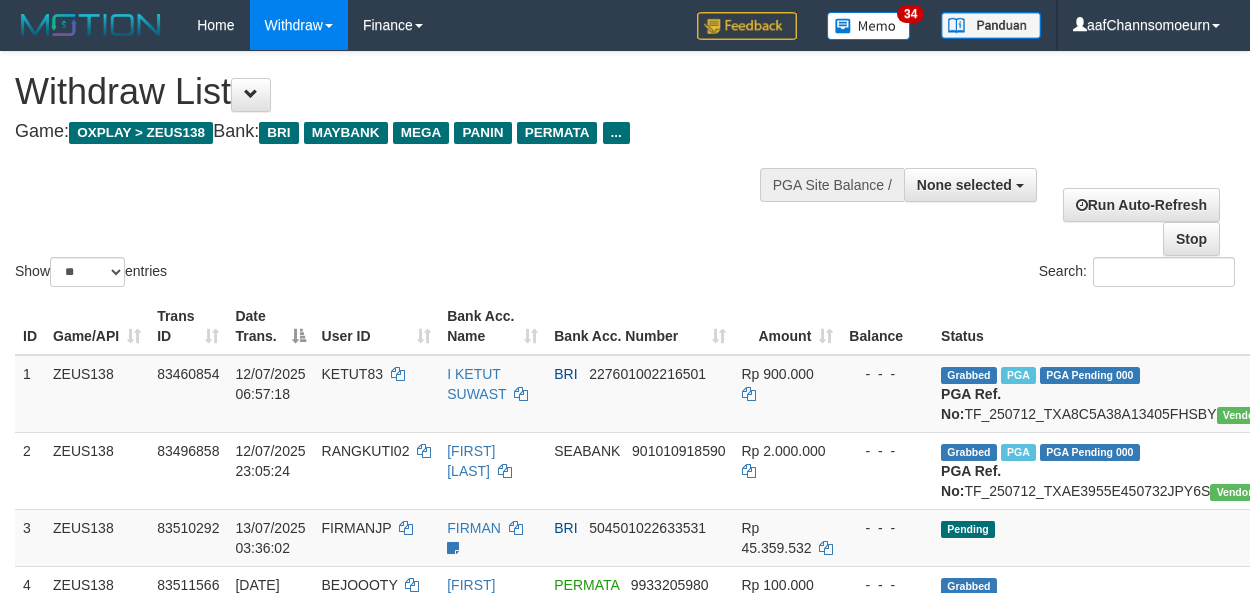 select 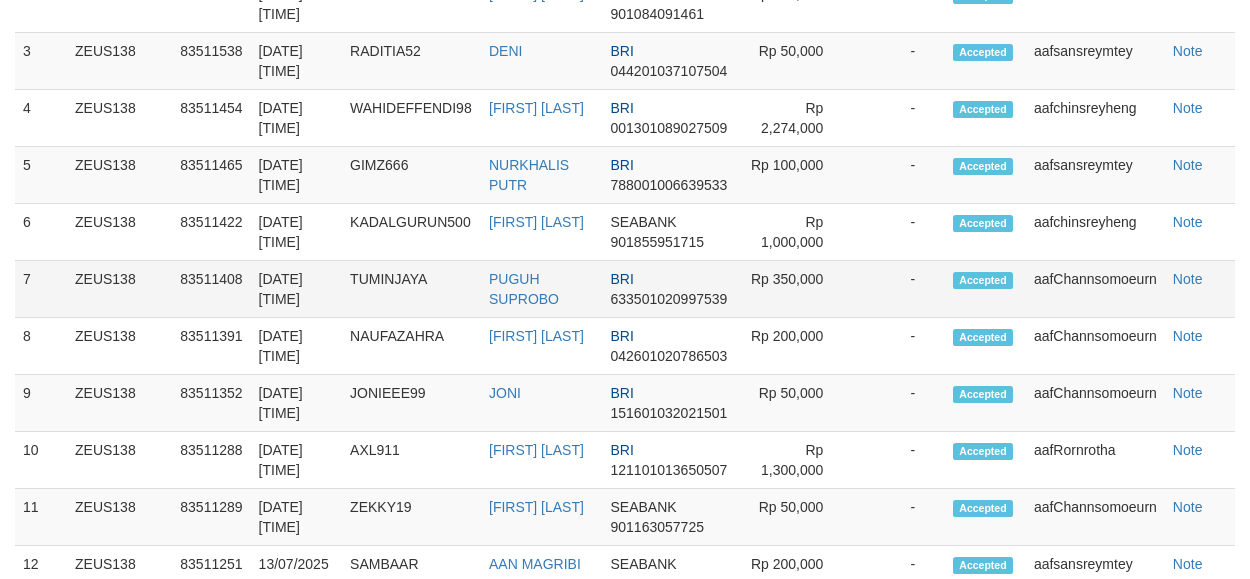 scroll, scrollTop: 944, scrollLeft: 0, axis: vertical 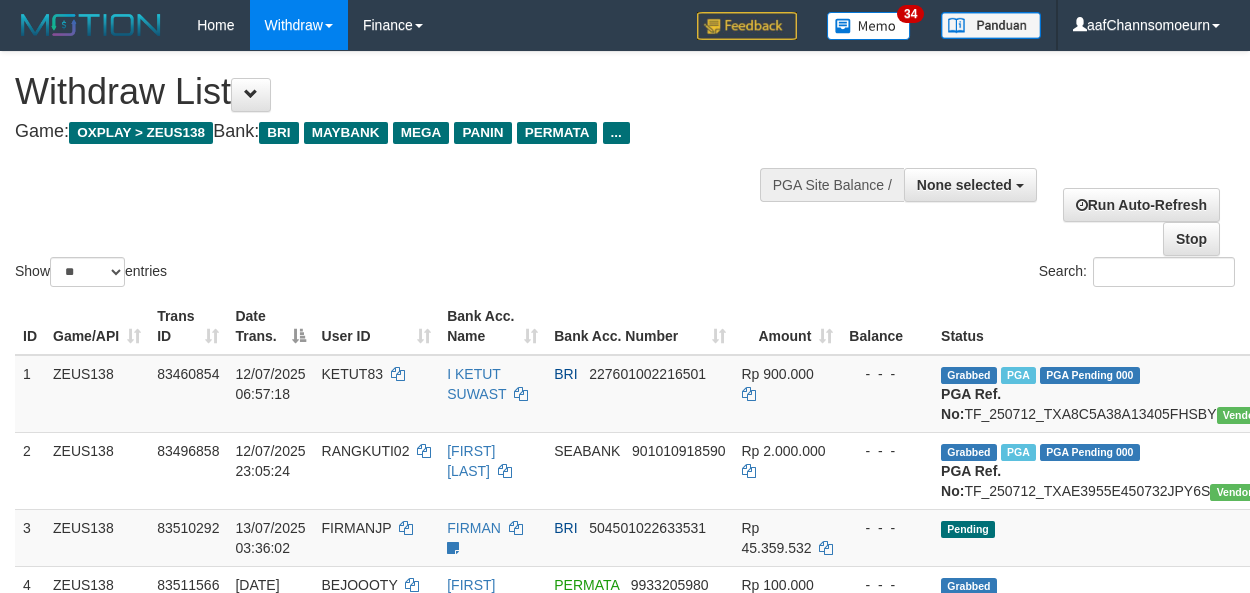 select 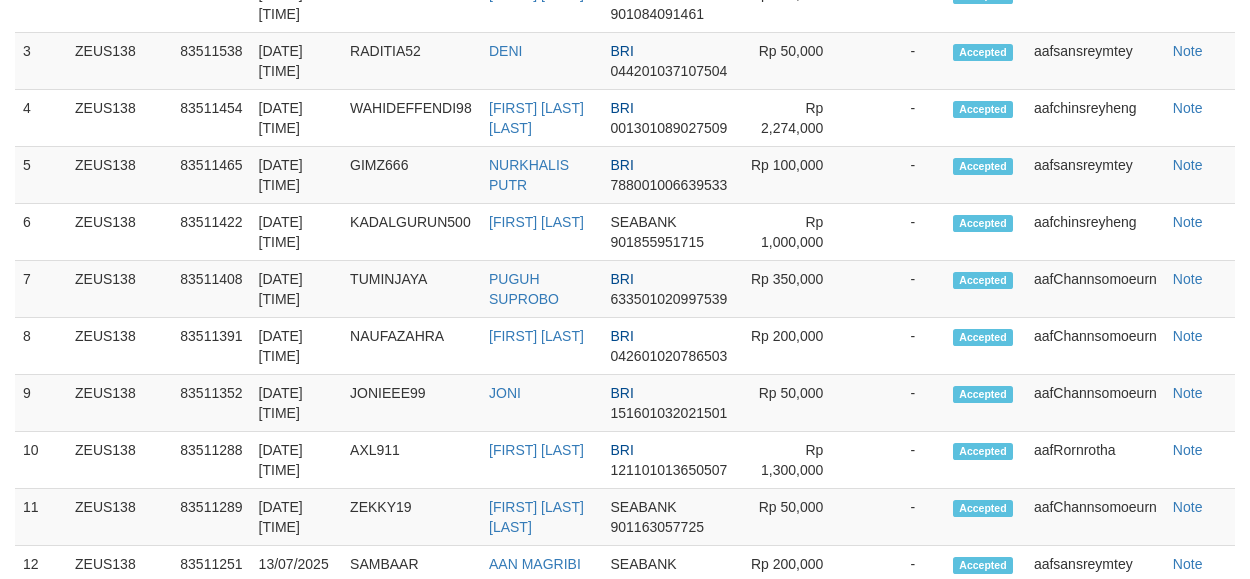 scroll, scrollTop: 944, scrollLeft: 0, axis: vertical 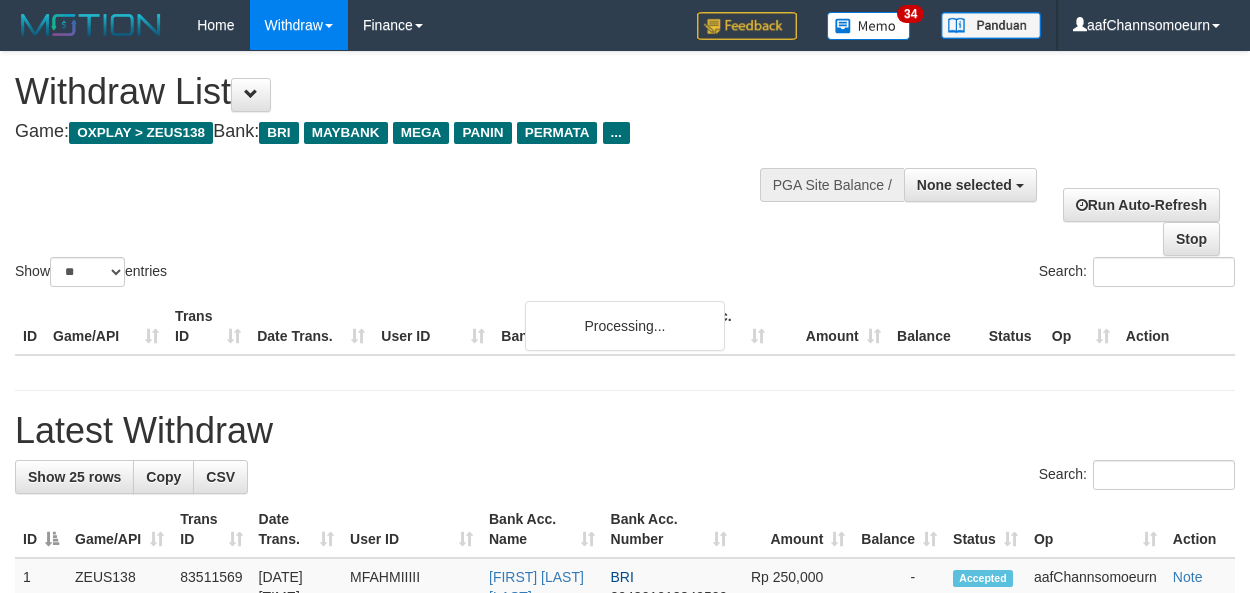 select 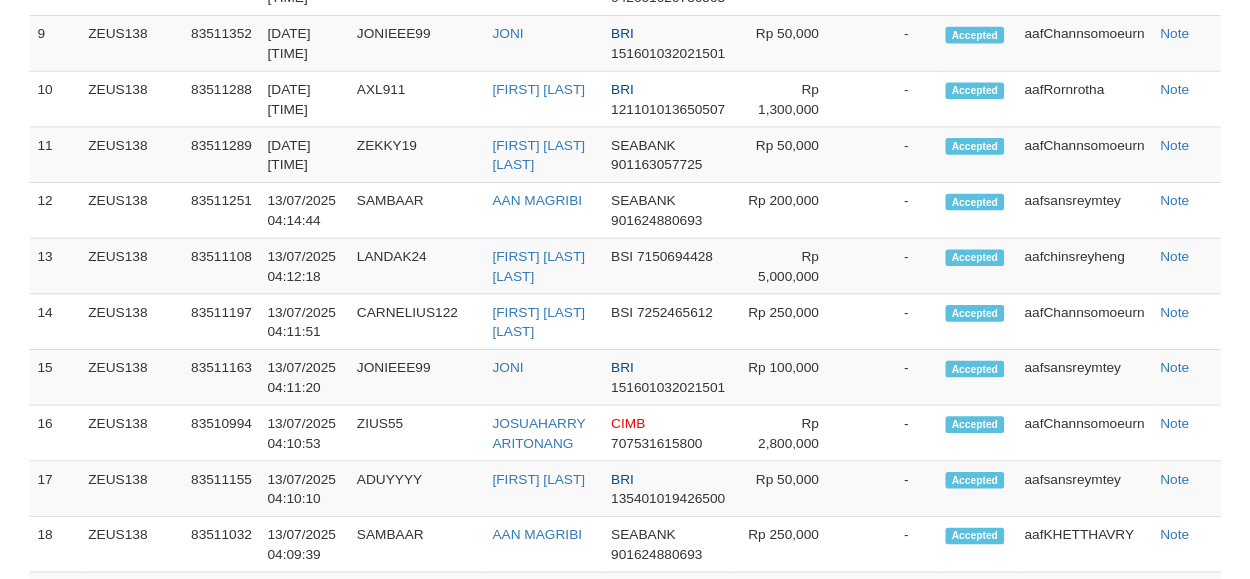 scroll, scrollTop: 1342, scrollLeft: 0, axis: vertical 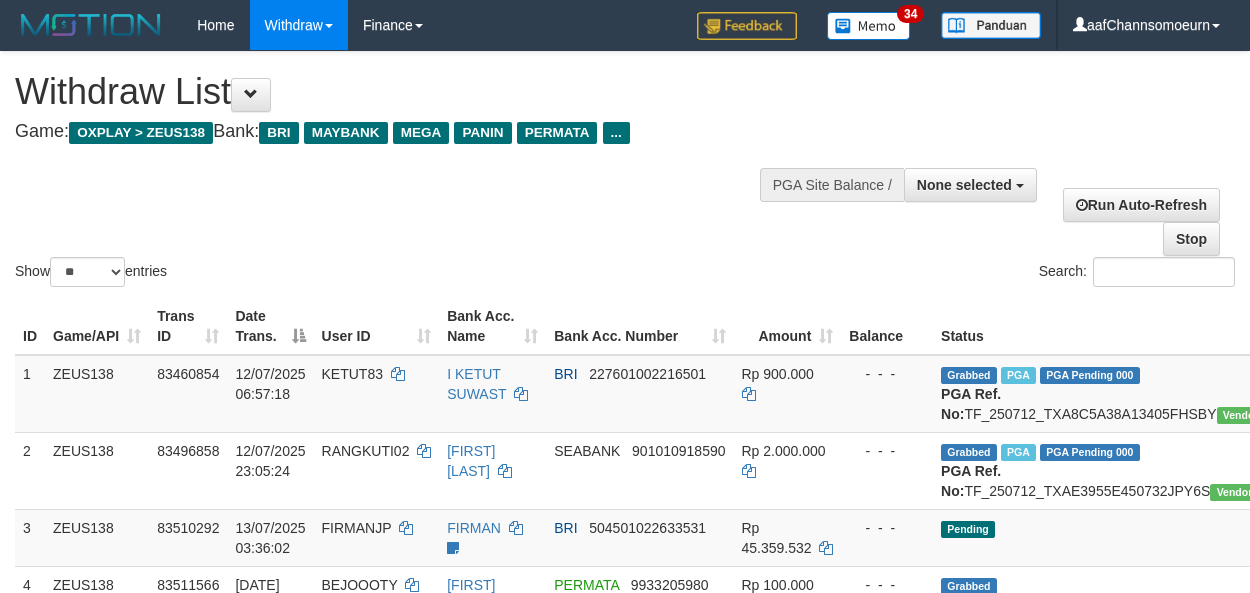 select 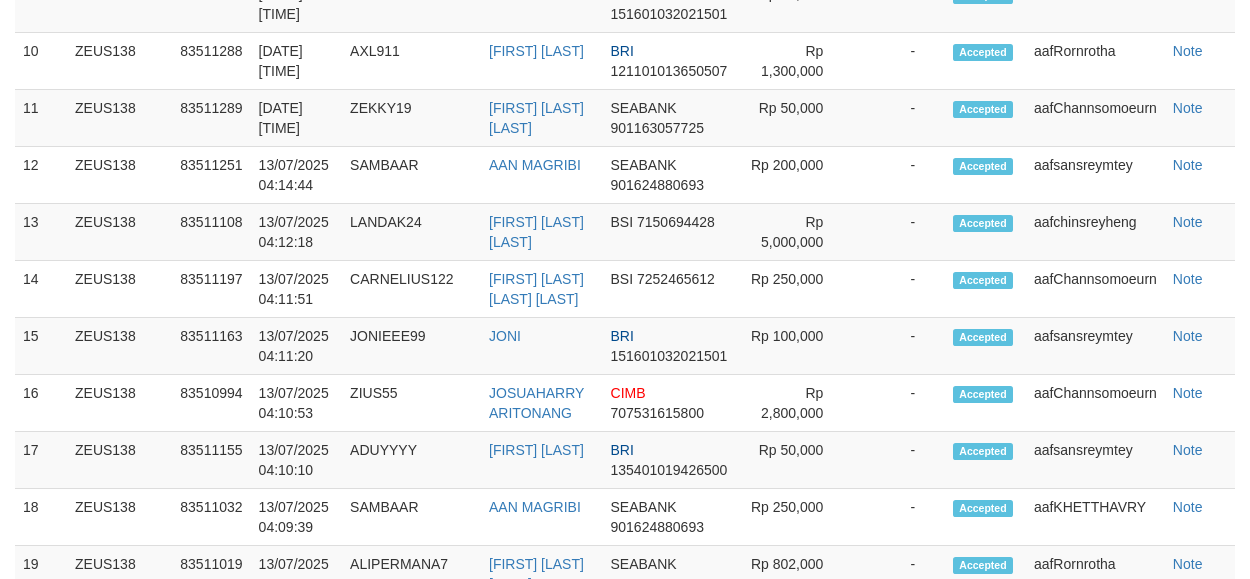 scroll, scrollTop: 1342, scrollLeft: 0, axis: vertical 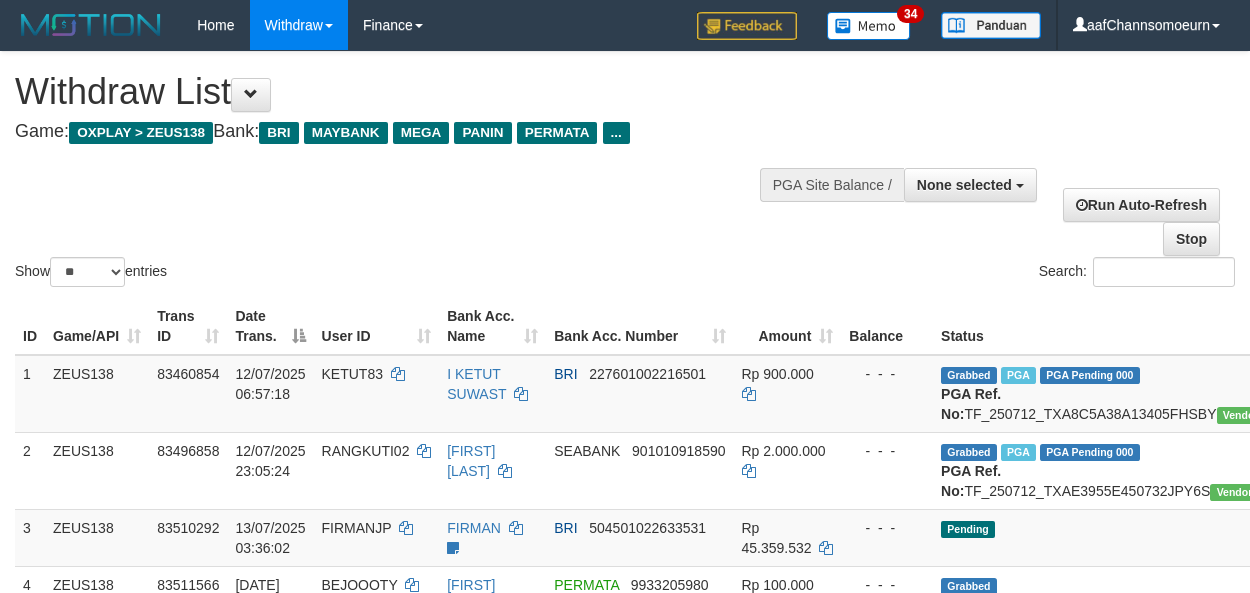 select 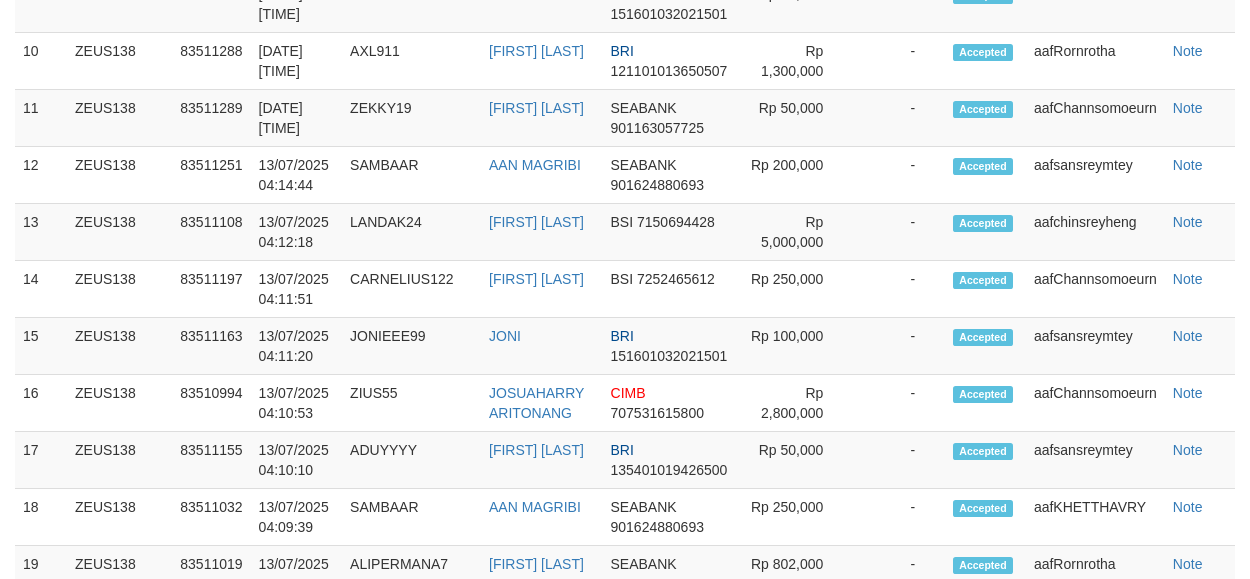 scroll, scrollTop: 1342, scrollLeft: 0, axis: vertical 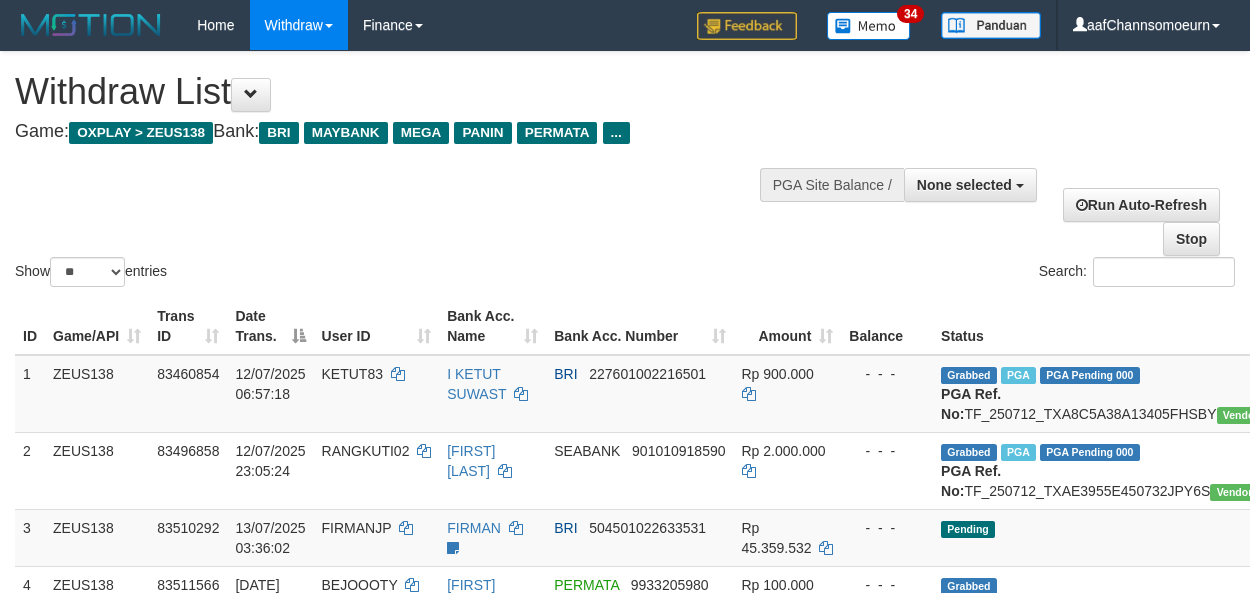 select 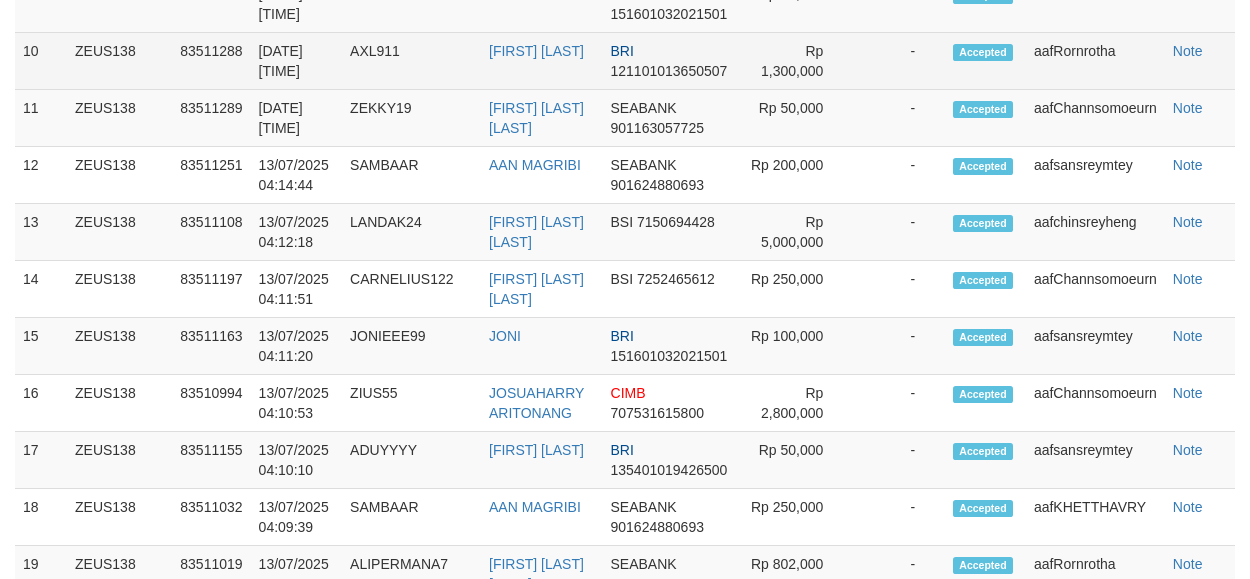 scroll, scrollTop: 1342, scrollLeft: 0, axis: vertical 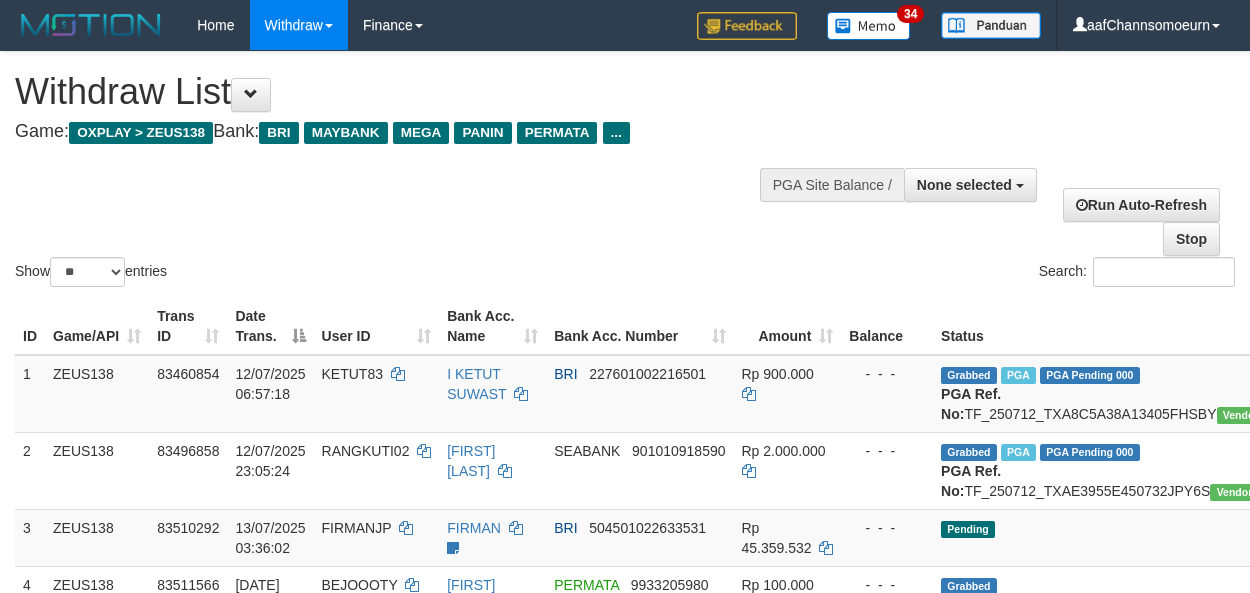select 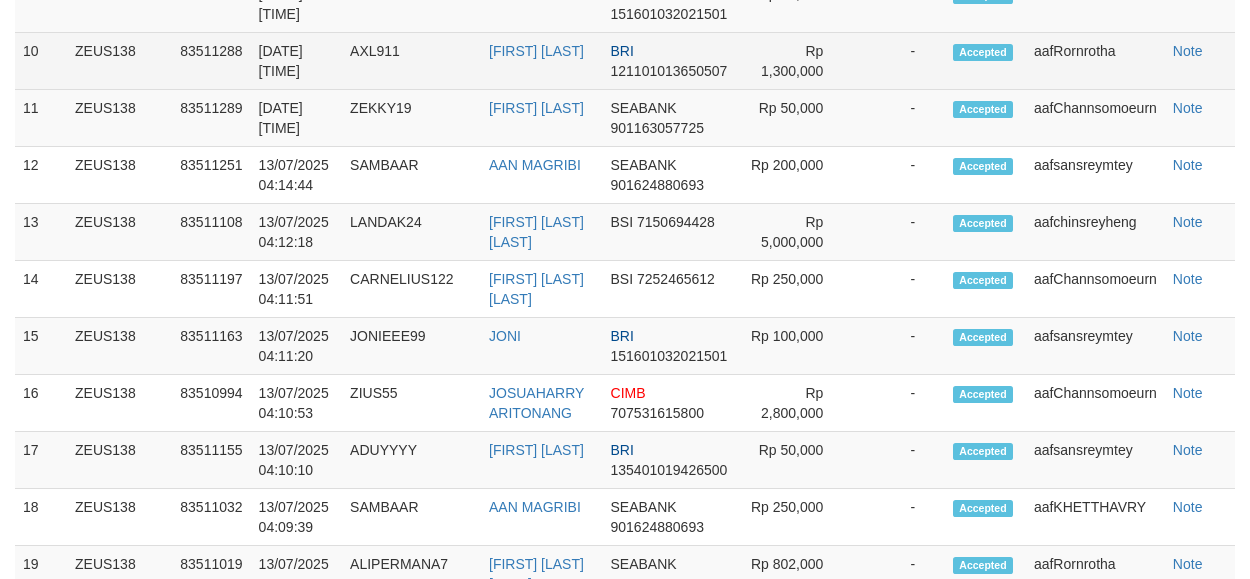 scroll, scrollTop: 1342, scrollLeft: 0, axis: vertical 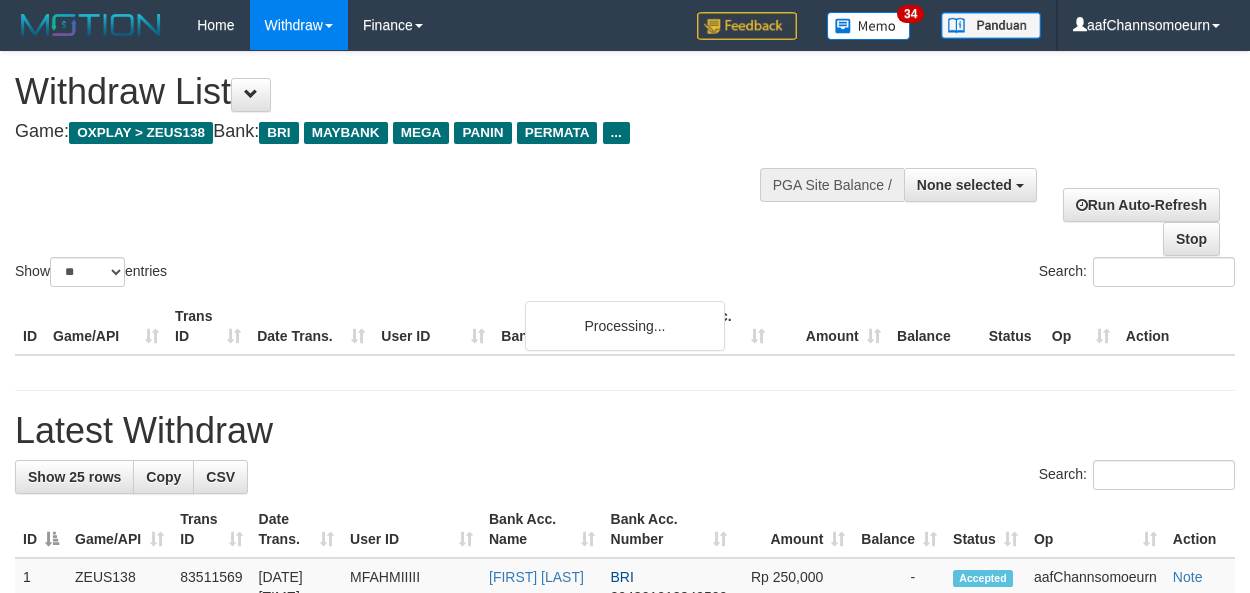 select 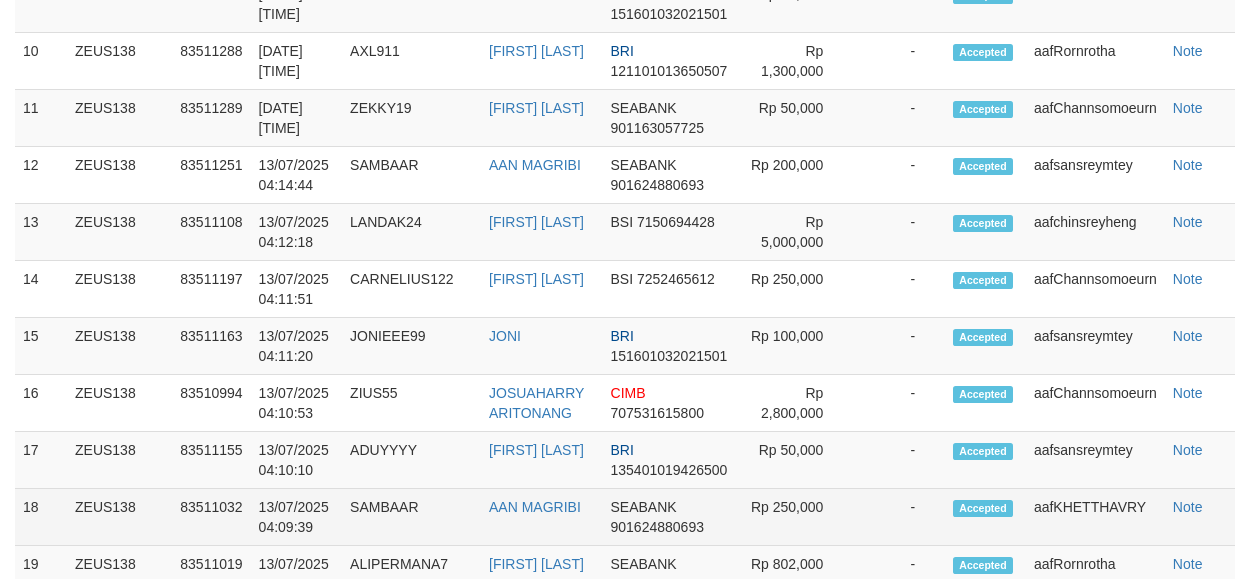 scroll, scrollTop: 1342, scrollLeft: 0, axis: vertical 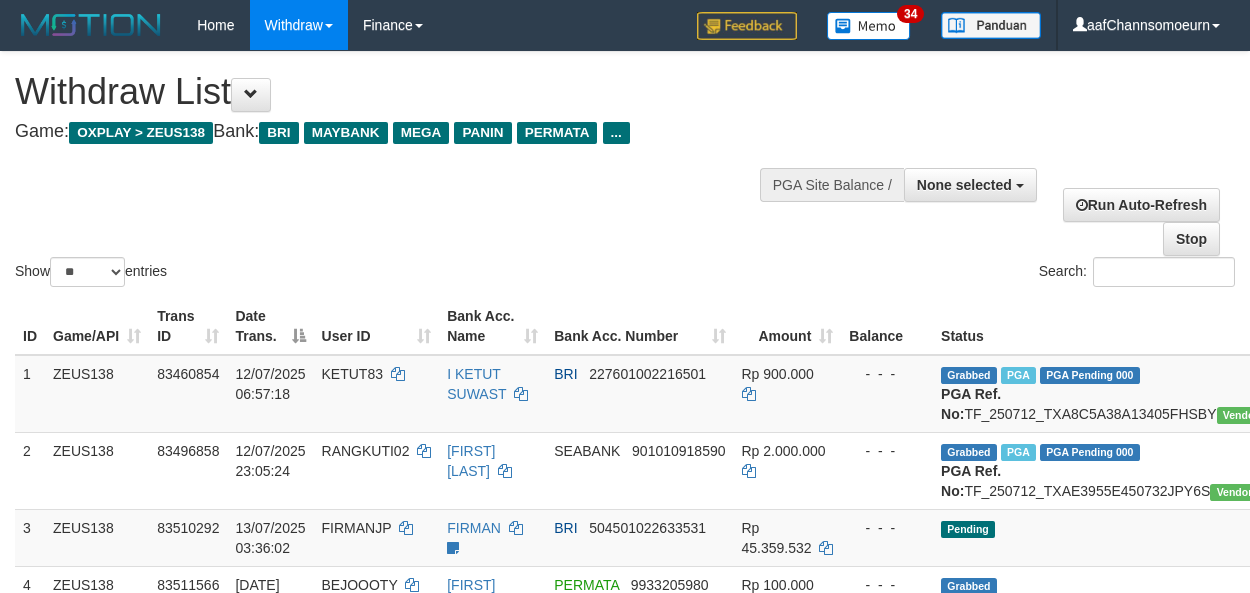 select 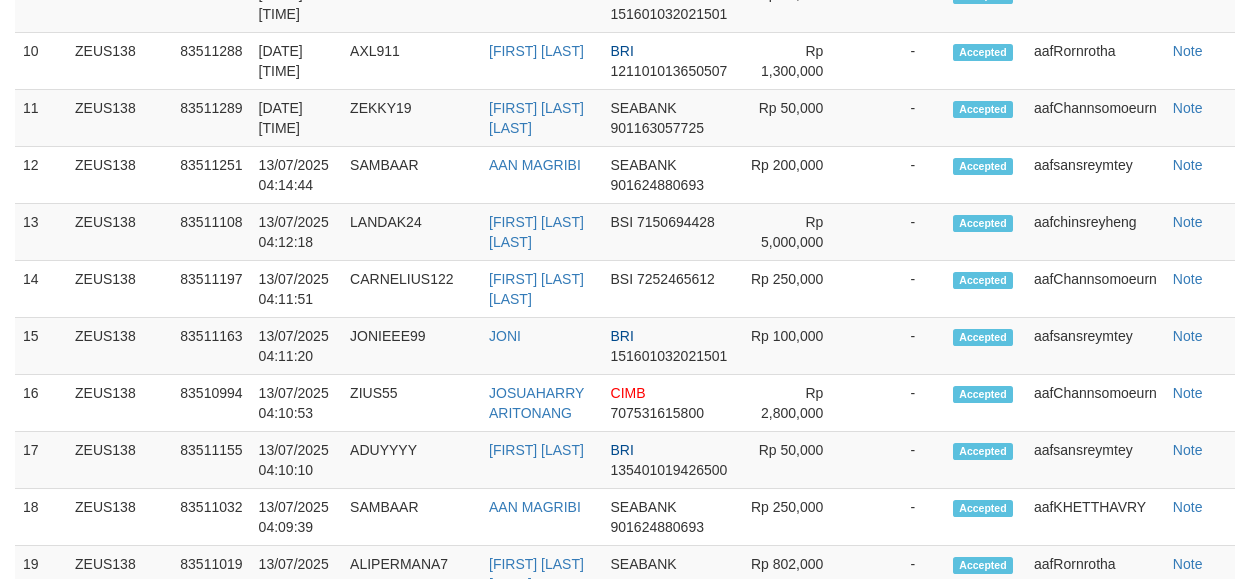 scroll, scrollTop: 1342, scrollLeft: 0, axis: vertical 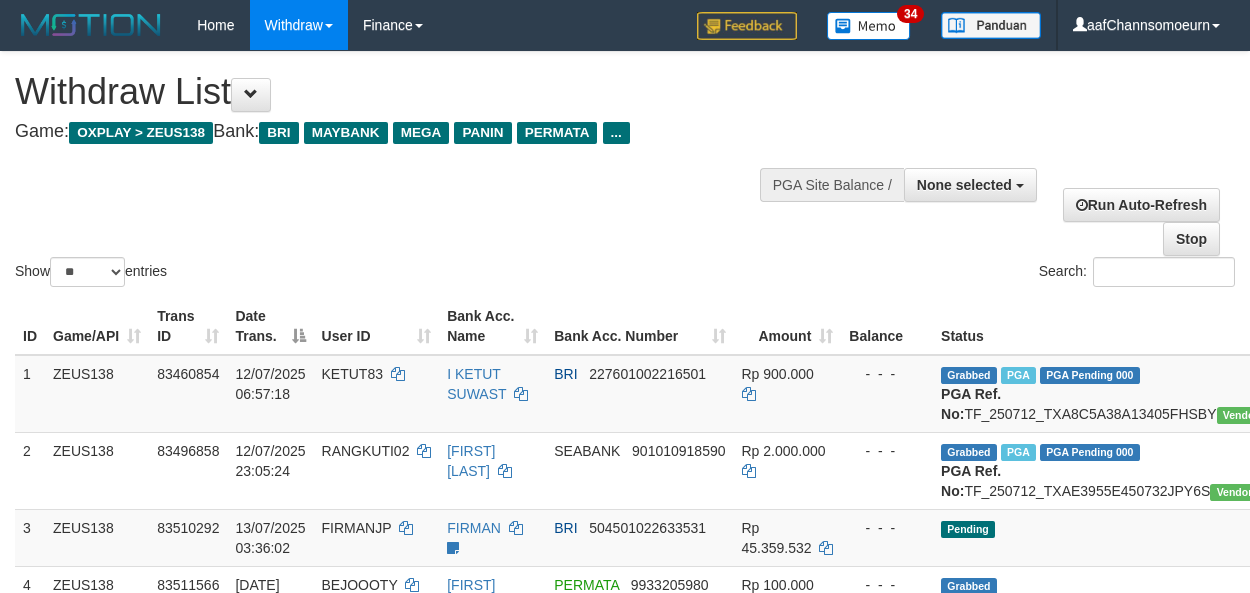 select 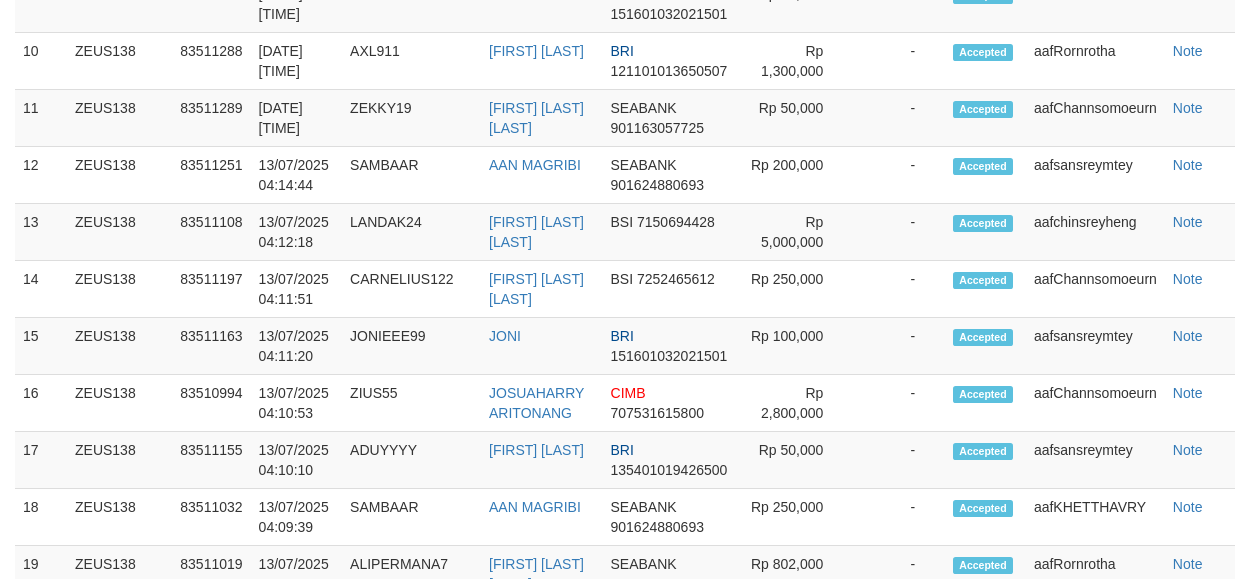 scroll, scrollTop: 1342, scrollLeft: 0, axis: vertical 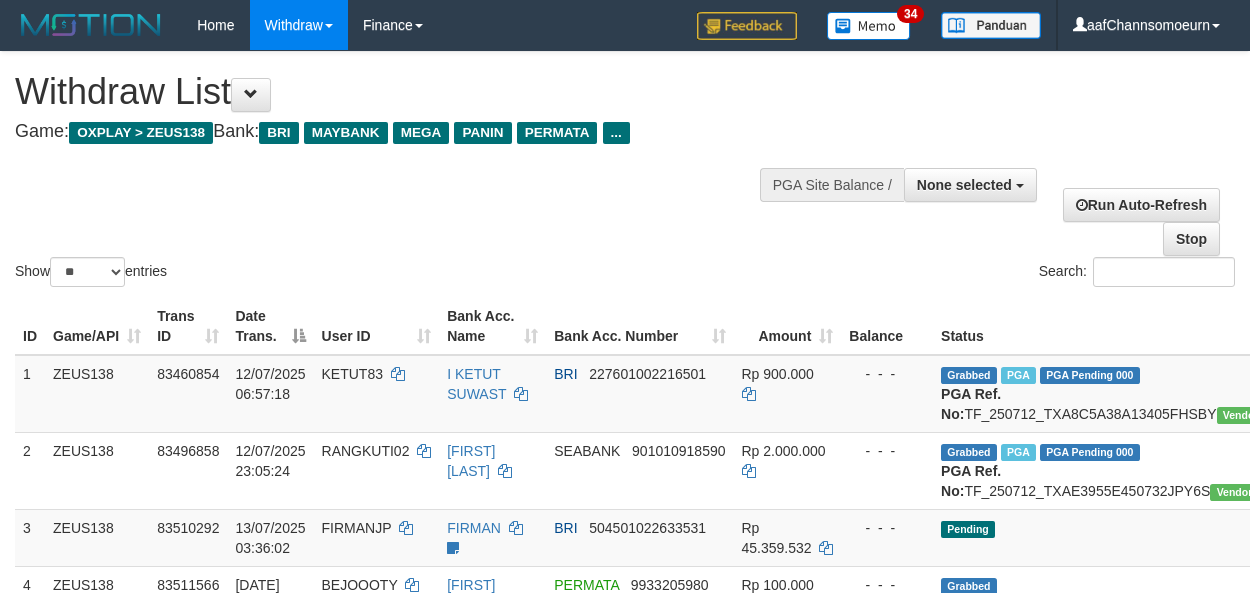select 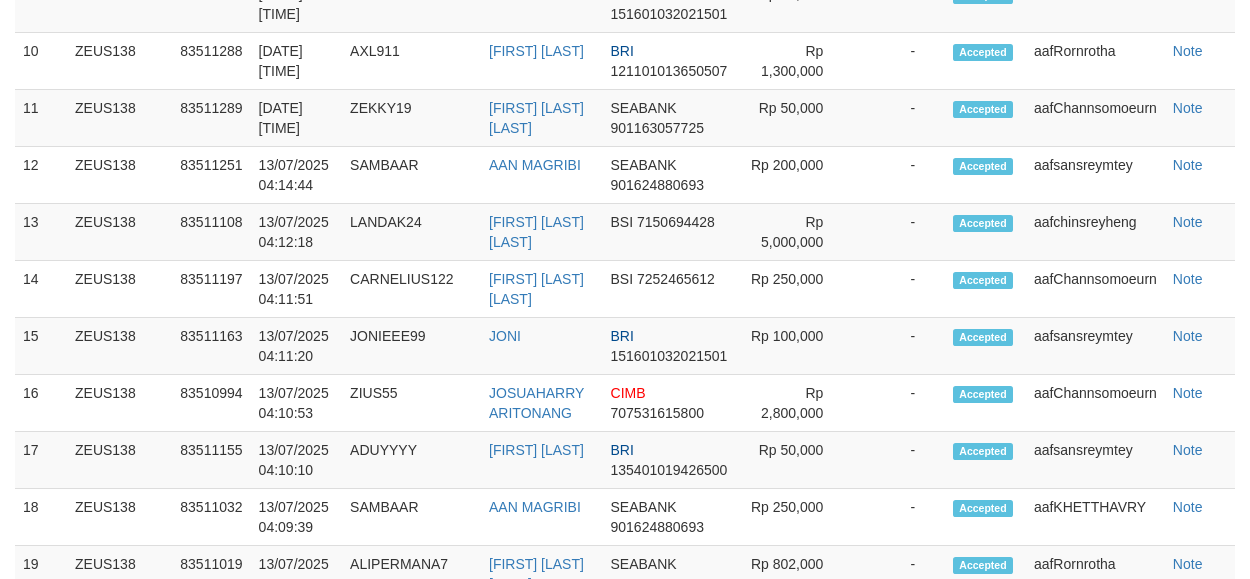 scroll, scrollTop: 1342, scrollLeft: 0, axis: vertical 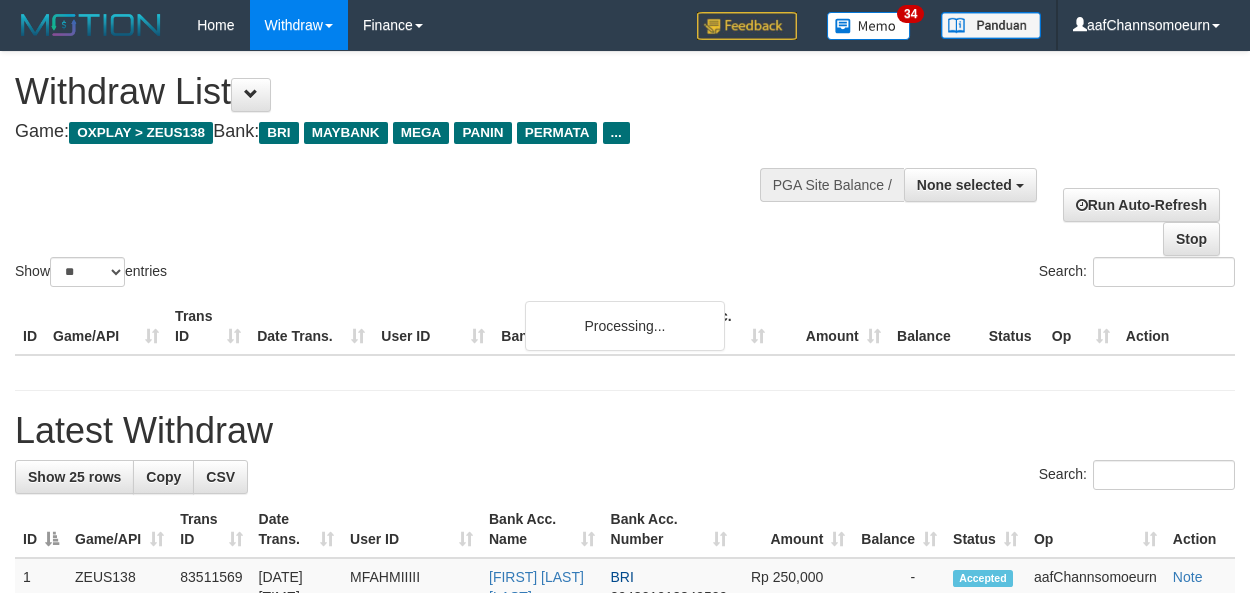 select 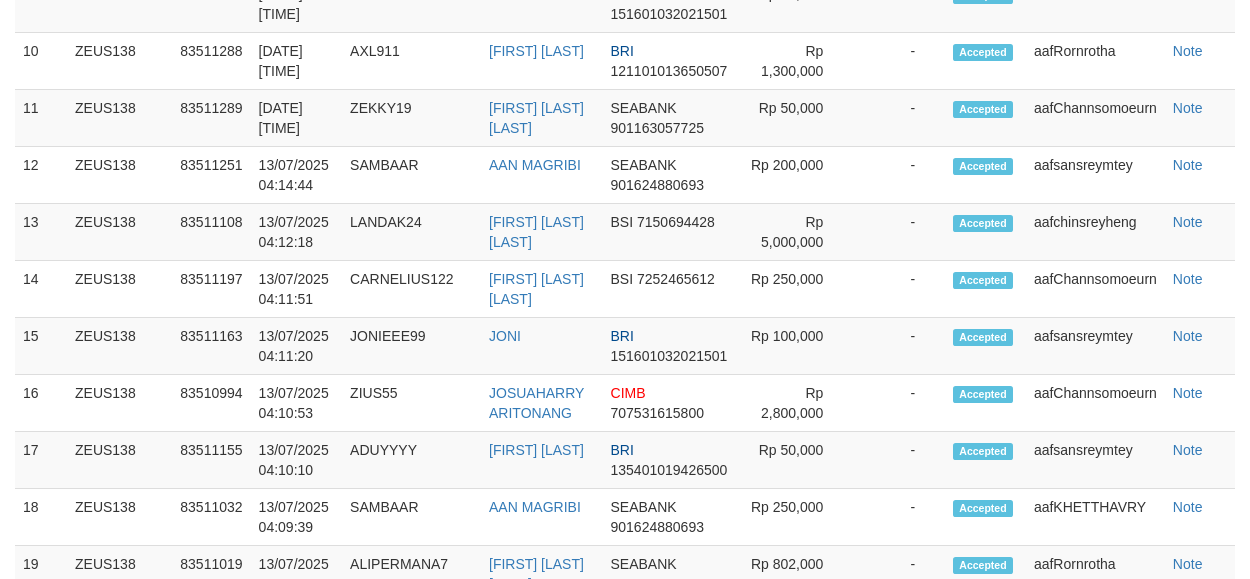 scroll, scrollTop: 1342, scrollLeft: 0, axis: vertical 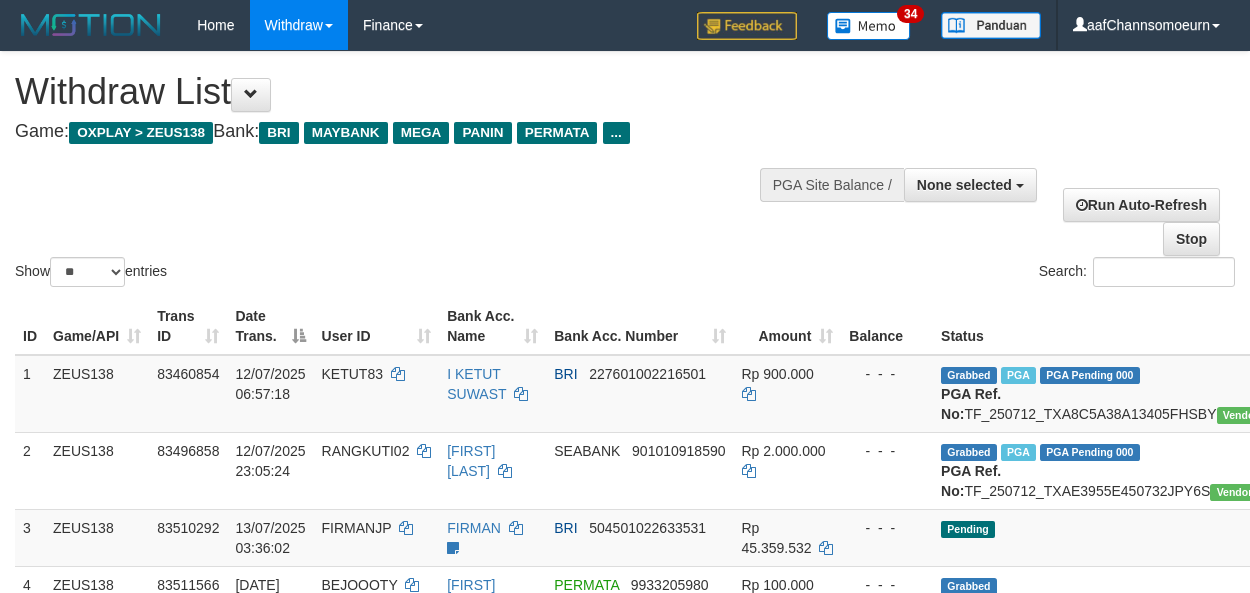 select 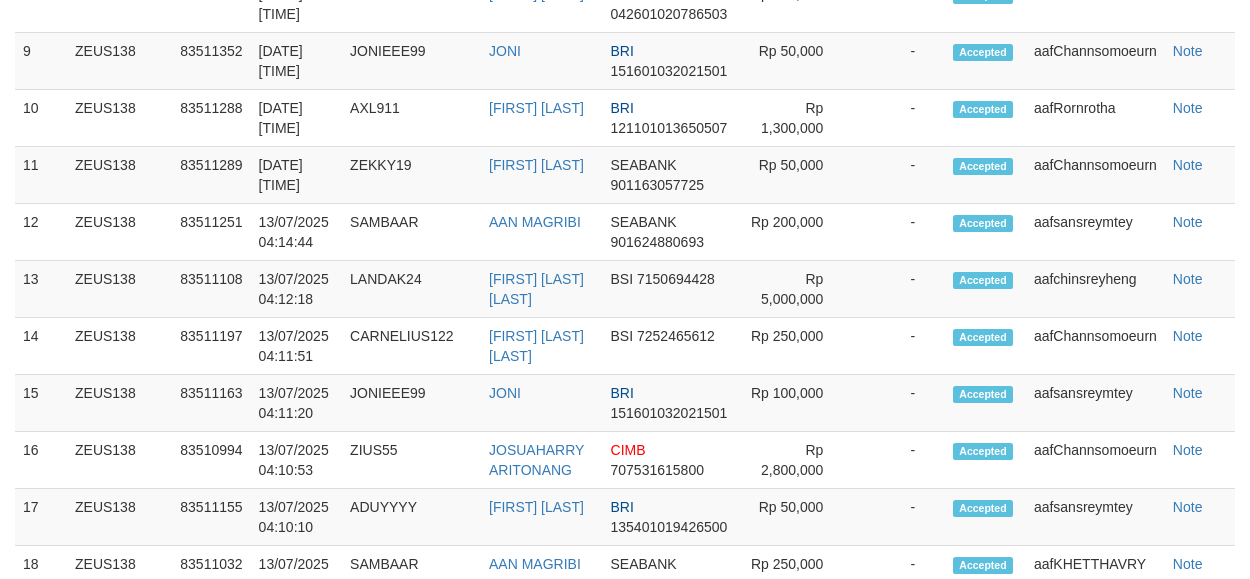 scroll, scrollTop: 1342, scrollLeft: 0, axis: vertical 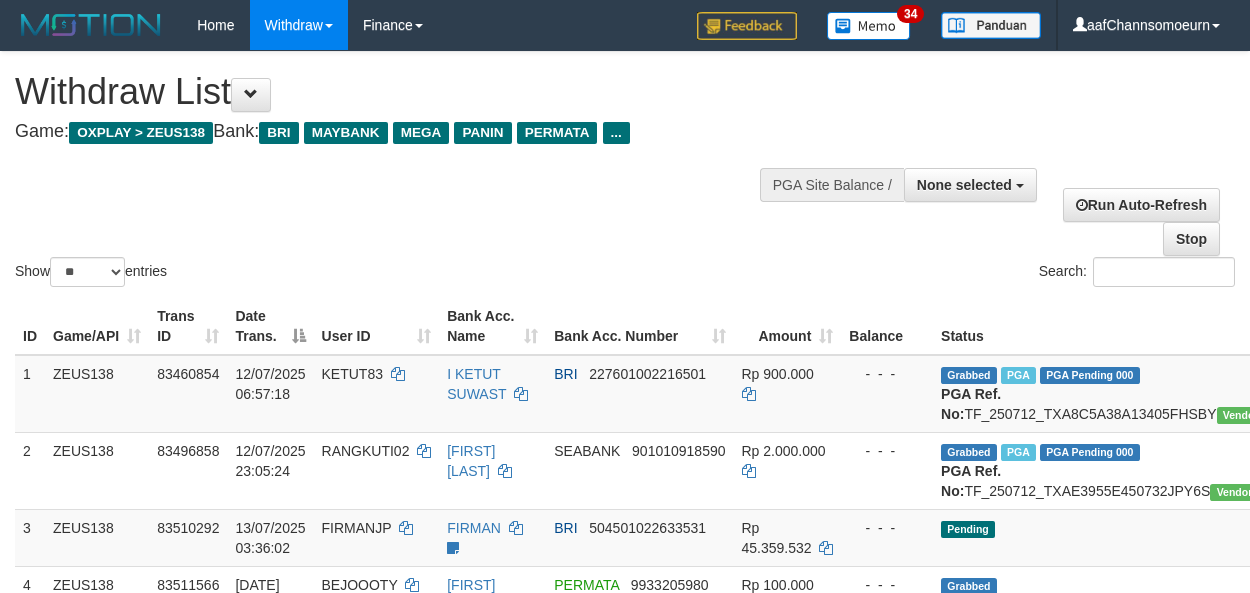 select 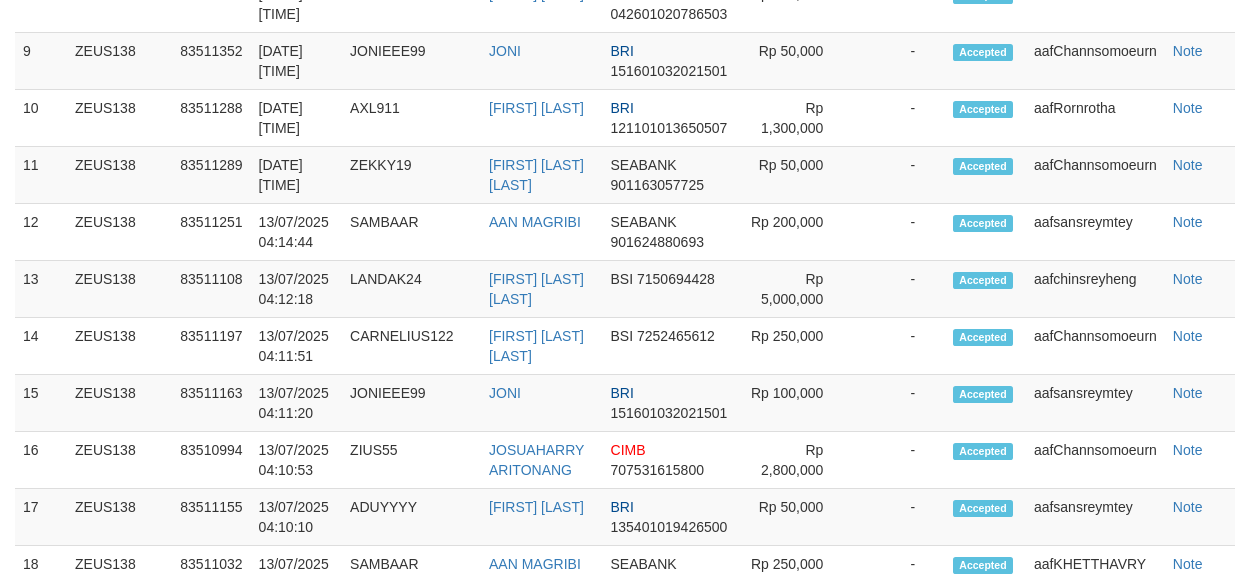 scroll, scrollTop: 1342, scrollLeft: 0, axis: vertical 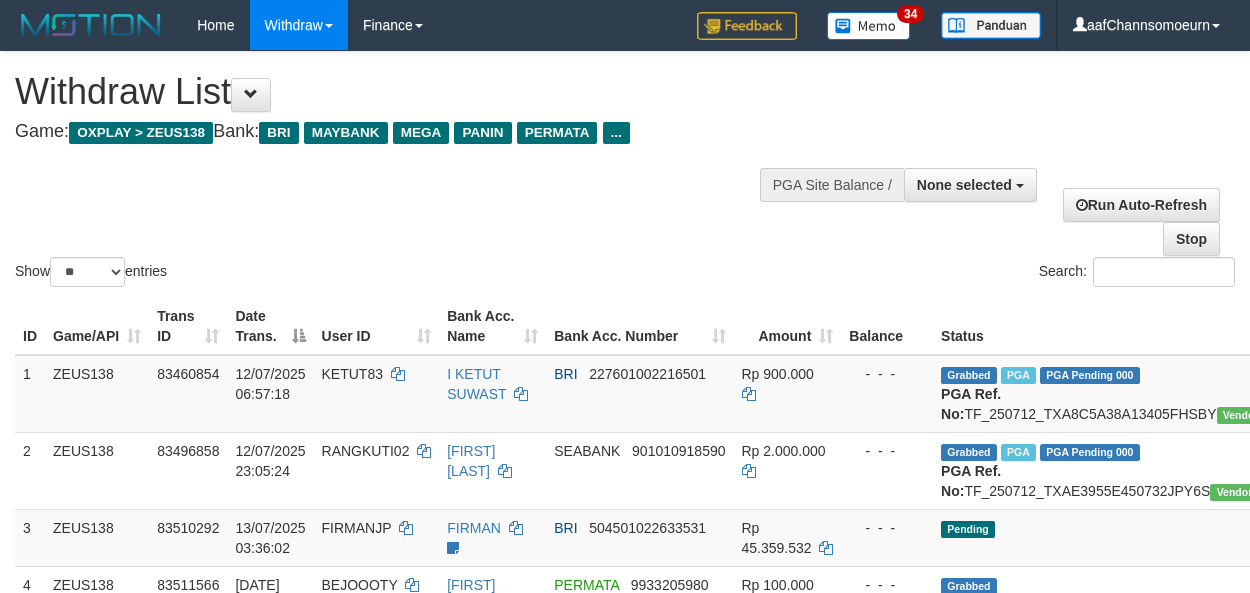 select 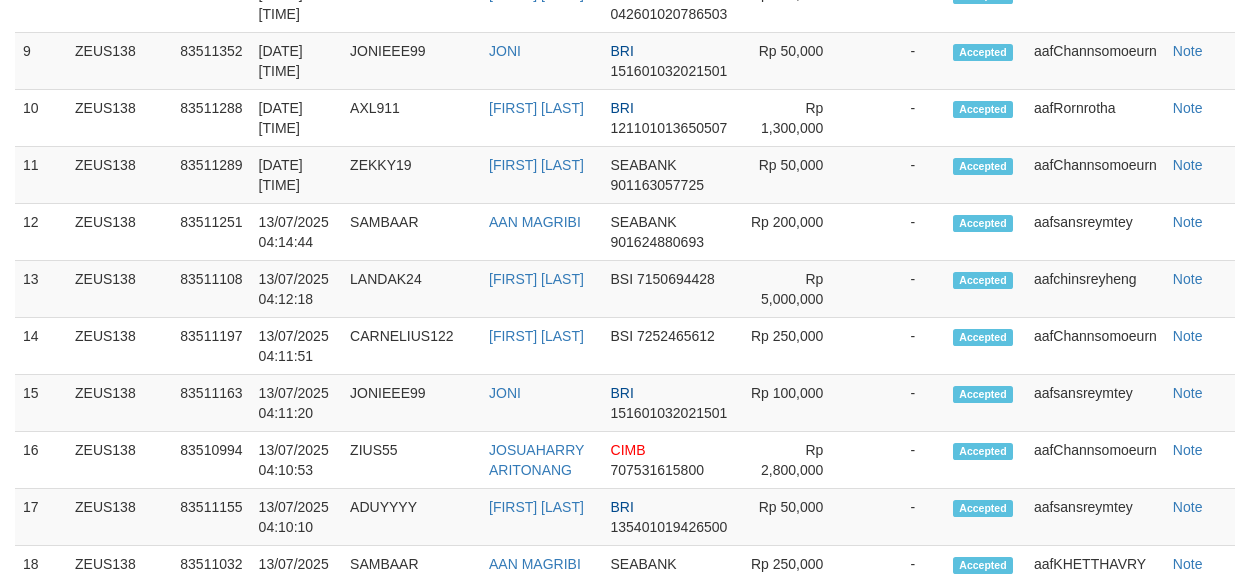 scroll, scrollTop: 1342, scrollLeft: 0, axis: vertical 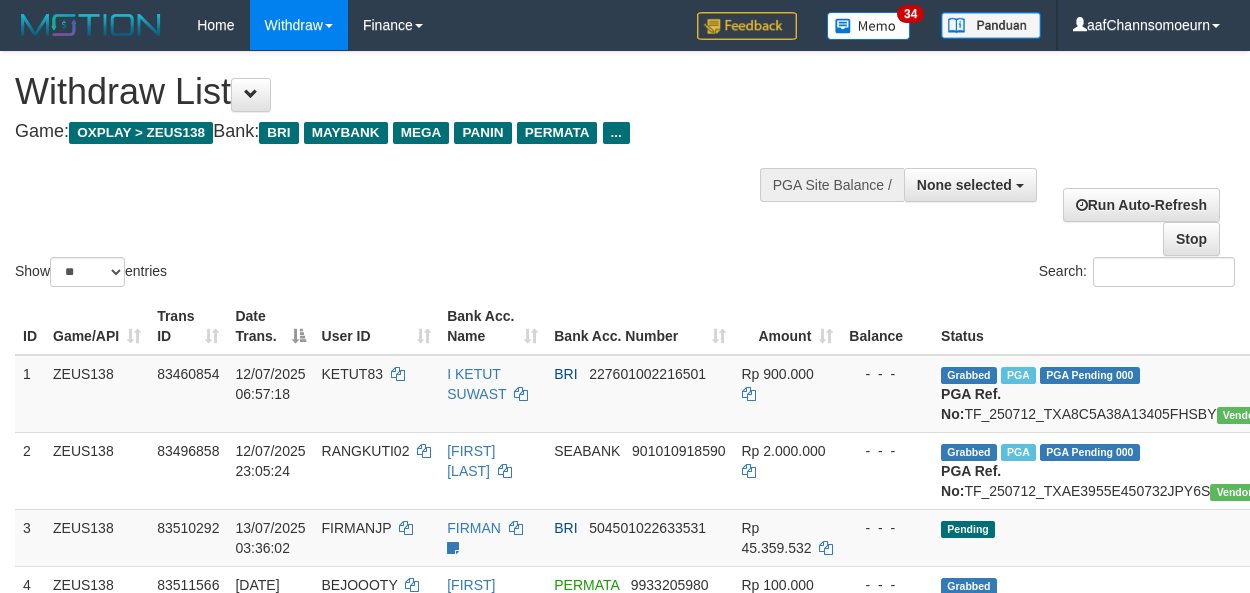 select 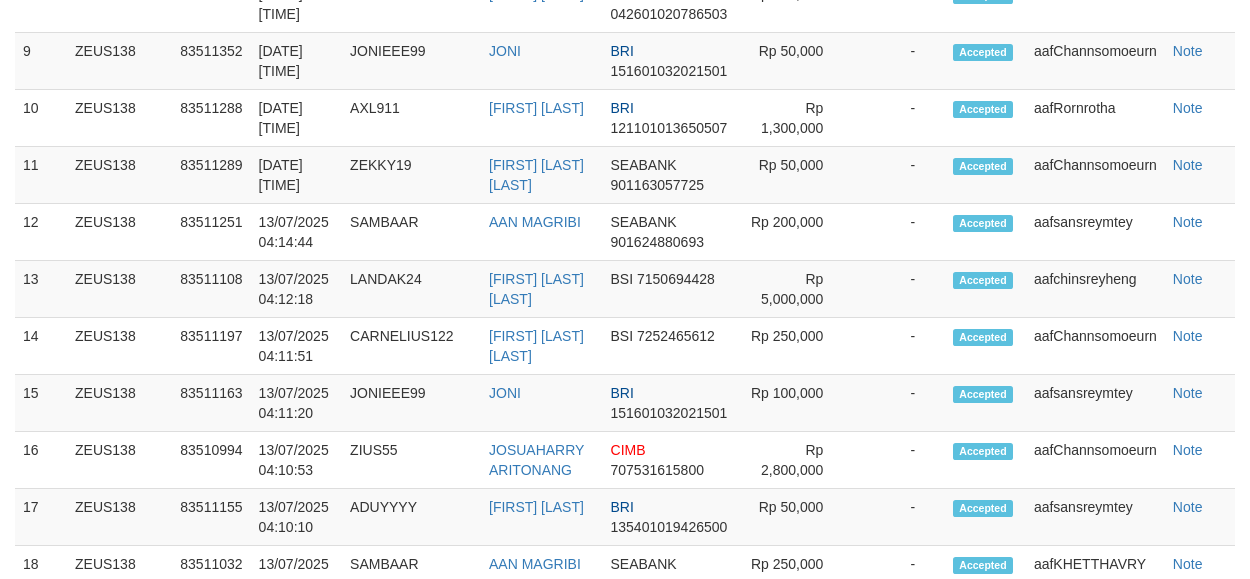 scroll, scrollTop: 1342, scrollLeft: 0, axis: vertical 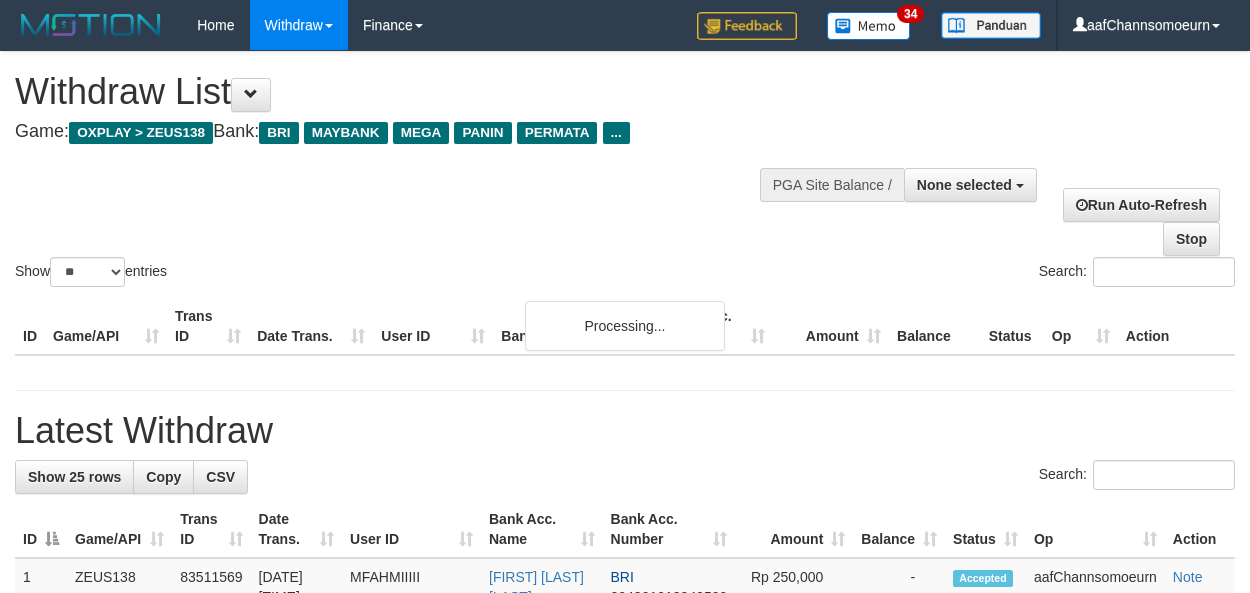 select 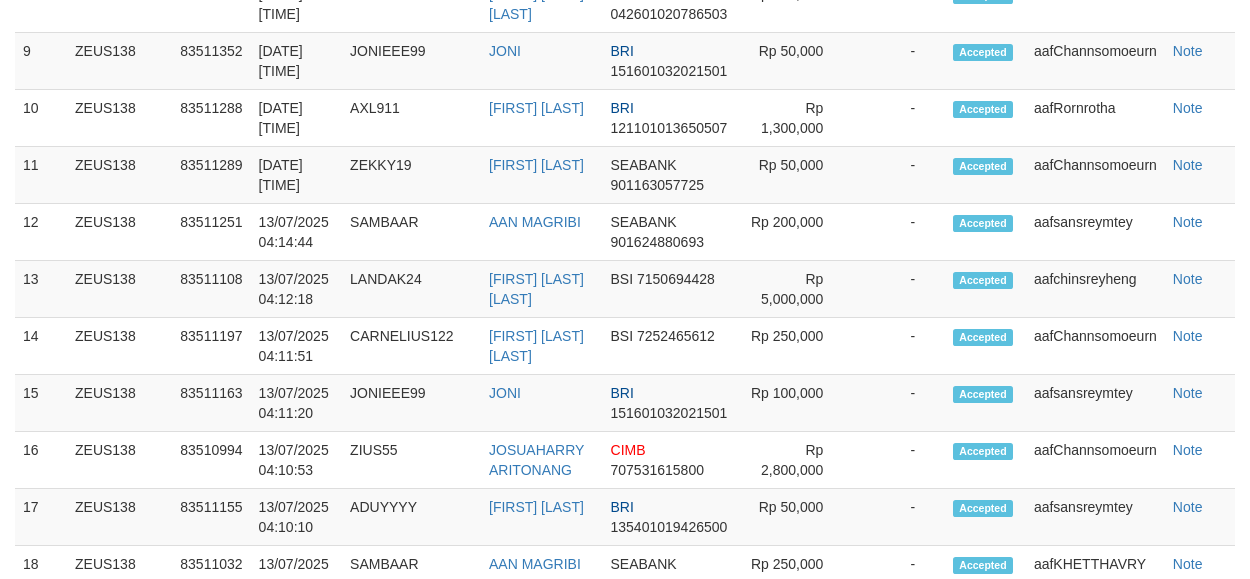 scroll, scrollTop: 1342, scrollLeft: 0, axis: vertical 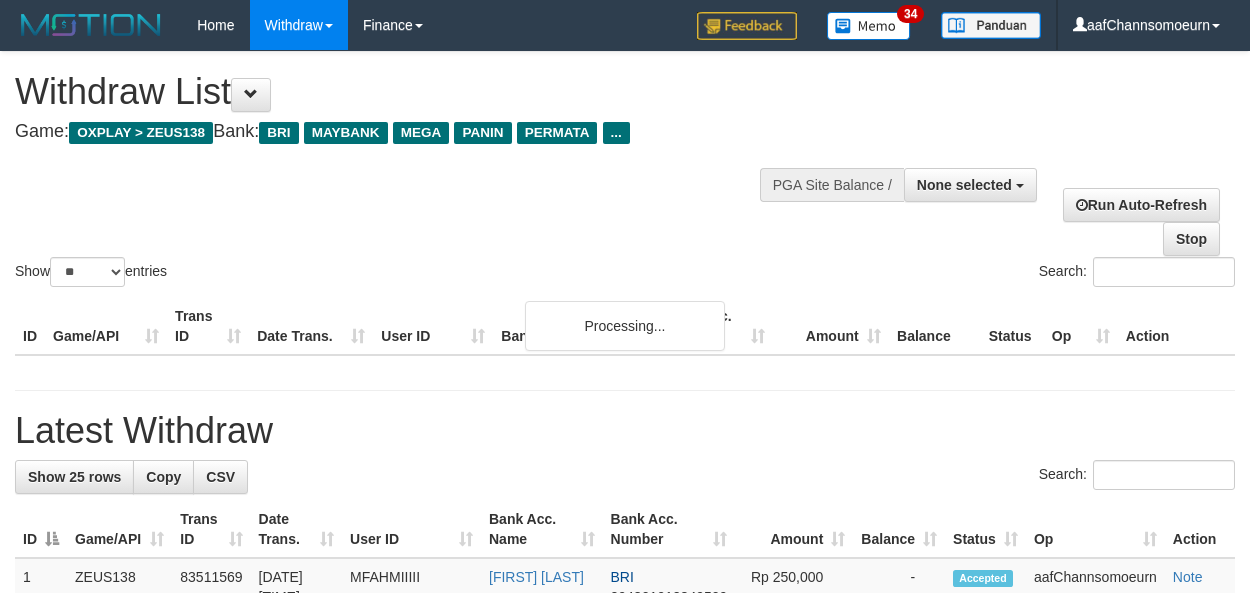 select 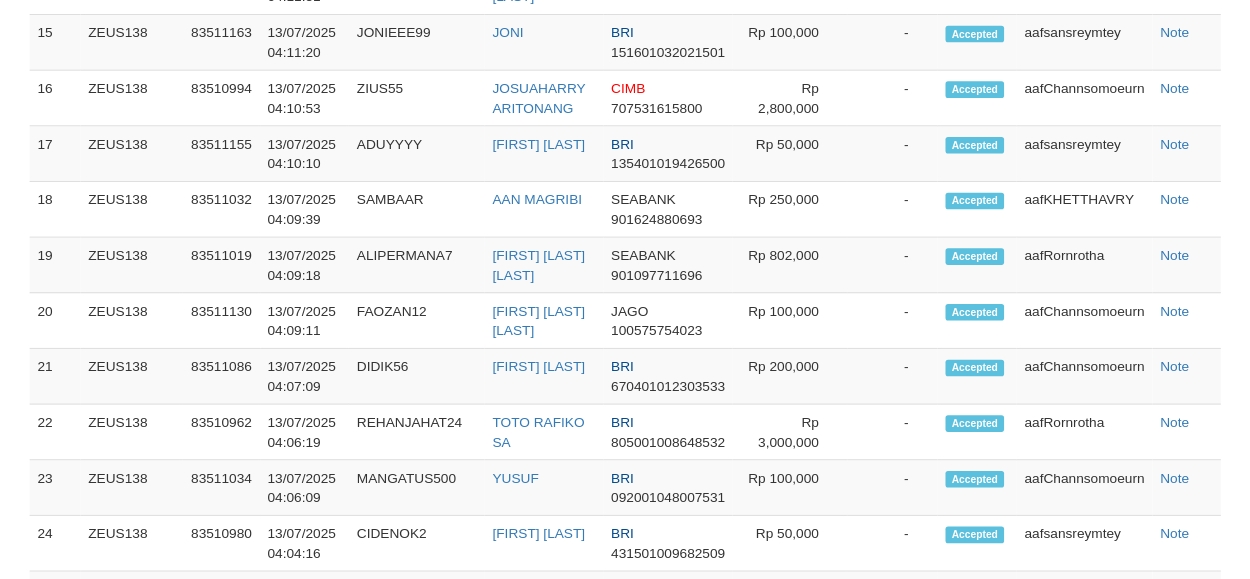scroll, scrollTop: 1798, scrollLeft: 0, axis: vertical 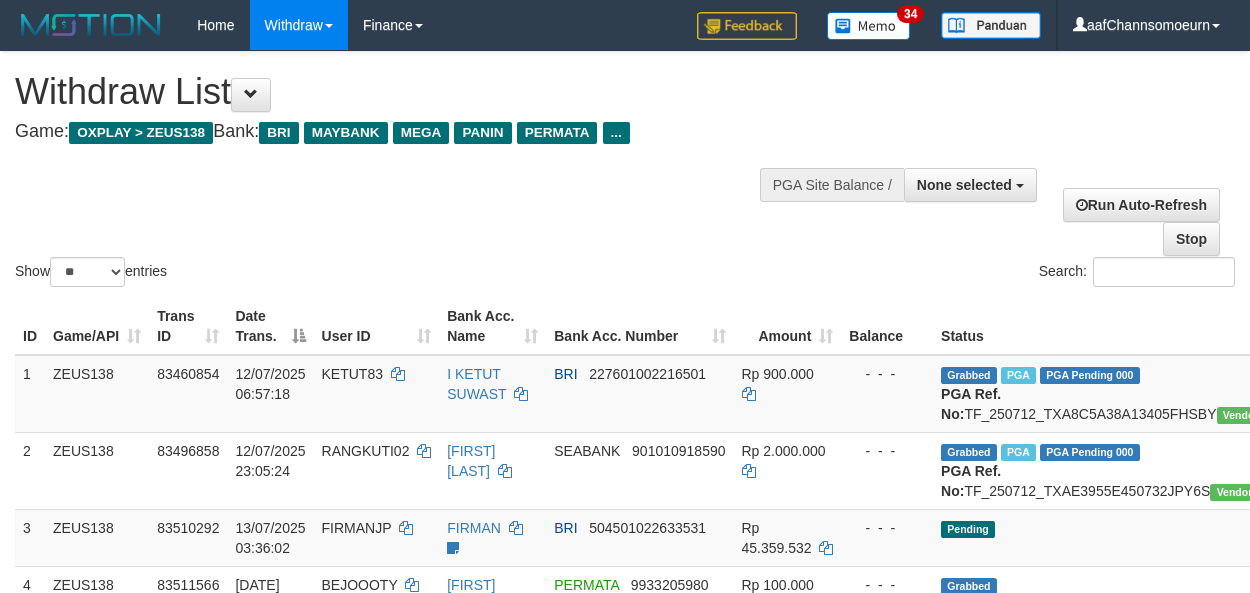 select 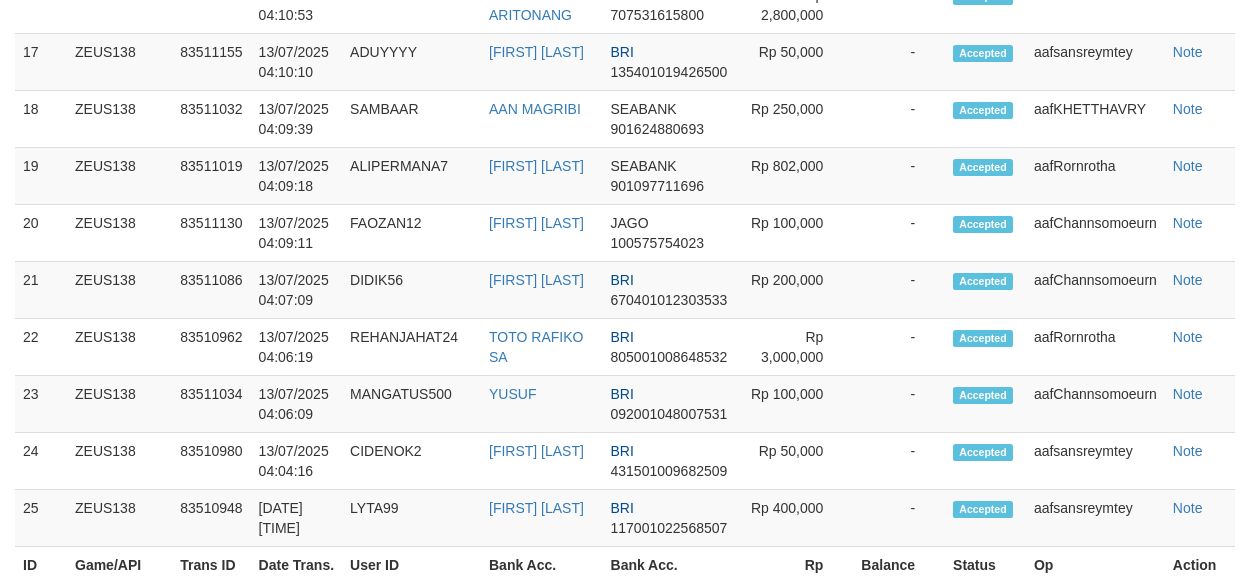 scroll, scrollTop: 1798, scrollLeft: 0, axis: vertical 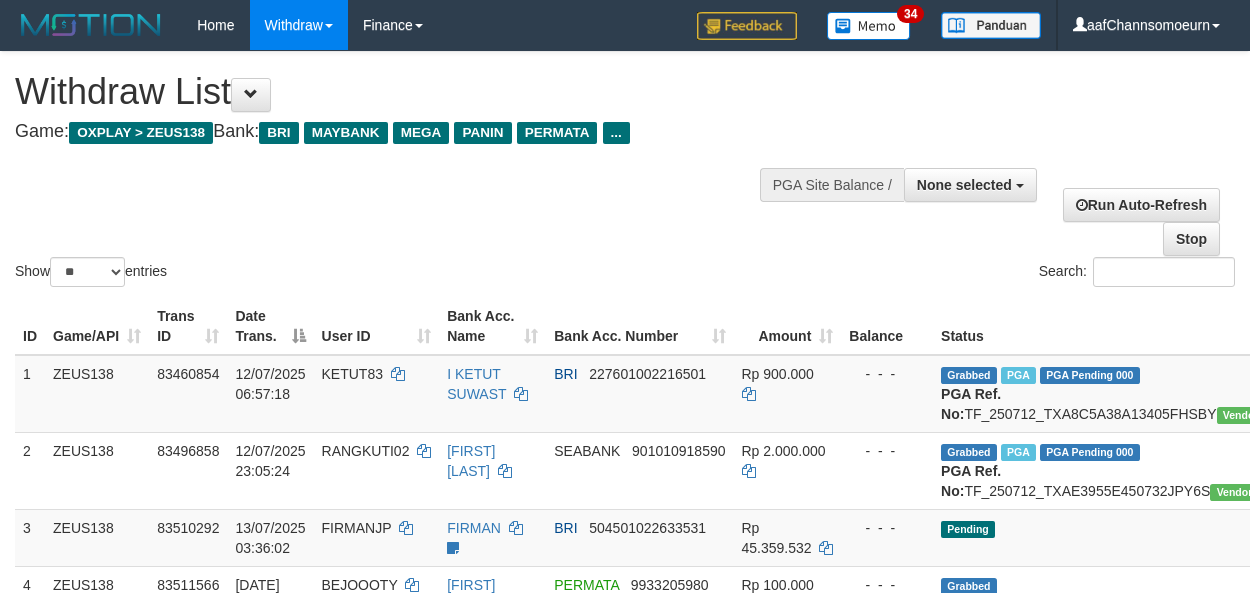 select 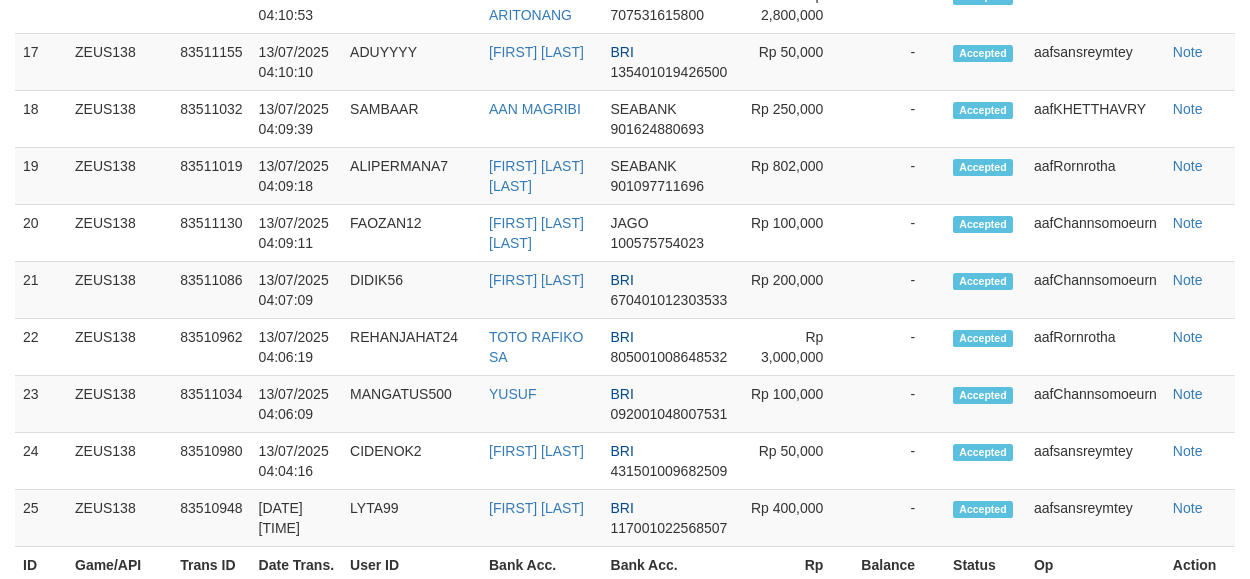 scroll, scrollTop: 1798, scrollLeft: 0, axis: vertical 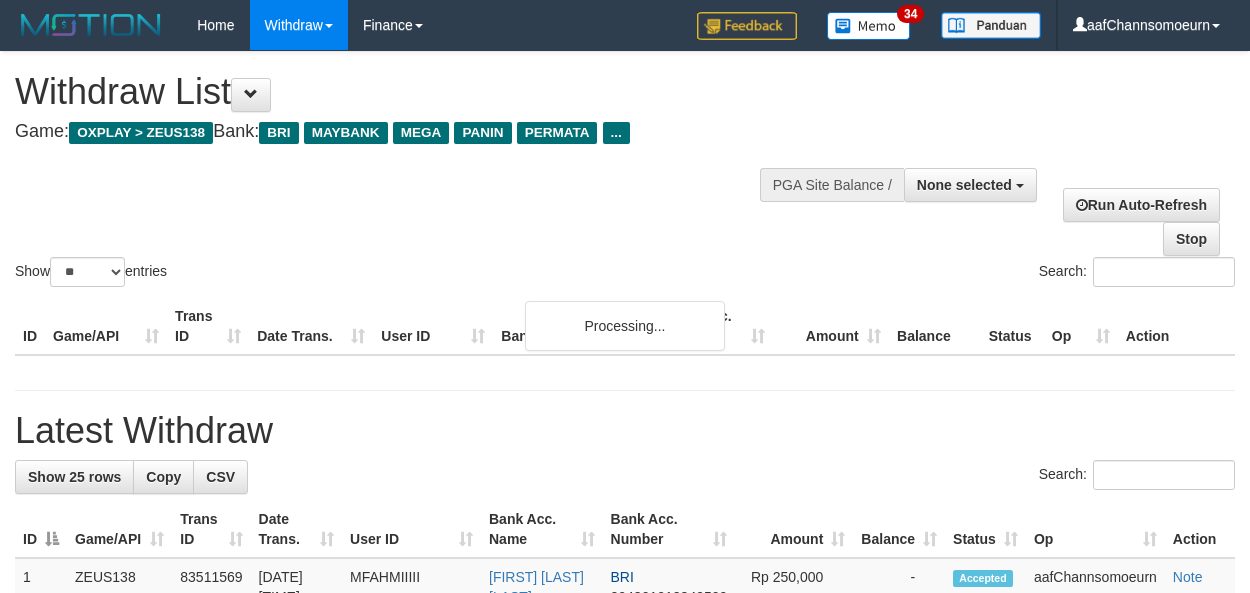 select 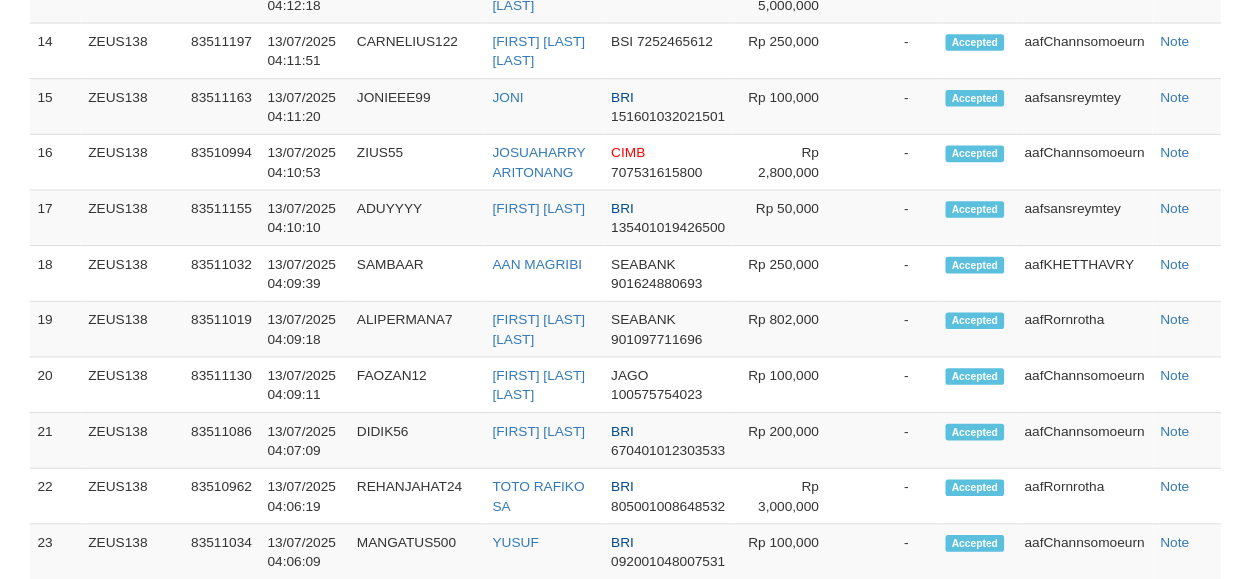 scroll, scrollTop: 1853, scrollLeft: 0, axis: vertical 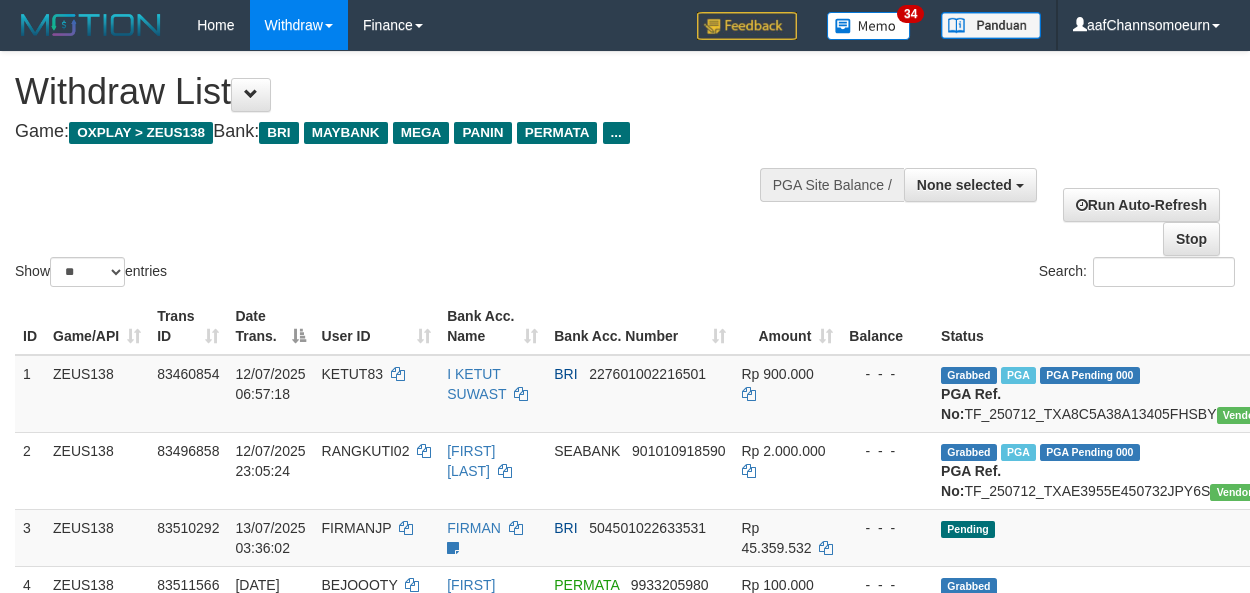 select 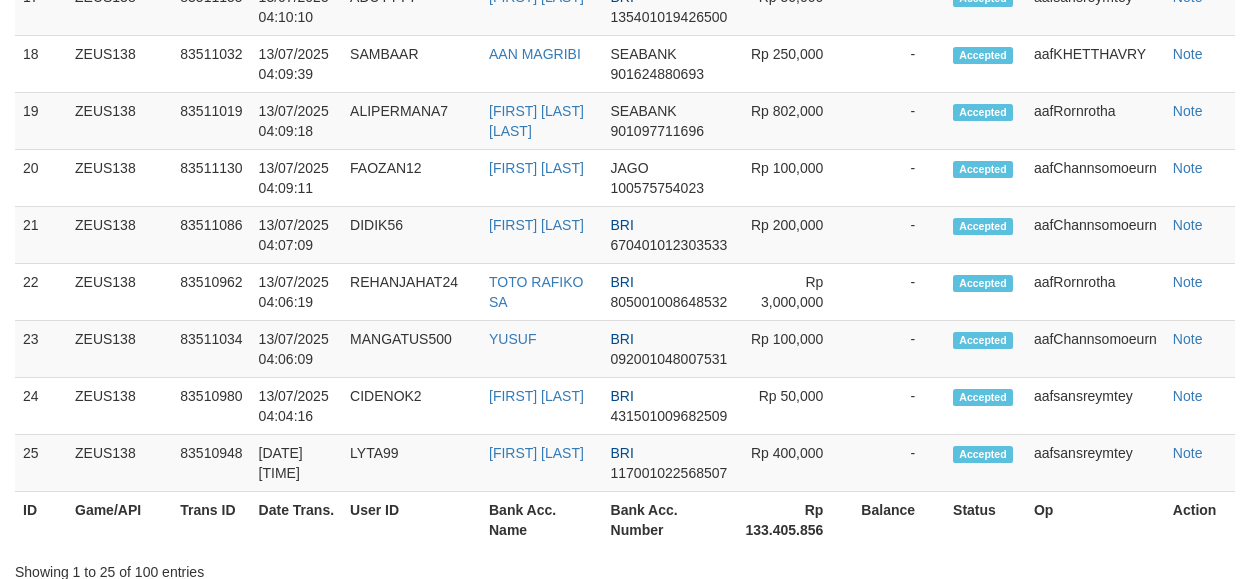 scroll, scrollTop: 1853, scrollLeft: 0, axis: vertical 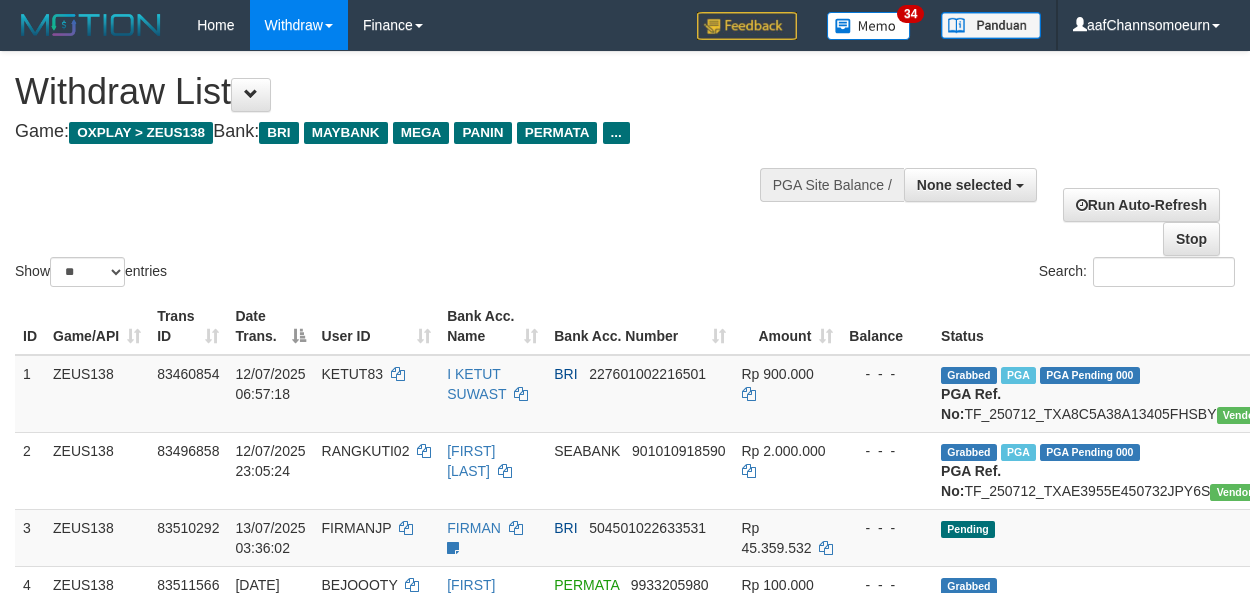 select 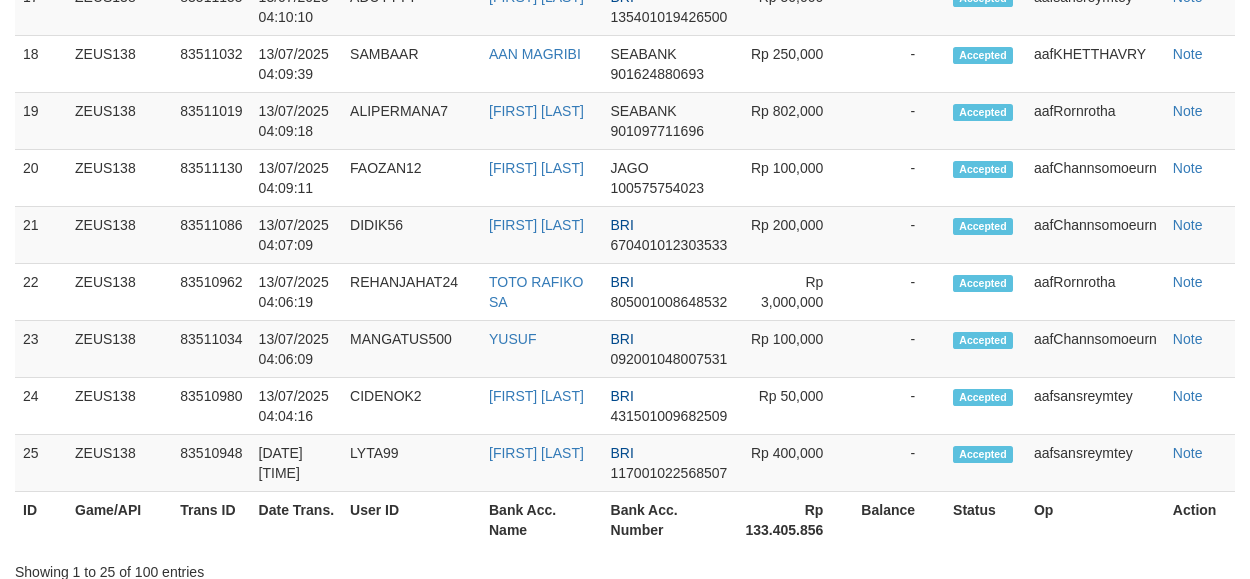scroll, scrollTop: 1853, scrollLeft: 0, axis: vertical 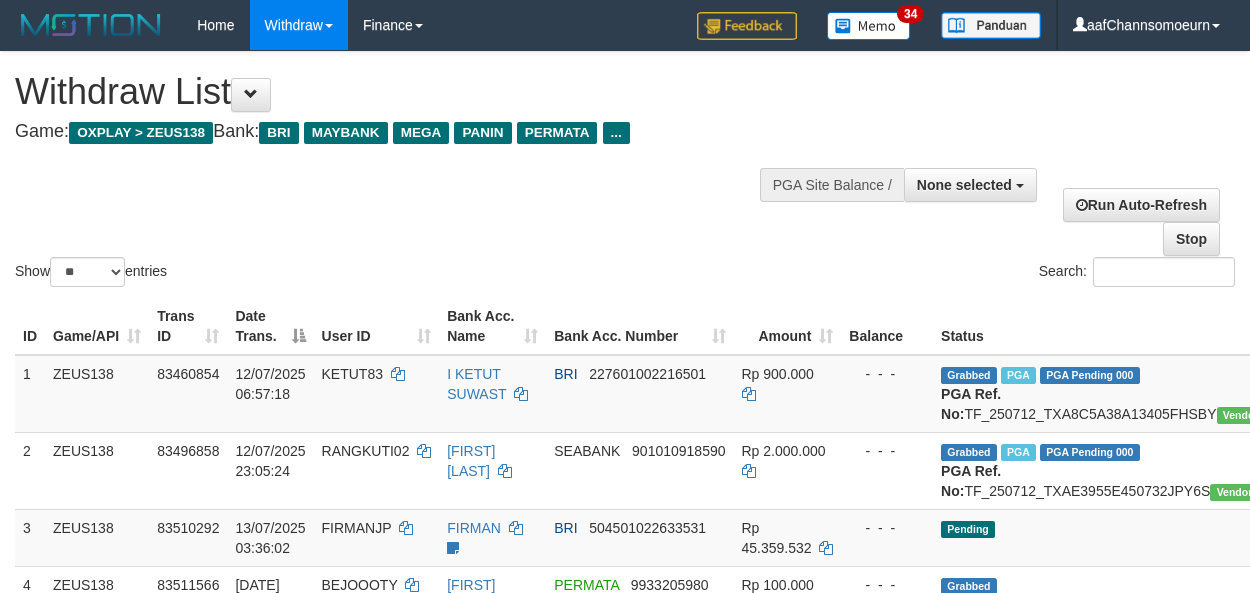 select 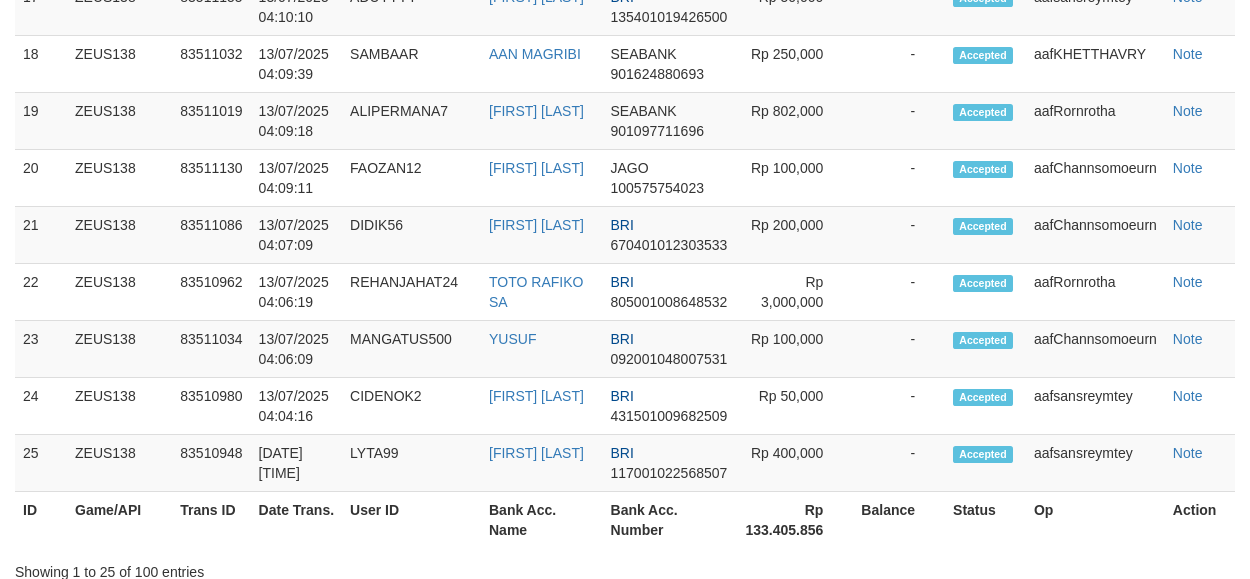 scroll, scrollTop: 1853, scrollLeft: 0, axis: vertical 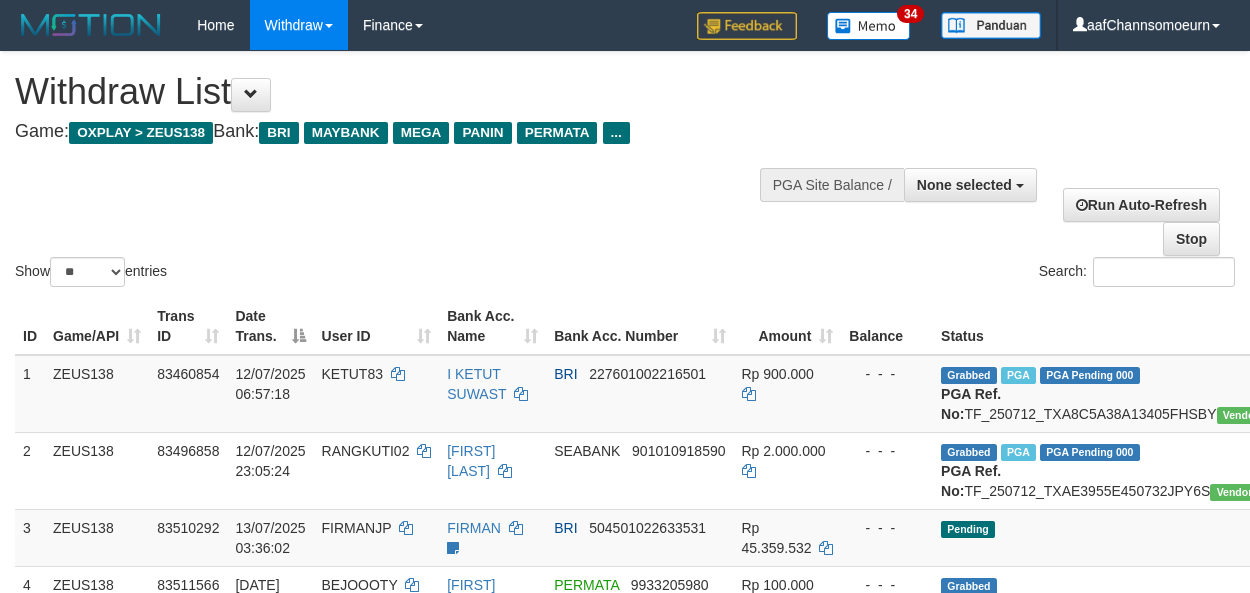 select 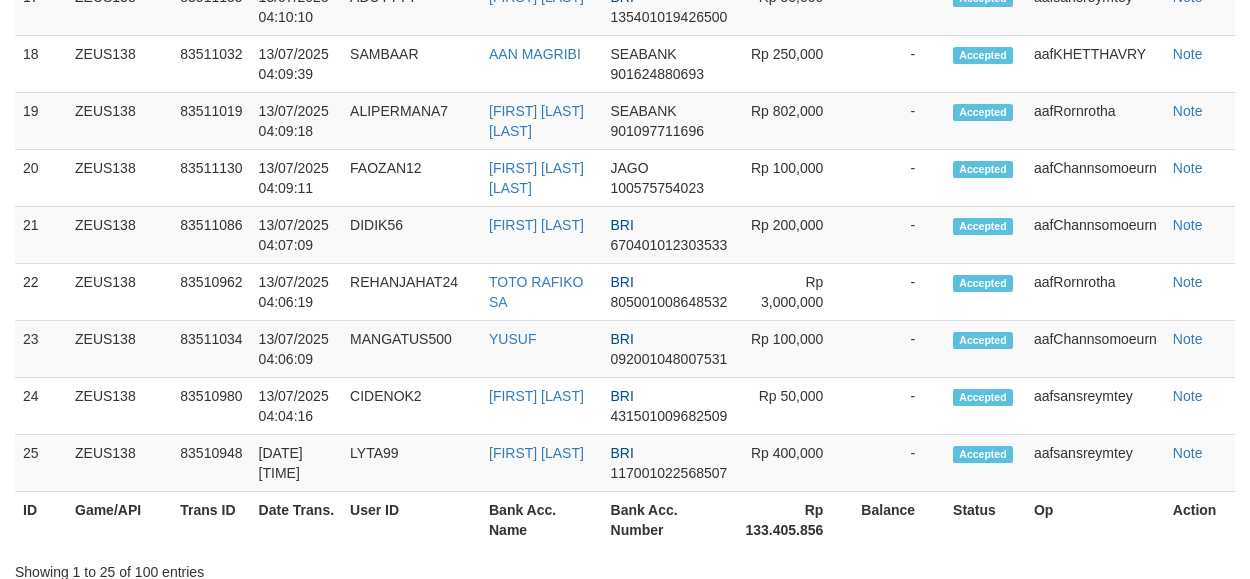 scroll, scrollTop: 1853, scrollLeft: 0, axis: vertical 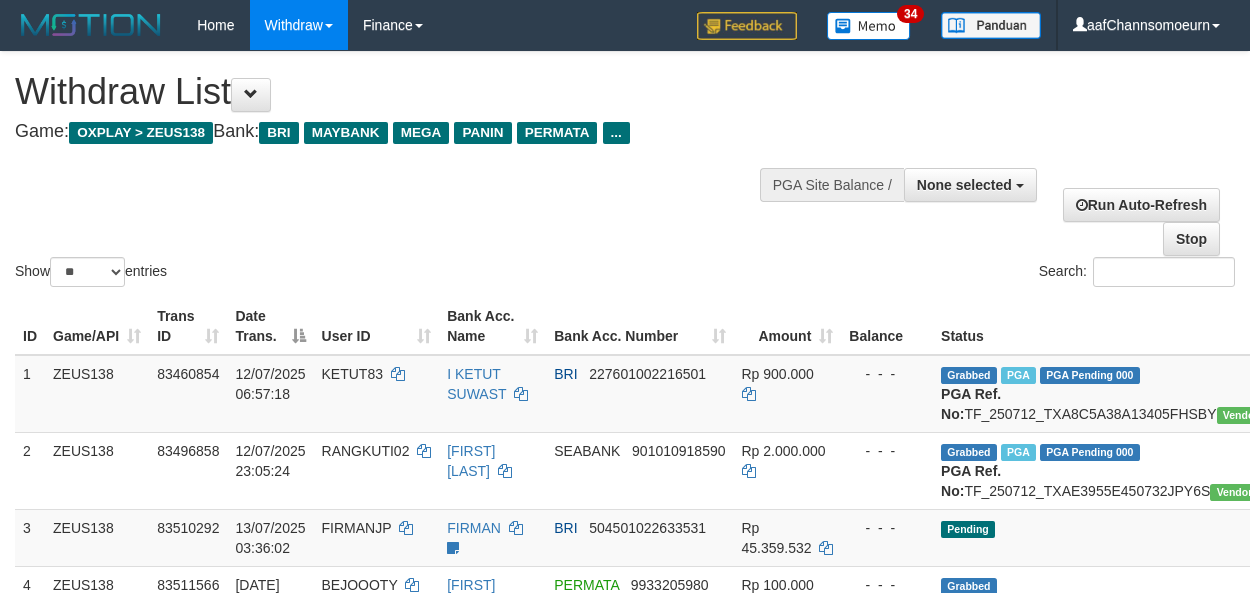 select 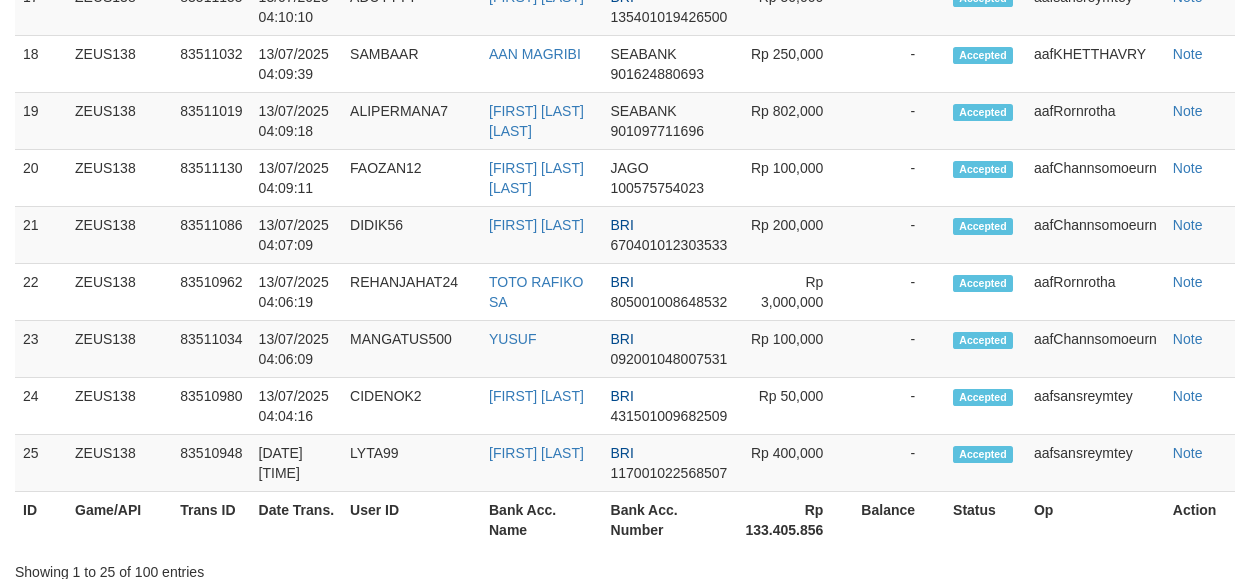 scroll, scrollTop: 1853, scrollLeft: 0, axis: vertical 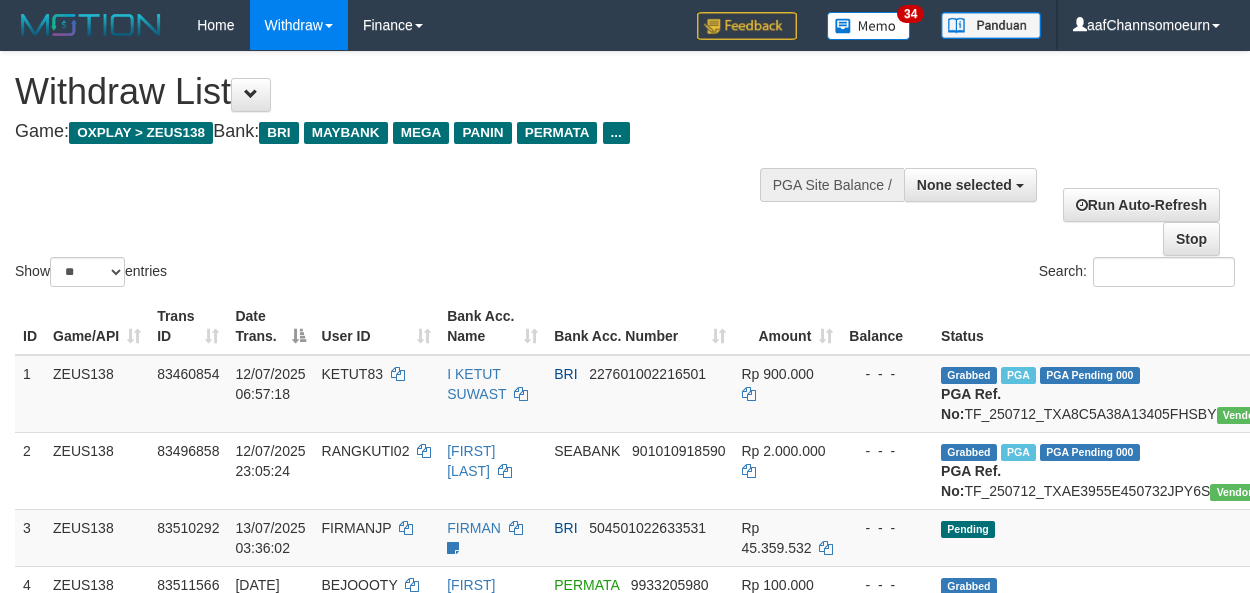 select 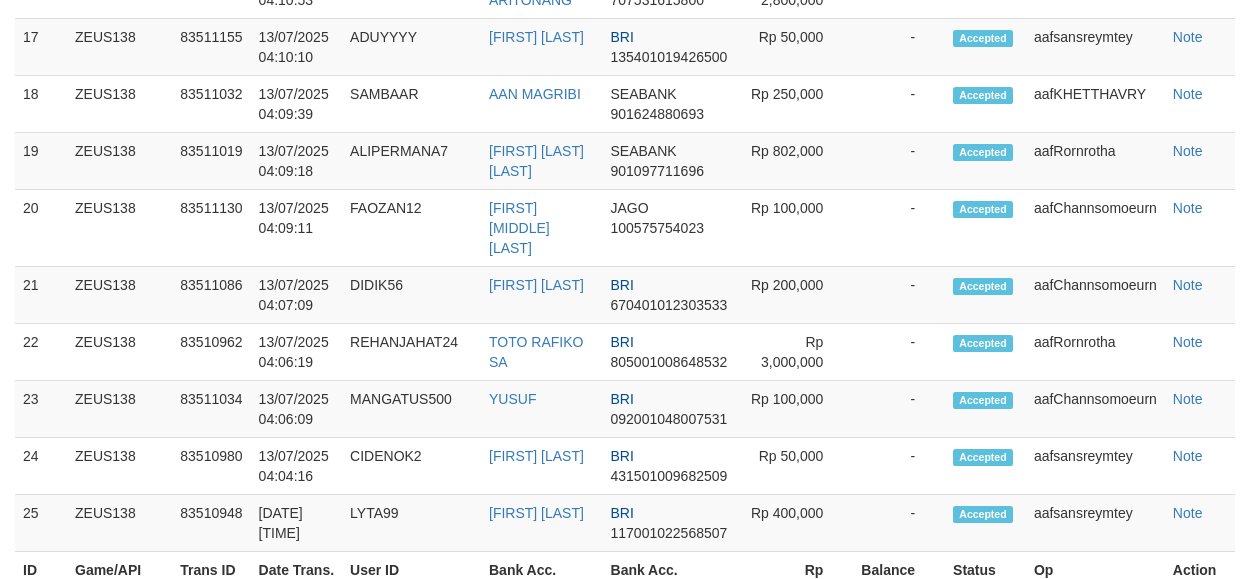 scroll, scrollTop: 1853, scrollLeft: 0, axis: vertical 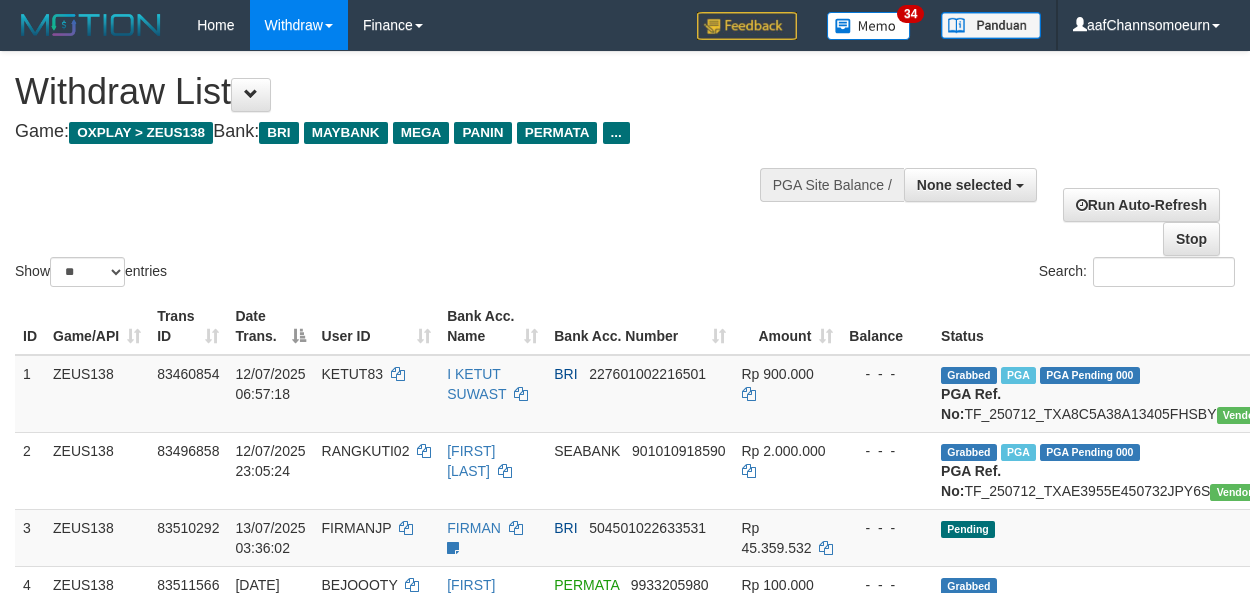 select 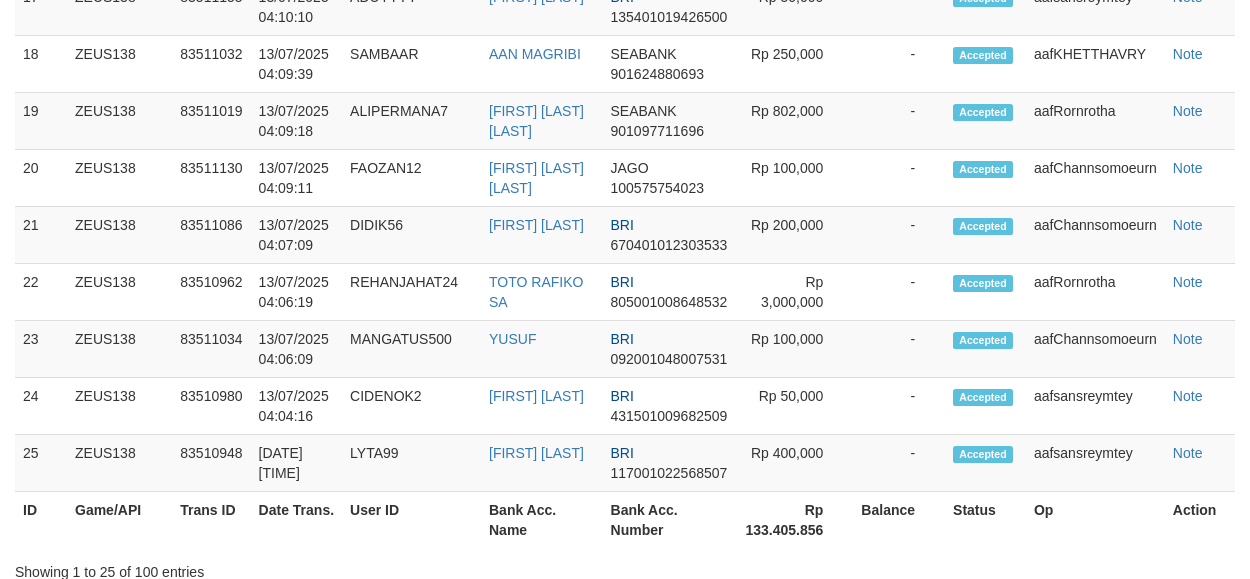 scroll, scrollTop: 1853, scrollLeft: 0, axis: vertical 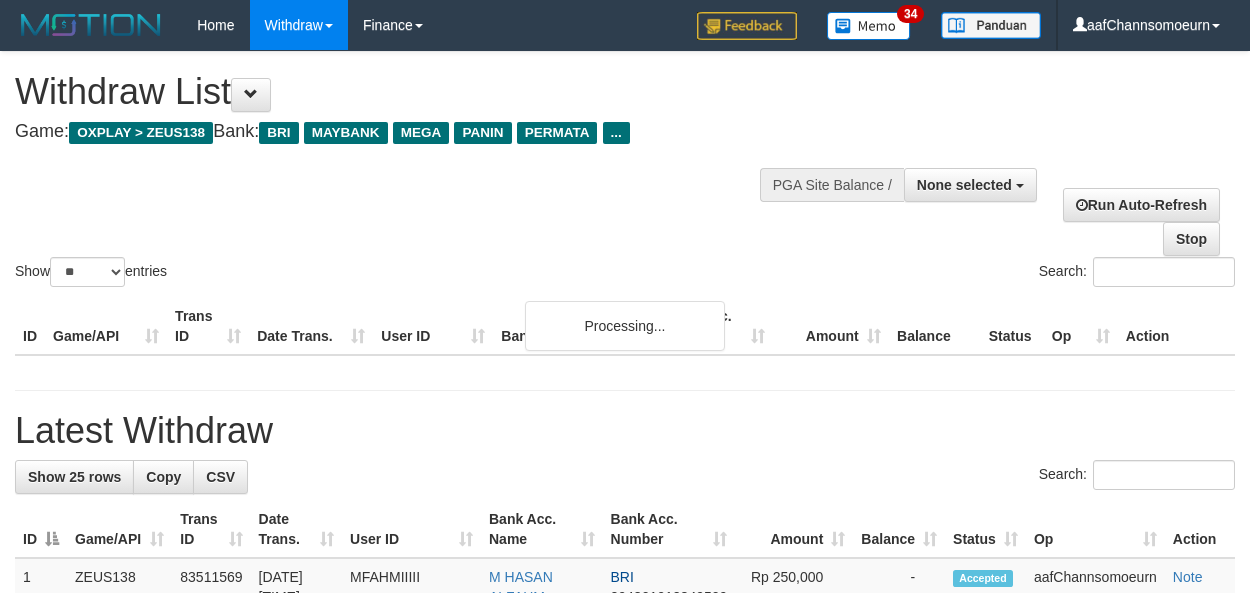 select 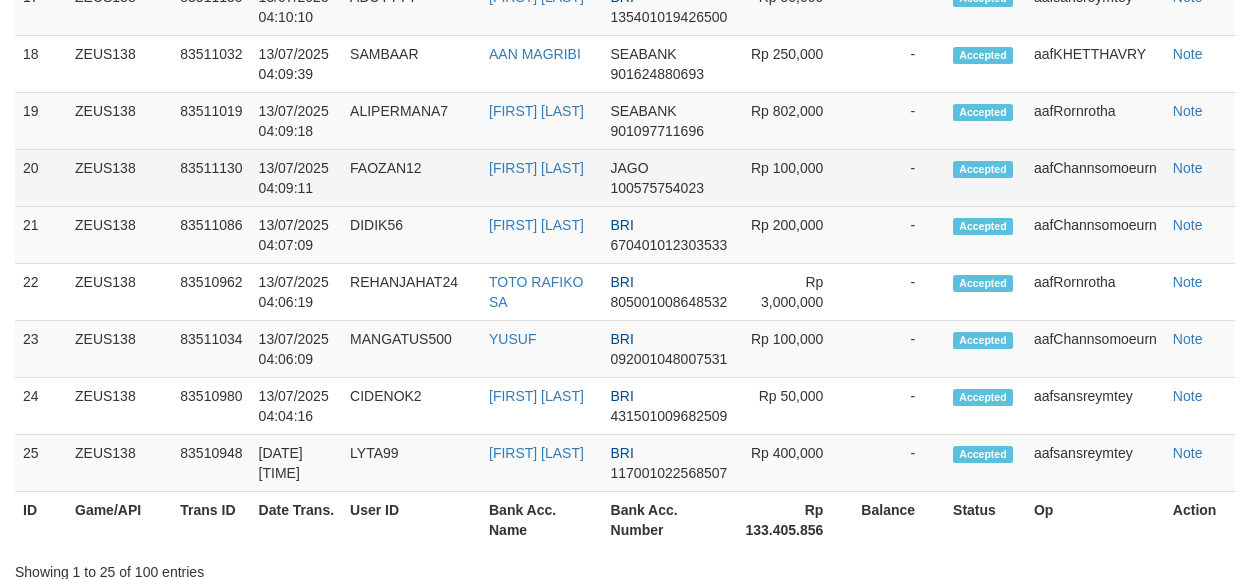 scroll, scrollTop: 1853, scrollLeft: 0, axis: vertical 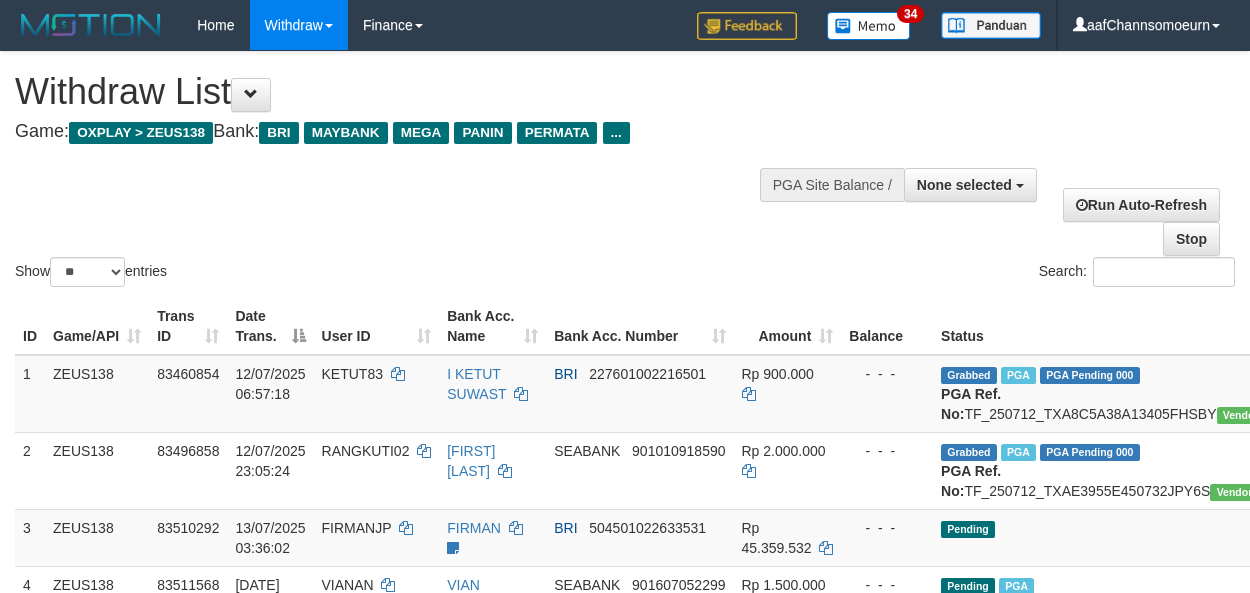 select 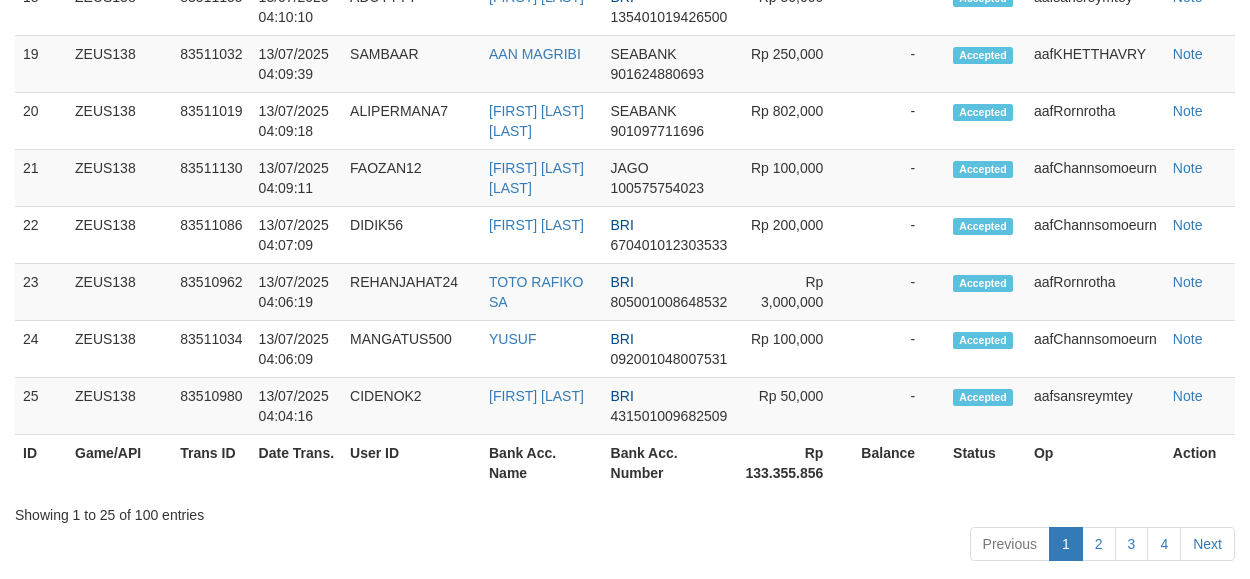 scroll, scrollTop: 1853, scrollLeft: 0, axis: vertical 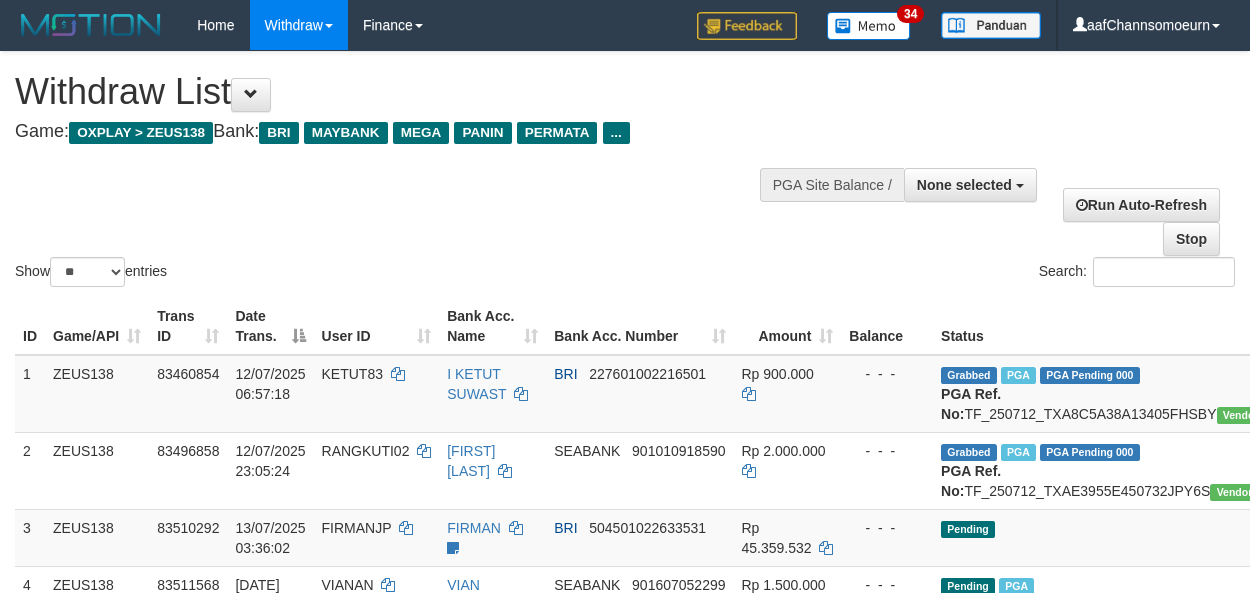 select 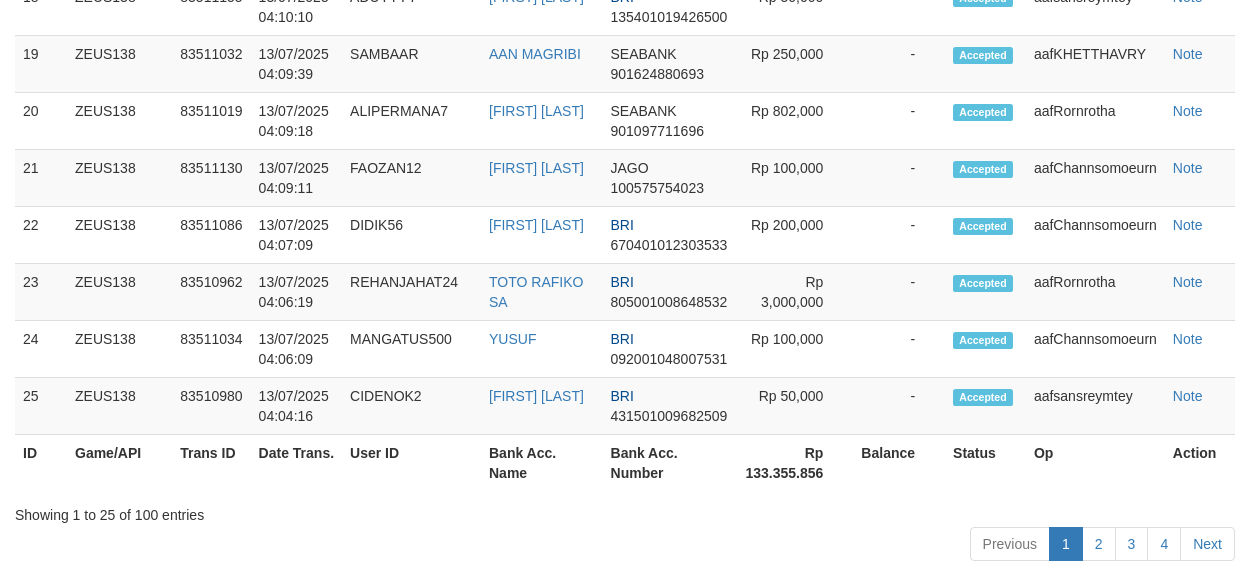 scroll, scrollTop: 1853, scrollLeft: 0, axis: vertical 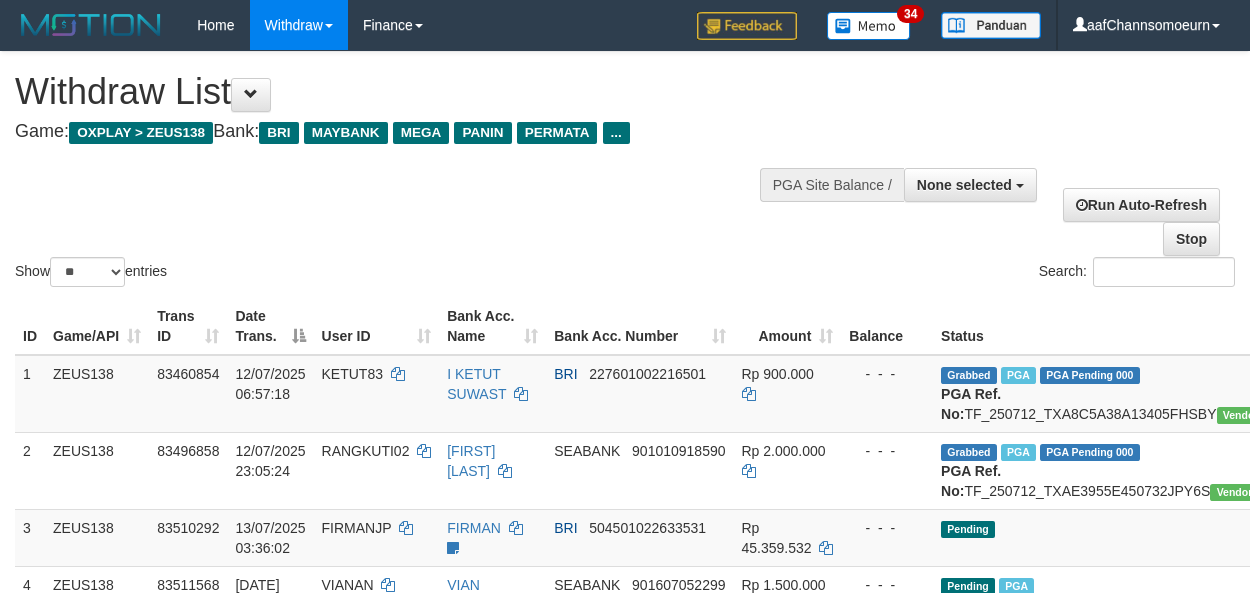 select 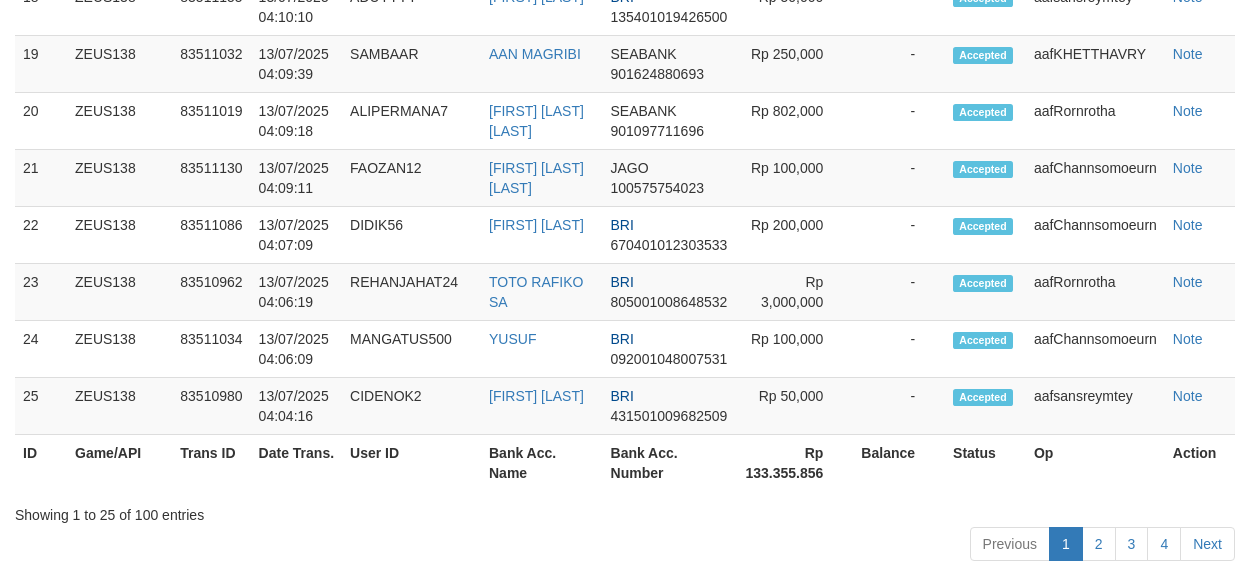 scroll, scrollTop: 1853, scrollLeft: 0, axis: vertical 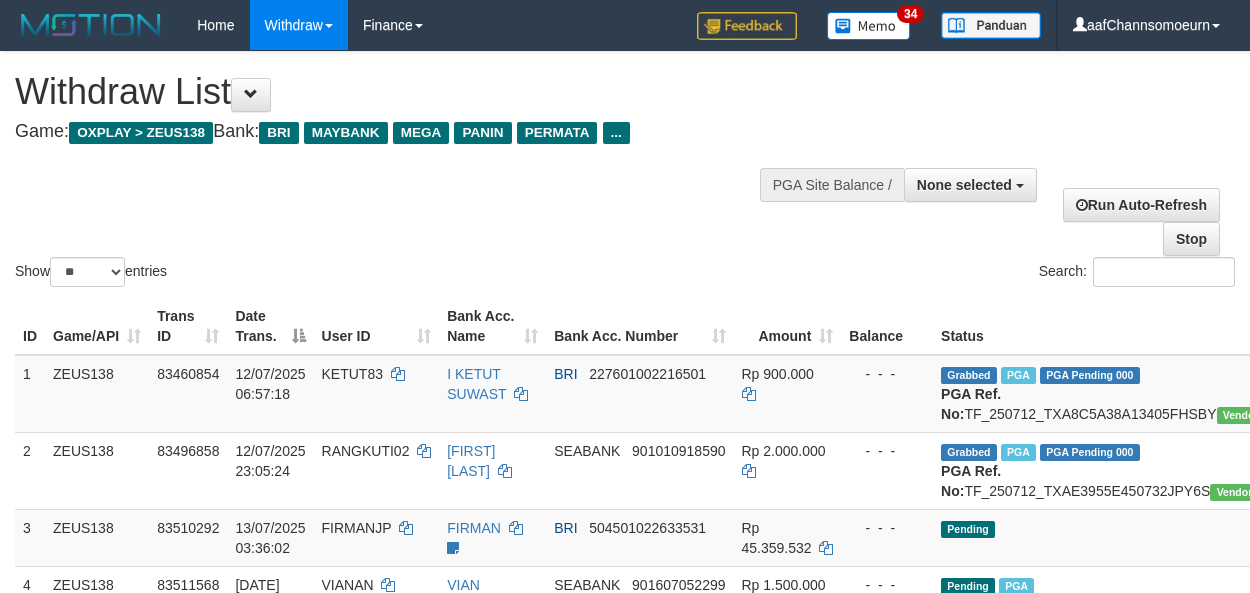 select 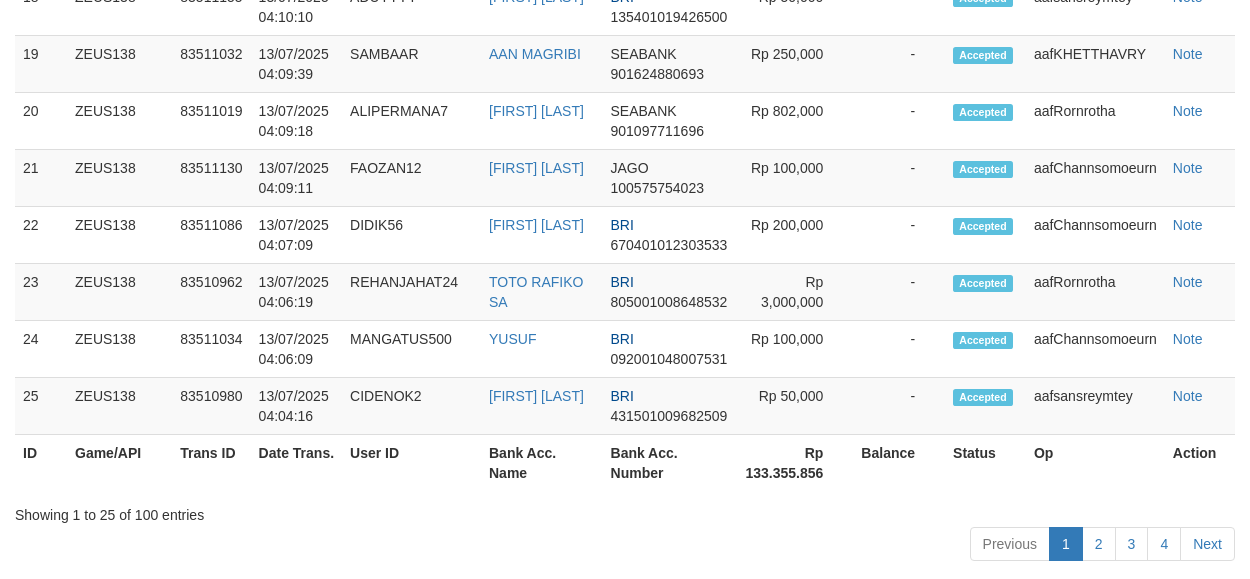 scroll, scrollTop: 1853, scrollLeft: 0, axis: vertical 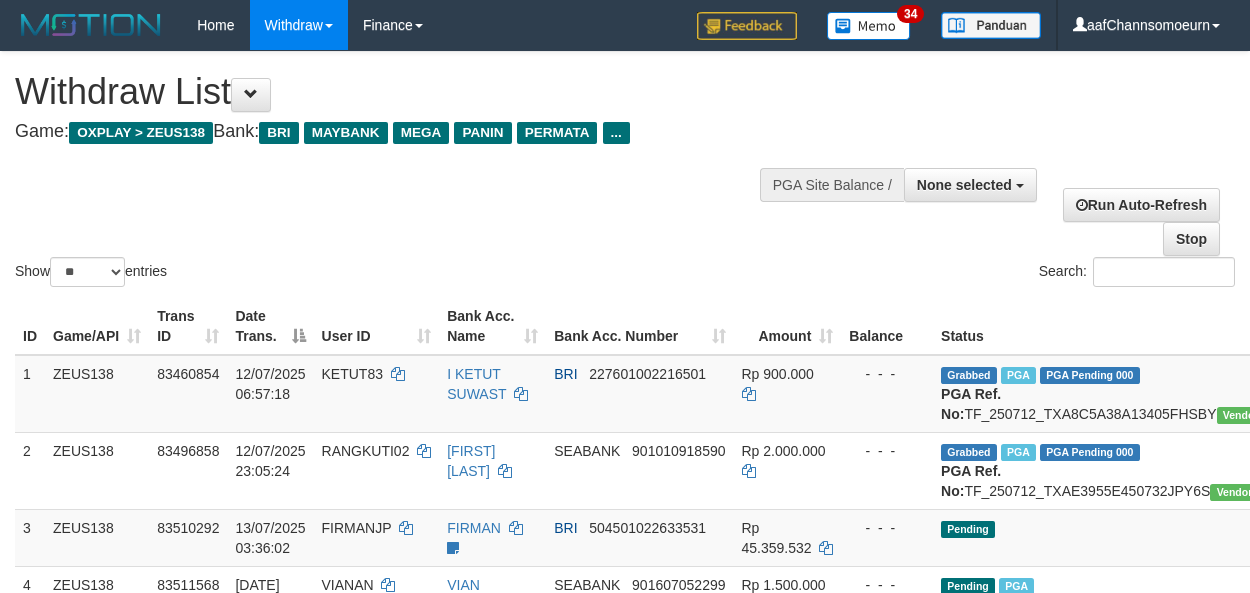select 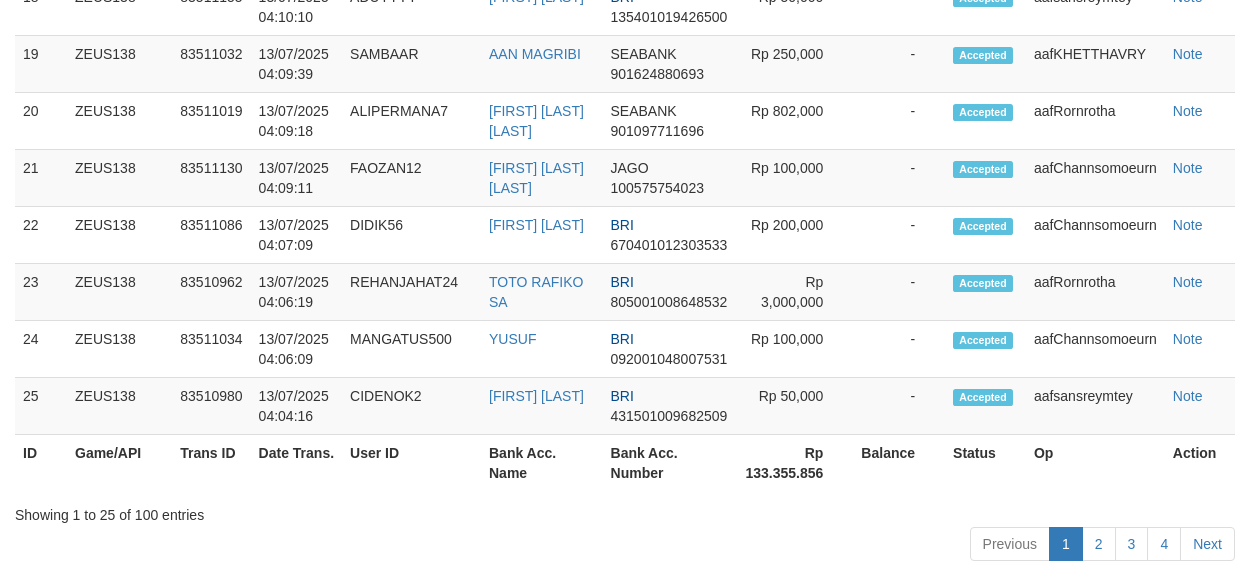 scroll, scrollTop: 1853, scrollLeft: 0, axis: vertical 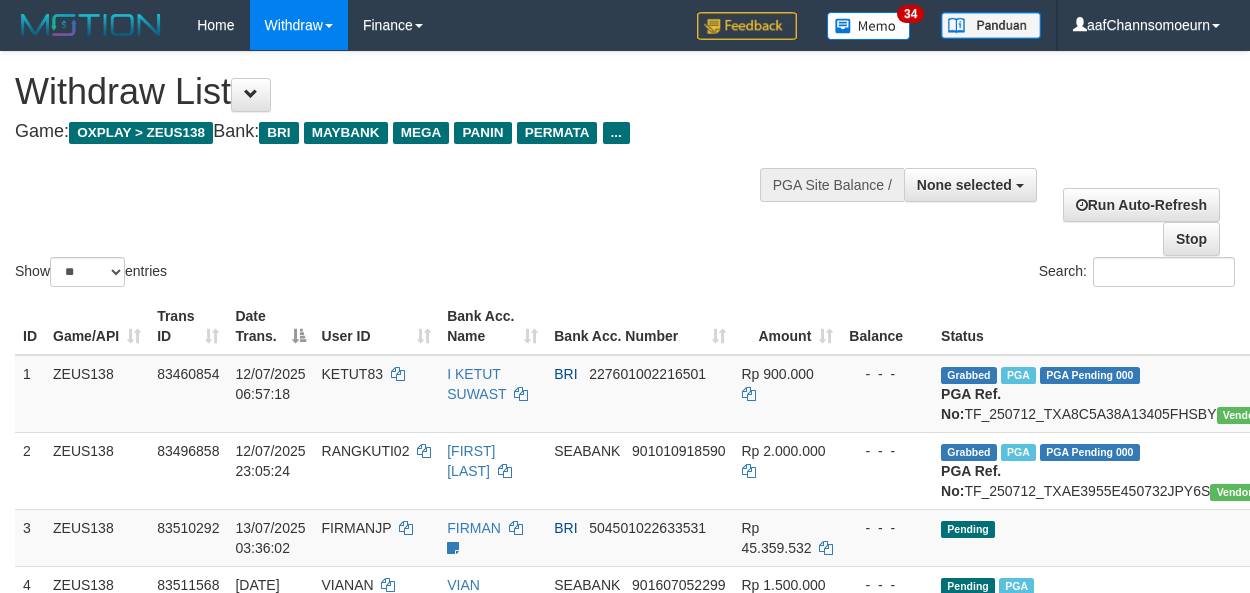 select 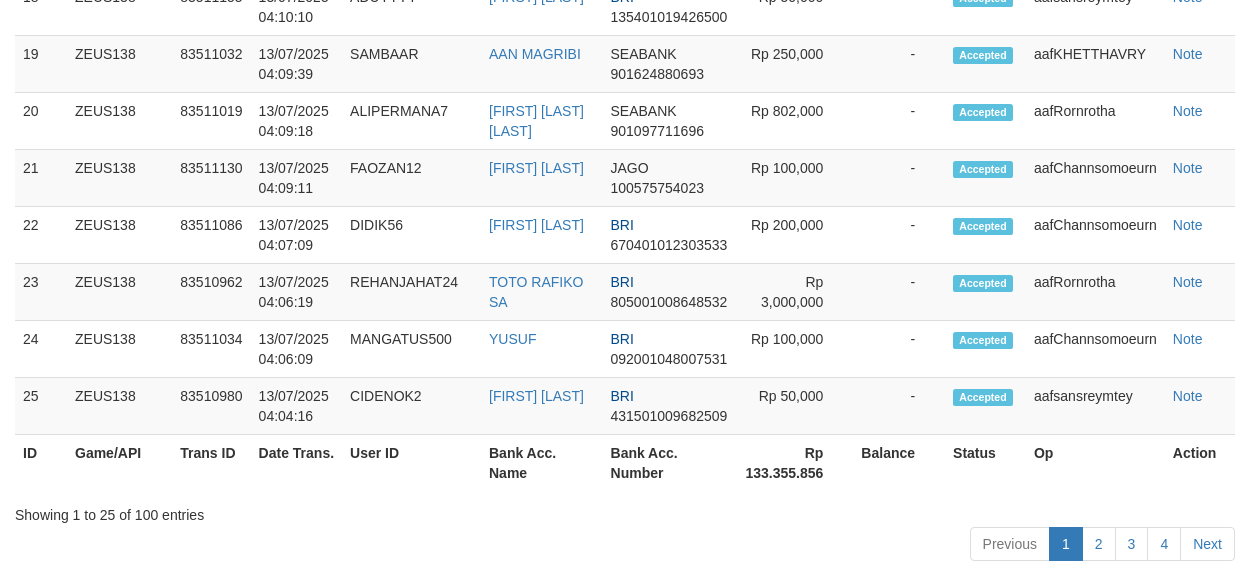 scroll, scrollTop: 1853, scrollLeft: 0, axis: vertical 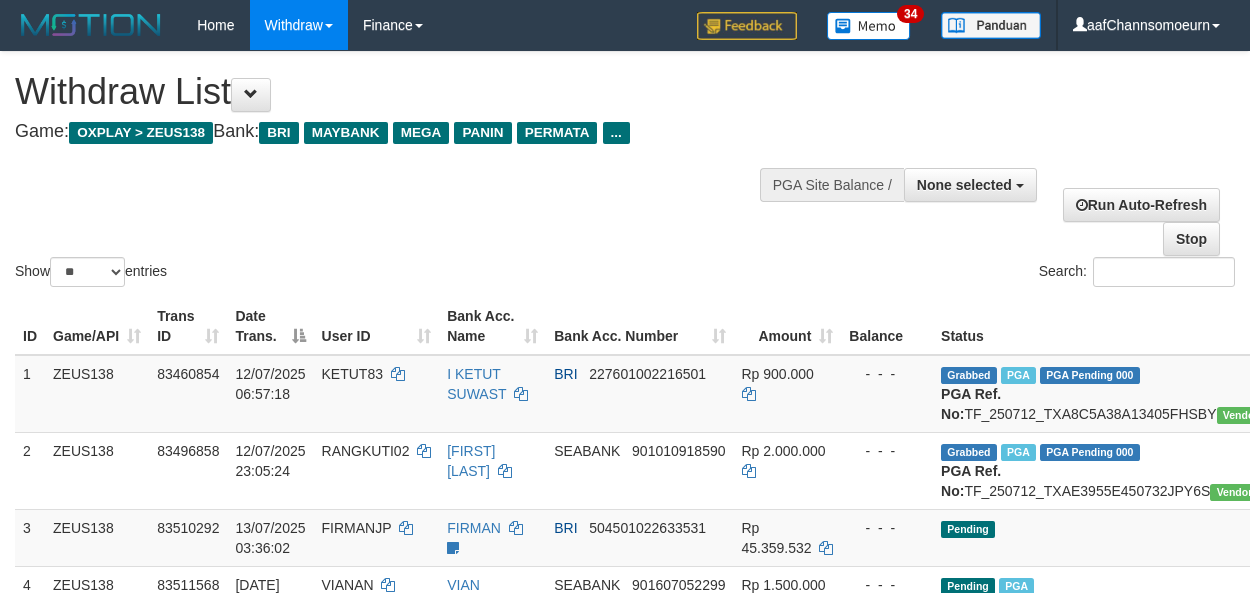 select 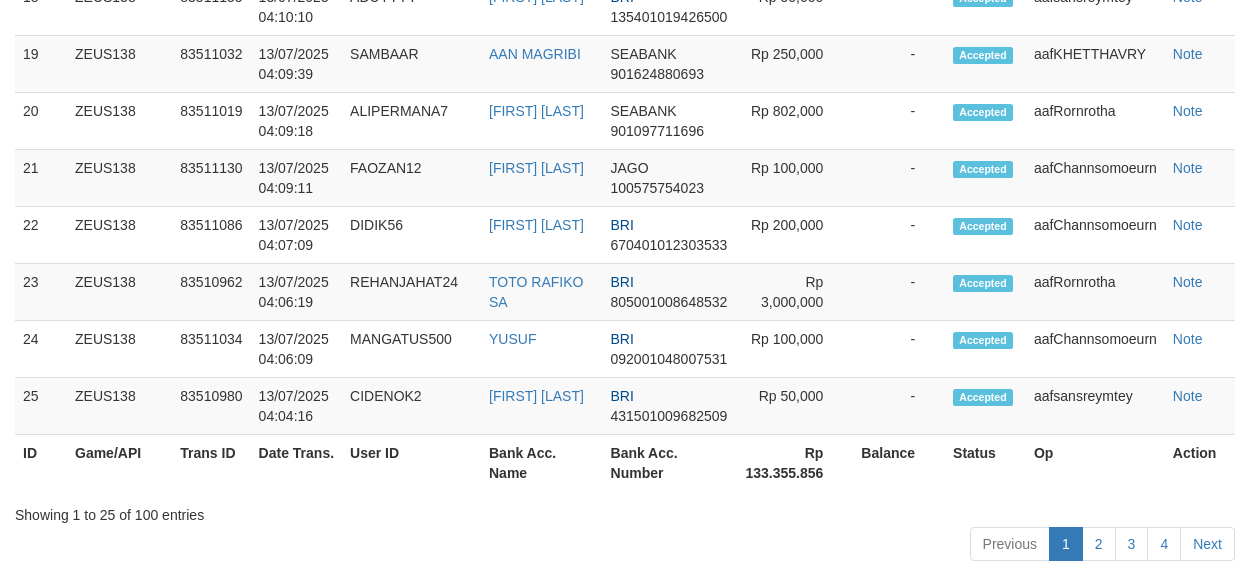 scroll, scrollTop: 1853, scrollLeft: 0, axis: vertical 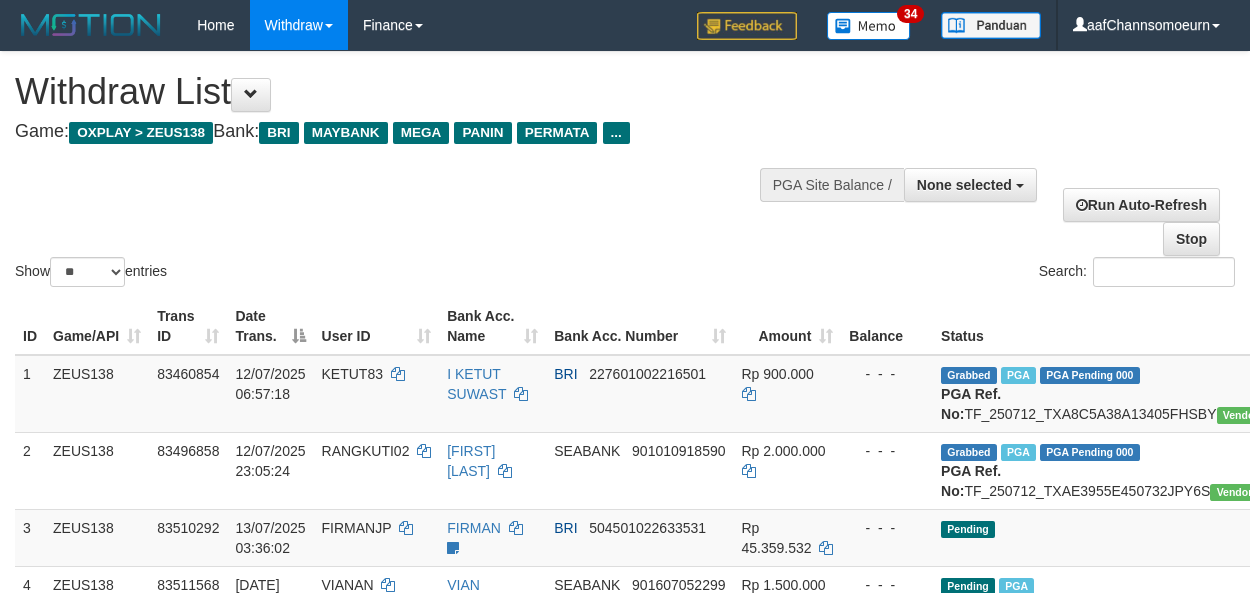 select 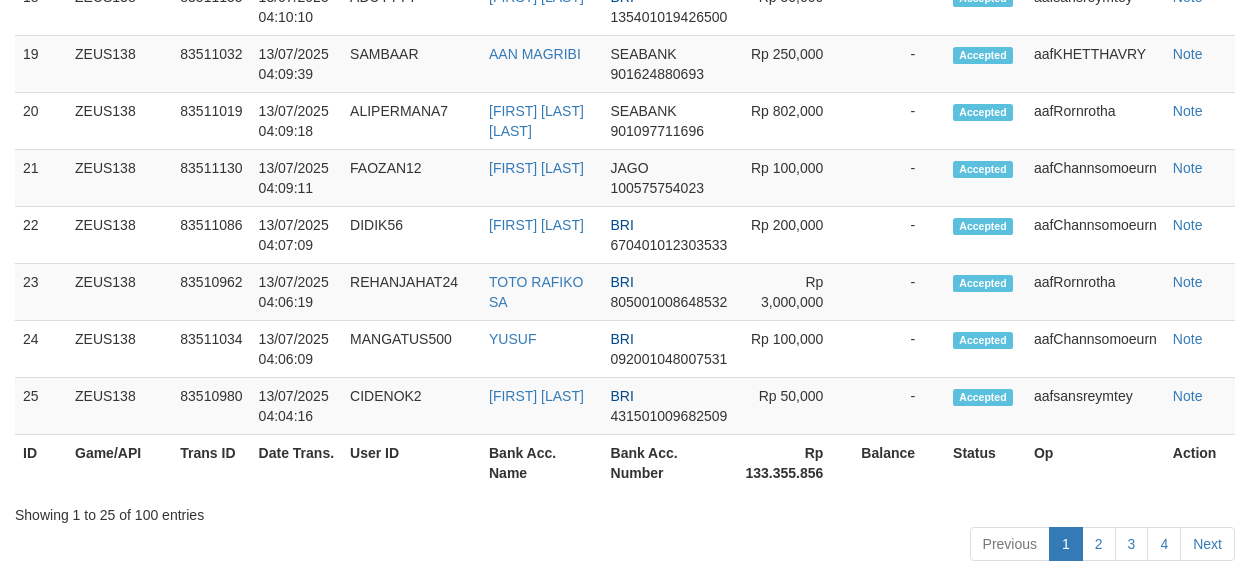 scroll, scrollTop: 1853, scrollLeft: 0, axis: vertical 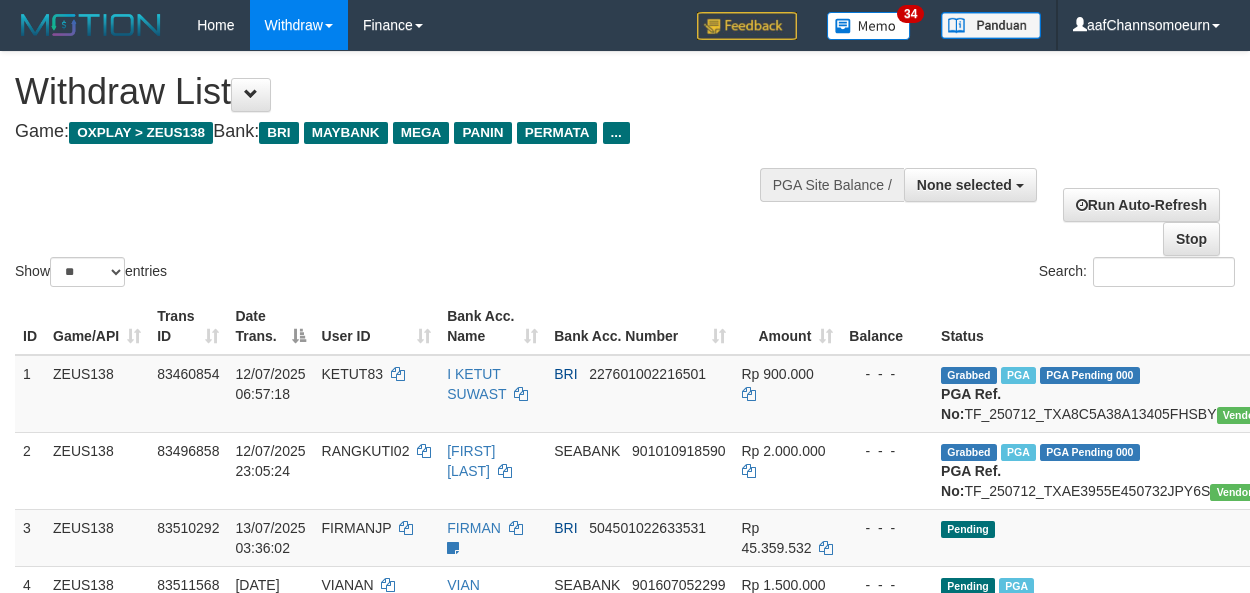 select 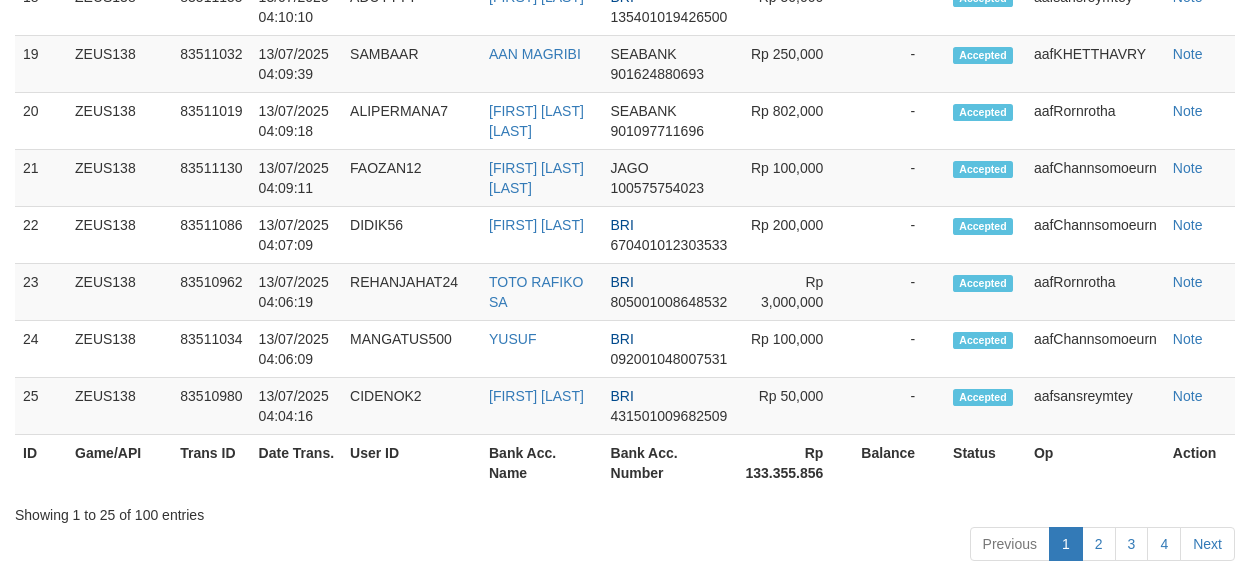 scroll, scrollTop: 1853, scrollLeft: 0, axis: vertical 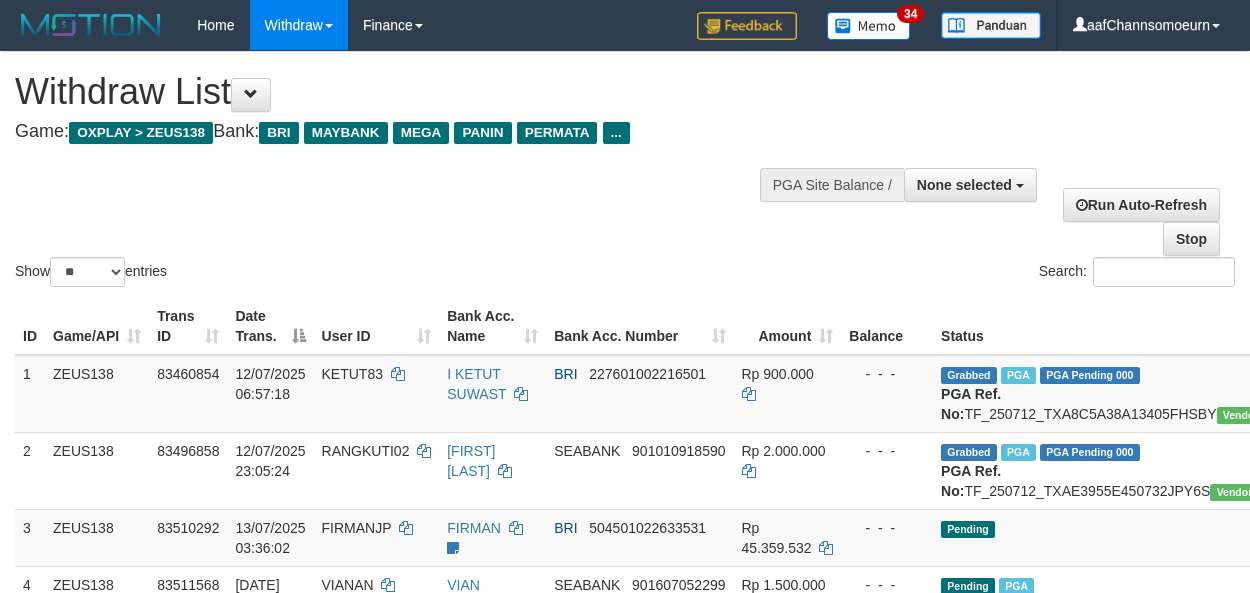 select 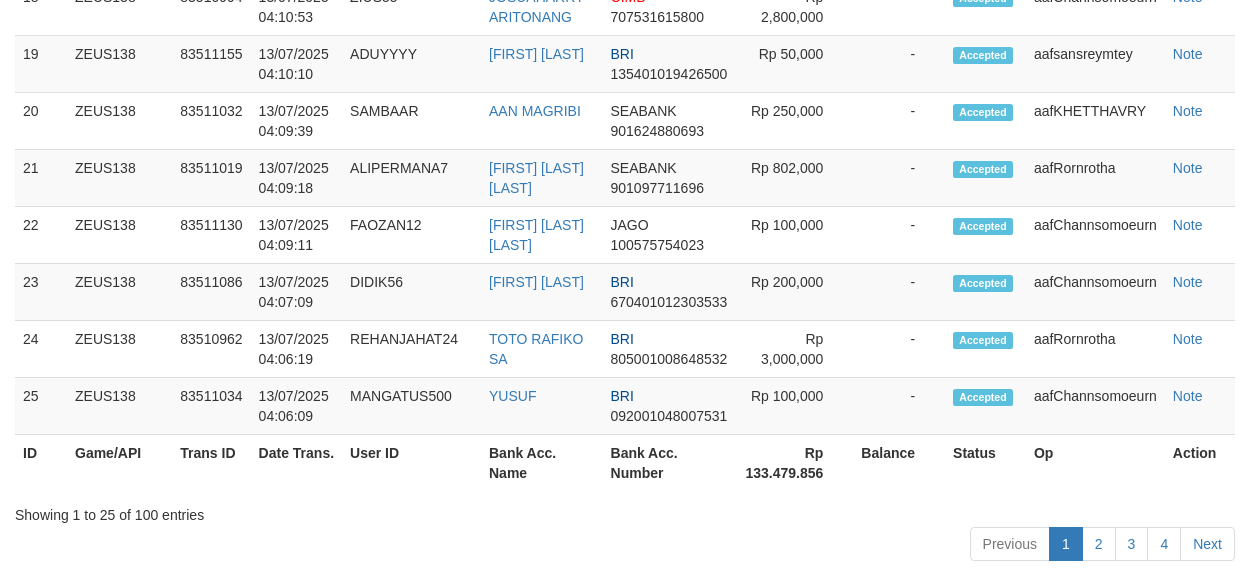 scroll, scrollTop: 1853, scrollLeft: 0, axis: vertical 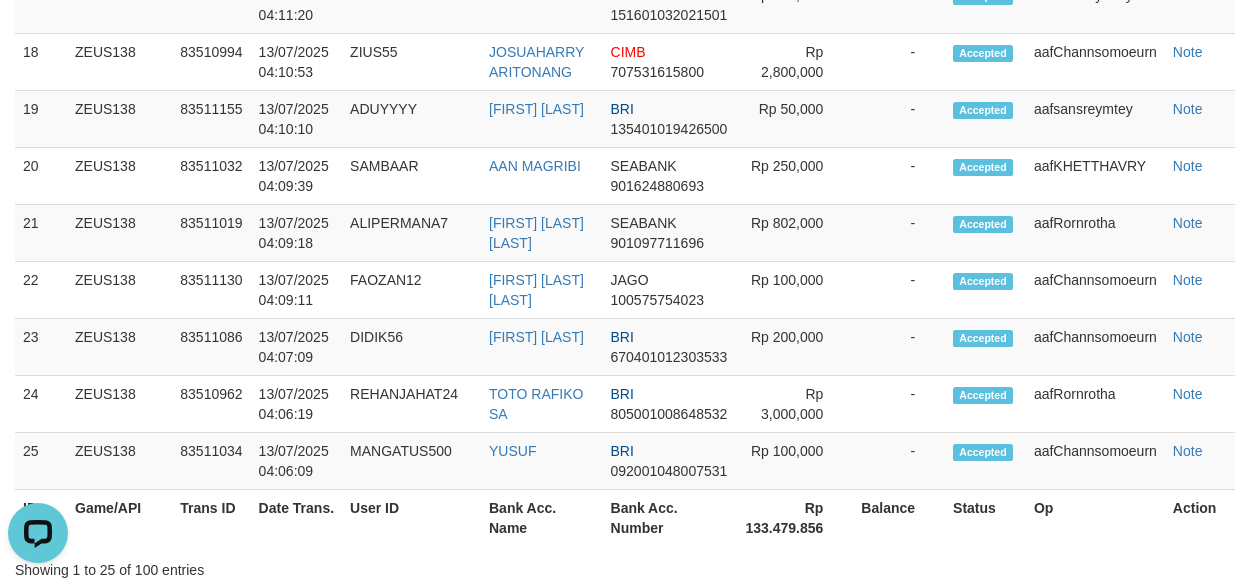 drag, startPoint x: 1240, startPoint y: 229, endPoint x: 1254, endPoint y: 229, distance: 14 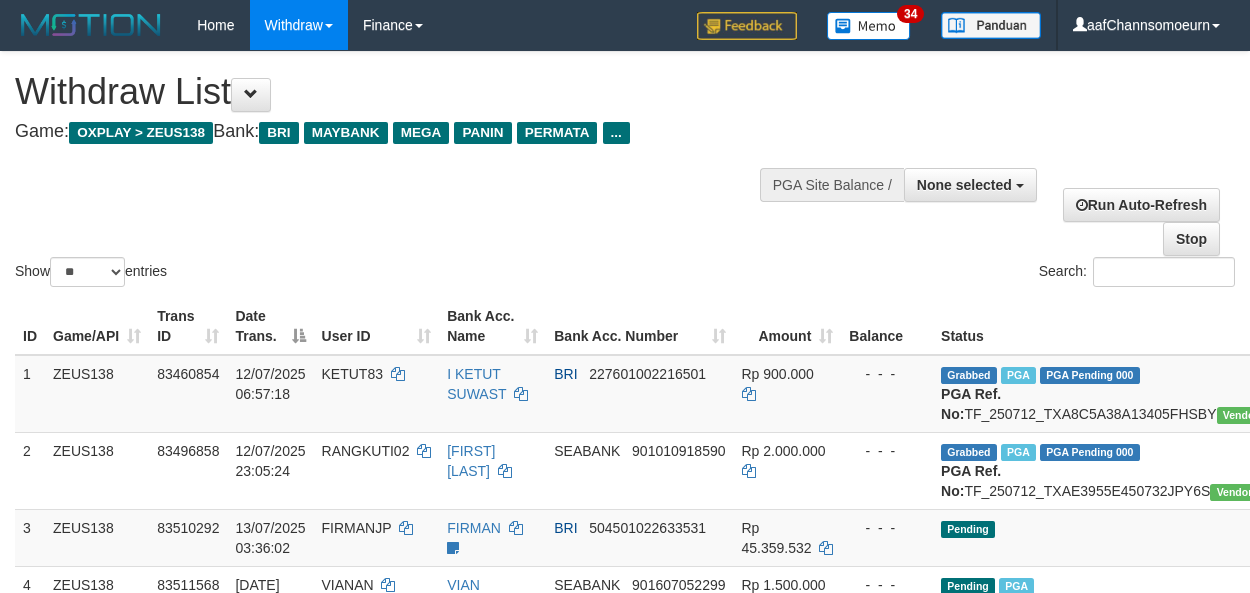 select 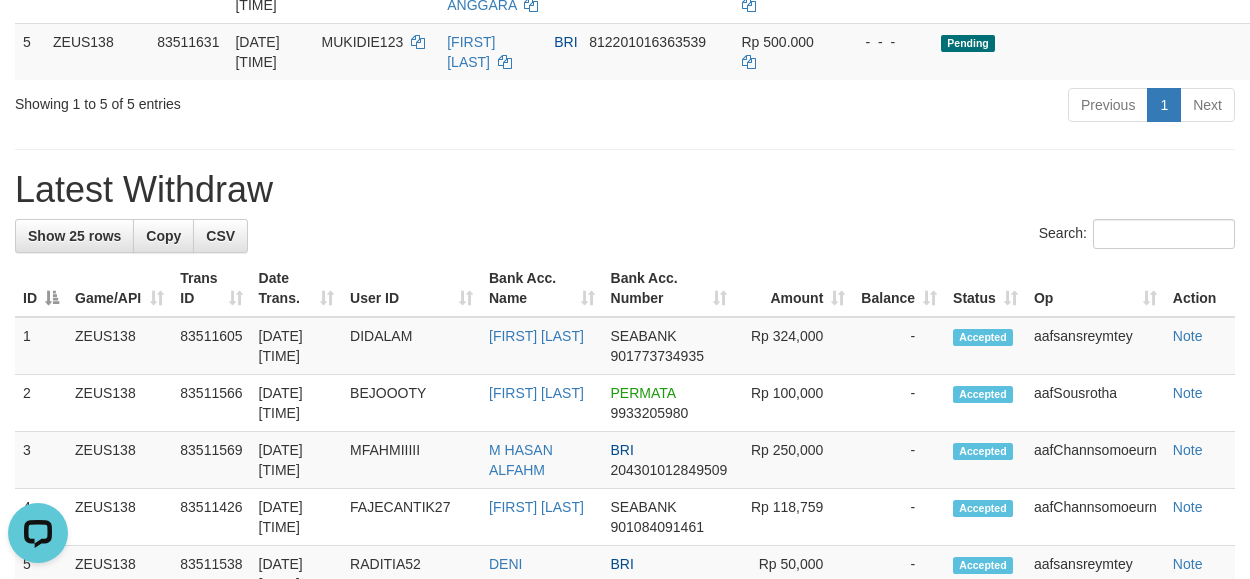 scroll, scrollTop: 0, scrollLeft: 0, axis: both 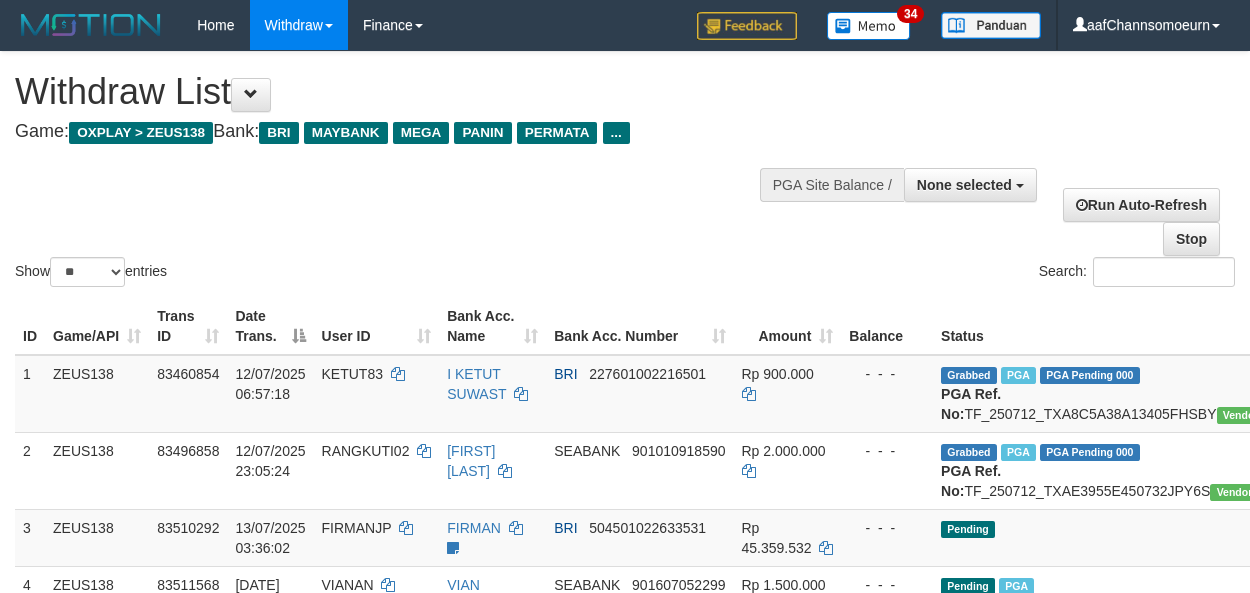 select 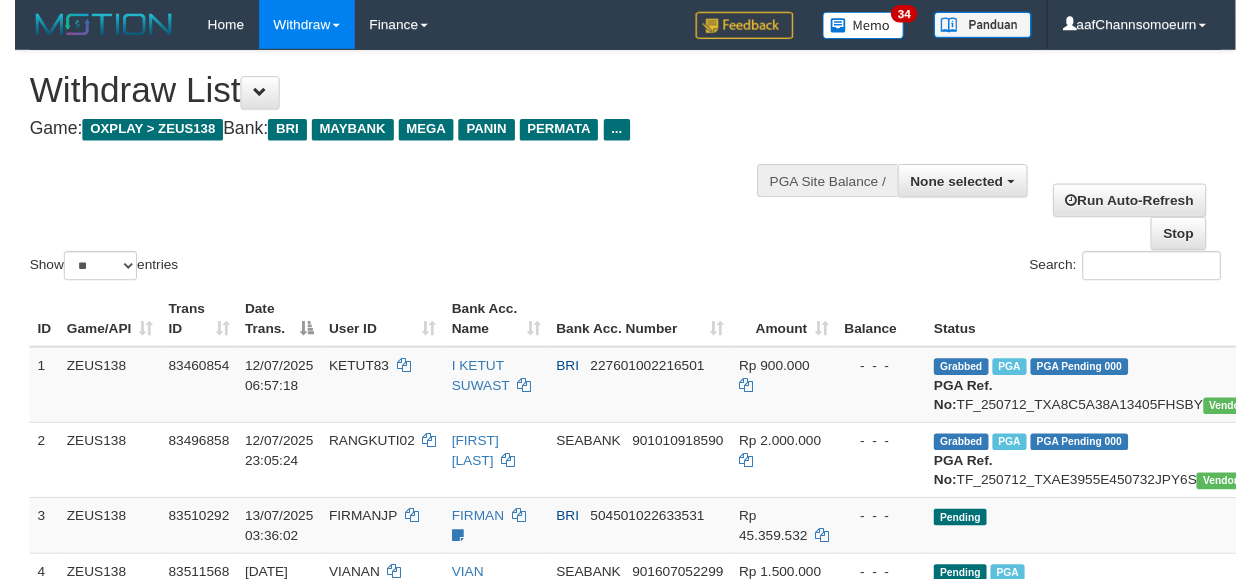 scroll, scrollTop: 266, scrollLeft: 0, axis: vertical 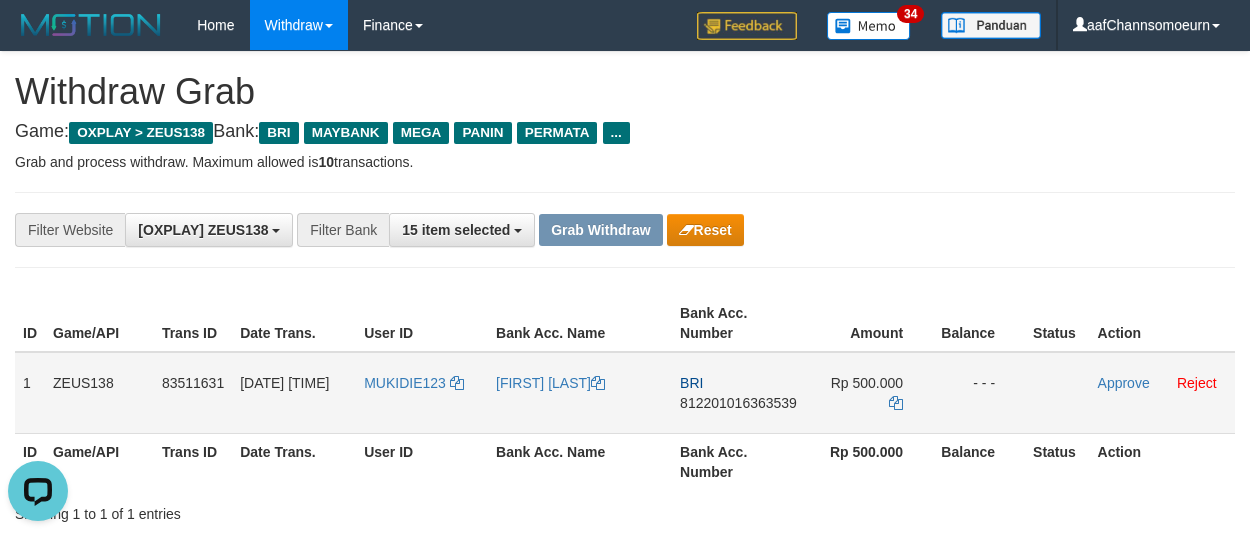 click on "MUKIDIE123" at bounding box center [422, 393] 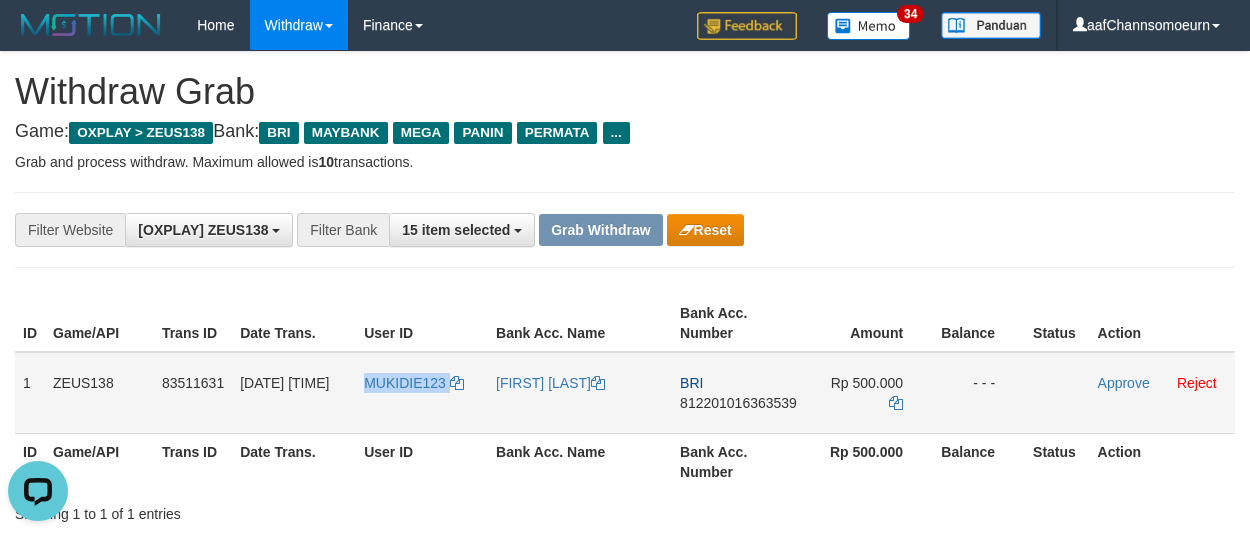 drag, startPoint x: 411, startPoint y: 399, endPoint x: 410, endPoint y: 369, distance: 30.016663 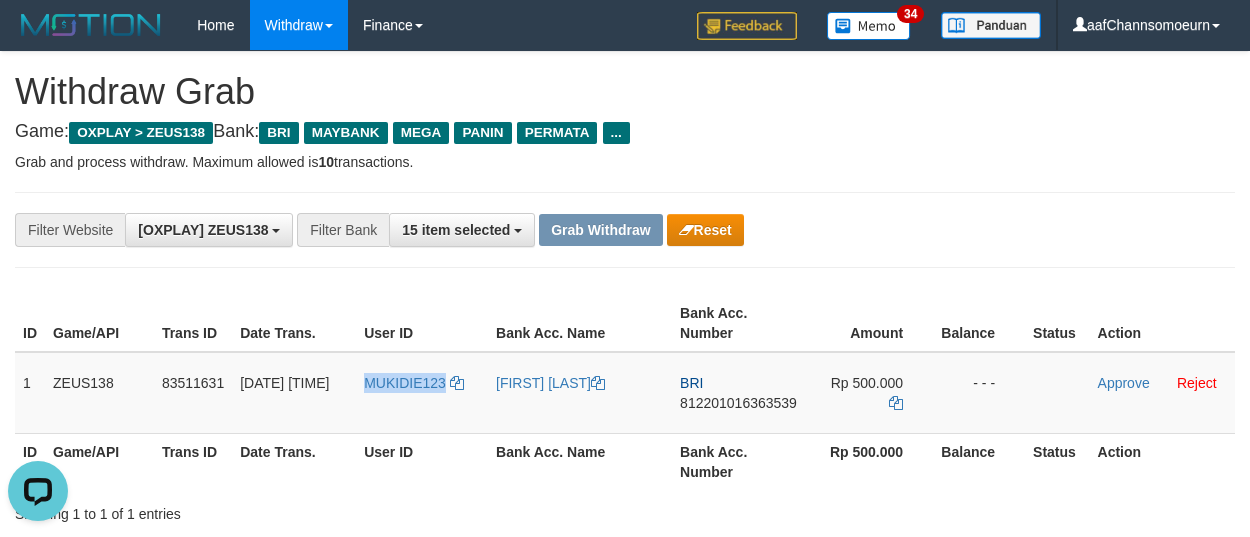 copy on "MUKIDIE123" 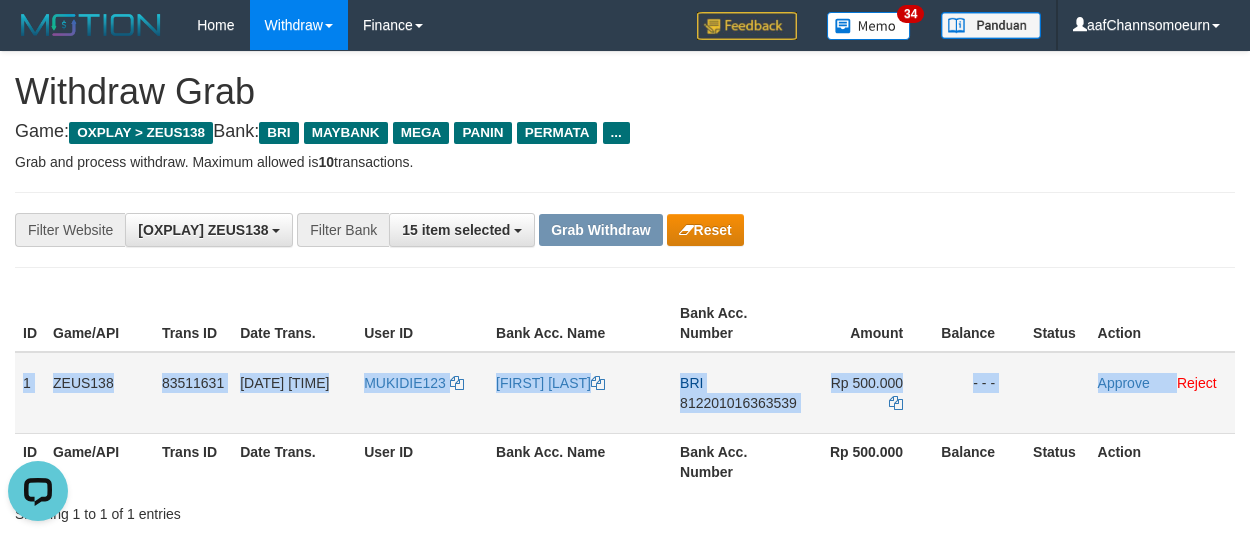 drag, startPoint x: 20, startPoint y: 370, endPoint x: 1178, endPoint y: 396, distance: 1158.2919 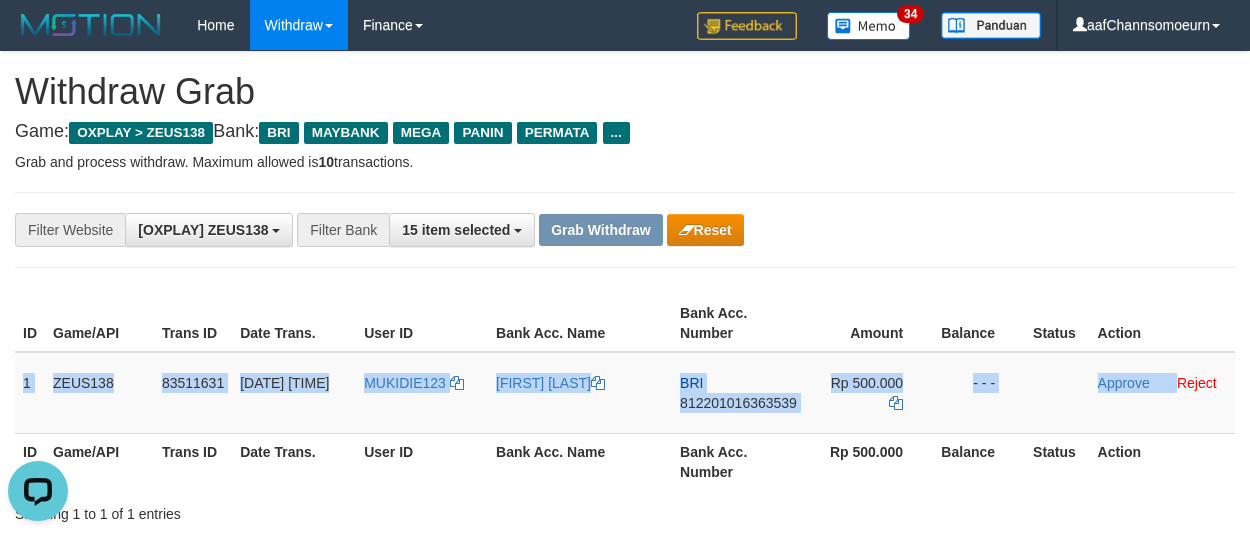 copy on "1
ZEUS138
83511631
13/07/2025 04:31:26
MUKIDIE123
AHMAD MAULANA
BRI
812201016363539
Rp 500.000
- - -
Approve" 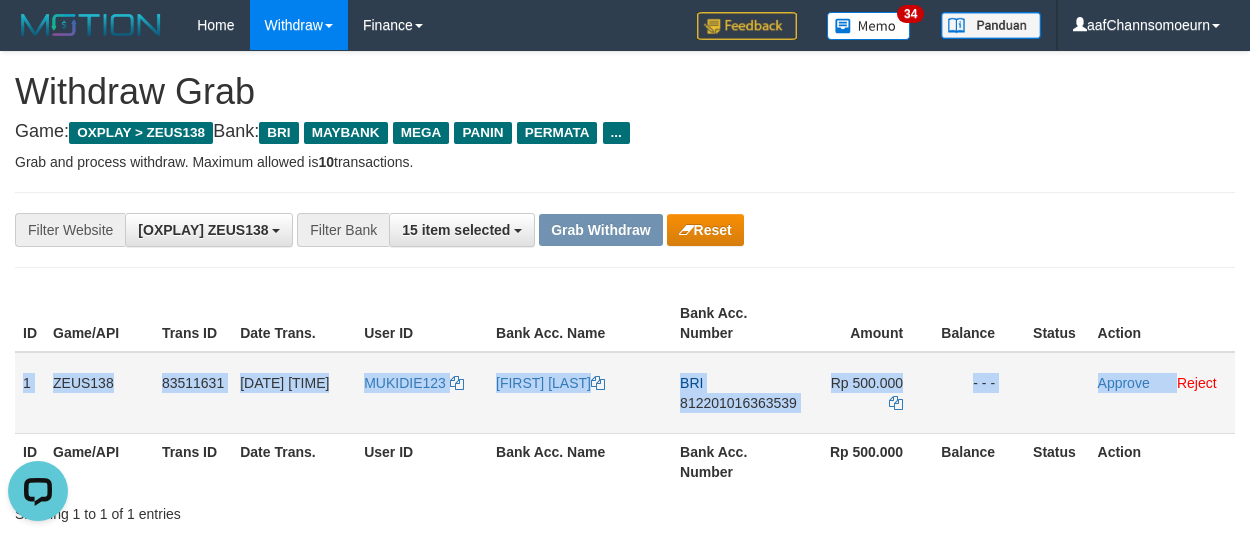 click on "812201016363539" at bounding box center [738, 403] 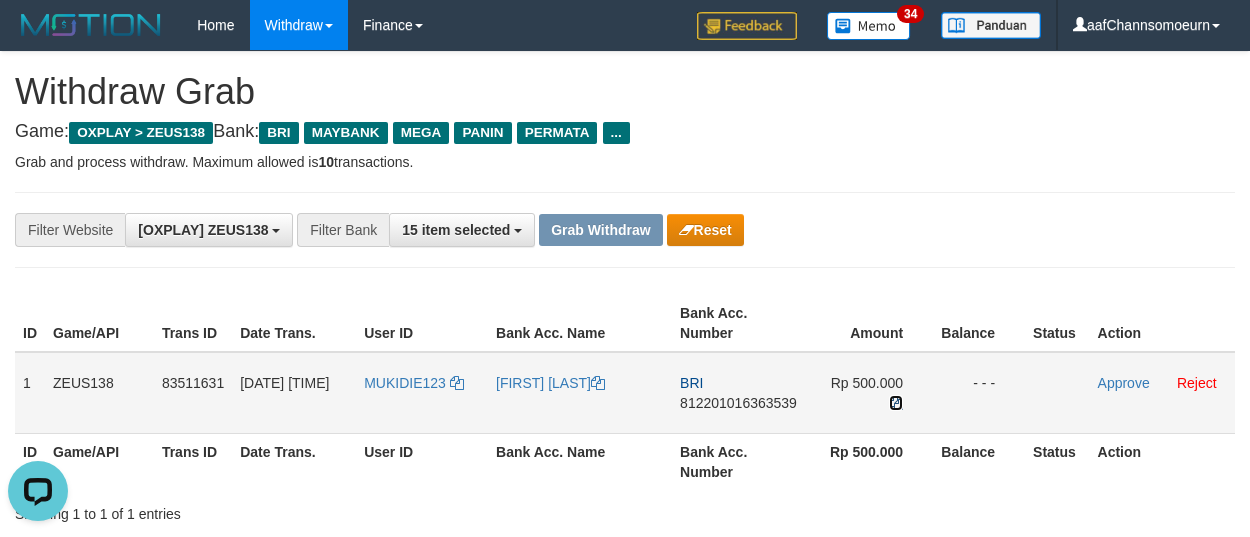 click at bounding box center (896, 403) 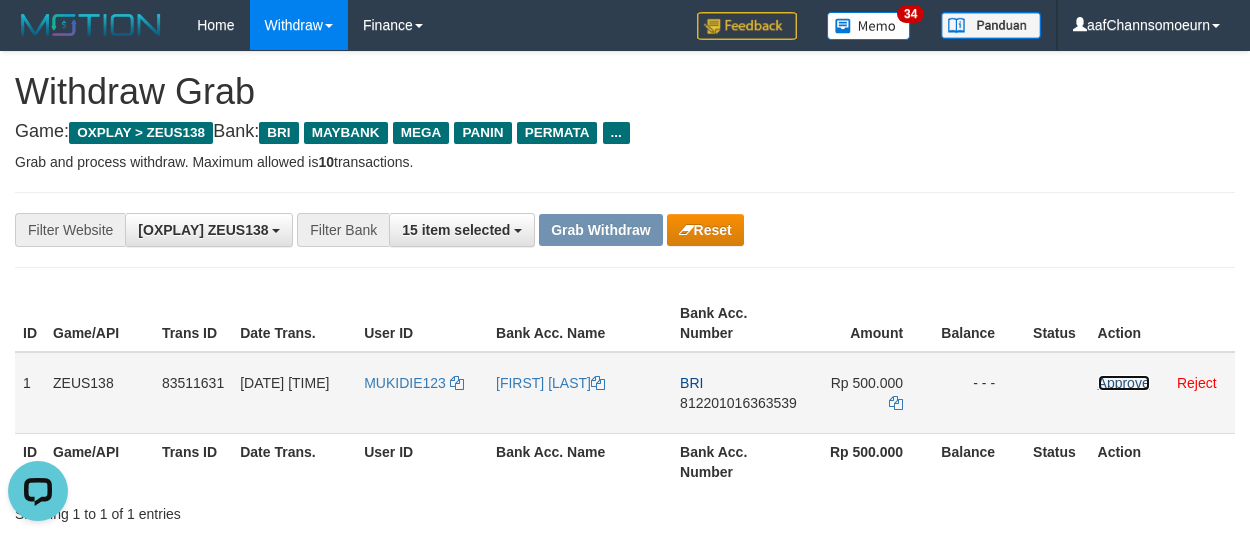 click on "Approve" at bounding box center (1124, 383) 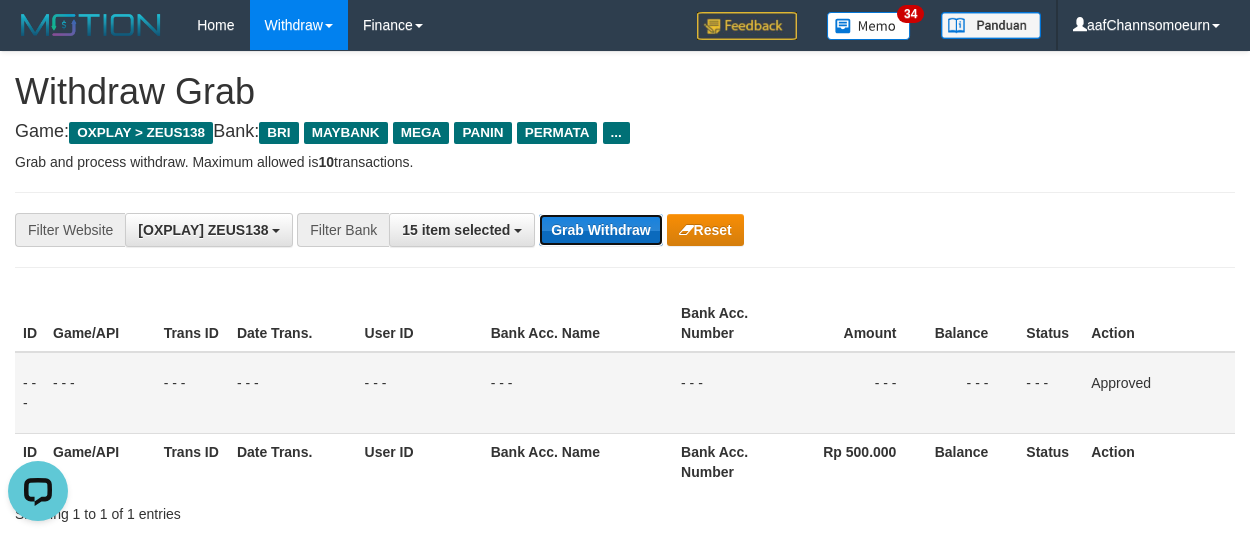 click on "Grab Withdraw" at bounding box center (600, 230) 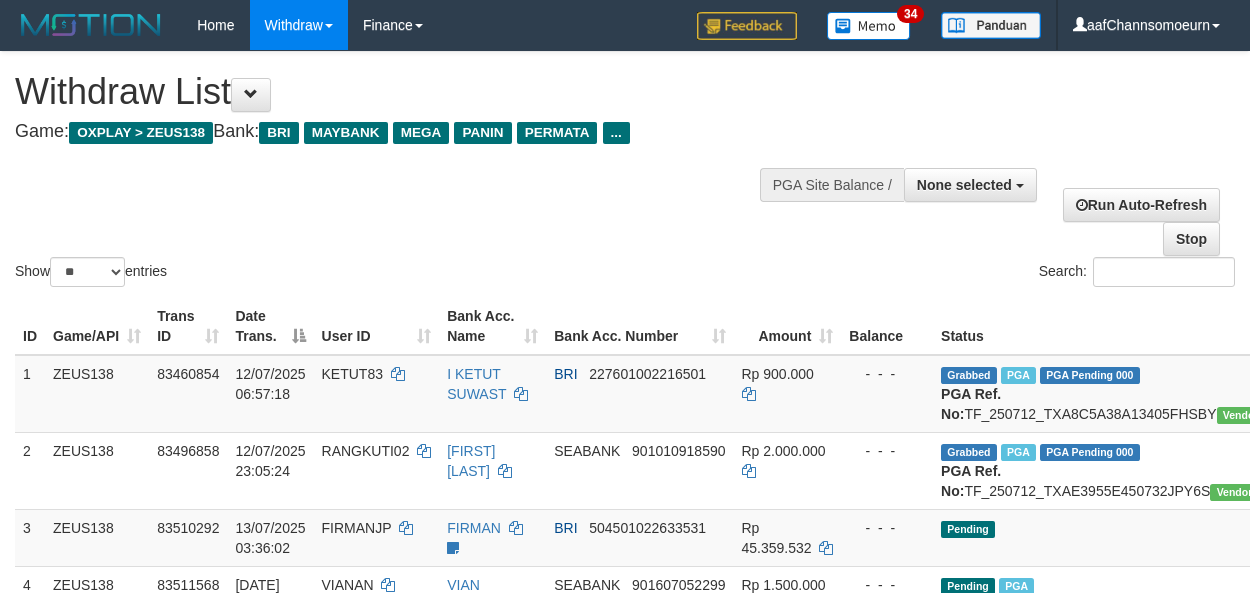 select 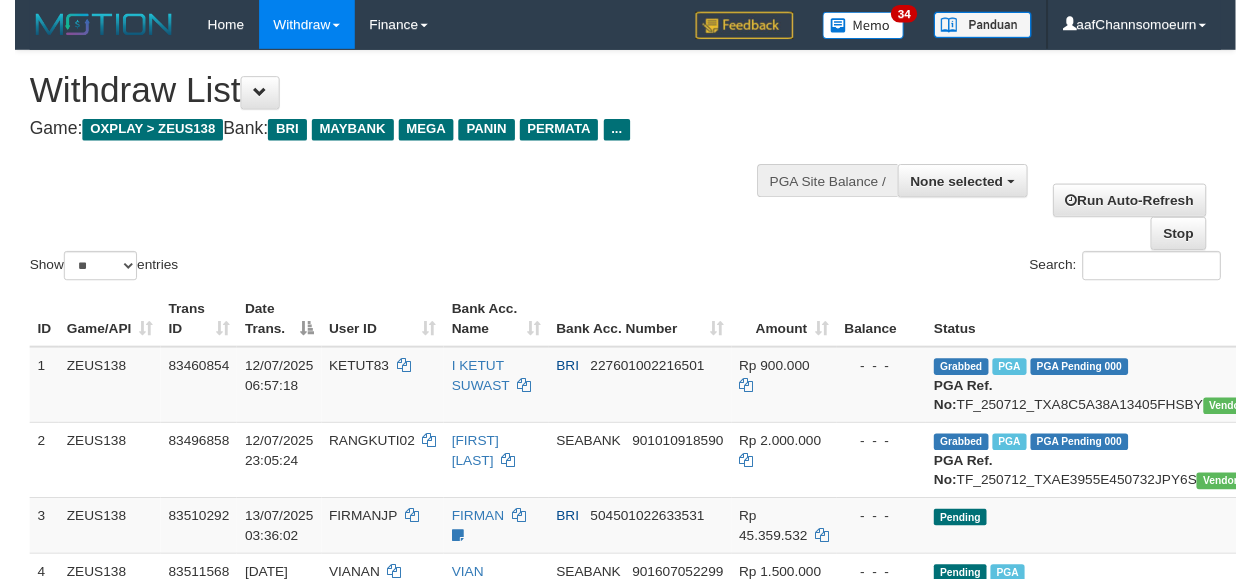 scroll, scrollTop: 824, scrollLeft: 0, axis: vertical 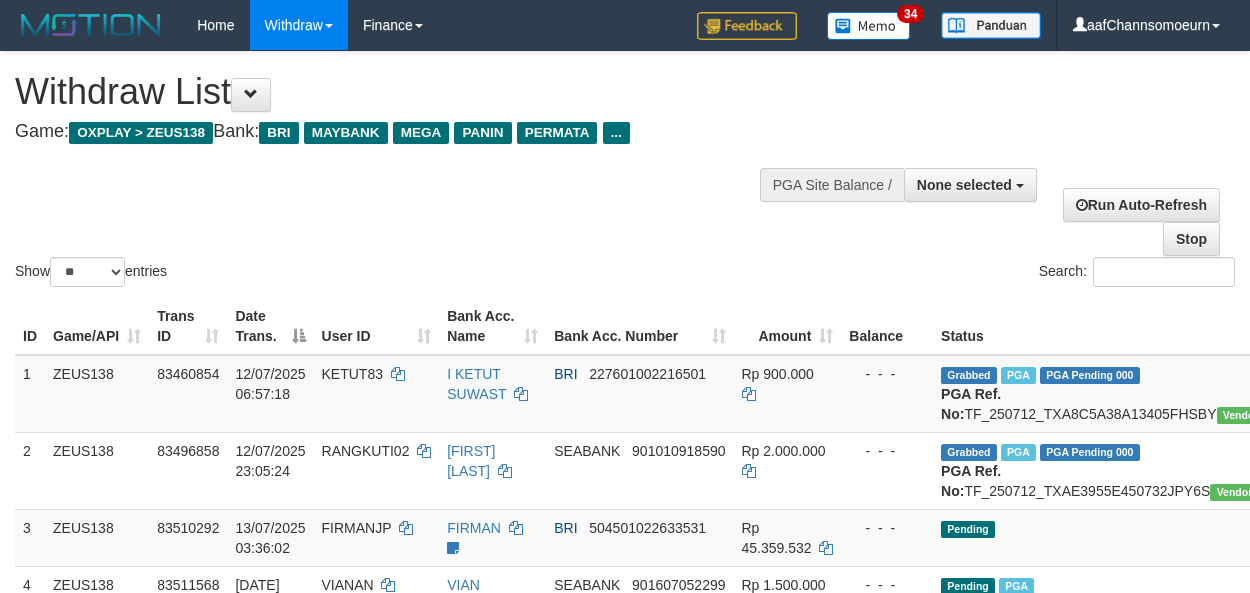 select 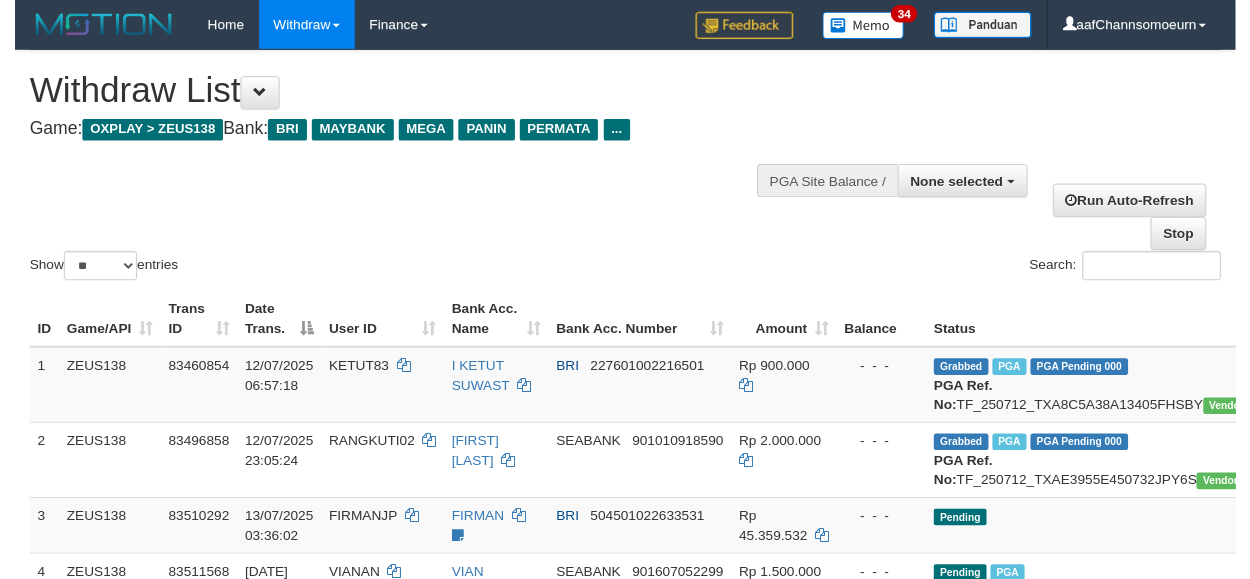 scroll, scrollTop: 272, scrollLeft: 0, axis: vertical 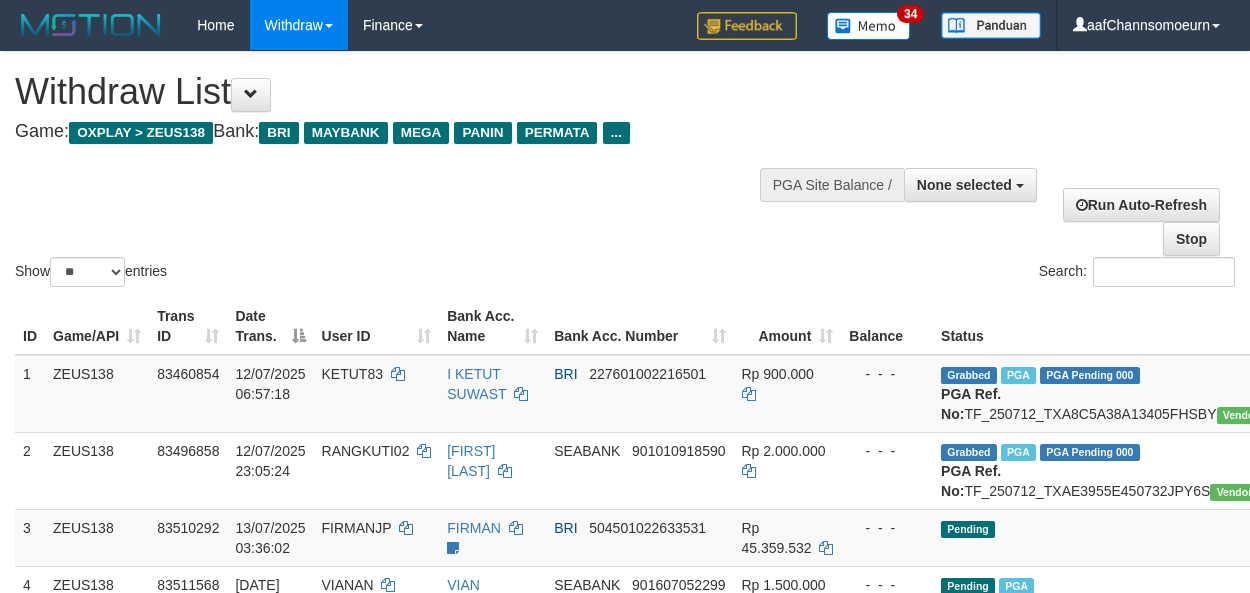 select 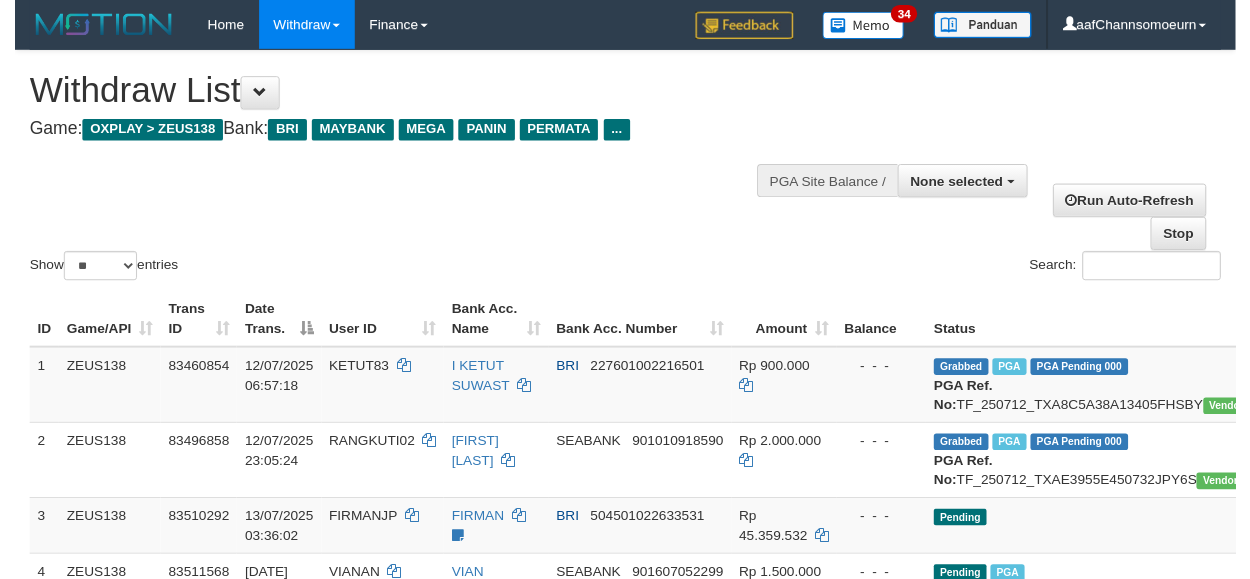scroll, scrollTop: 830, scrollLeft: 0, axis: vertical 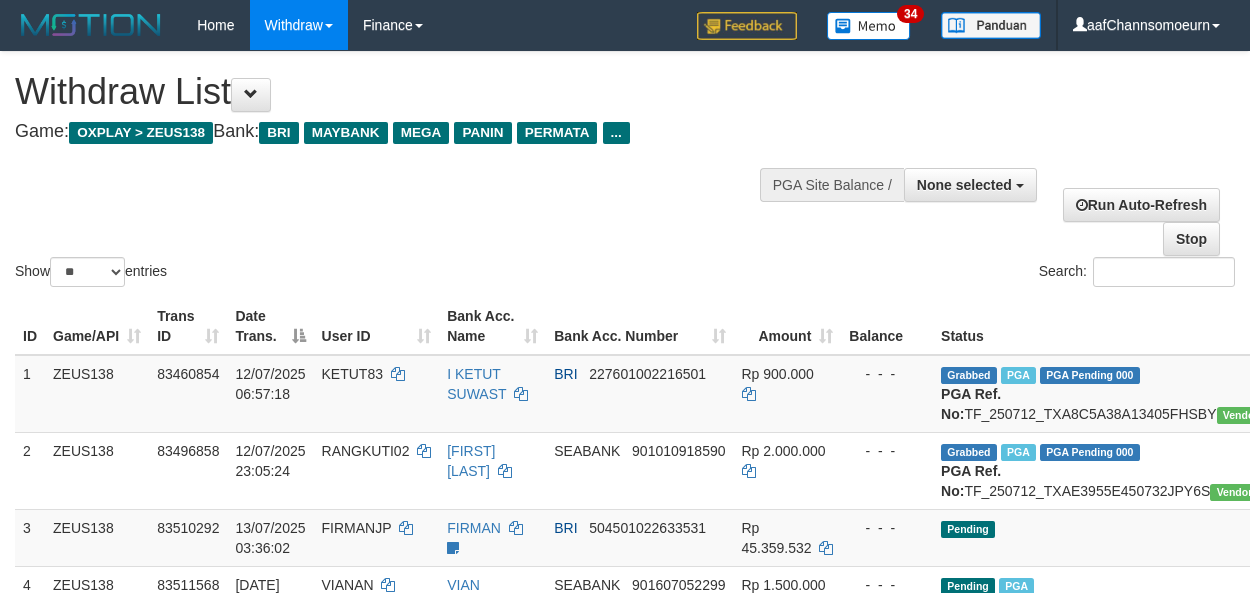 select 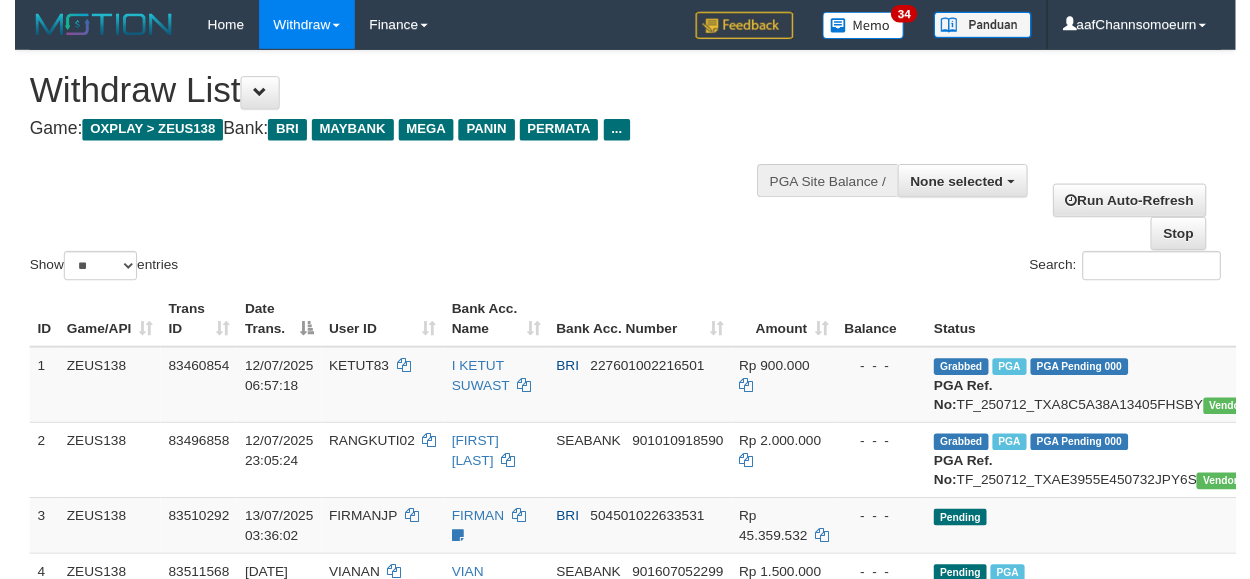 scroll, scrollTop: 279, scrollLeft: 0, axis: vertical 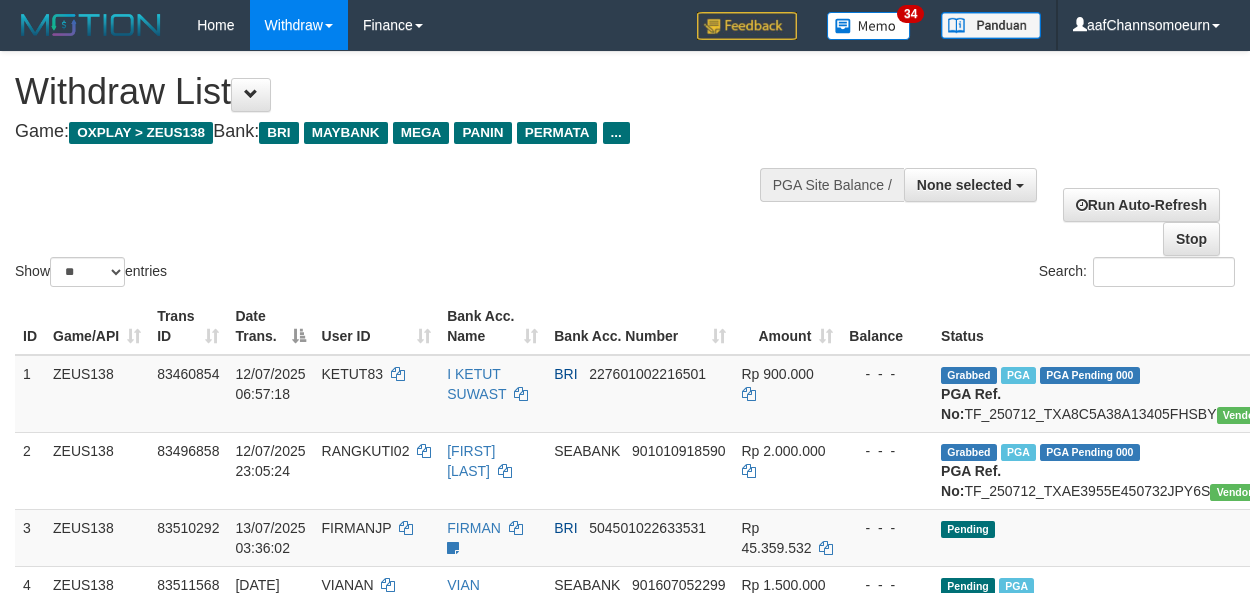 select 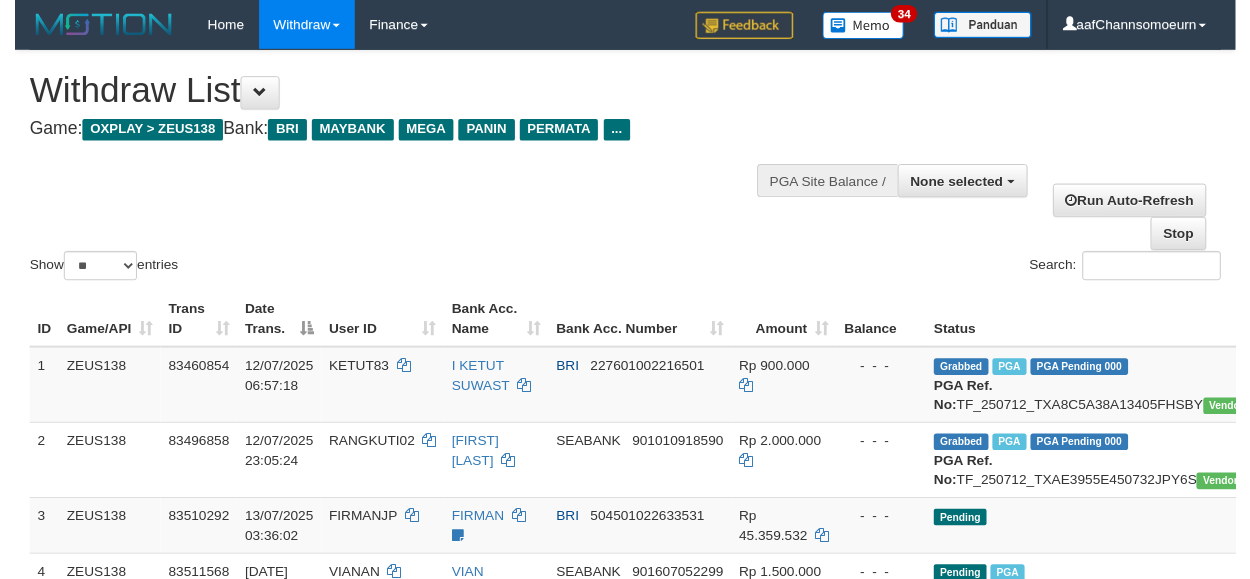 scroll, scrollTop: 837, scrollLeft: 0, axis: vertical 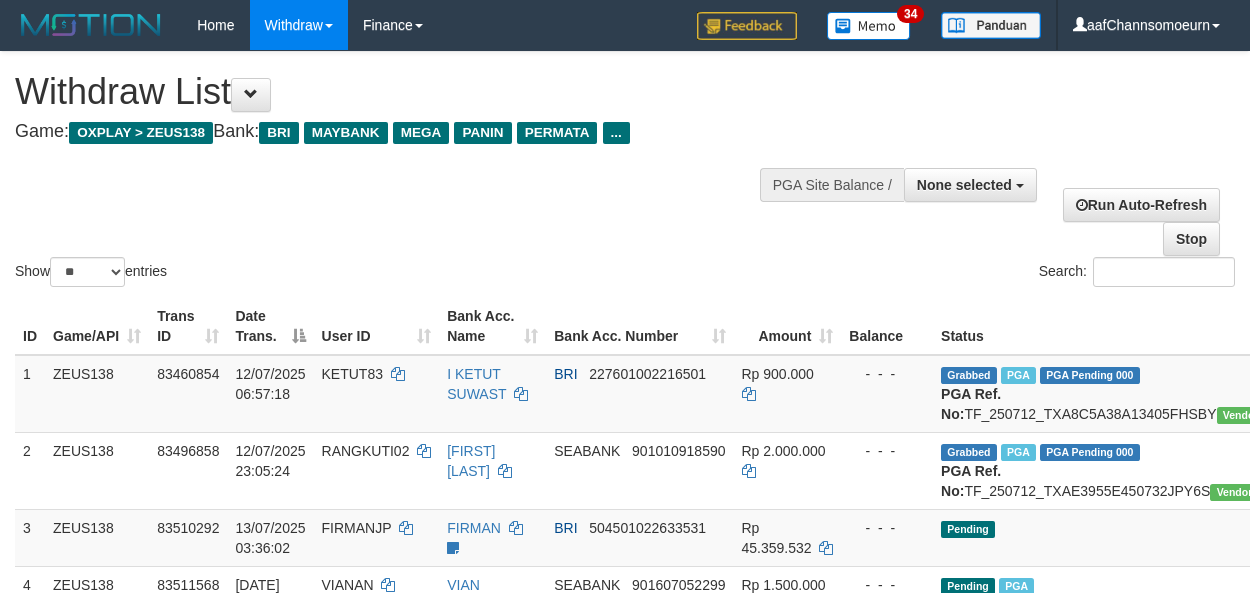 select 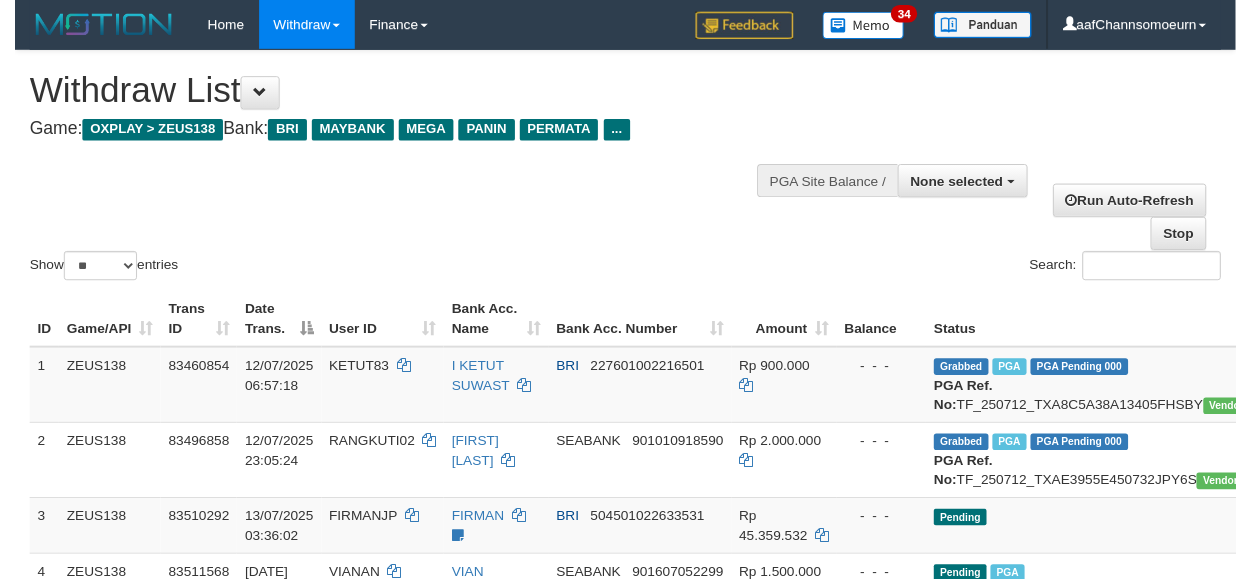 scroll, scrollTop: 285, scrollLeft: 0, axis: vertical 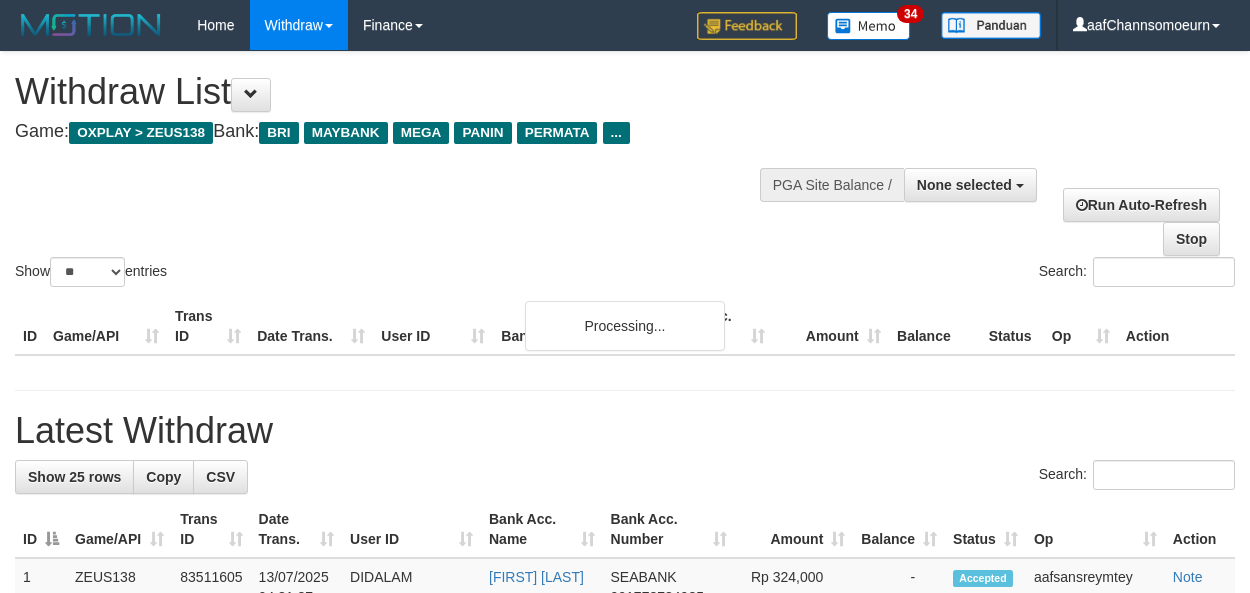 select 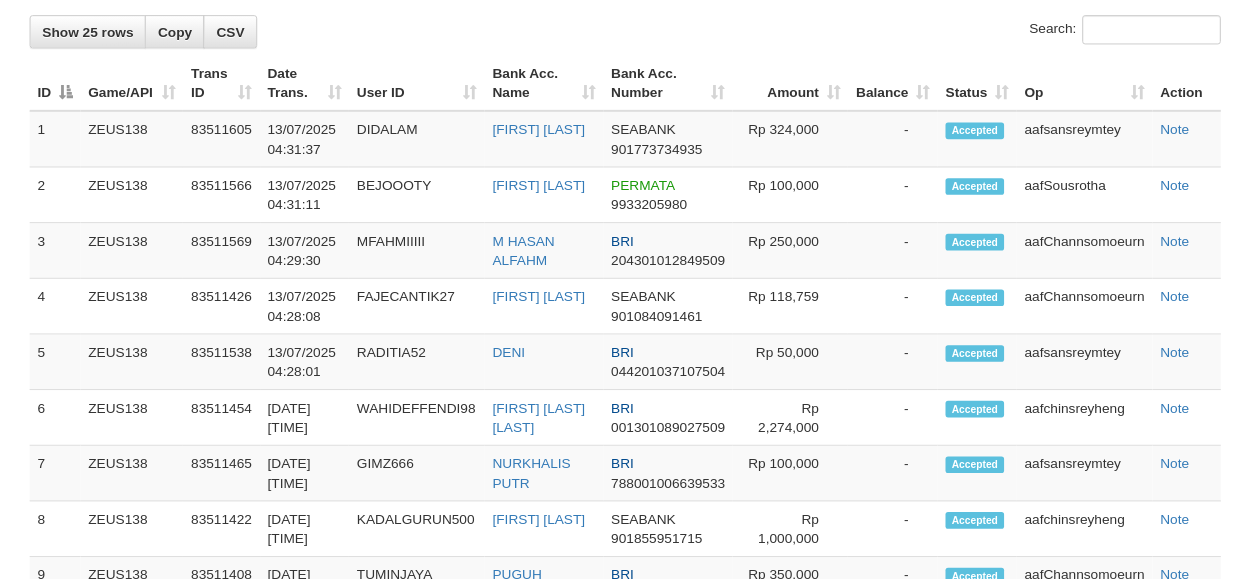 scroll, scrollTop: 843, scrollLeft: 0, axis: vertical 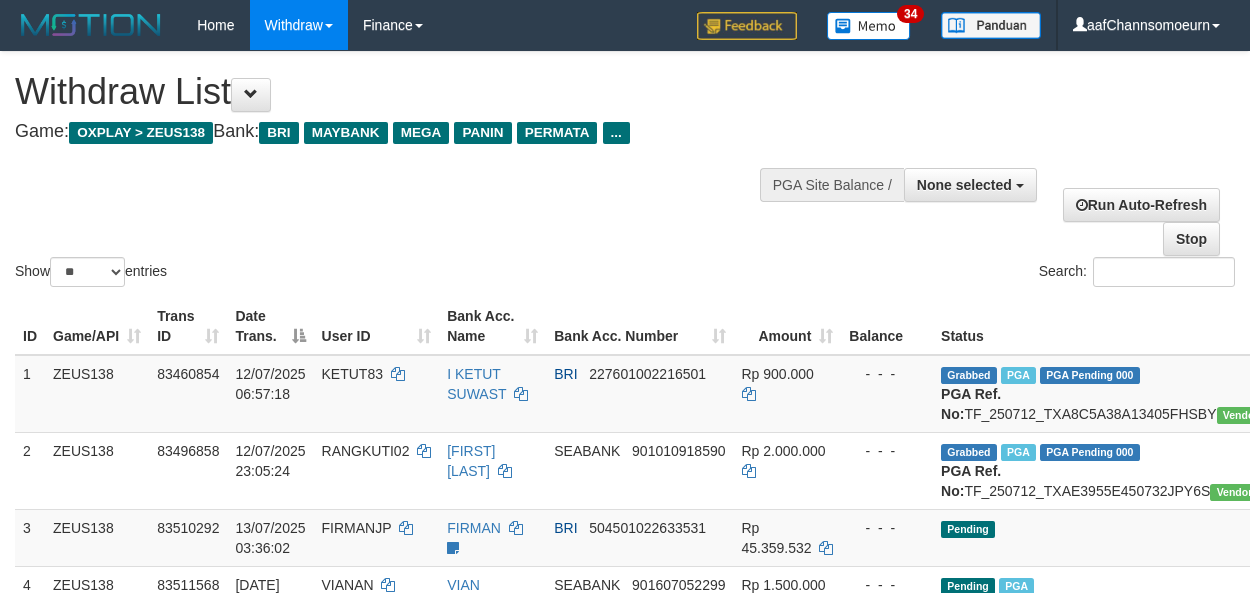 select 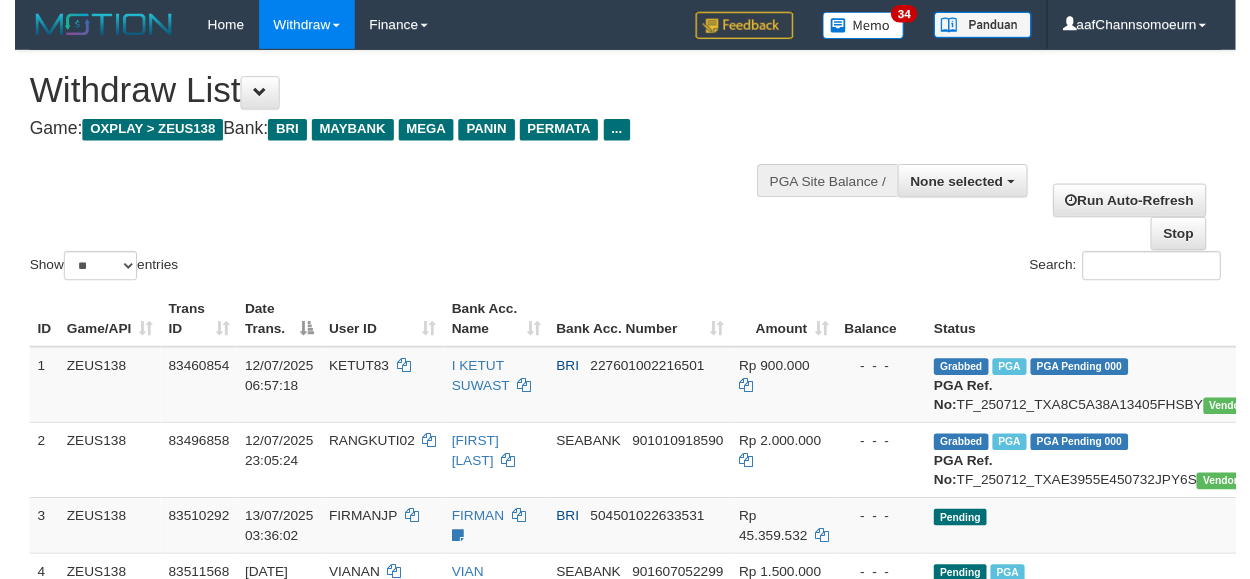 scroll, scrollTop: 291, scrollLeft: 0, axis: vertical 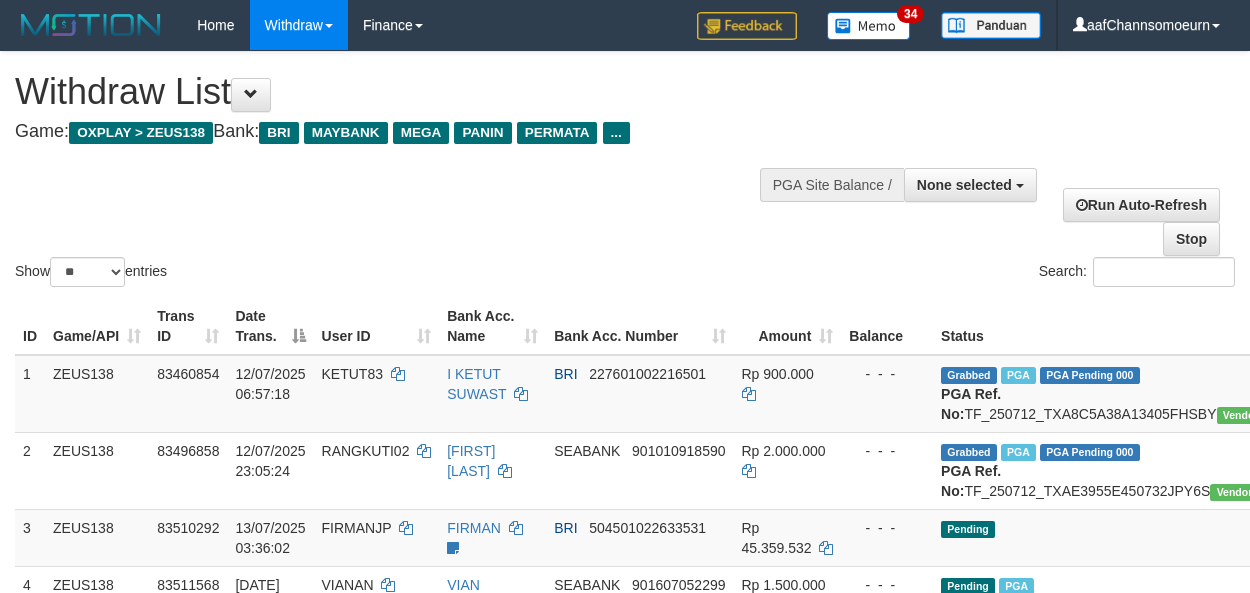 select 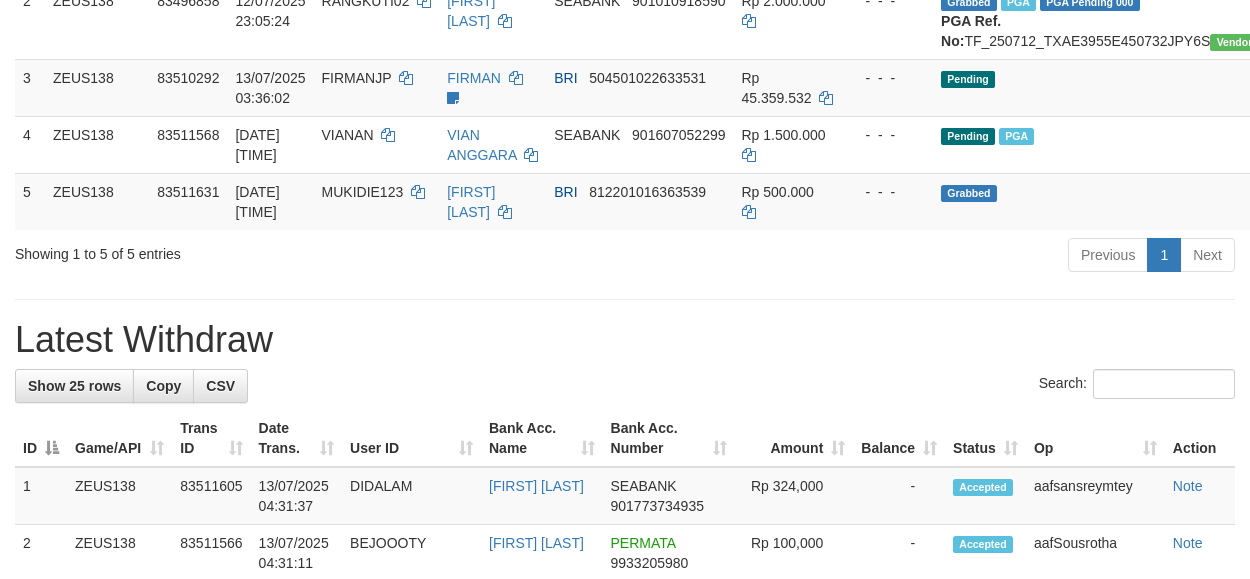 scroll, scrollTop: 291, scrollLeft: 0, axis: vertical 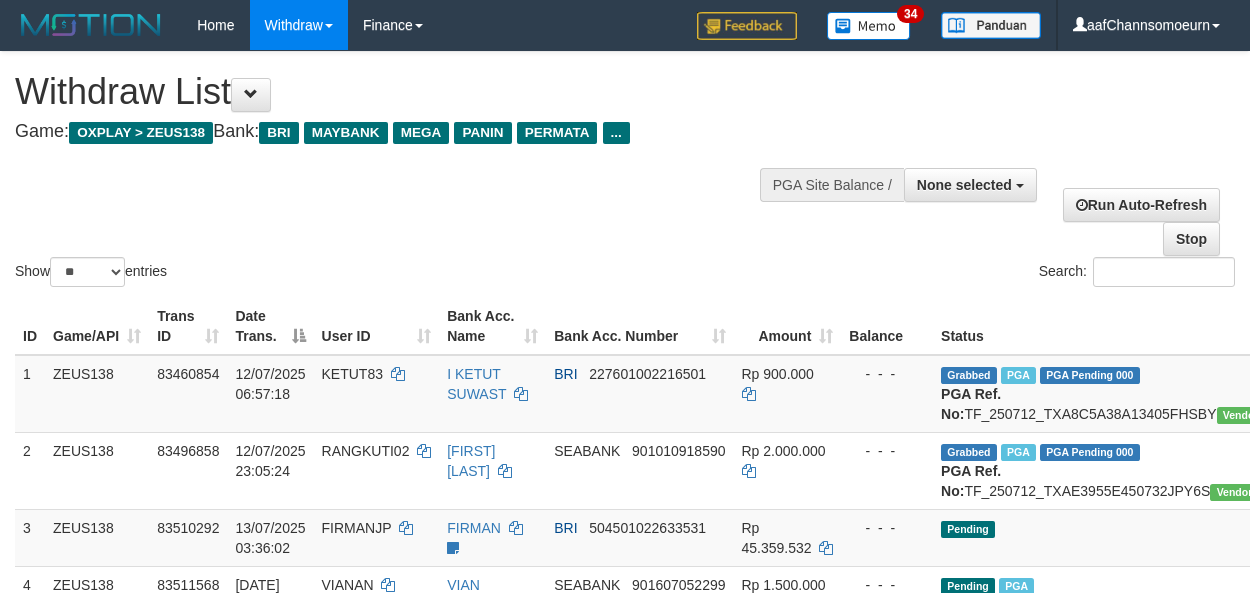select 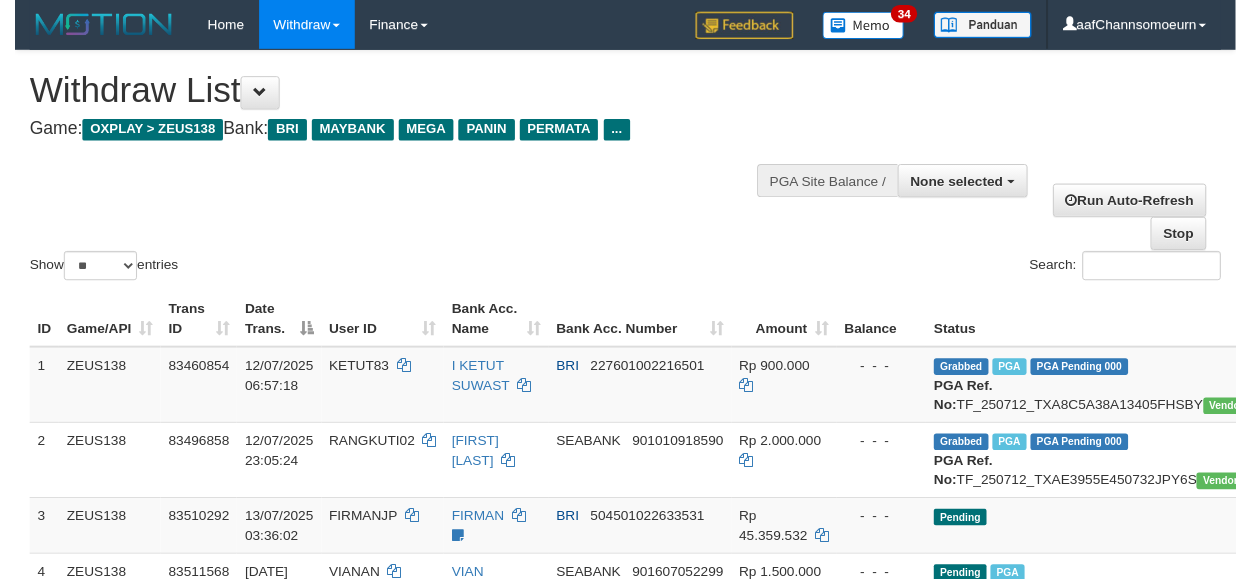 scroll, scrollTop: 250, scrollLeft: 0, axis: vertical 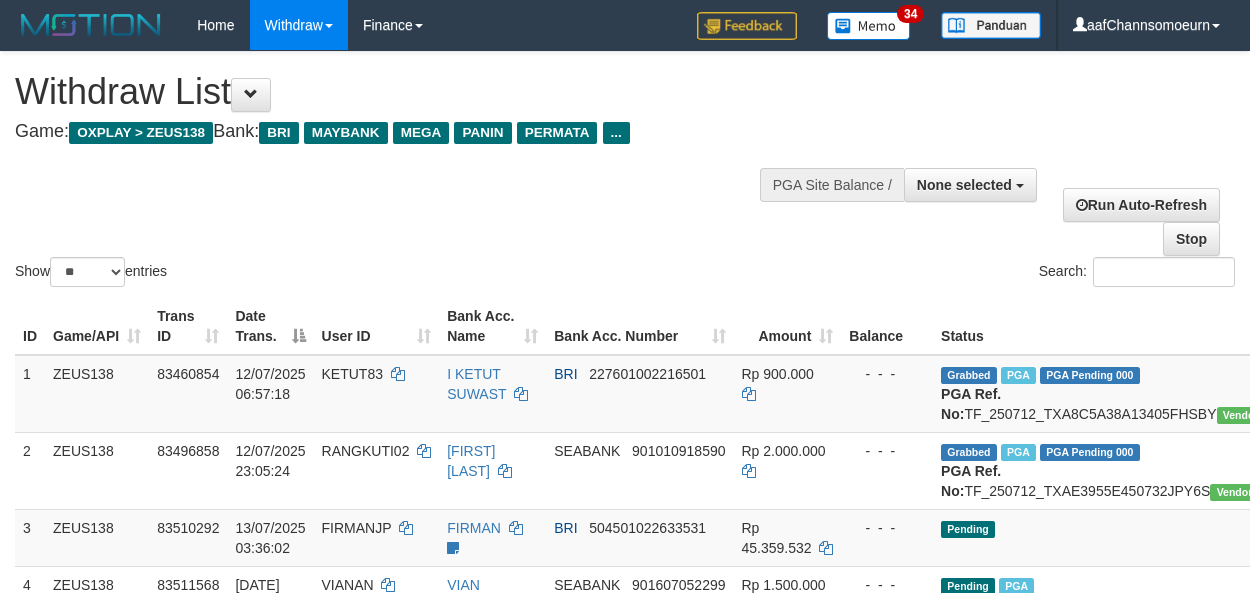 select 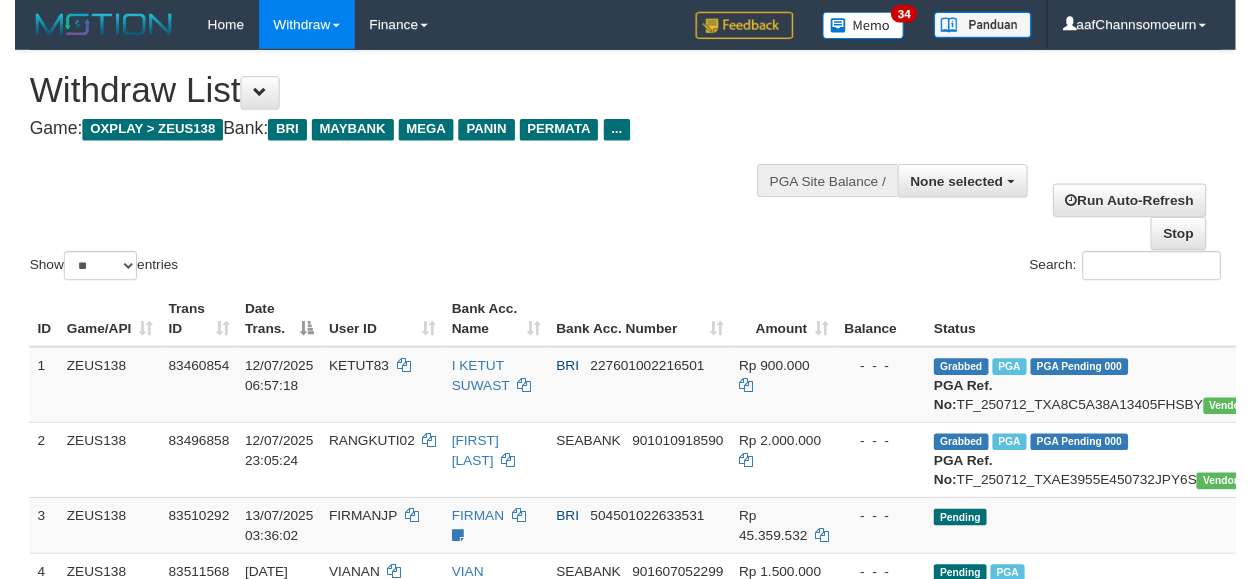 scroll, scrollTop: 354, scrollLeft: 0, axis: vertical 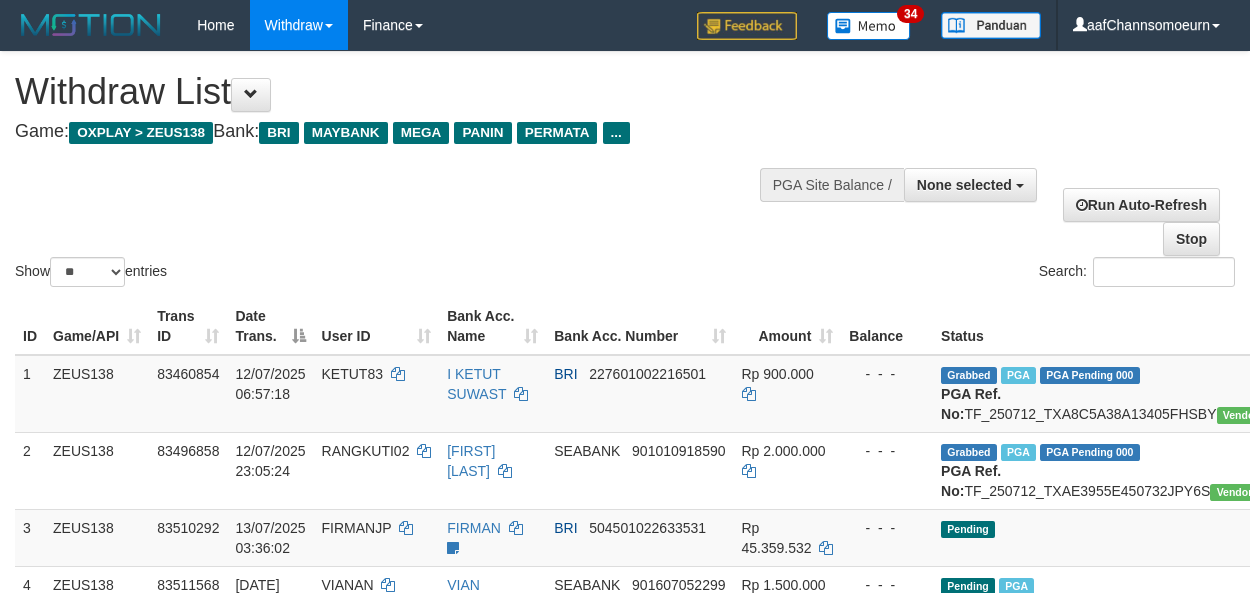 select 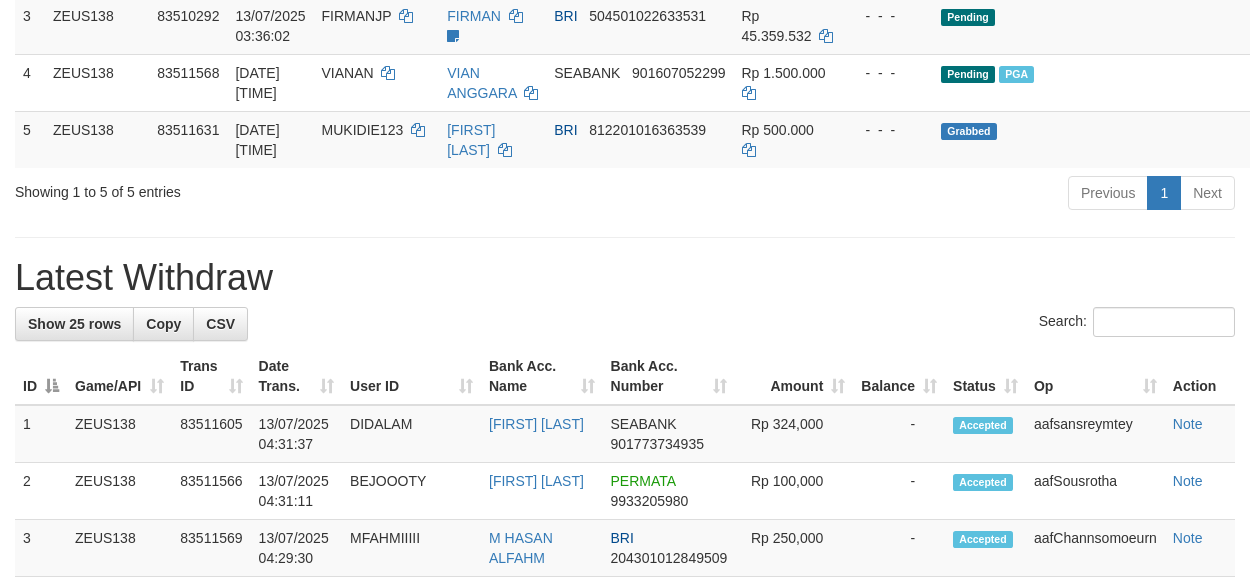 scroll, scrollTop: 354, scrollLeft: 0, axis: vertical 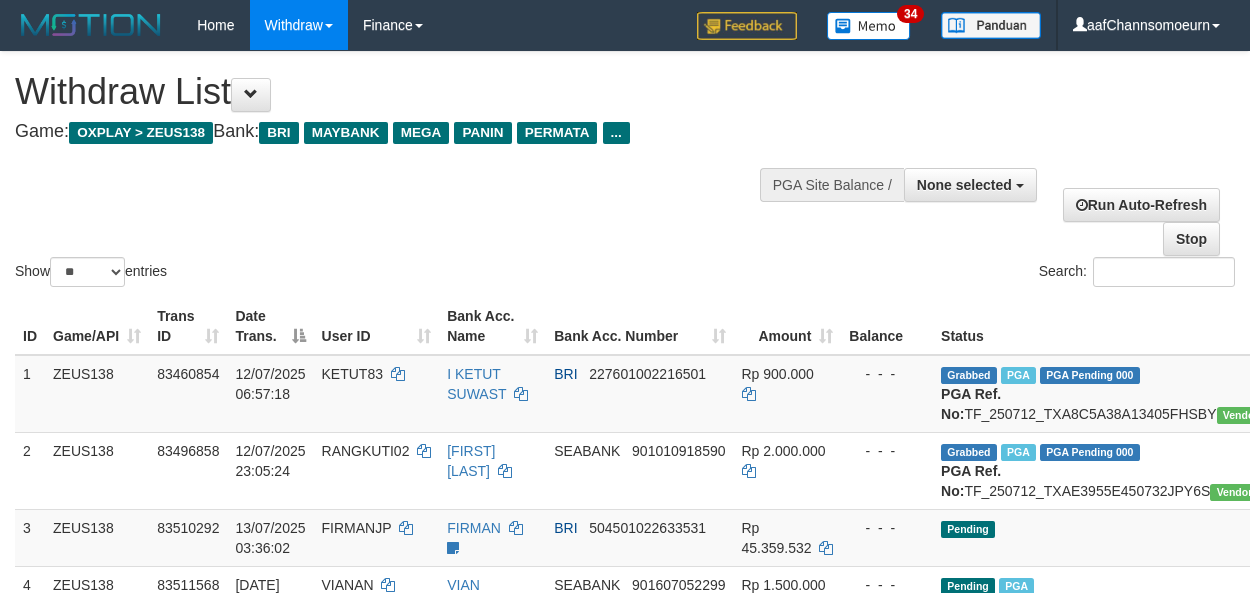 select 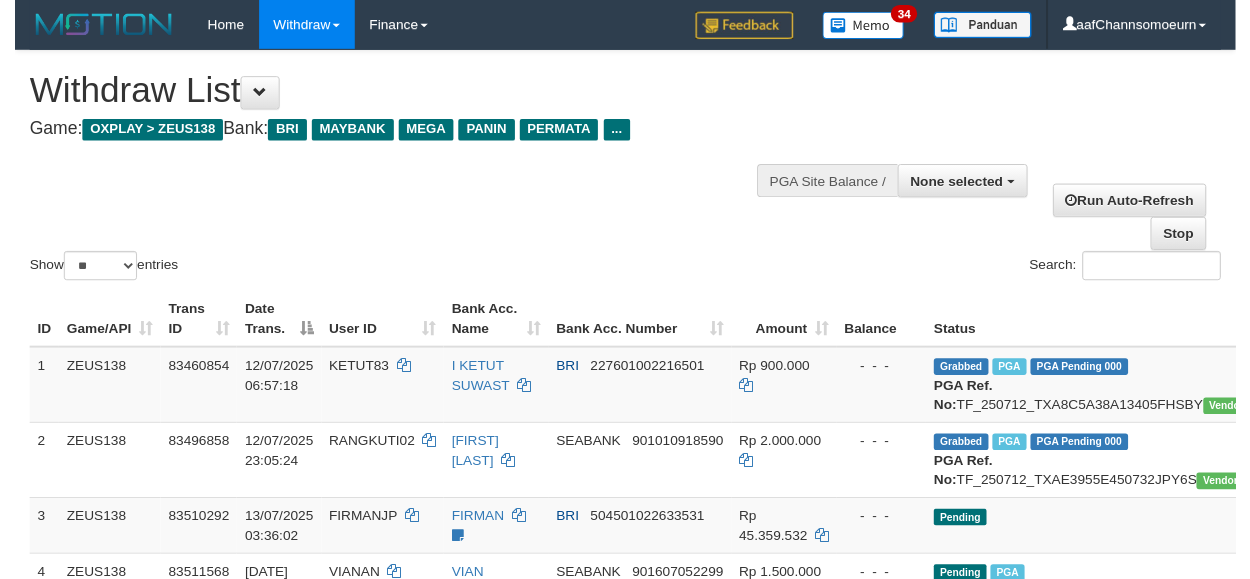 scroll, scrollTop: 354, scrollLeft: 0, axis: vertical 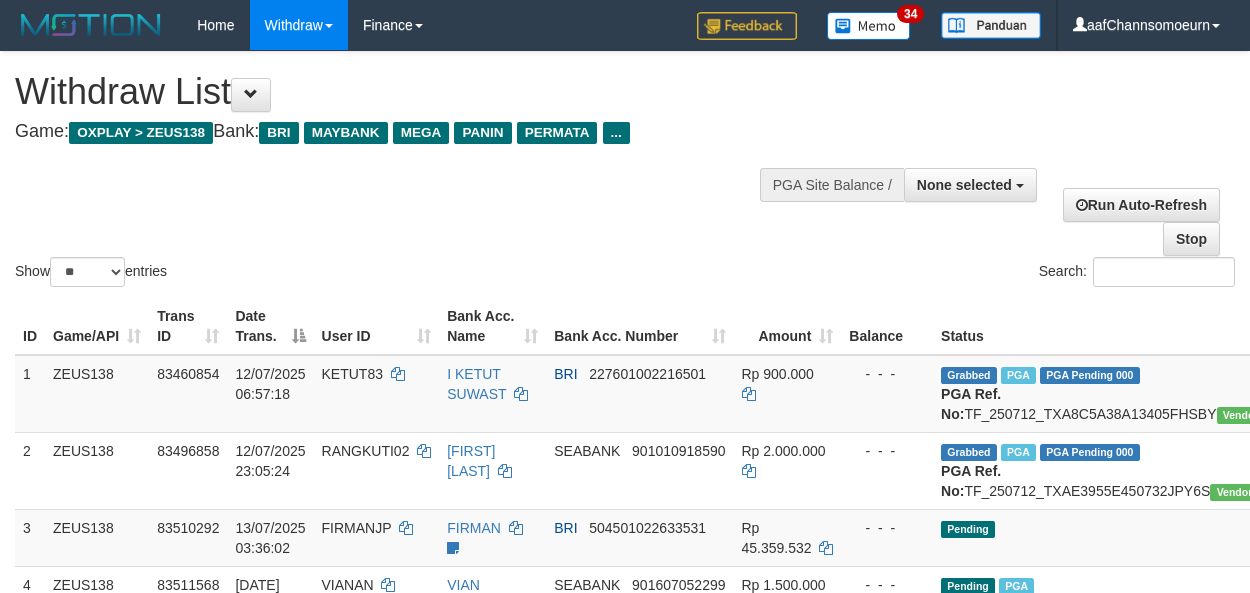 select 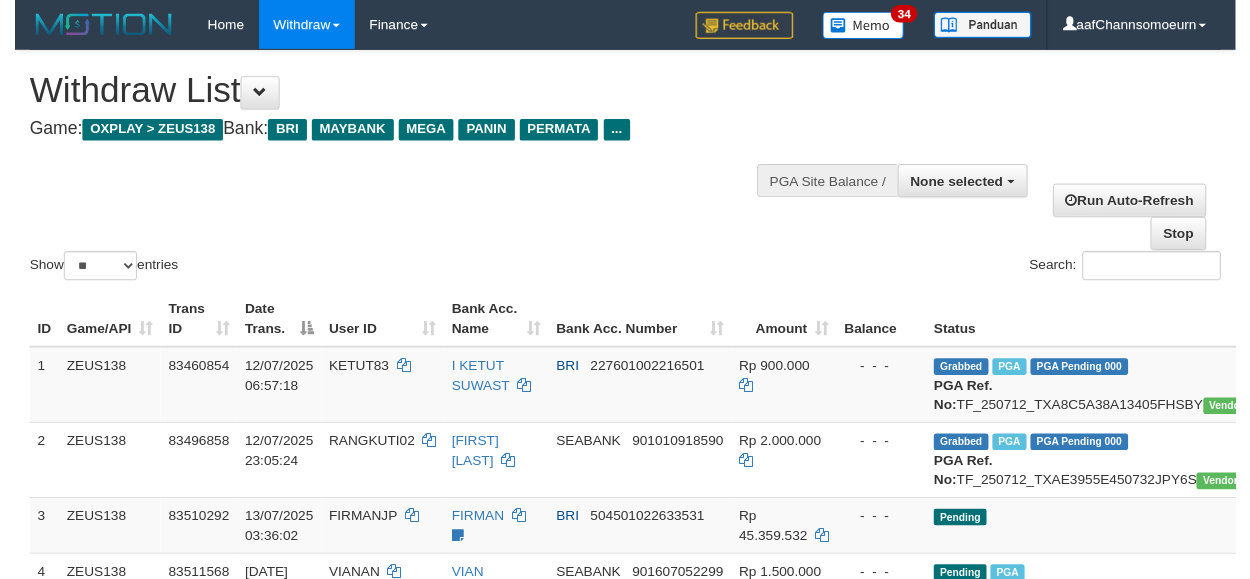 scroll, scrollTop: 354, scrollLeft: 0, axis: vertical 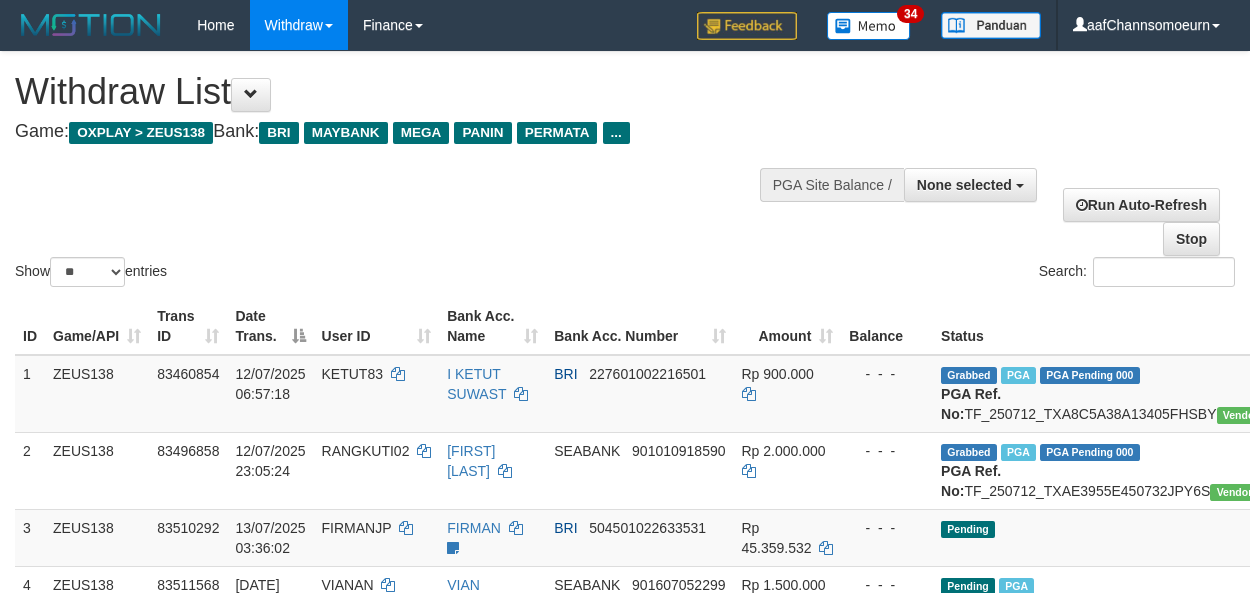 select 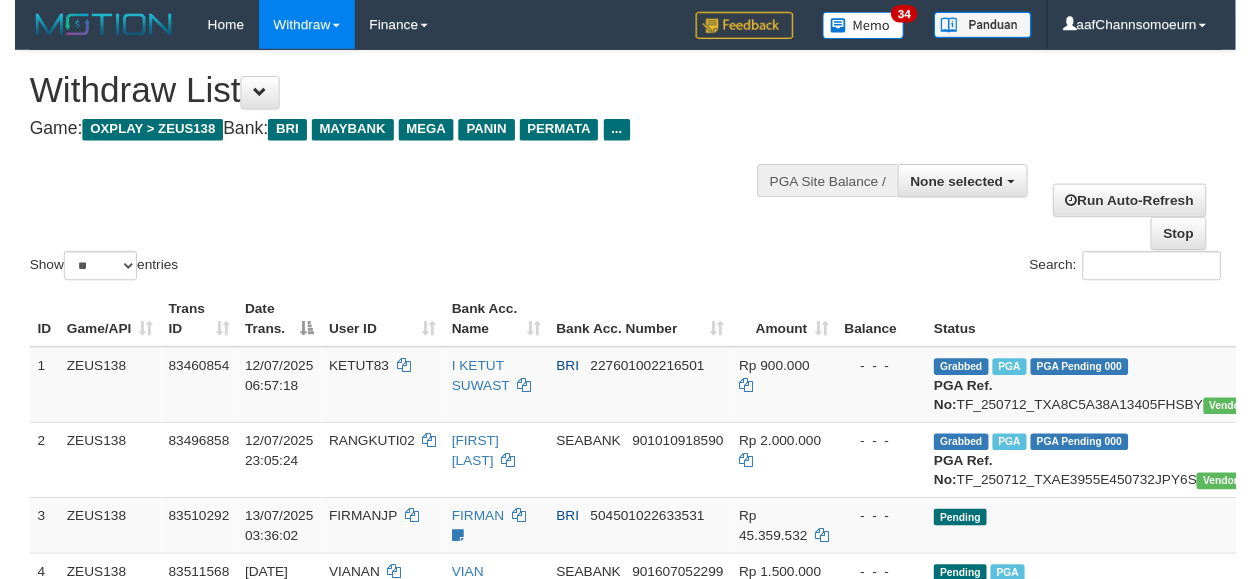 scroll, scrollTop: 354, scrollLeft: 0, axis: vertical 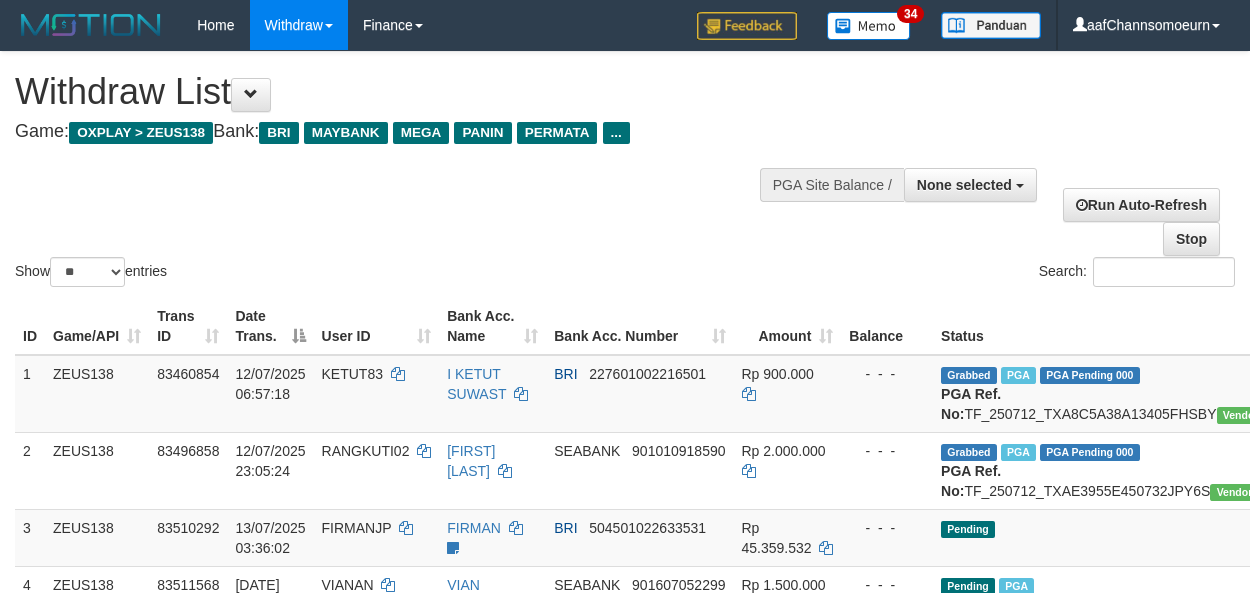 select 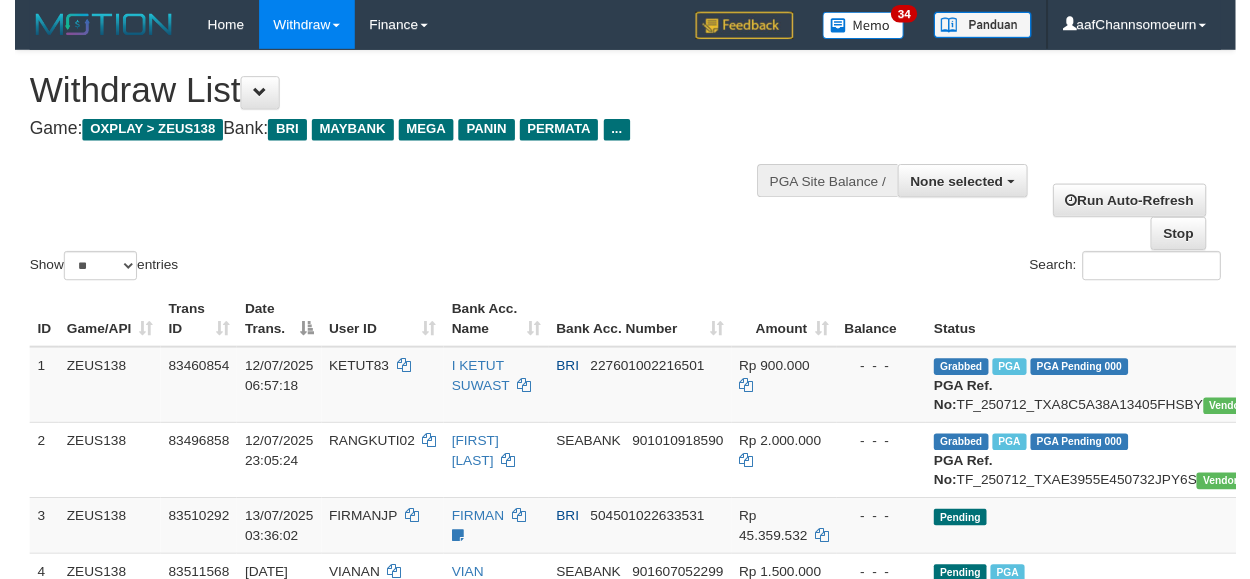 scroll, scrollTop: 354, scrollLeft: 0, axis: vertical 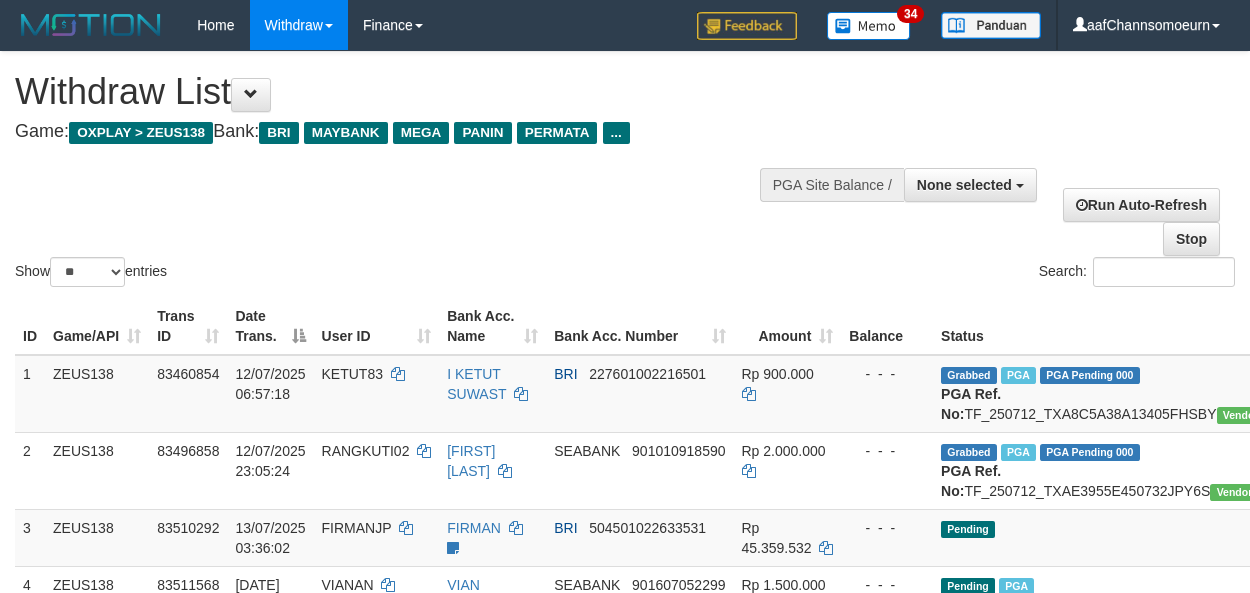 select 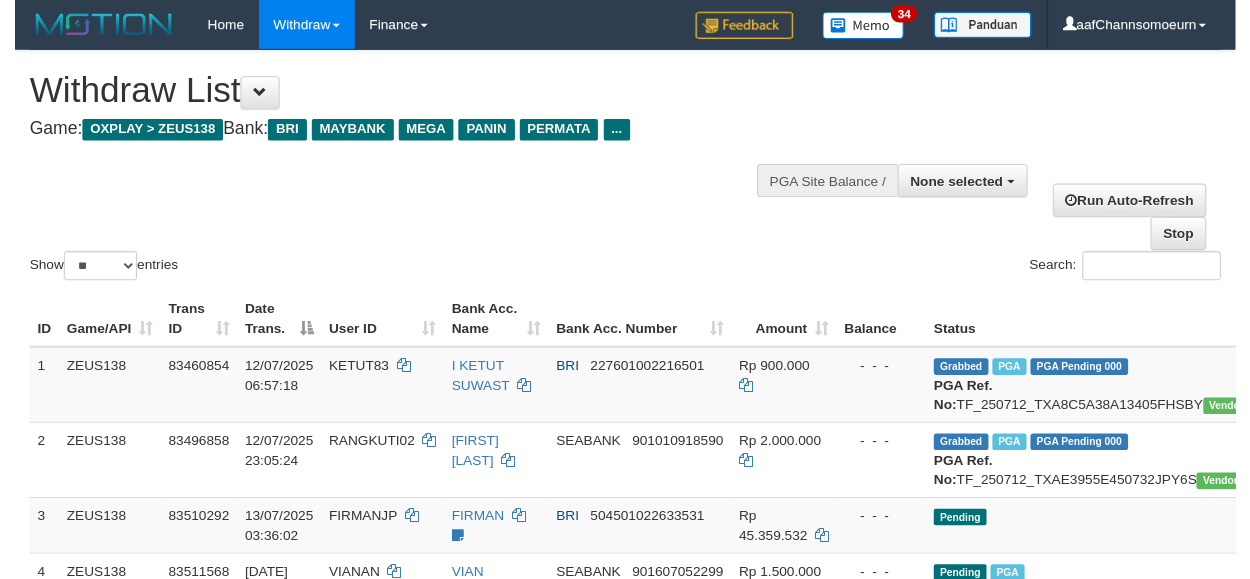 scroll, scrollTop: 354, scrollLeft: 0, axis: vertical 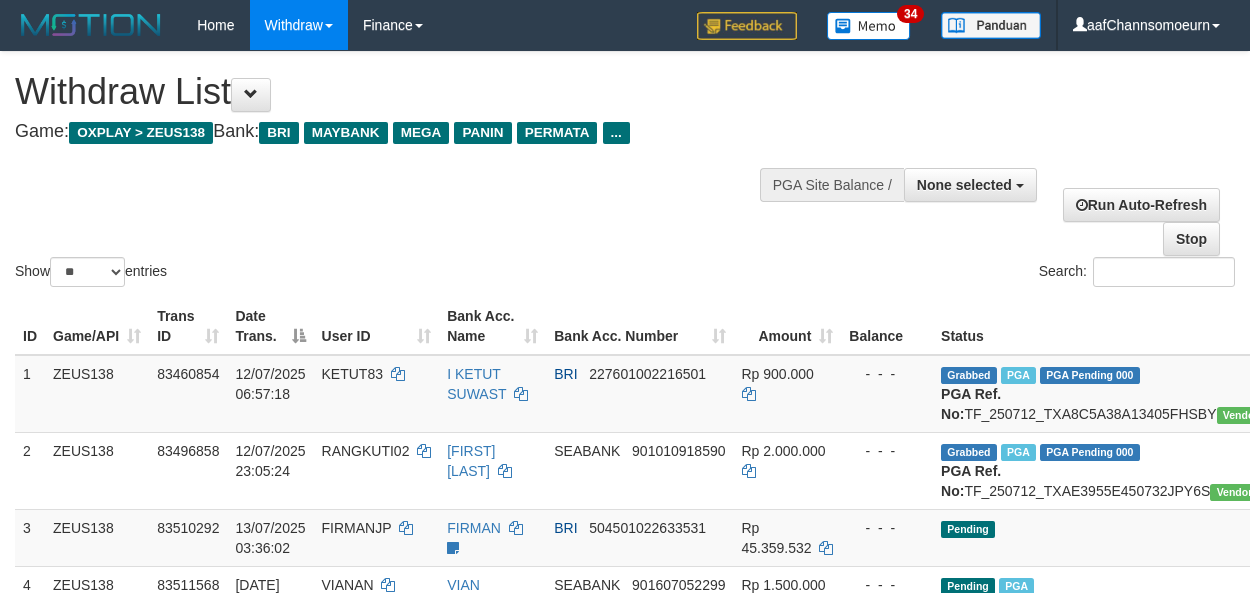 select 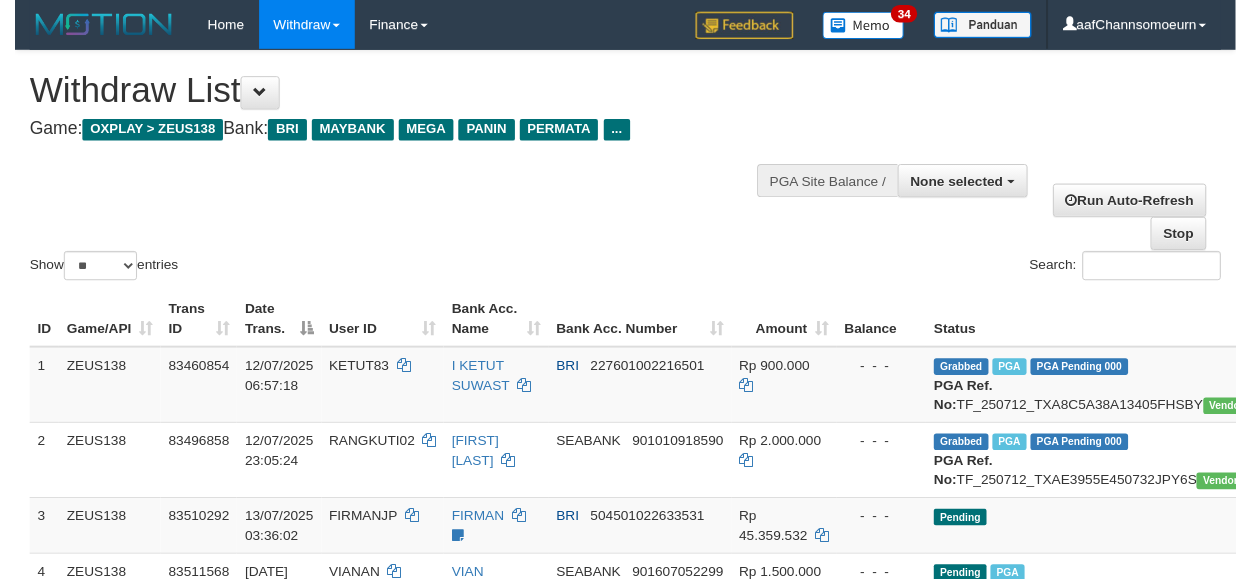 scroll, scrollTop: 354, scrollLeft: 0, axis: vertical 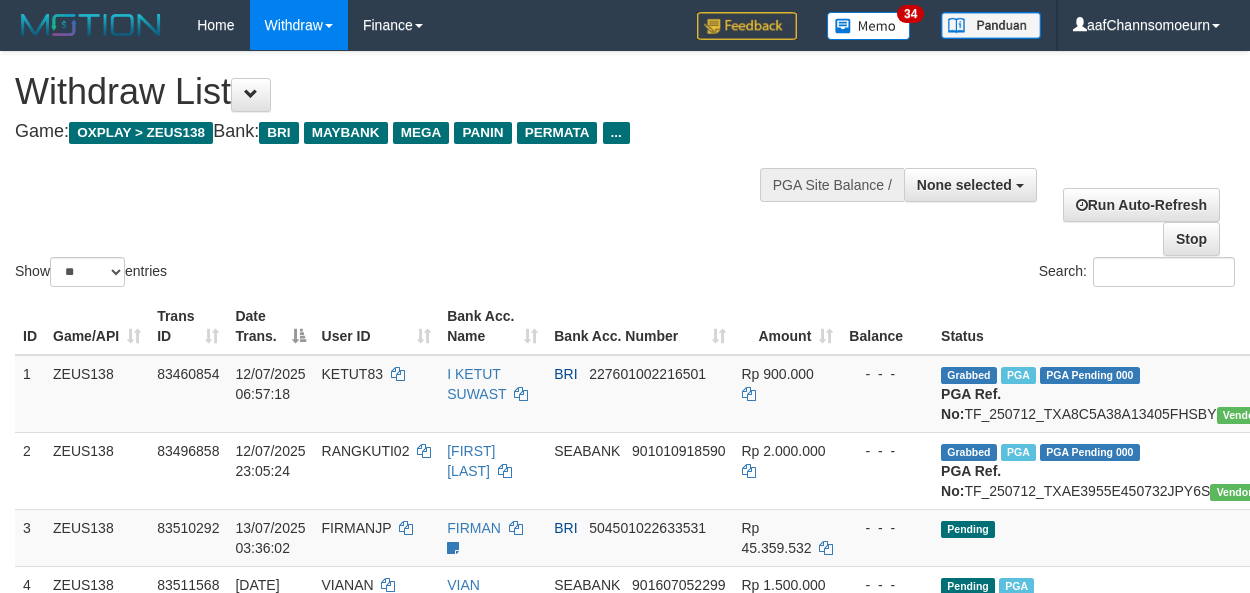 select 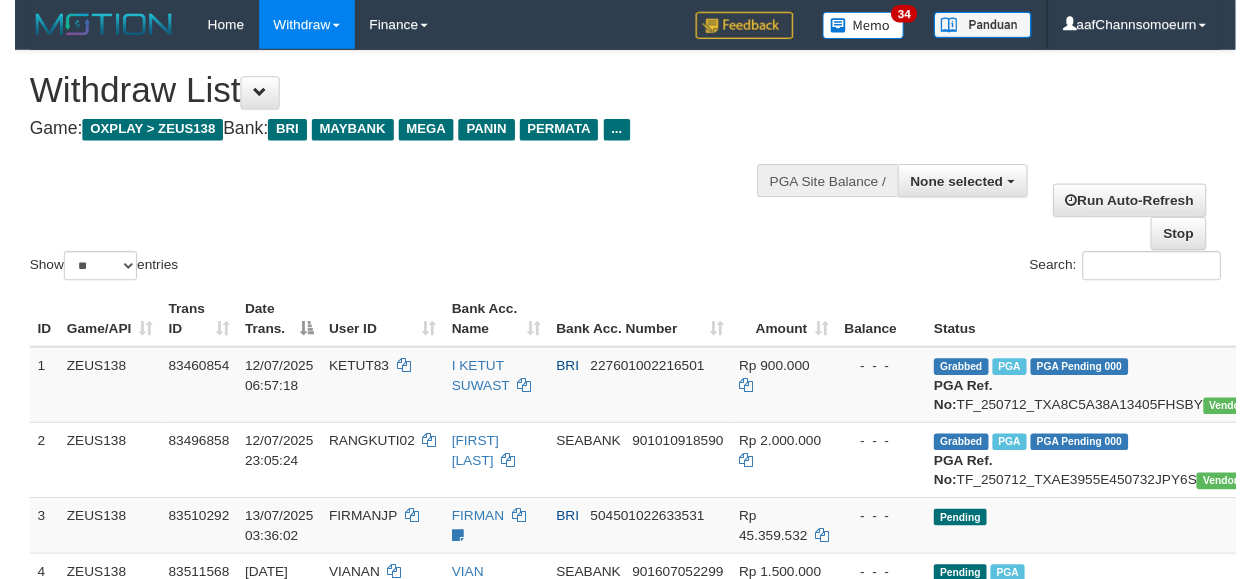 scroll, scrollTop: 354, scrollLeft: 0, axis: vertical 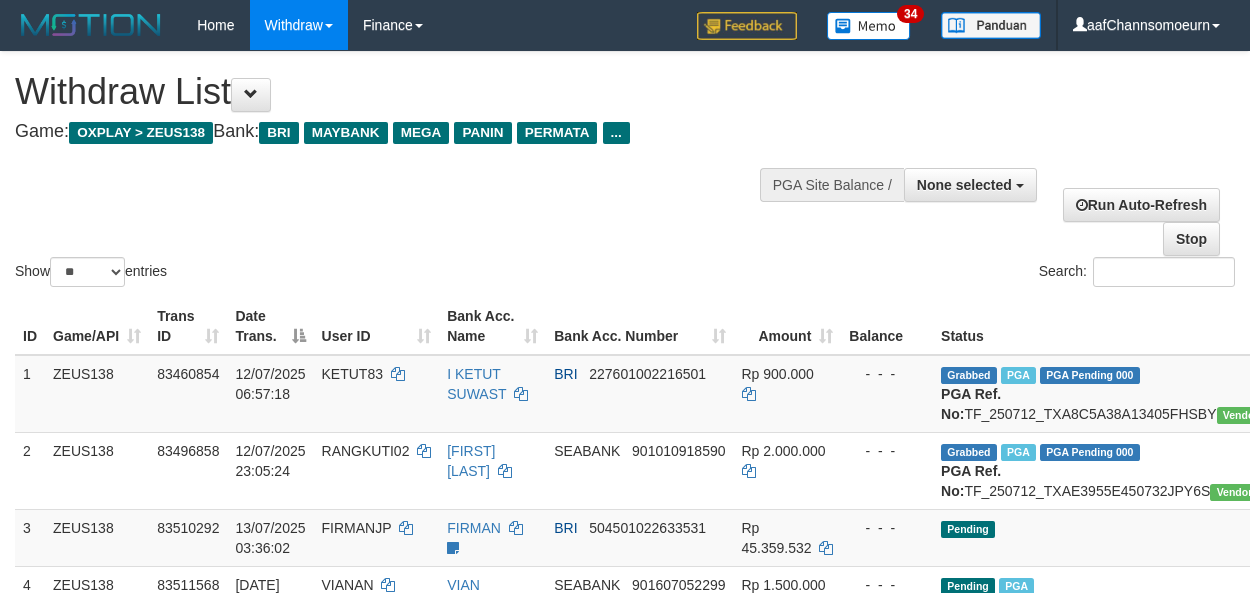 select 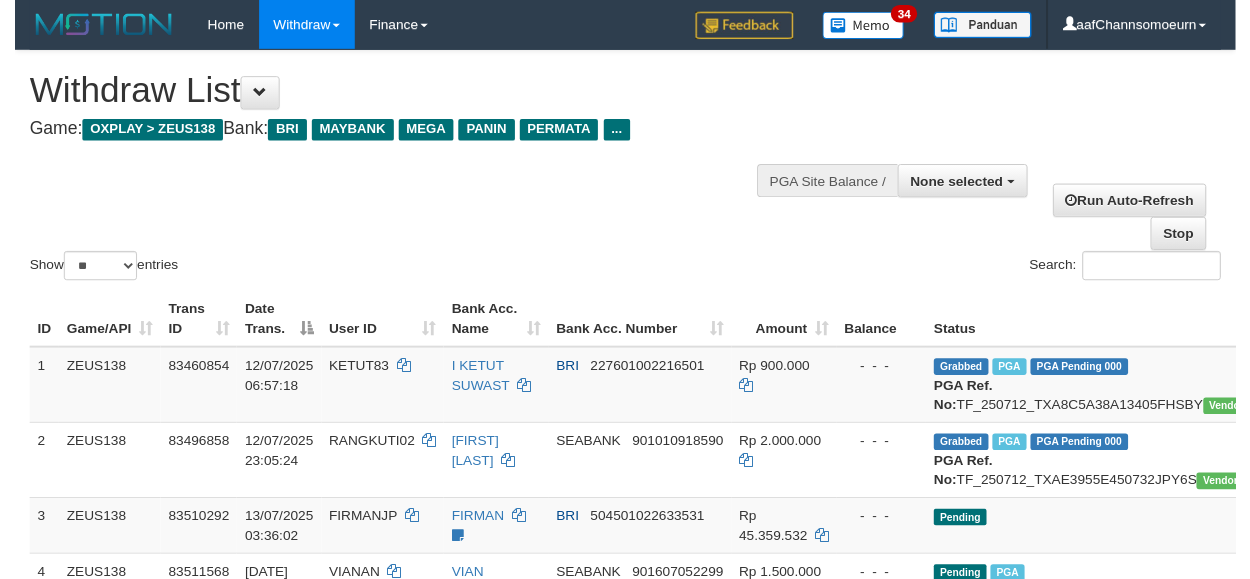 scroll, scrollTop: 354, scrollLeft: 0, axis: vertical 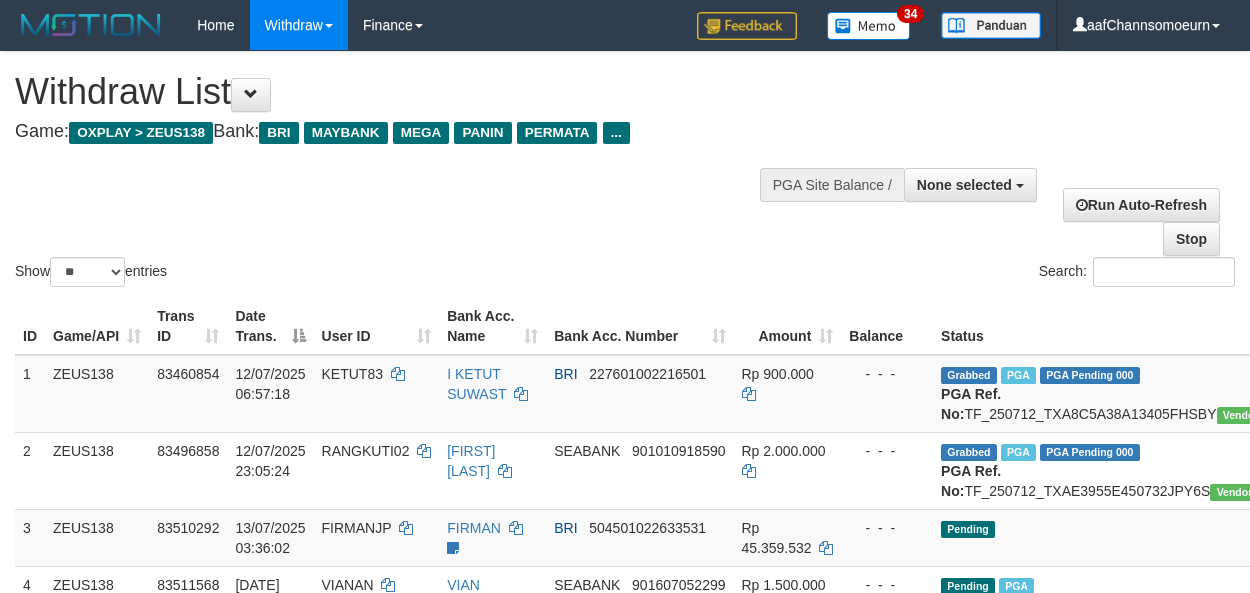 select 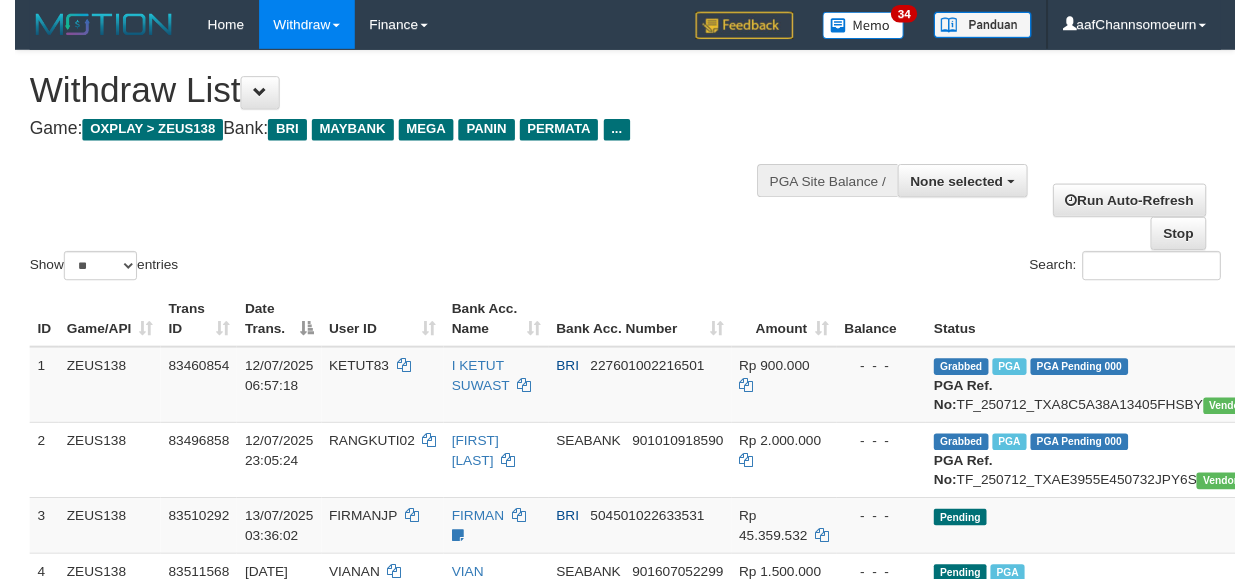 scroll, scrollTop: 354, scrollLeft: 0, axis: vertical 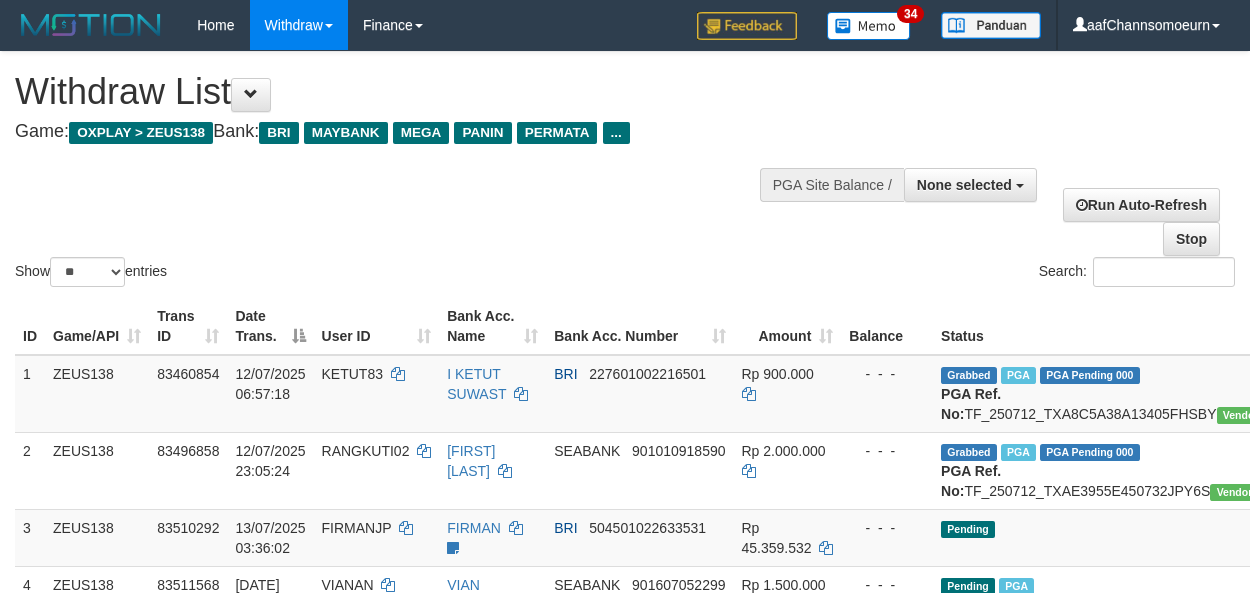 select 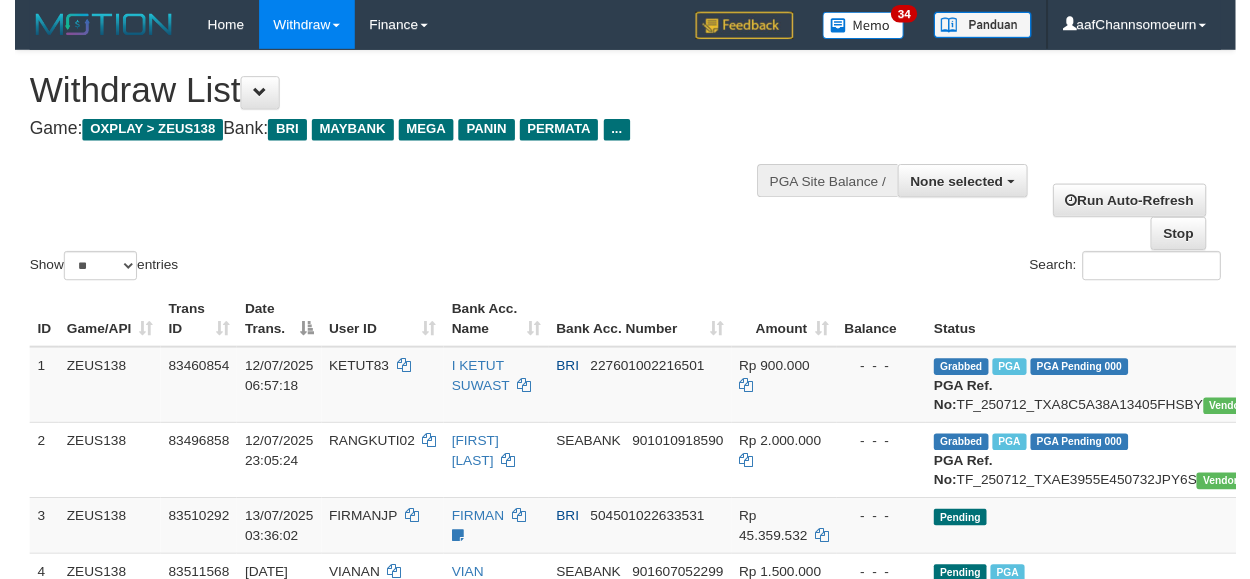 scroll, scrollTop: 354, scrollLeft: 0, axis: vertical 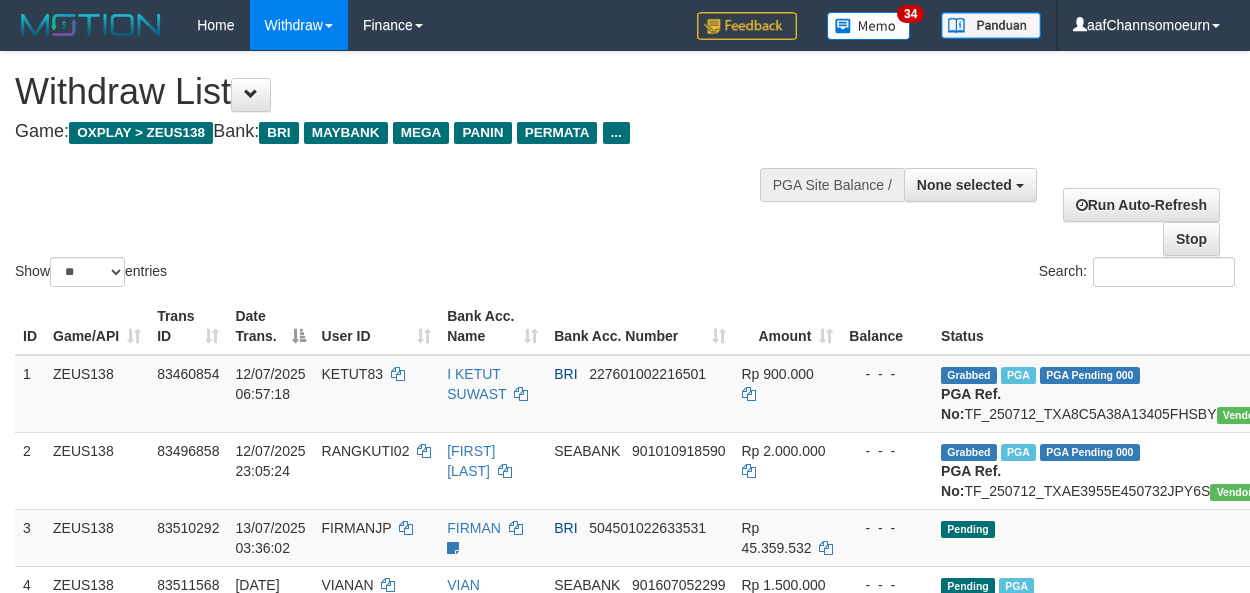 select 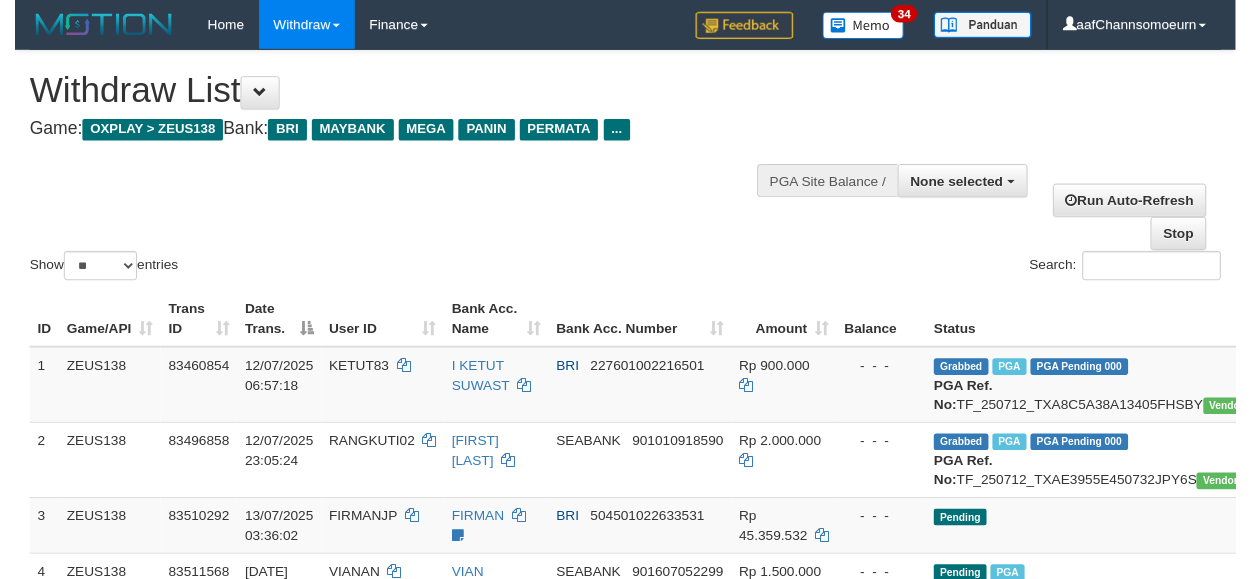 scroll, scrollTop: 354, scrollLeft: 0, axis: vertical 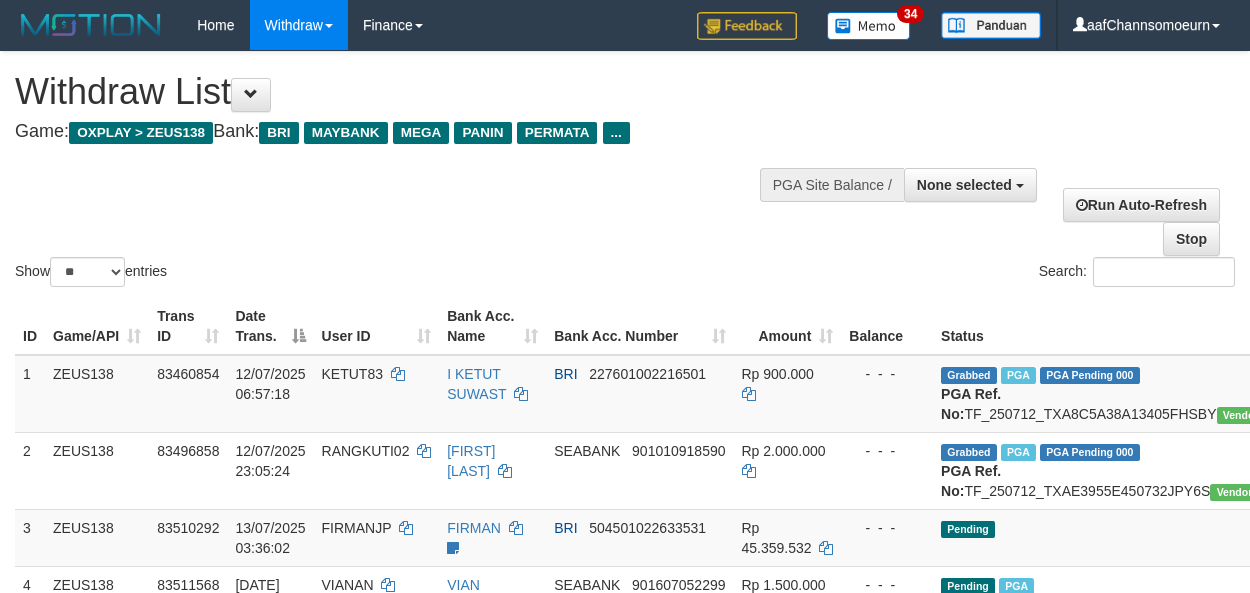 select 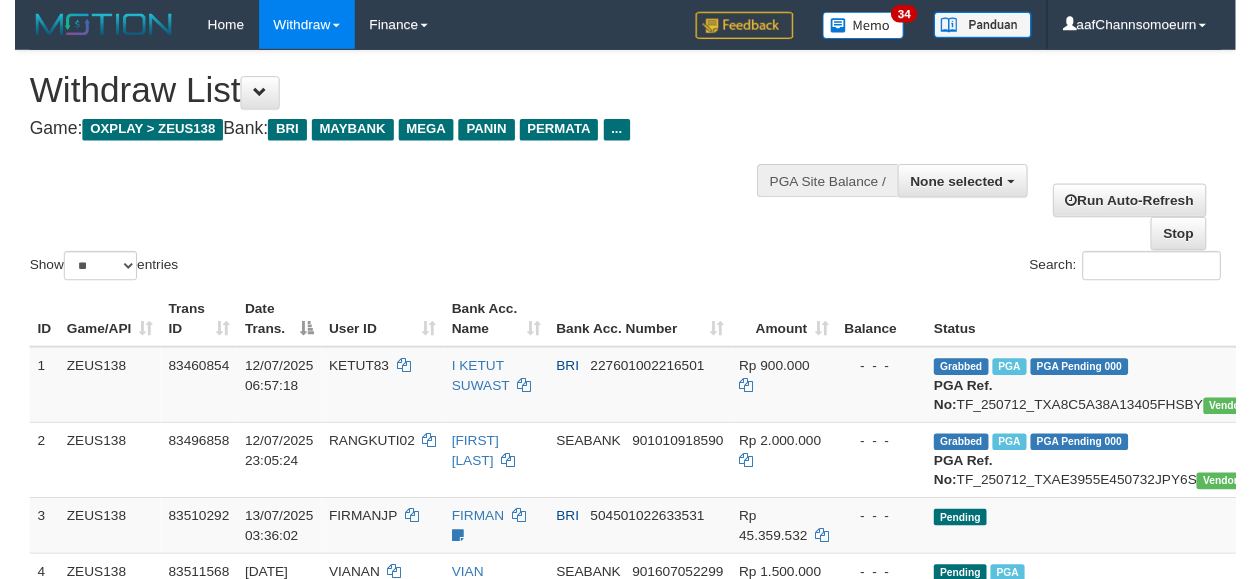 scroll, scrollTop: 354, scrollLeft: 0, axis: vertical 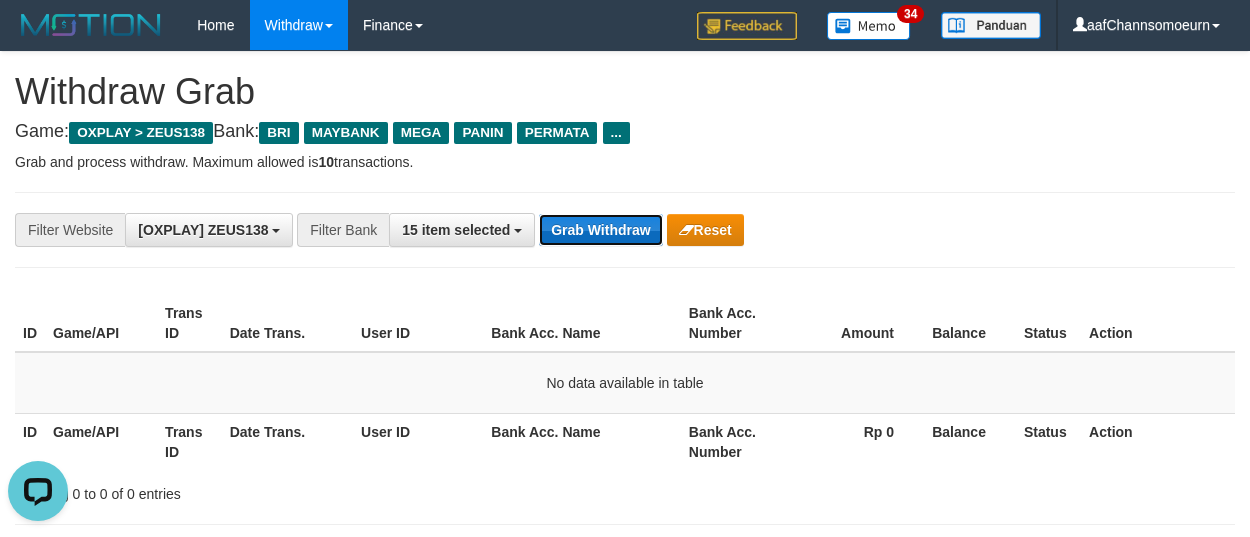 click on "Grab Withdraw" at bounding box center [600, 230] 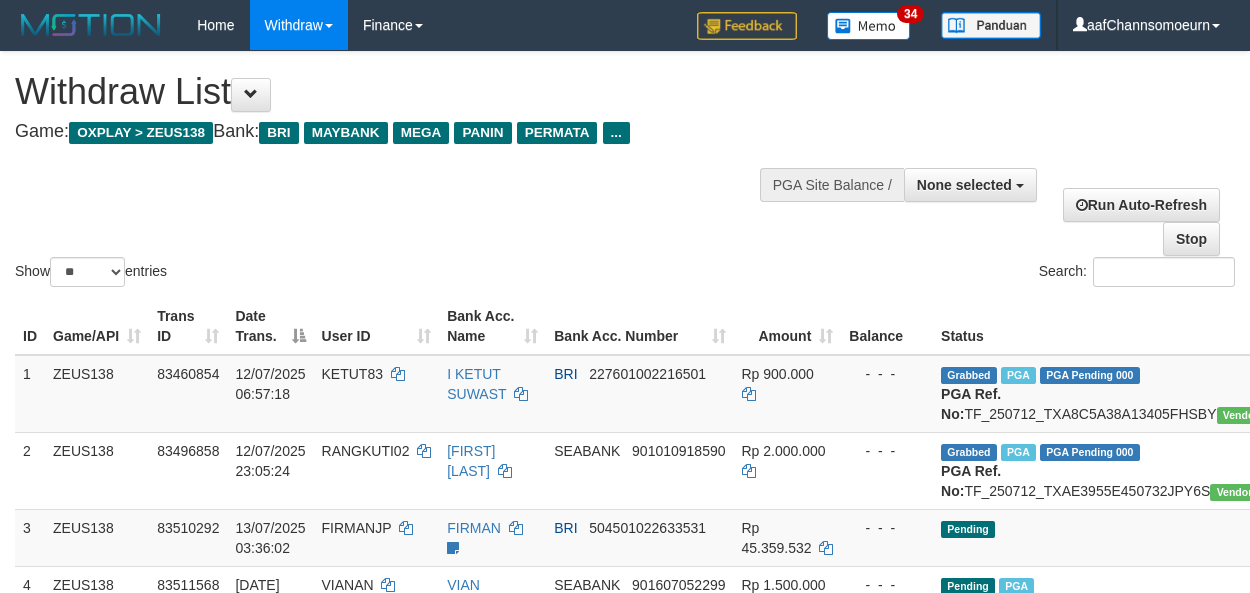 select 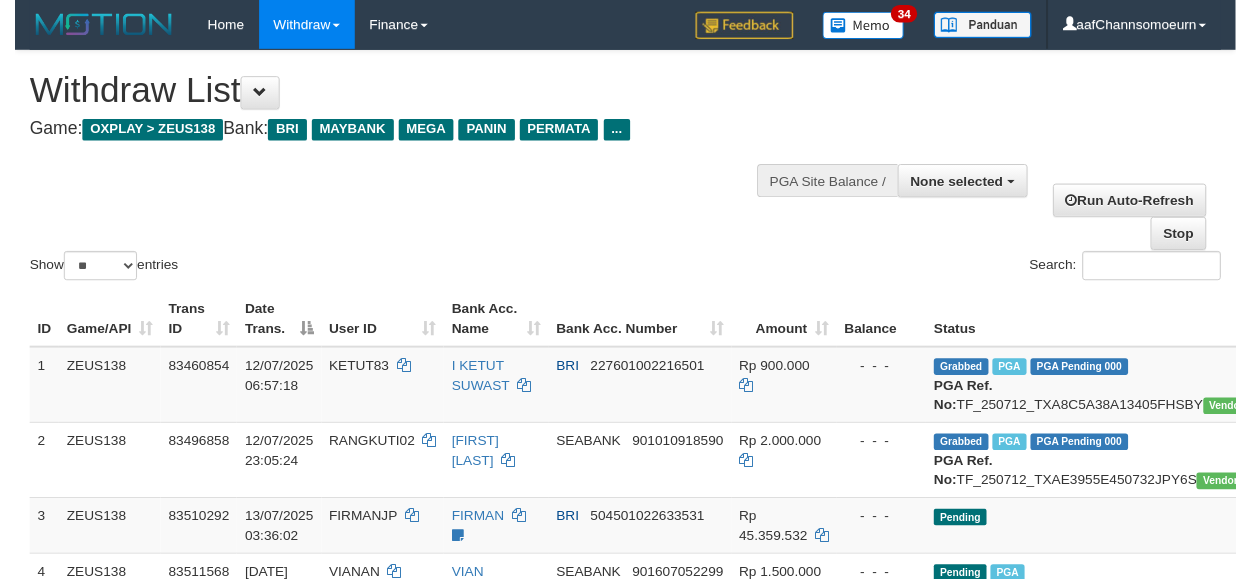 scroll, scrollTop: 354, scrollLeft: 0, axis: vertical 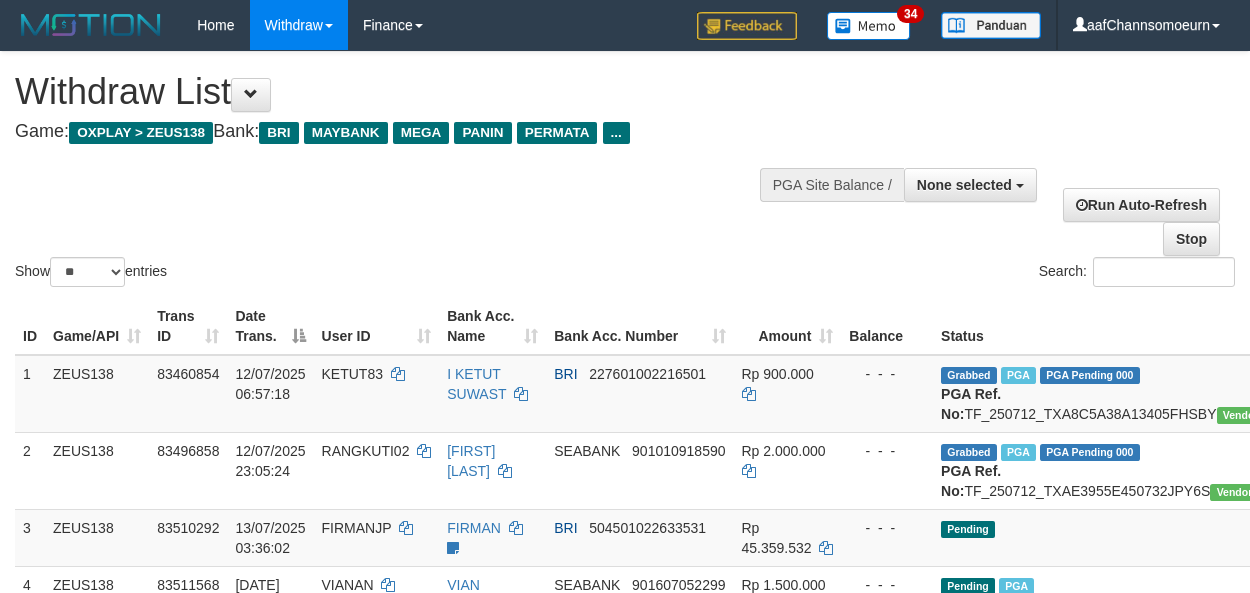 select 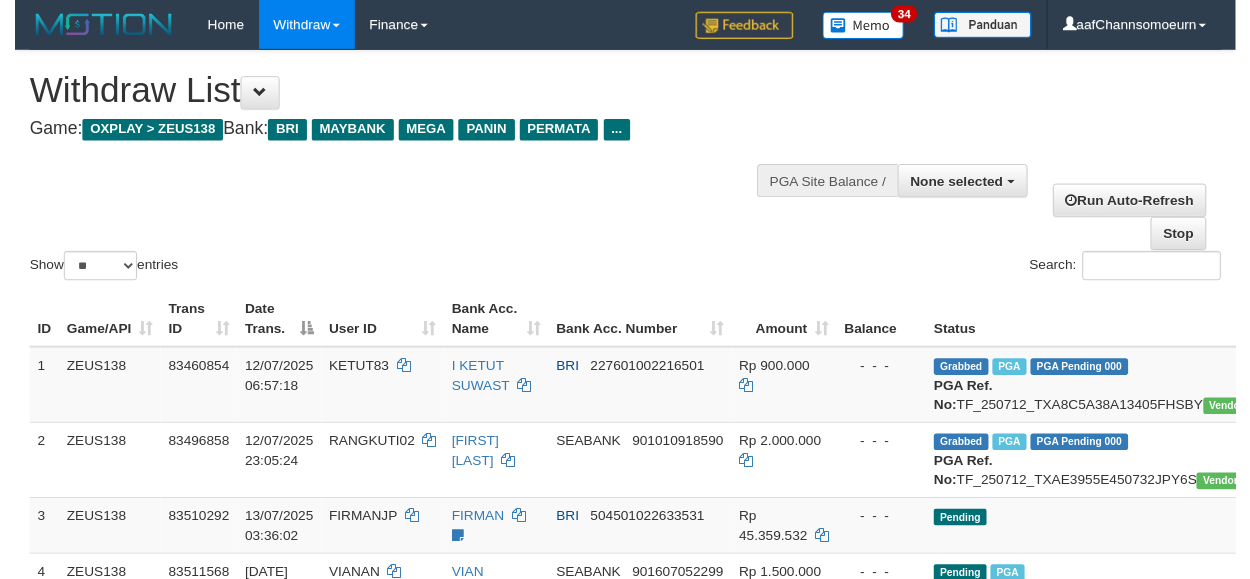 scroll, scrollTop: 354, scrollLeft: 0, axis: vertical 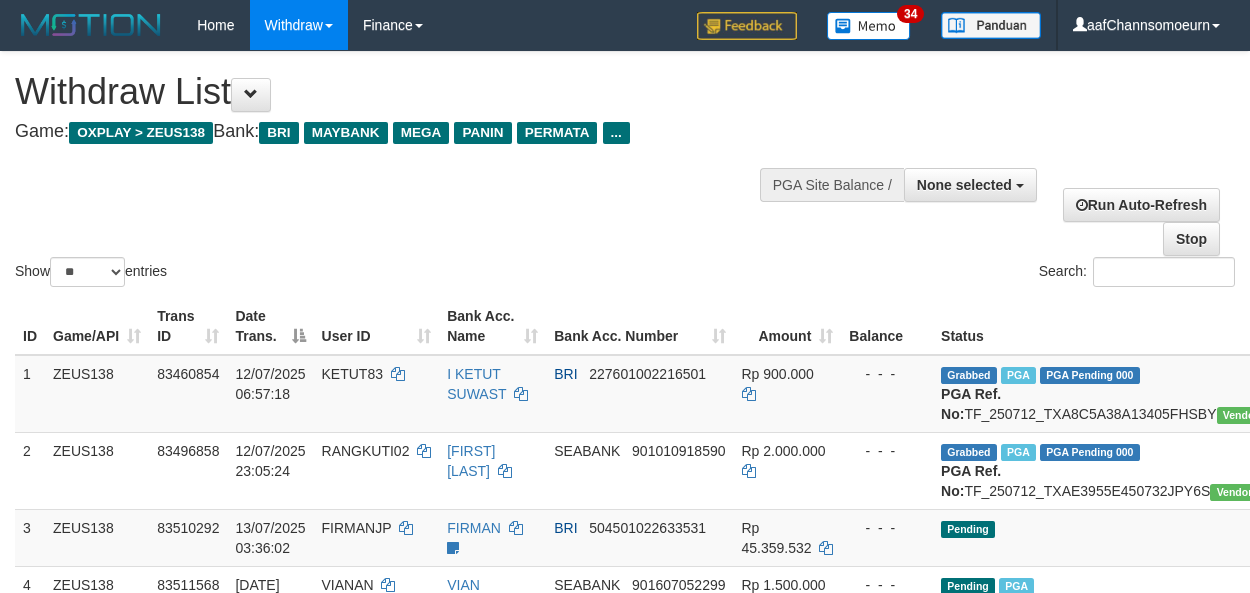 select 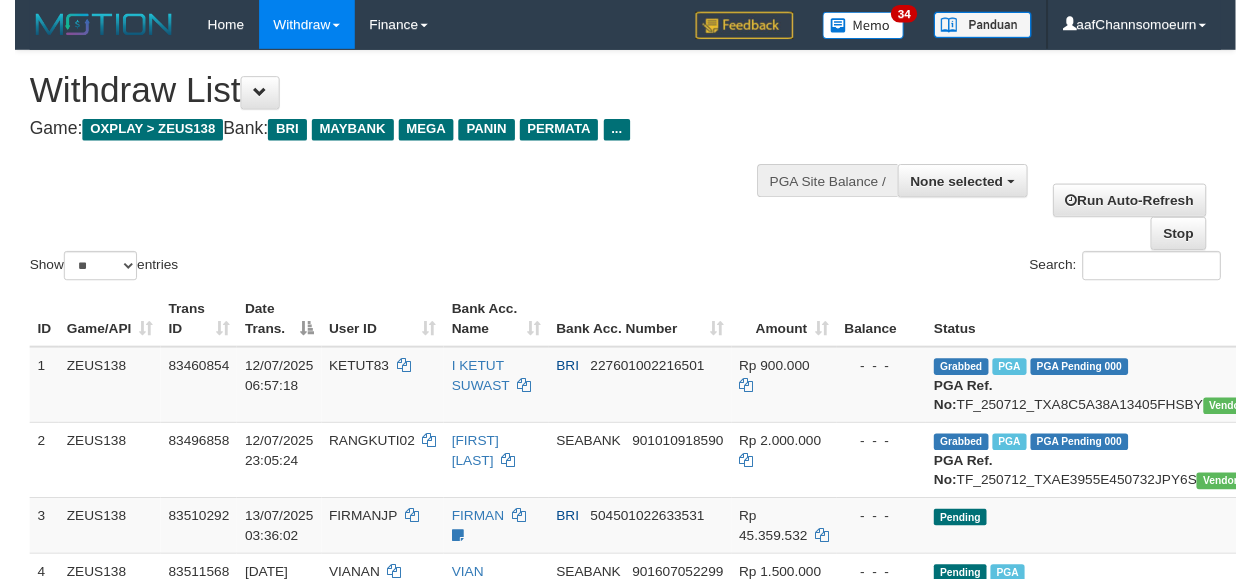 scroll, scrollTop: 354, scrollLeft: 0, axis: vertical 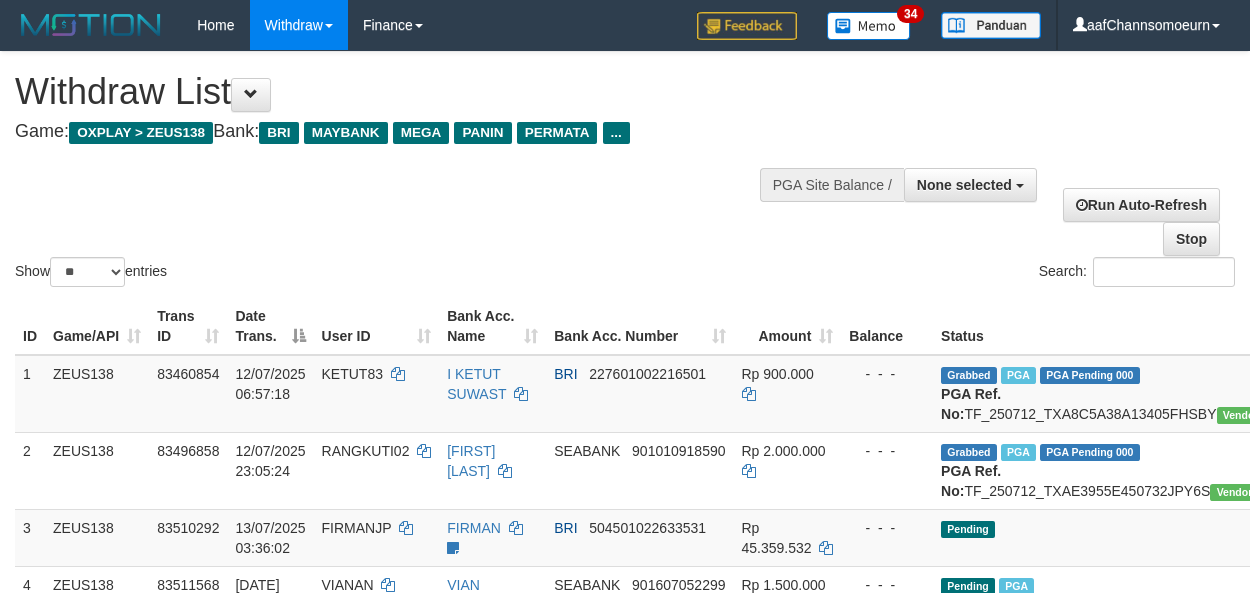 select 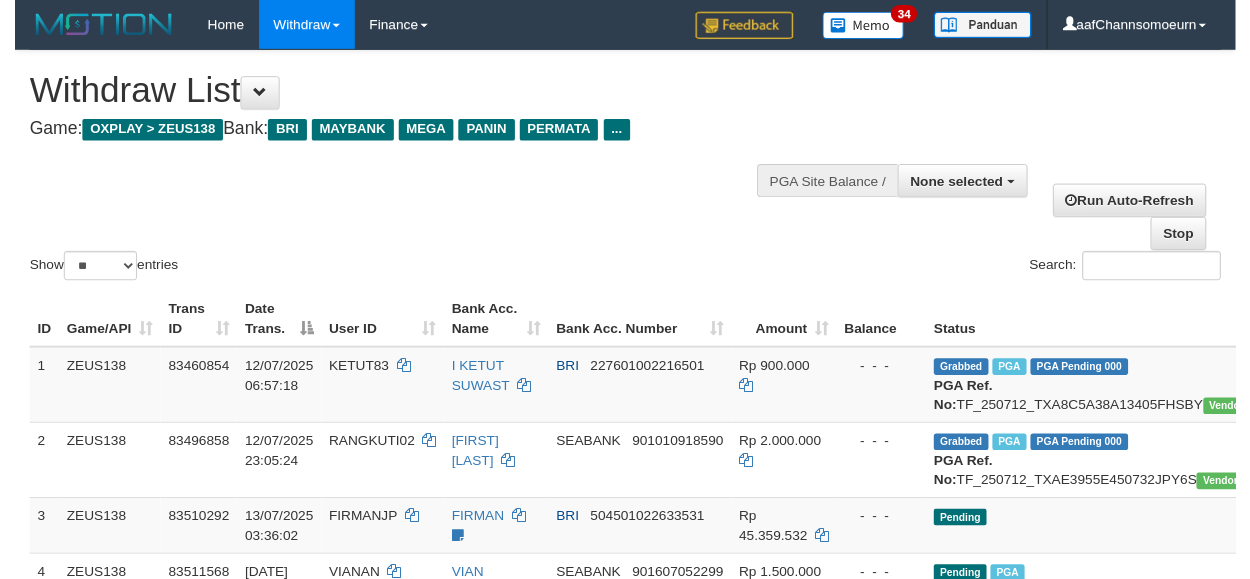 scroll, scrollTop: 354, scrollLeft: 0, axis: vertical 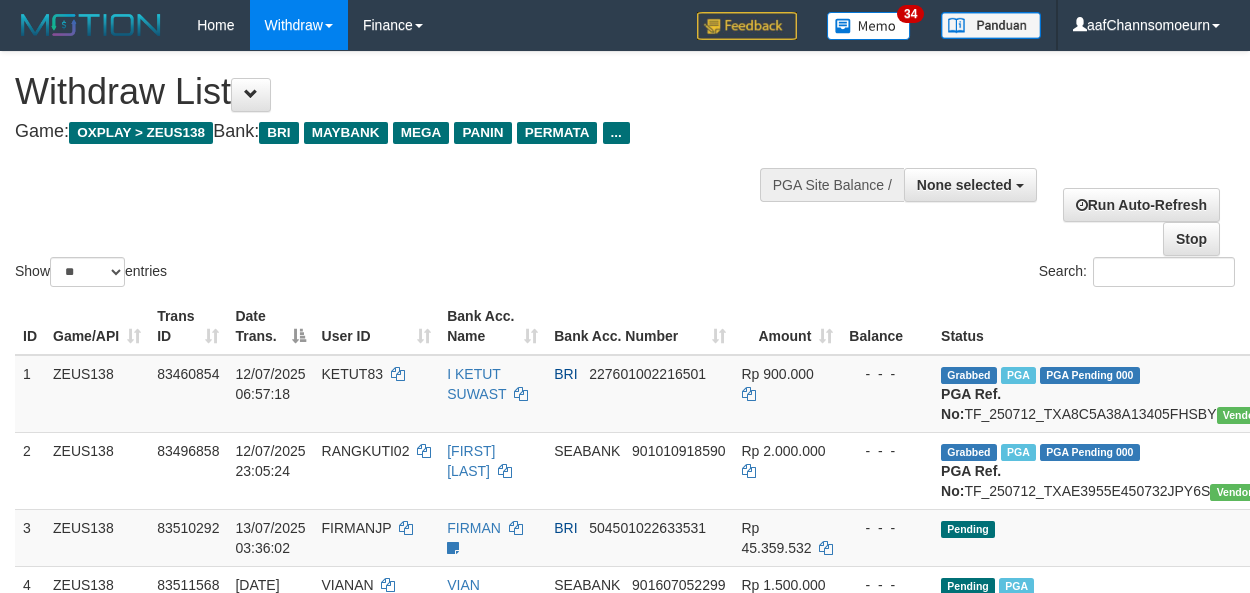 select 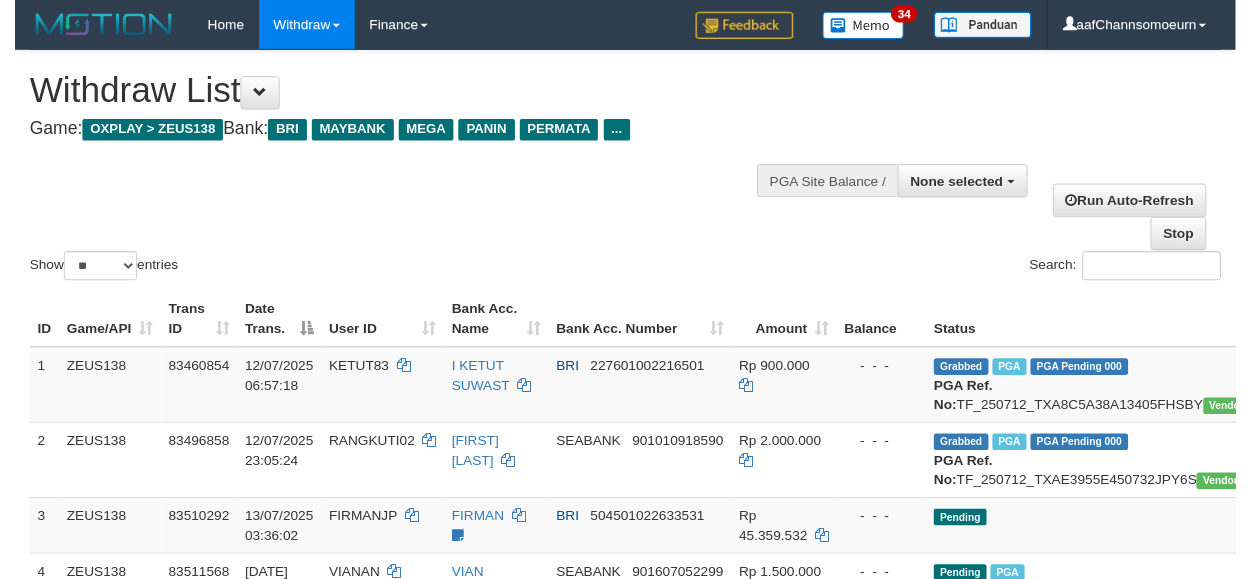 scroll, scrollTop: 354, scrollLeft: 0, axis: vertical 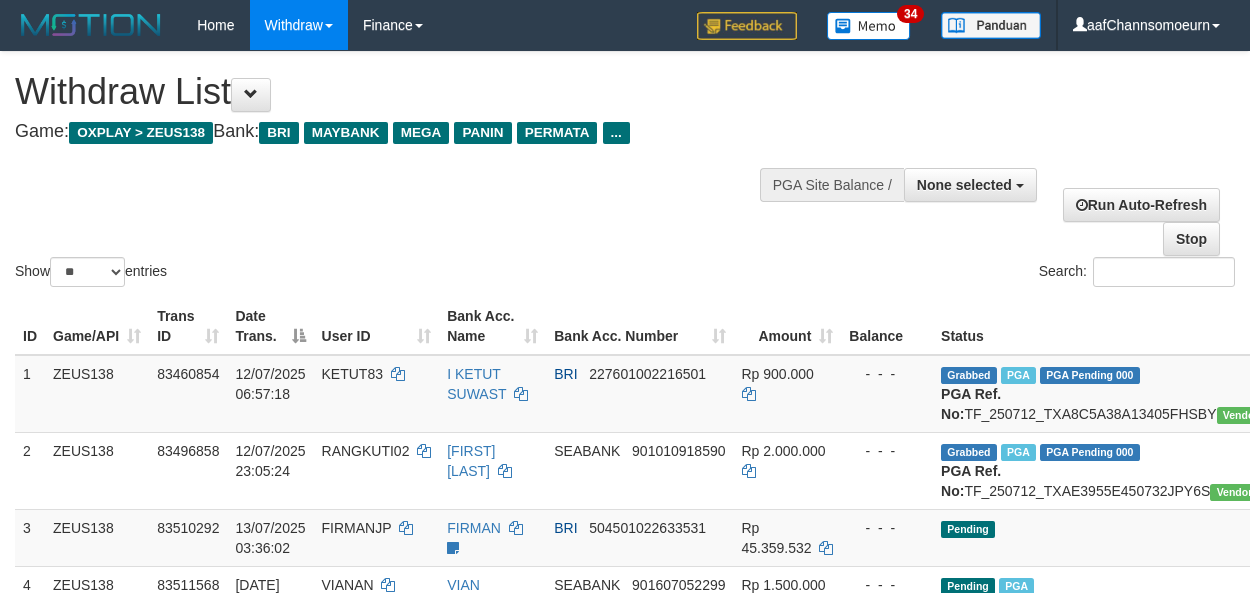 select 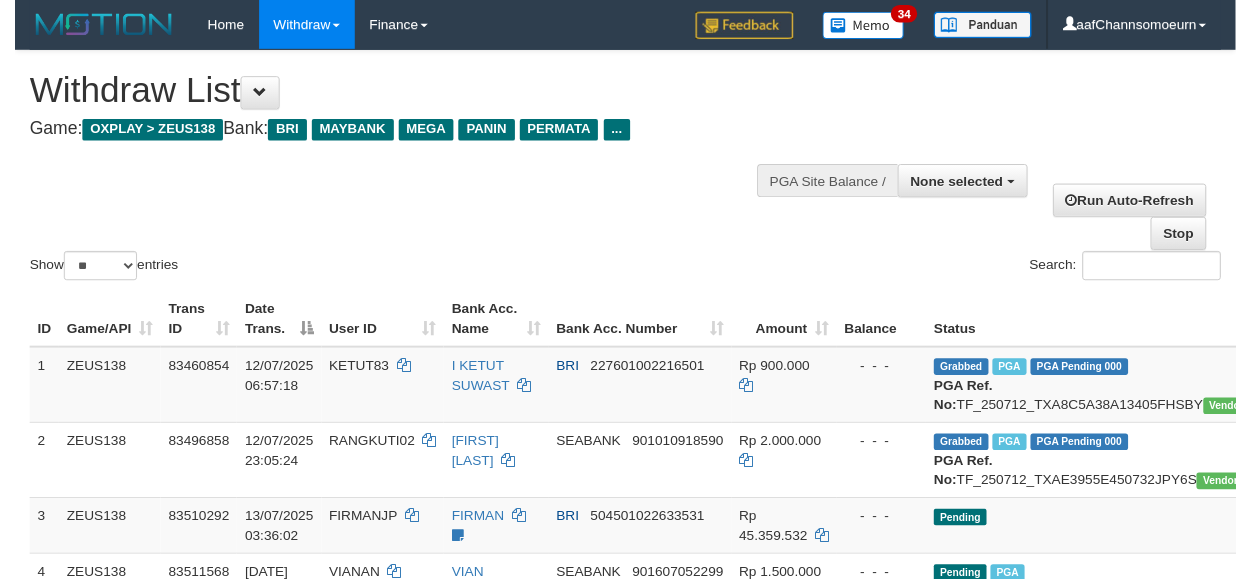 scroll, scrollTop: 354, scrollLeft: 0, axis: vertical 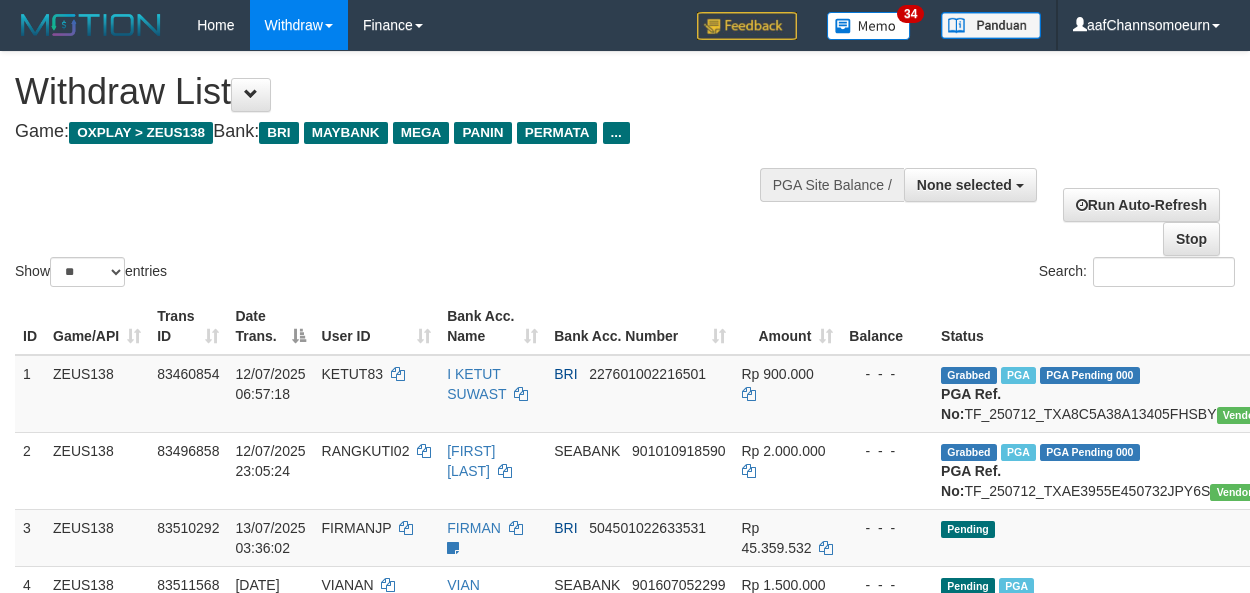 select 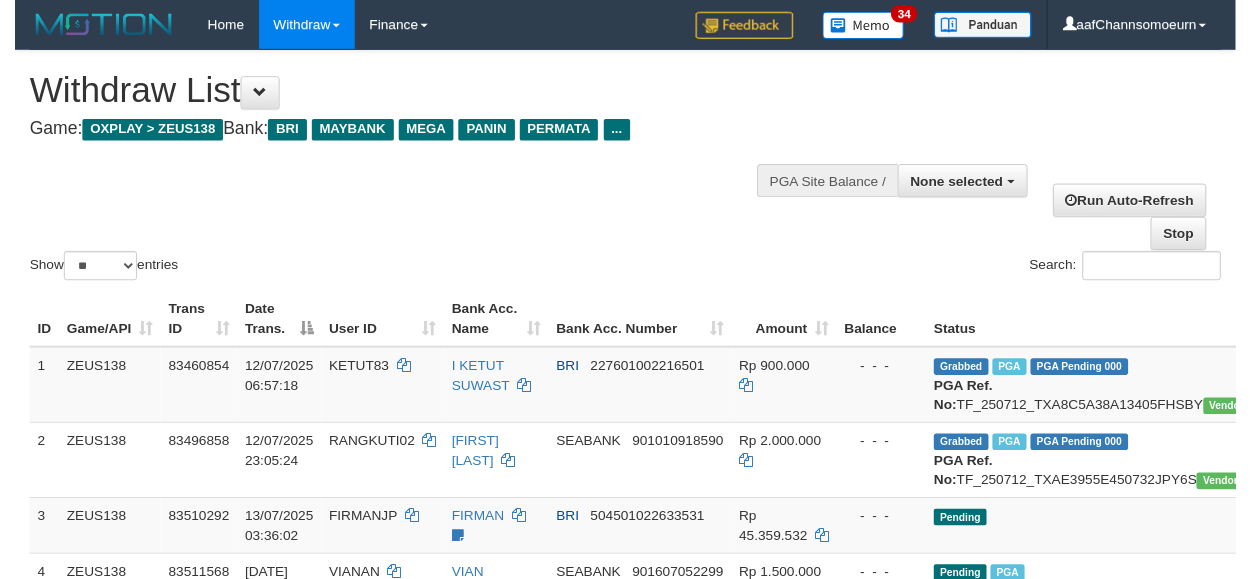scroll, scrollTop: 354, scrollLeft: 0, axis: vertical 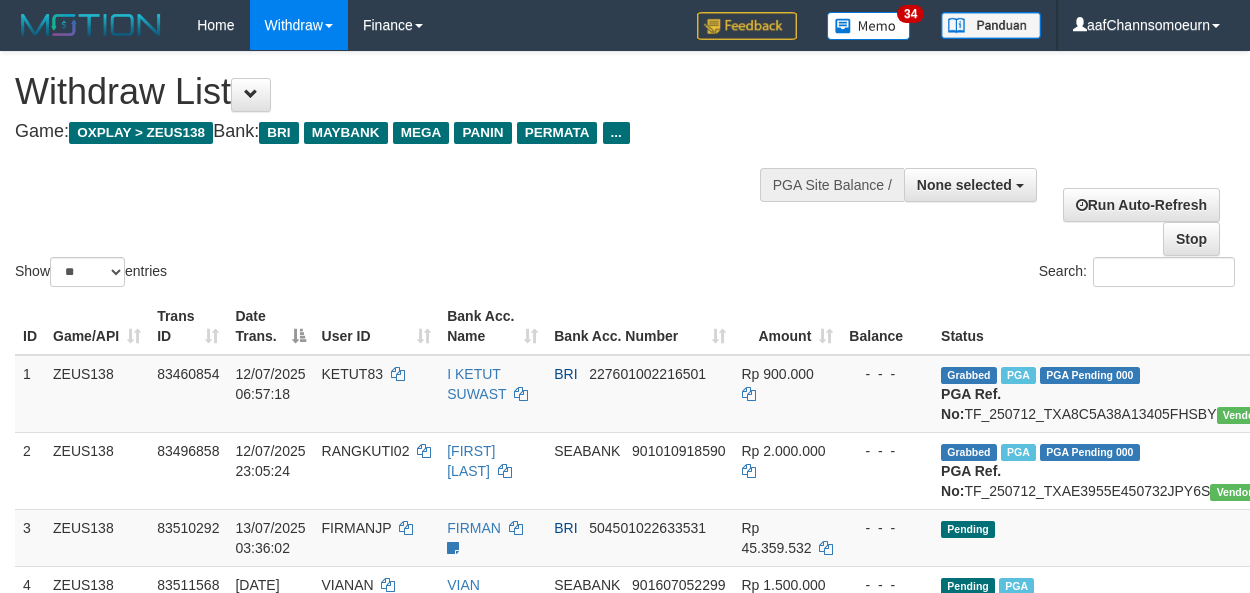 select 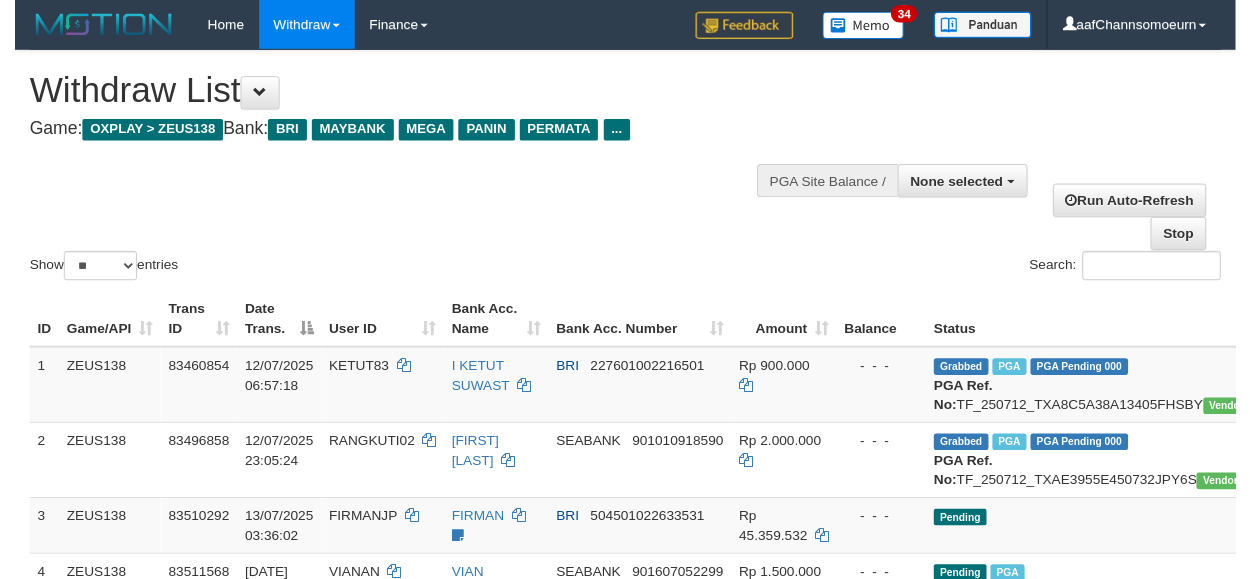 scroll, scrollTop: 354, scrollLeft: 0, axis: vertical 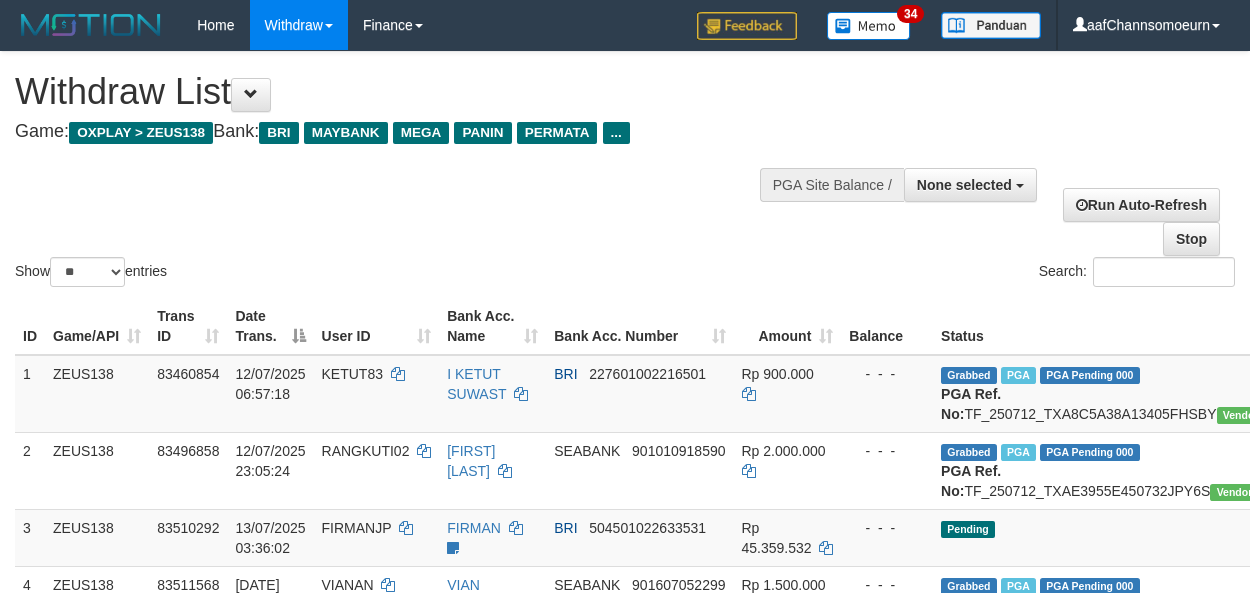 select 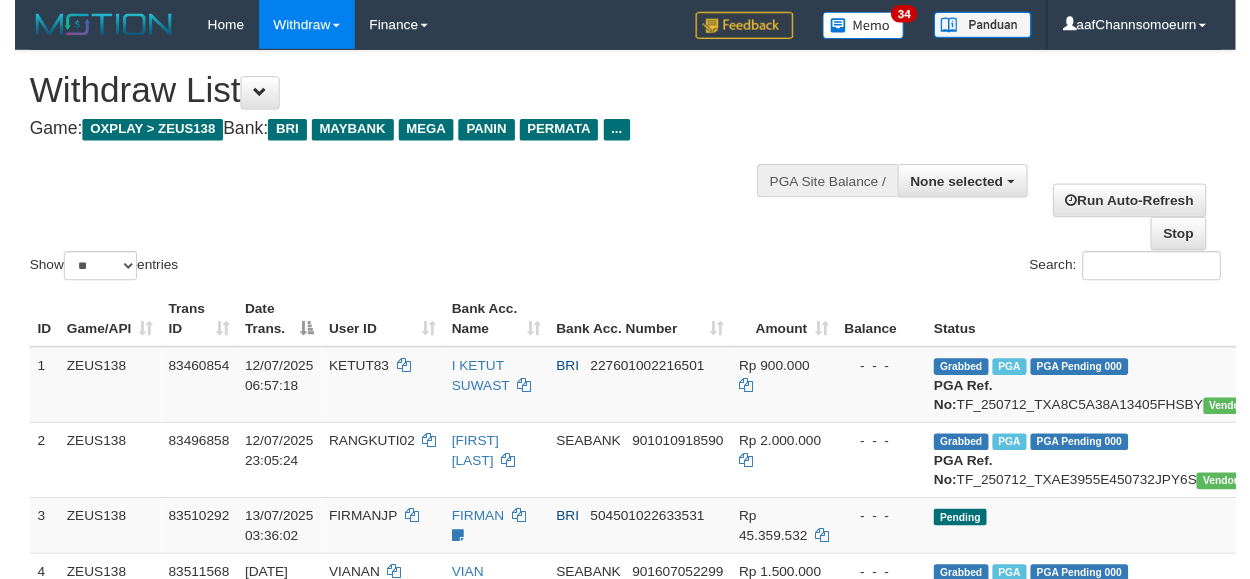 scroll, scrollTop: 354, scrollLeft: 0, axis: vertical 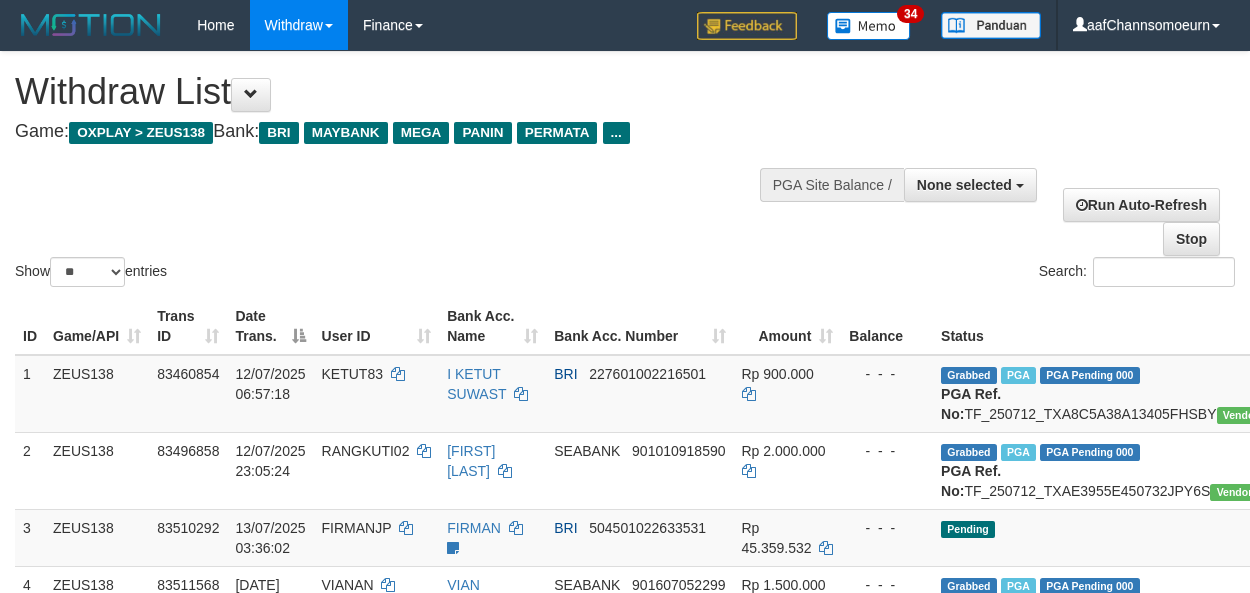 select 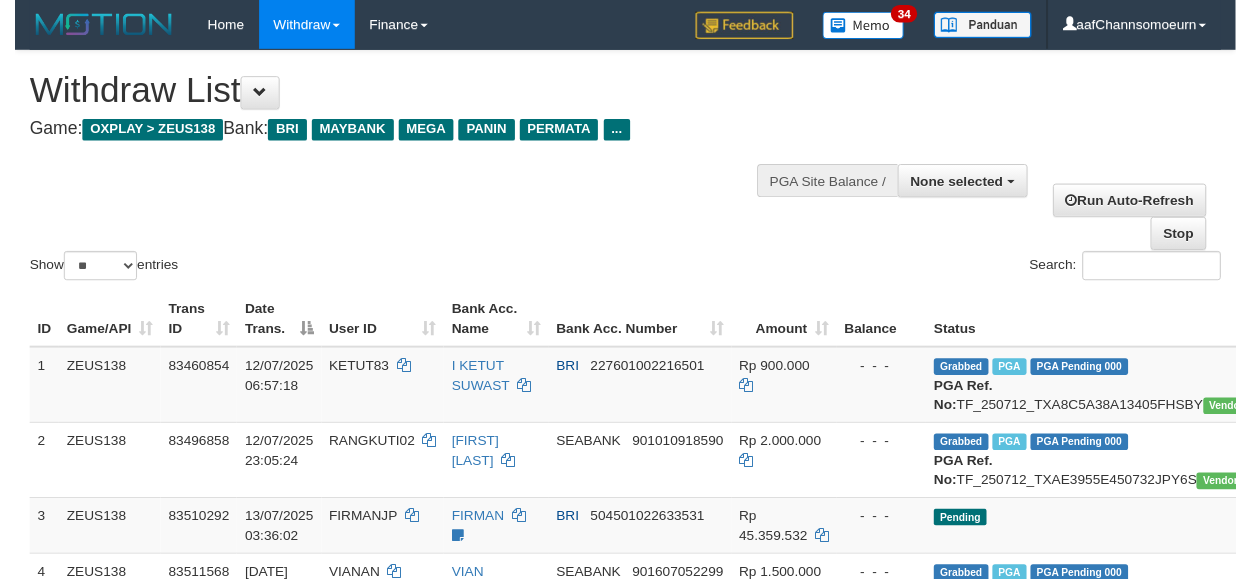 scroll, scrollTop: 354, scrollLeft: 0, axis: vertical 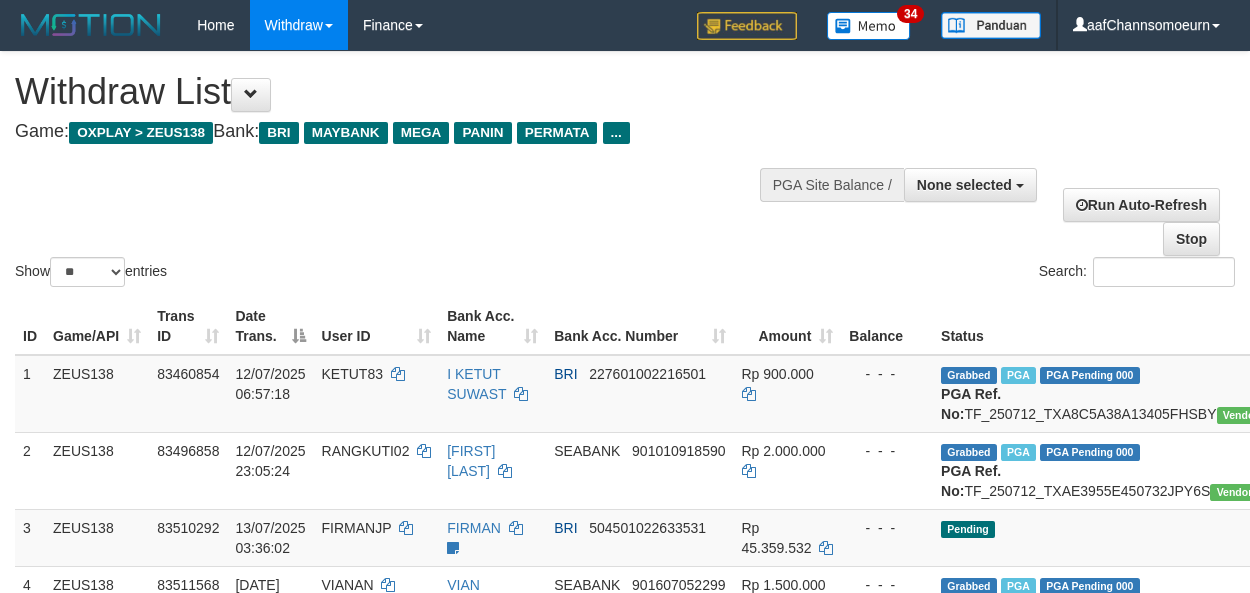 select 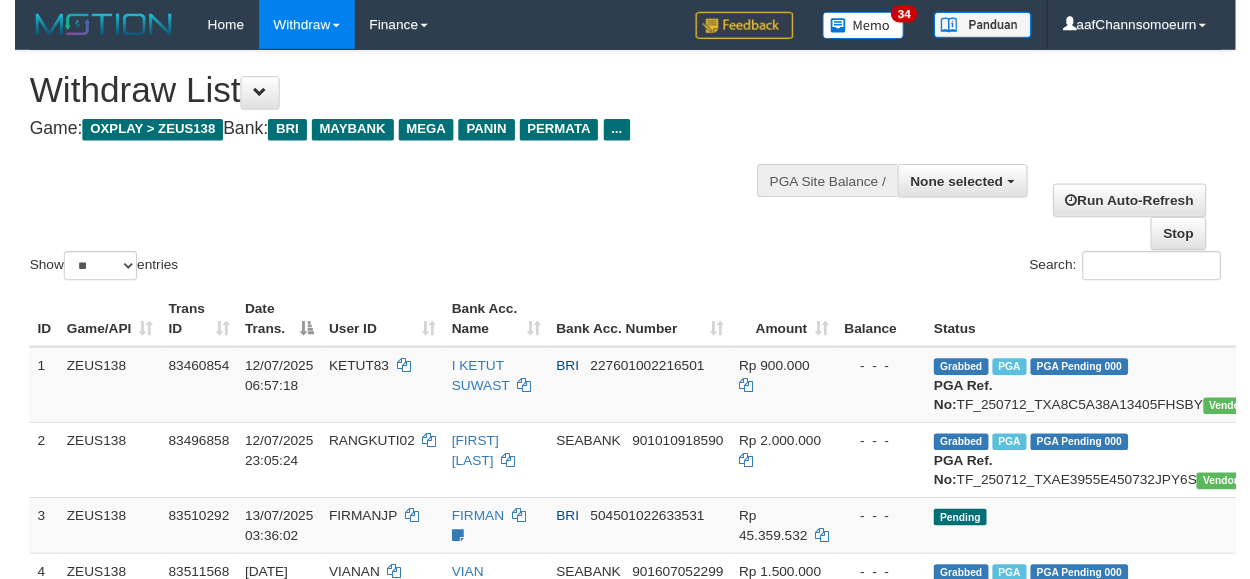 scroll, scrollTop: 354, scrollLeft: 0, axis: vertical 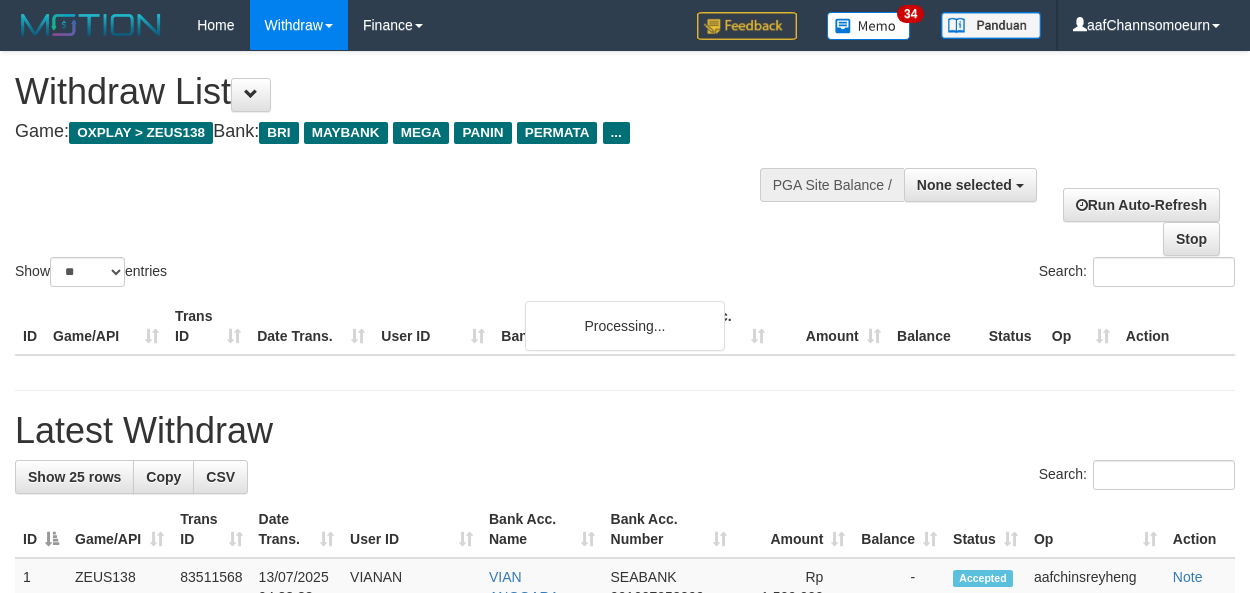 select 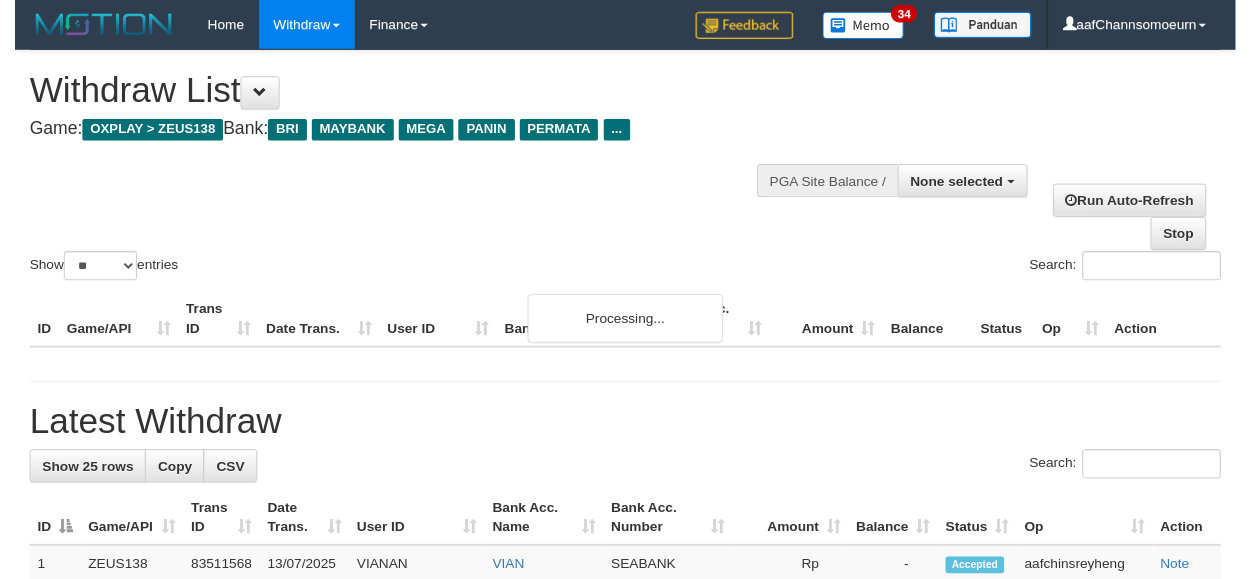 scroll, scrollTop: 354, scrollLeft: 0, axis: vertical 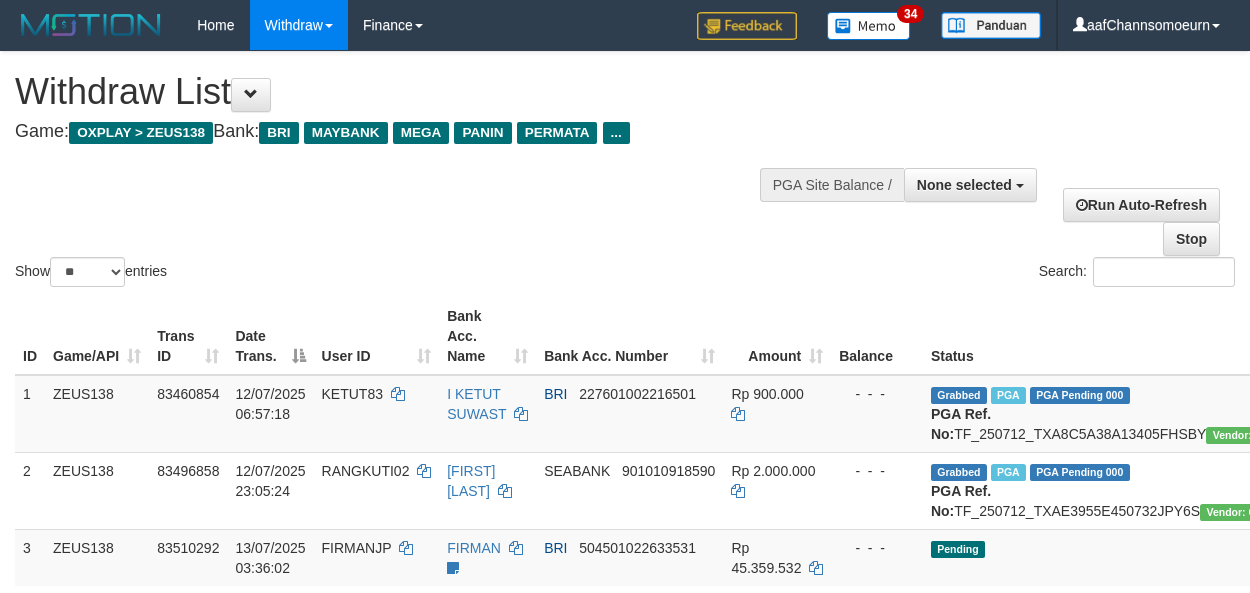 select 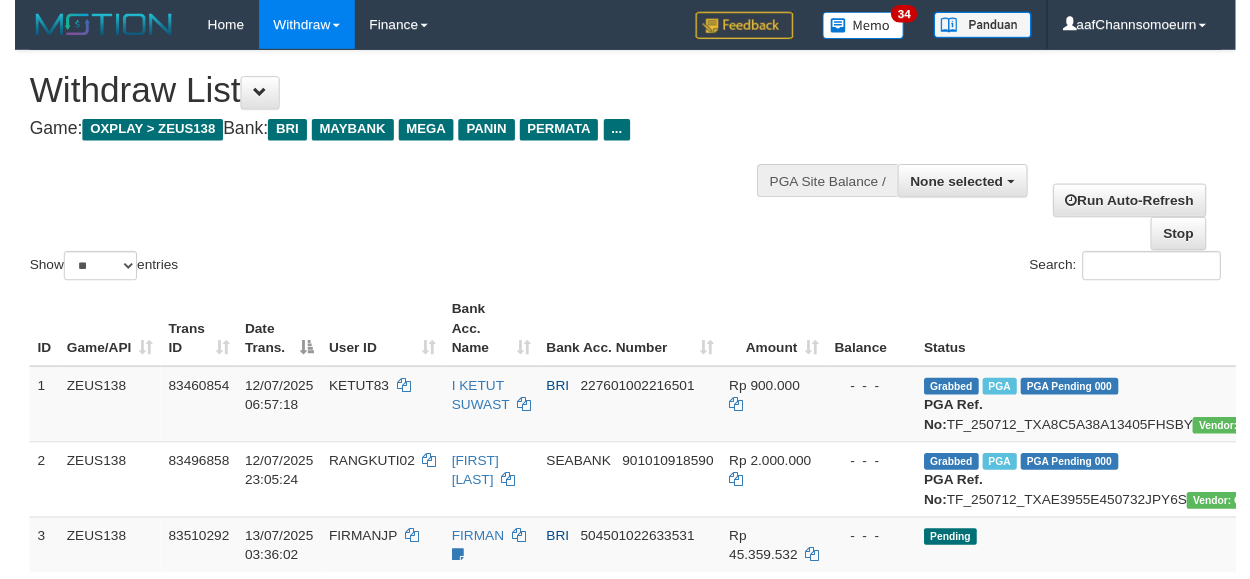 scroll, scrollTop: 354, scrollLeft: 0, axis: vertical 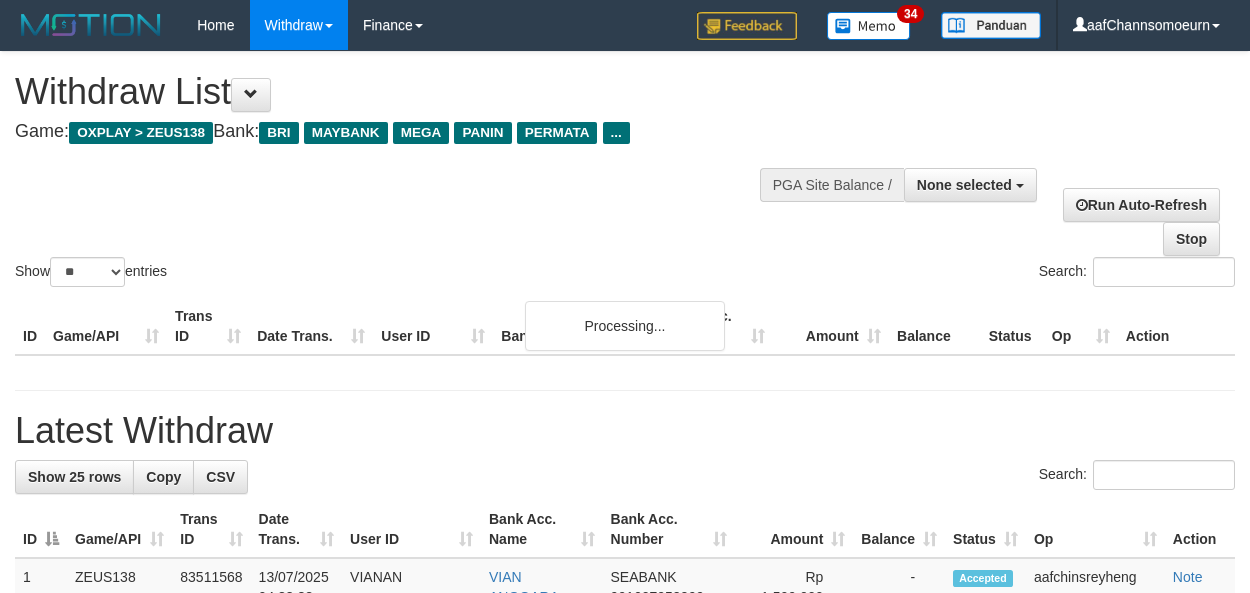 select 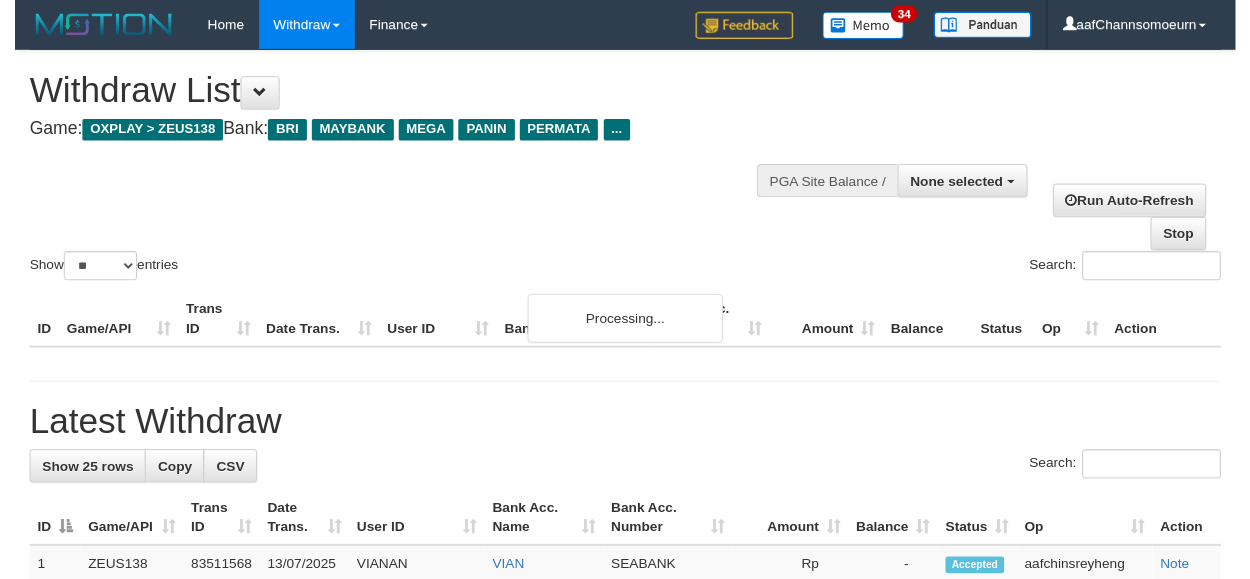 scroll, scrollTop: 354, scrollLeft: 0, axis: vertical 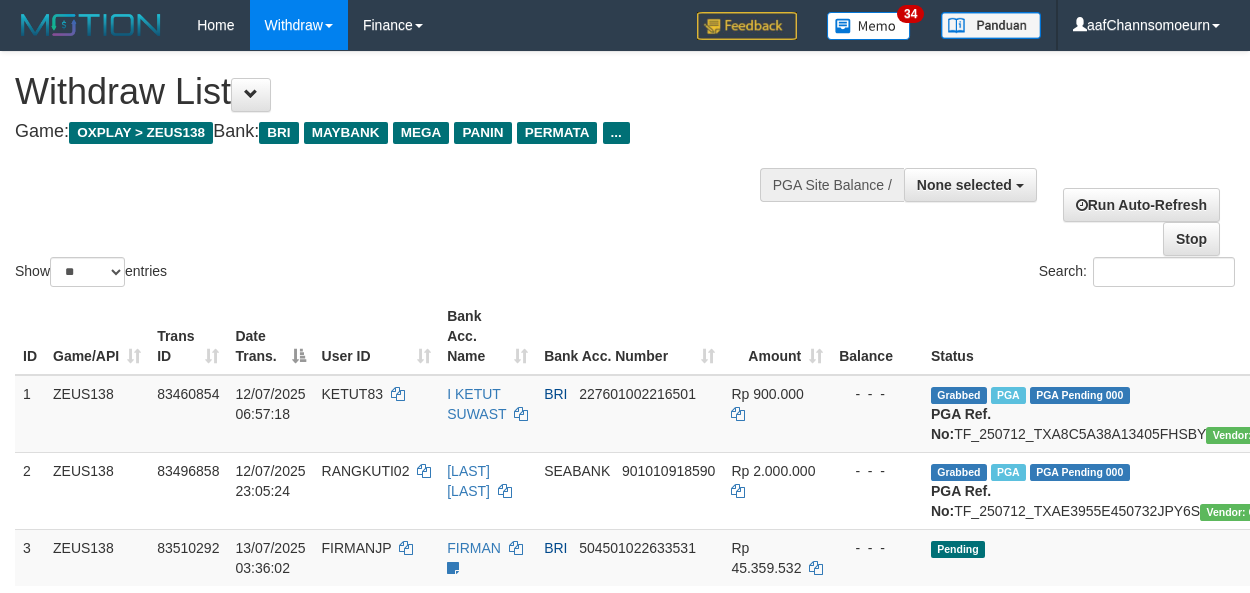 select 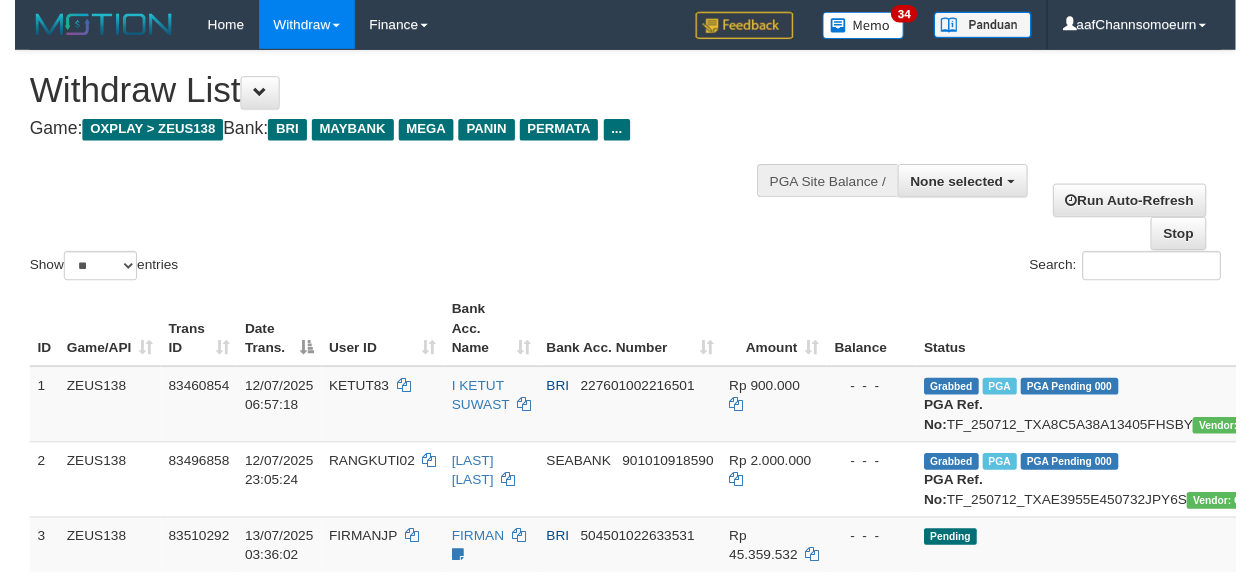 scroll, scrollTop: 354, scrollLeft: 0, axis: vertical 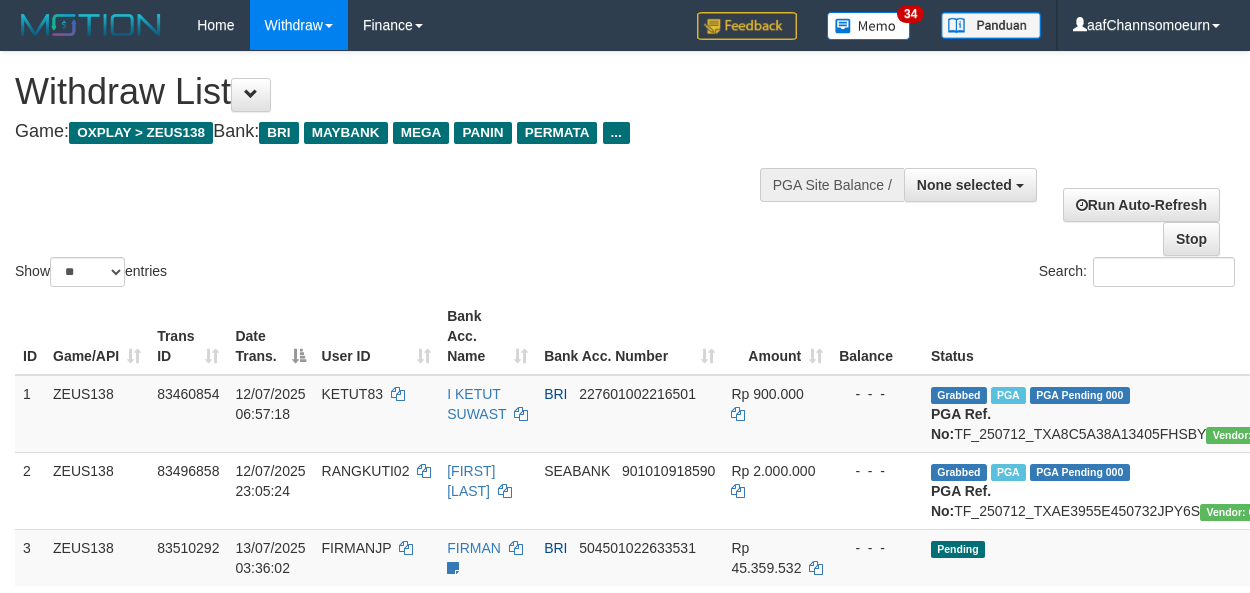 select 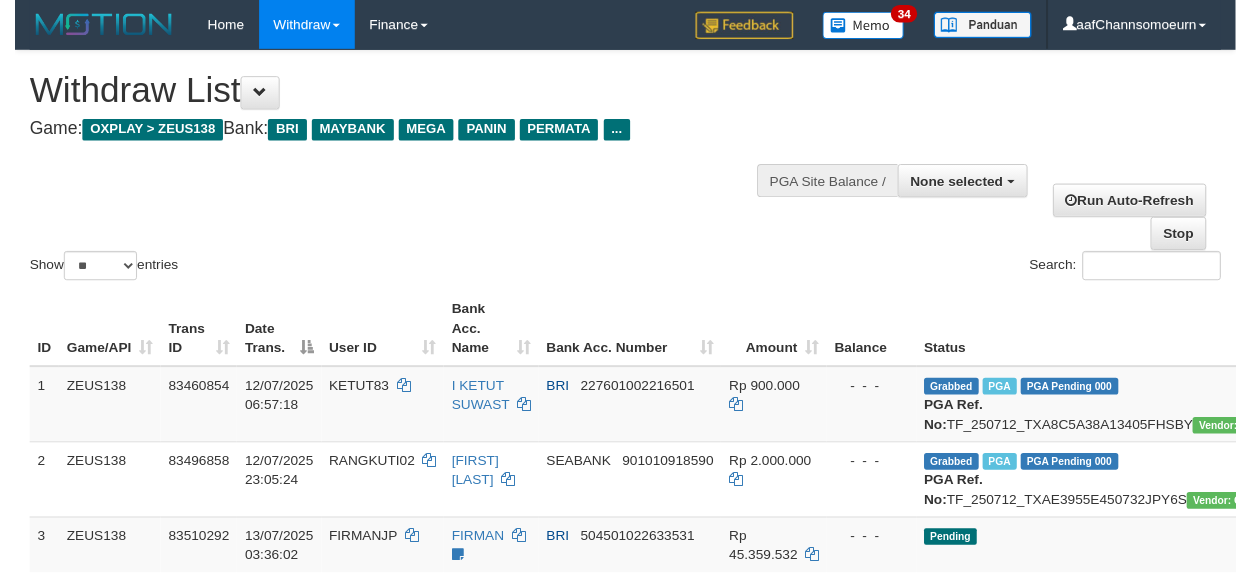 scroll, scrollTop: 354, scrollLeft: 0, axis: vertical 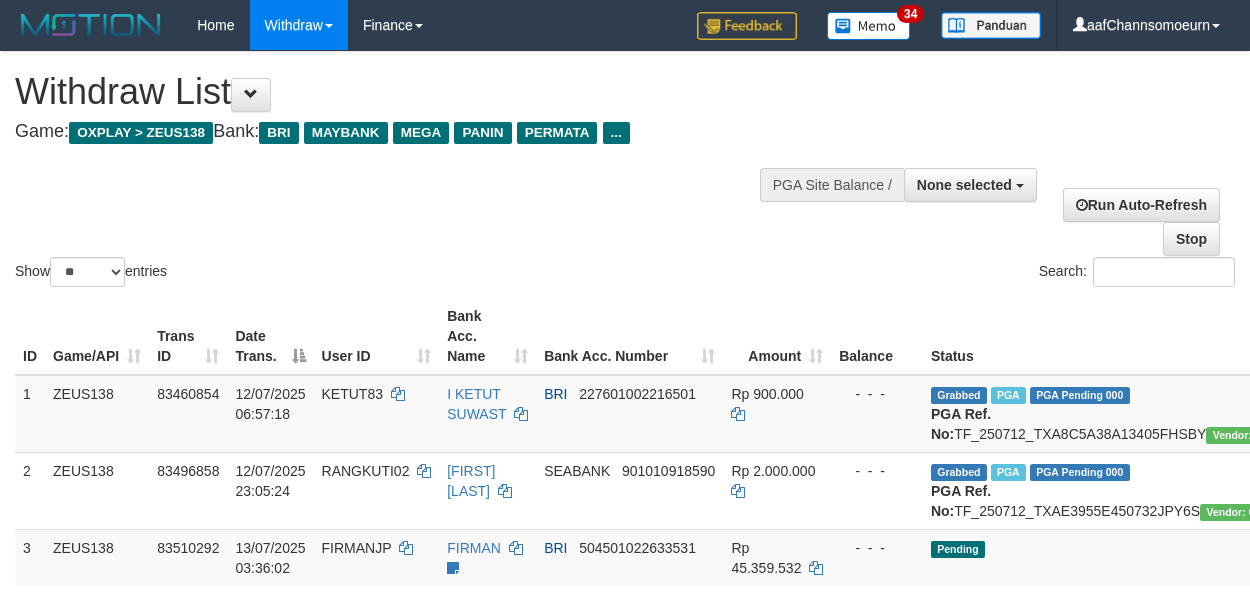 select 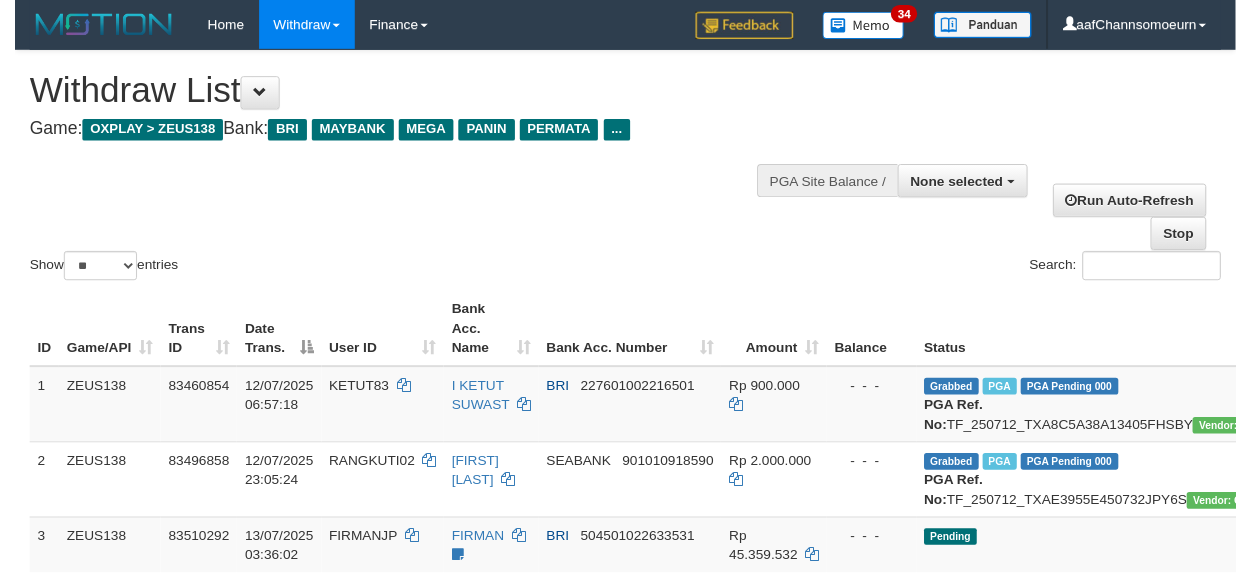 scroll, scrollTop: 354, scrollLeft: 0, axis: vertical 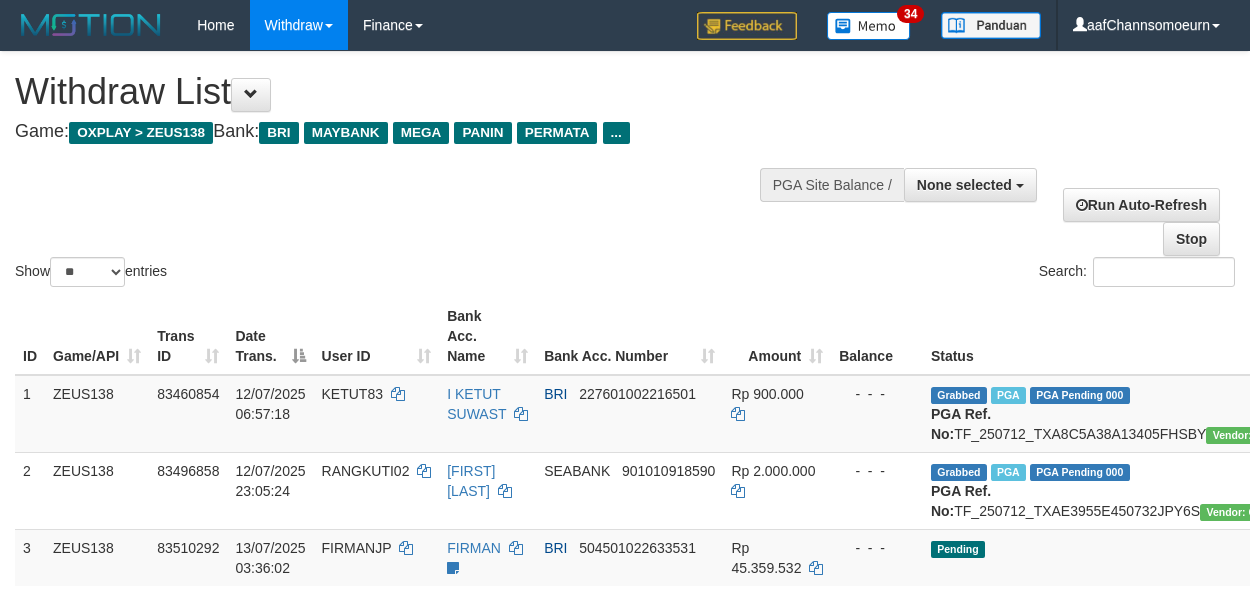 select 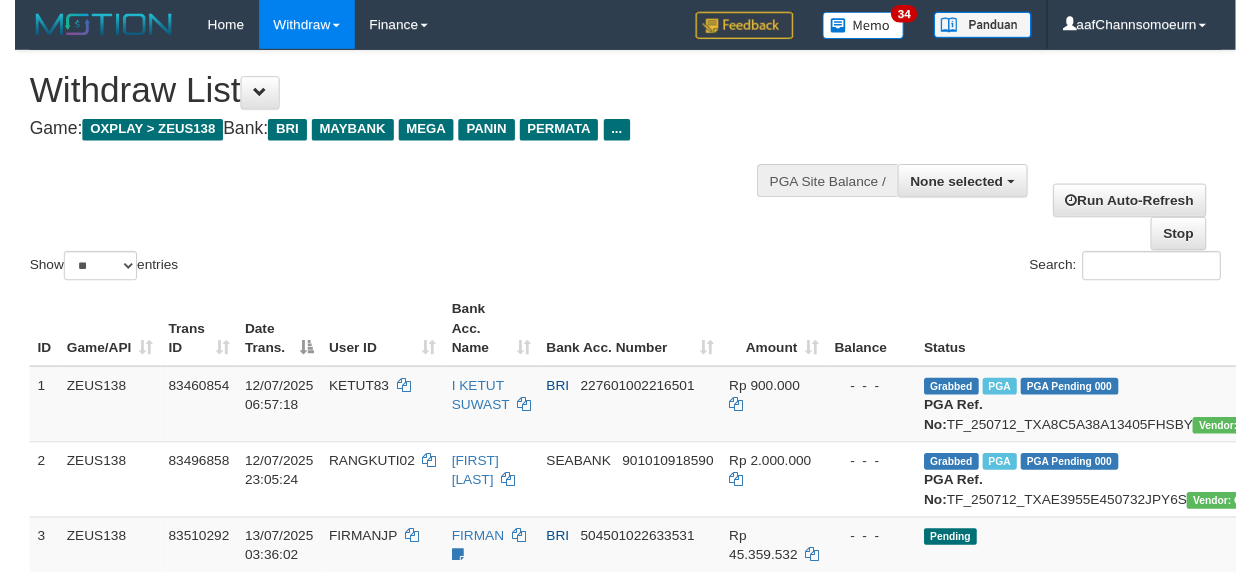 scroll, scrollTop: 354, scrollLeft: 0, axis: vertical 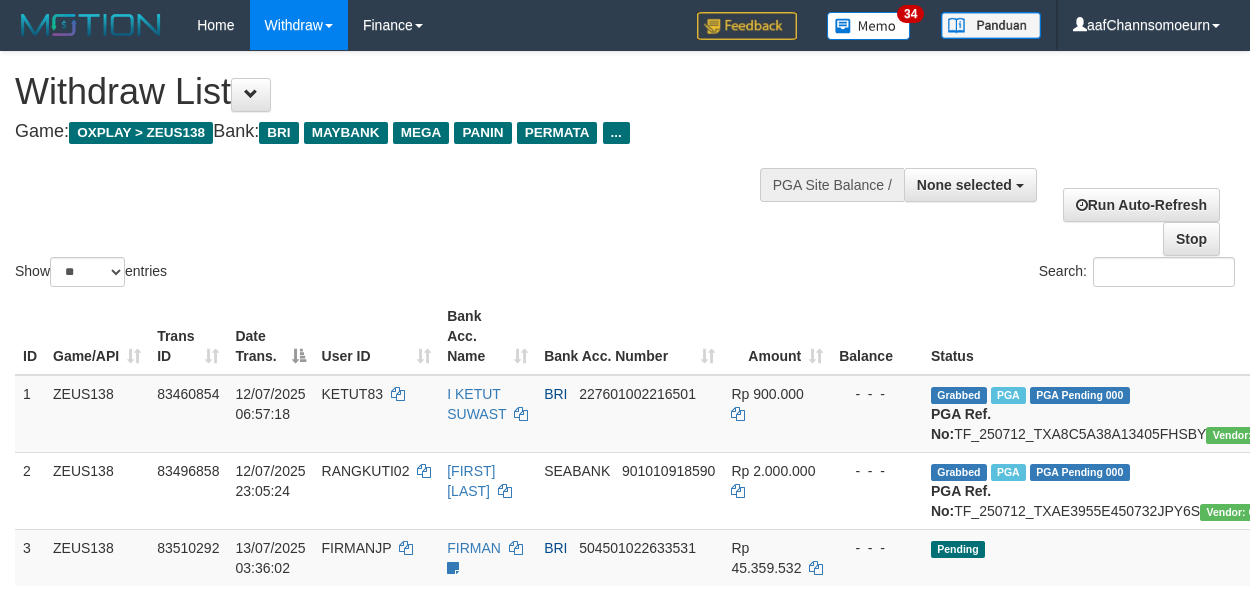 select 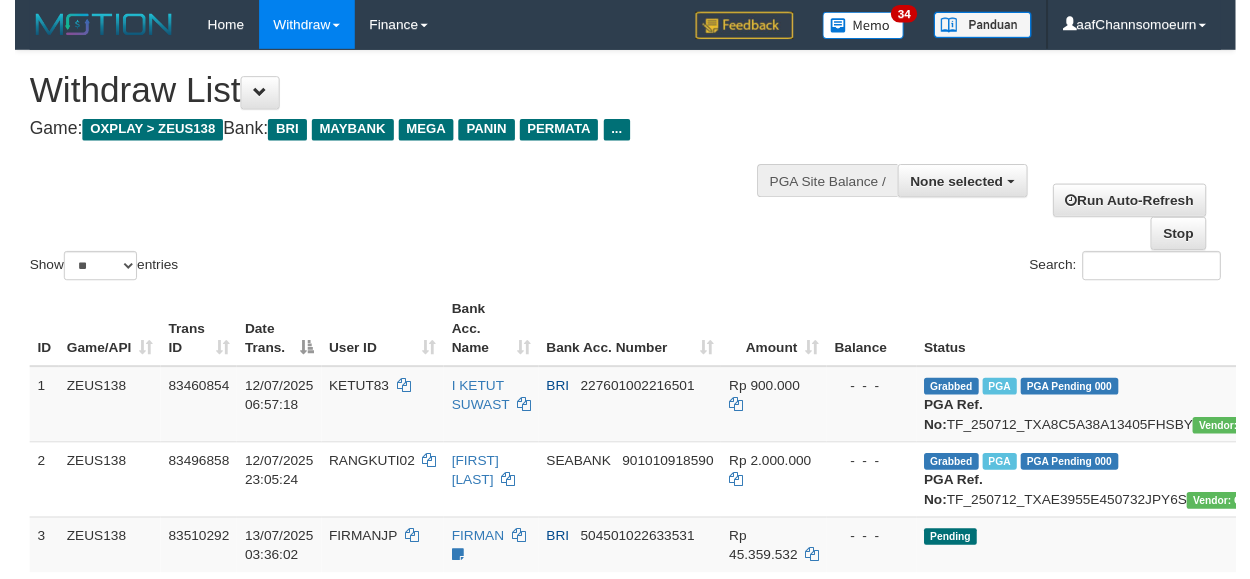 scroll, scrollTop: 354, scrollLeft: 0, axis: vertical 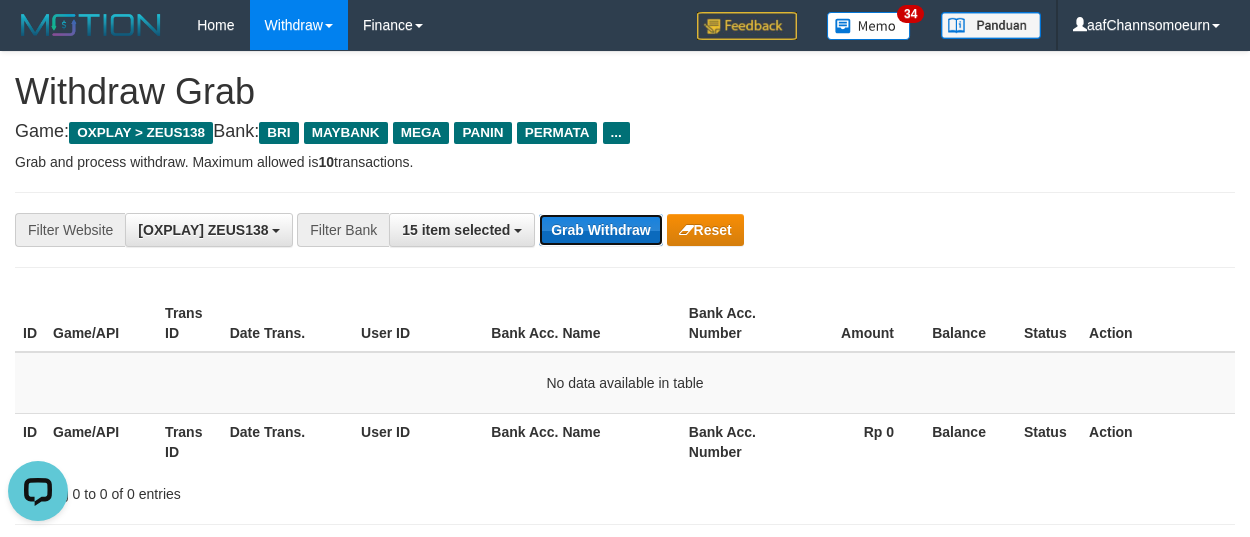 click on "Grab Withdraw" at bounding box center (600, 230) 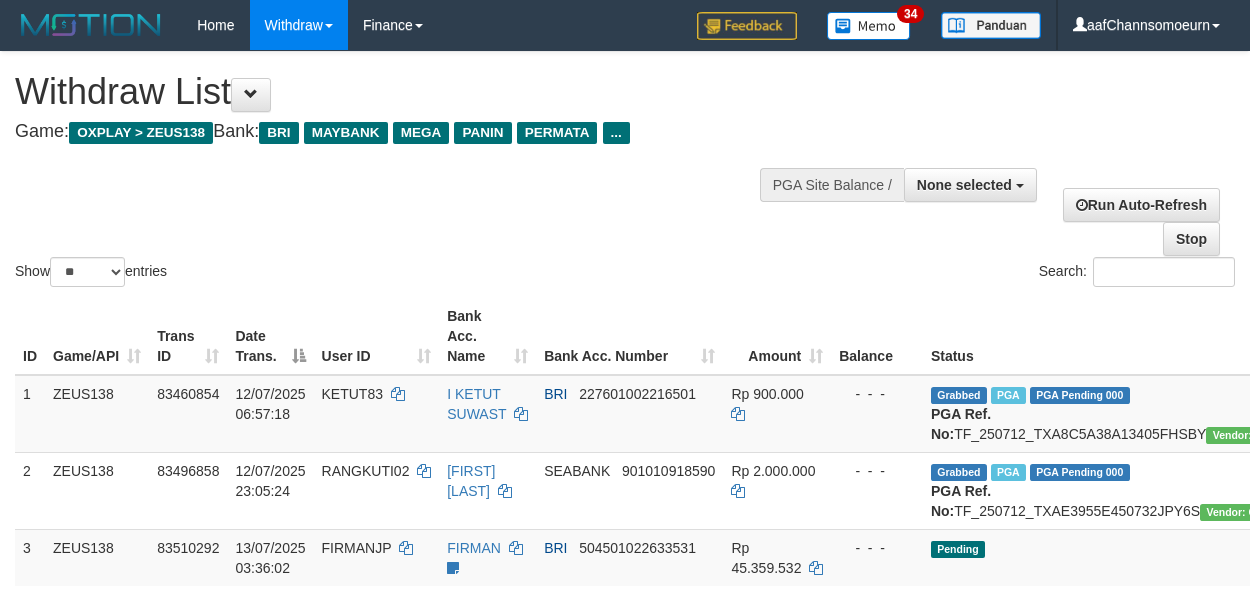 select 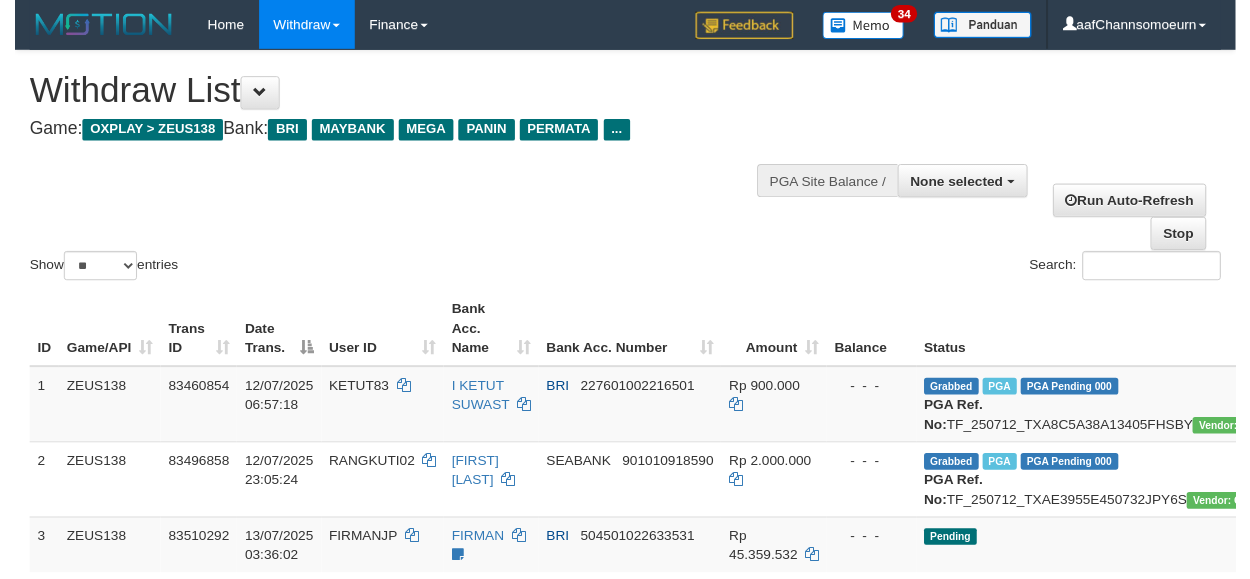 scroll, scrollTop: 354, scrollLeft: 0, axis: vertical 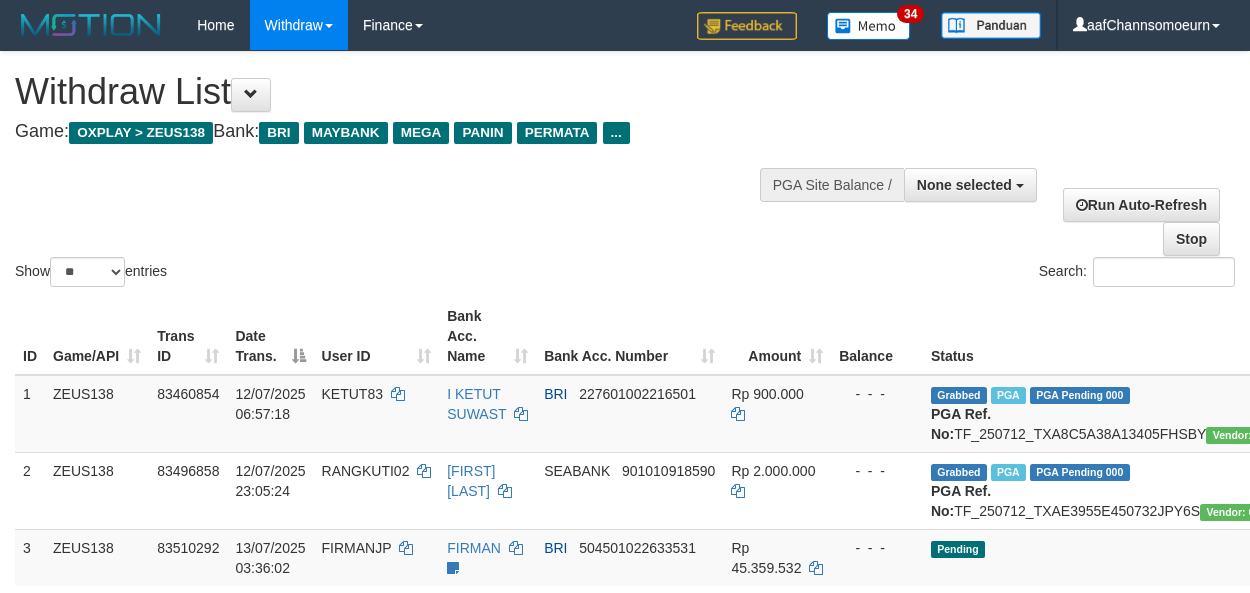 select 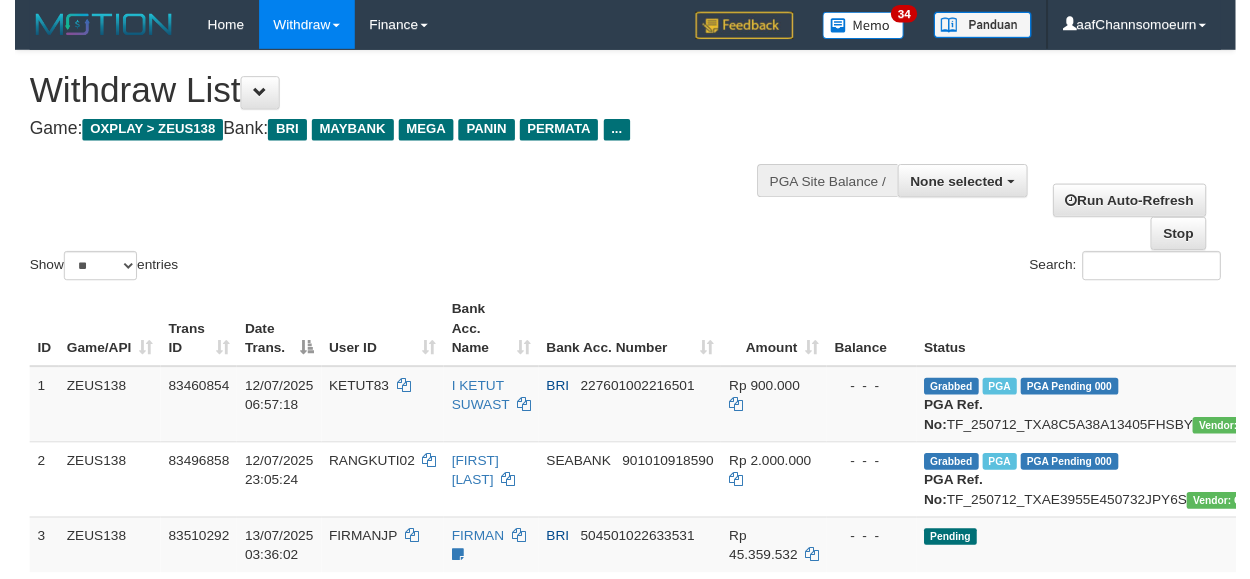scroll, scrollTop: 354, scrollLeft: 0, axis: vertical 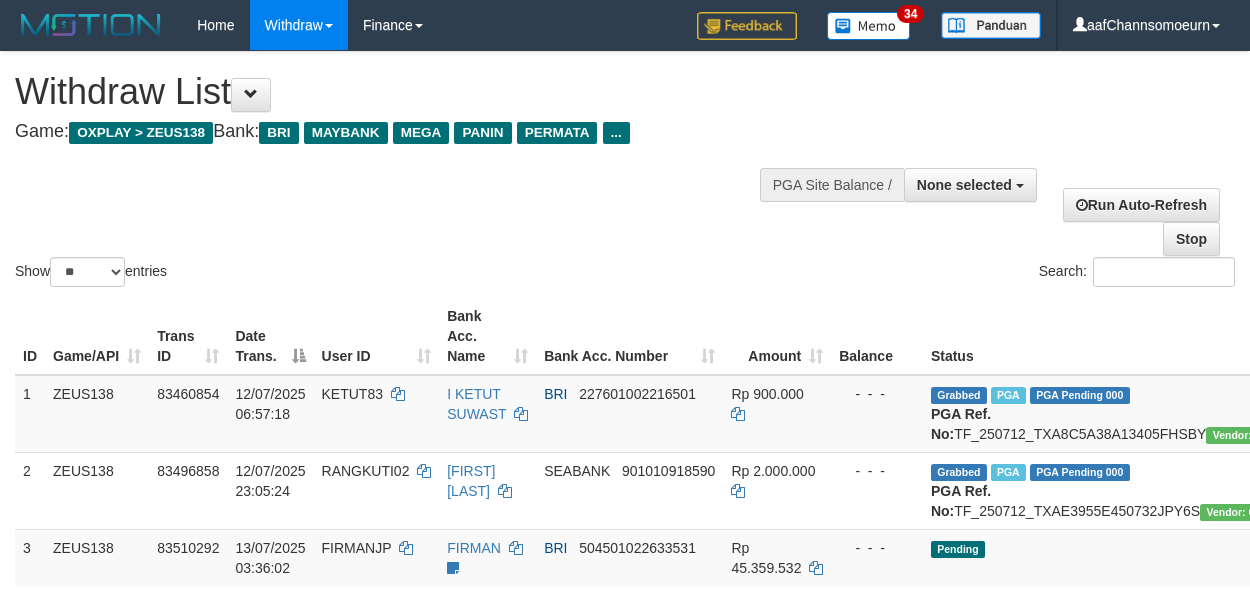 select 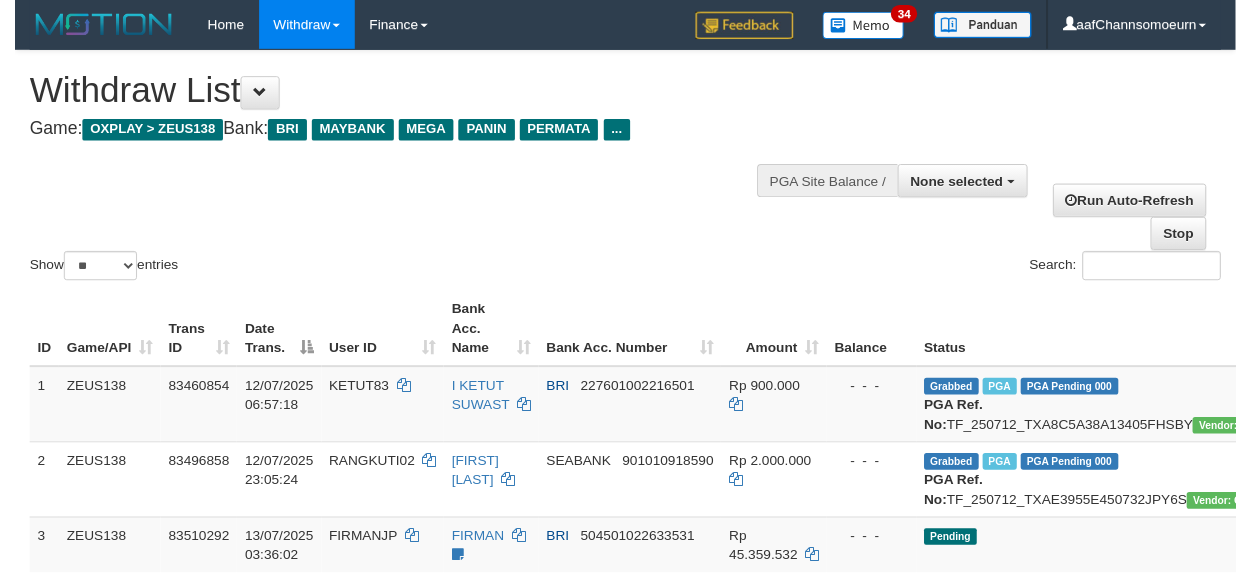 scroll, scrollTop: 354, scrollLeft: 0, axis: vertical 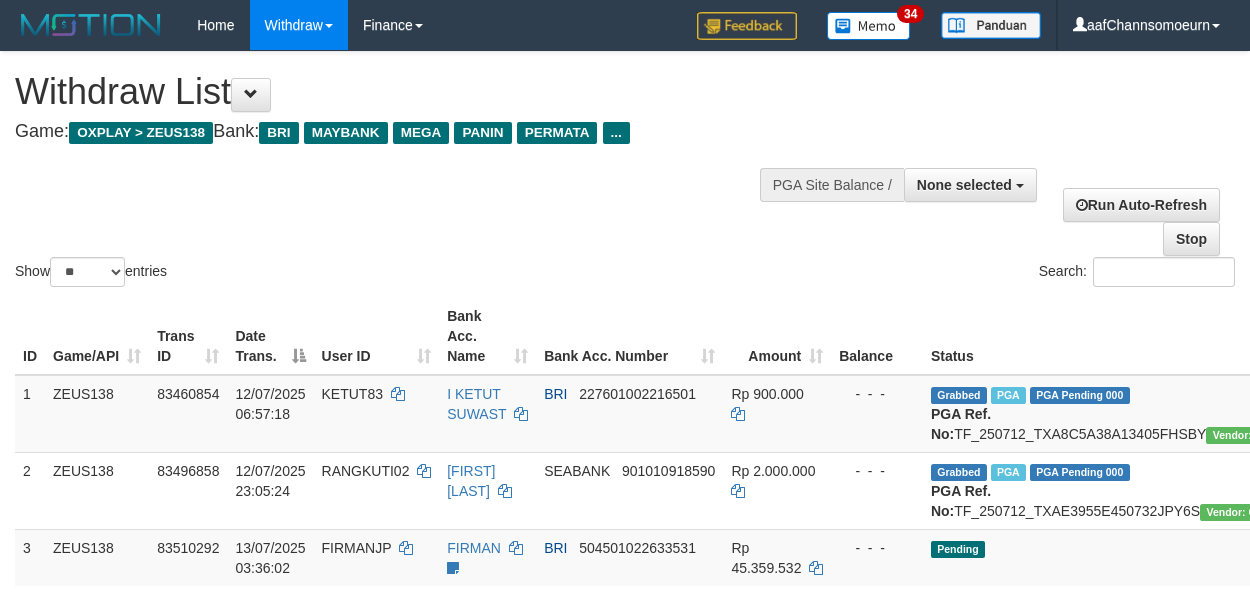 select 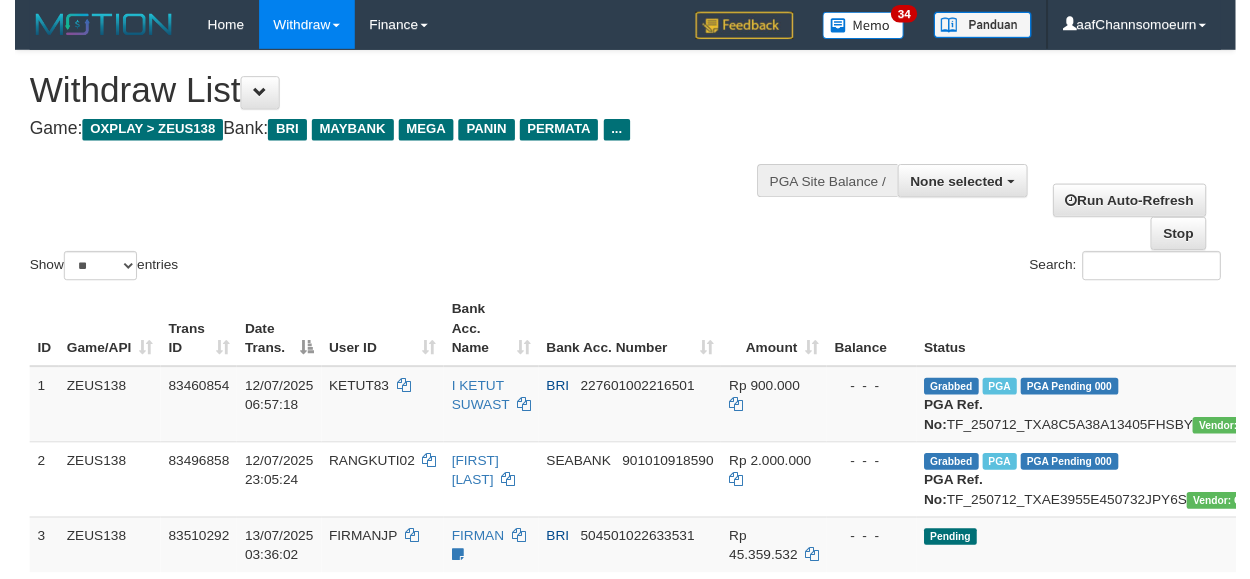 scroll, scrollTop: 354, scrollLeft: 0, axis: vertical 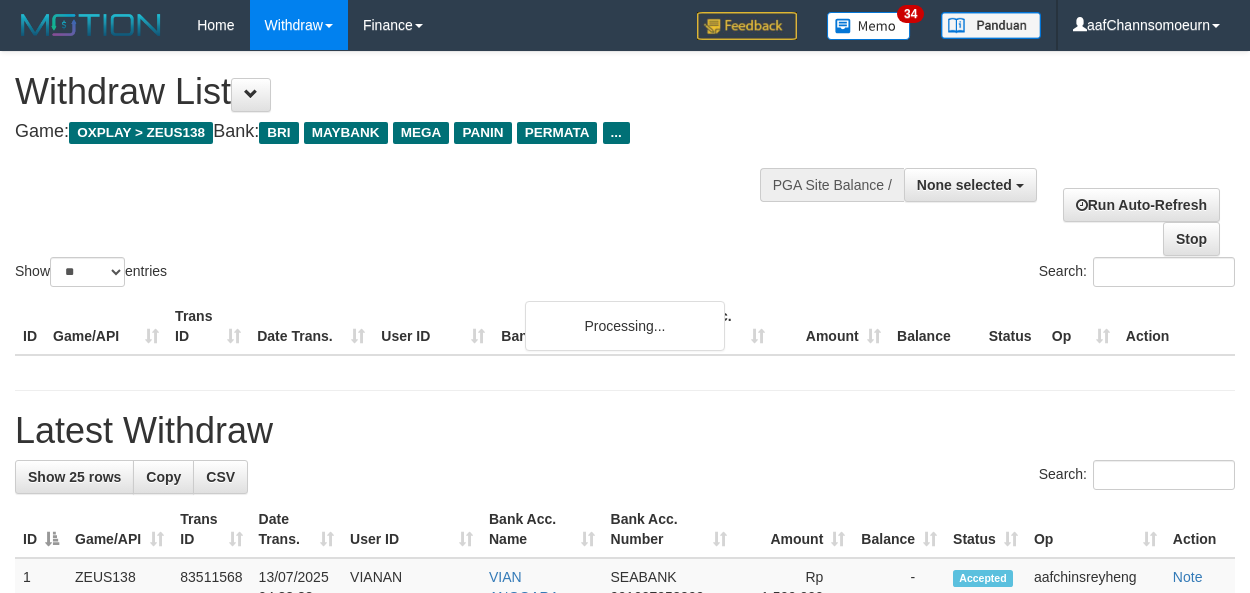 select 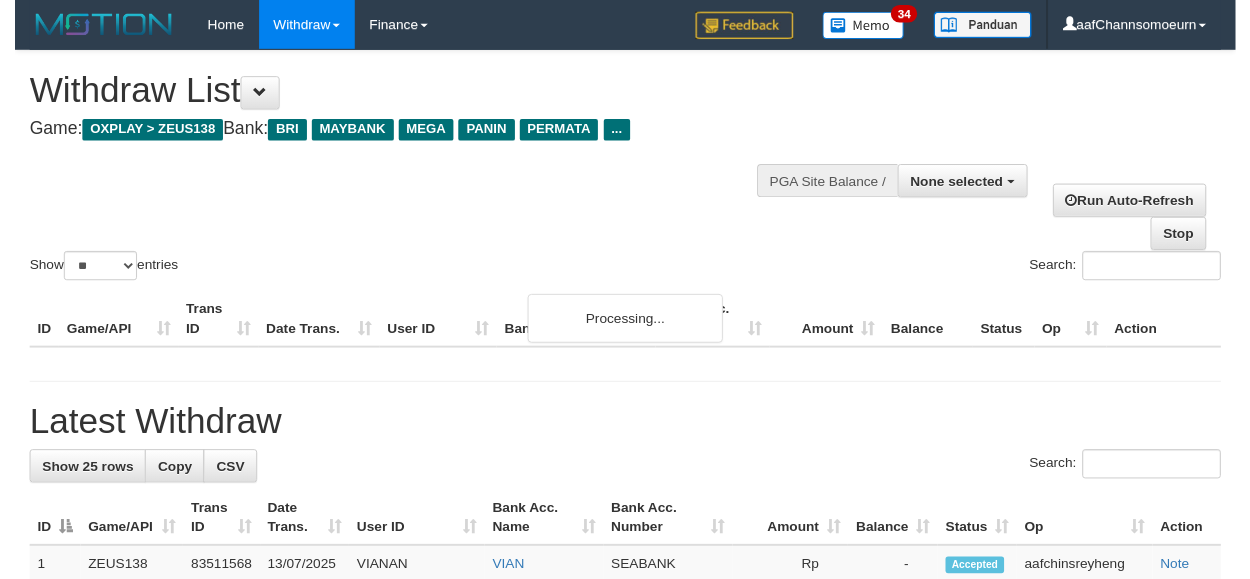 scroll, scrollTop: 354, scrollLeft: 0, axis: vertical 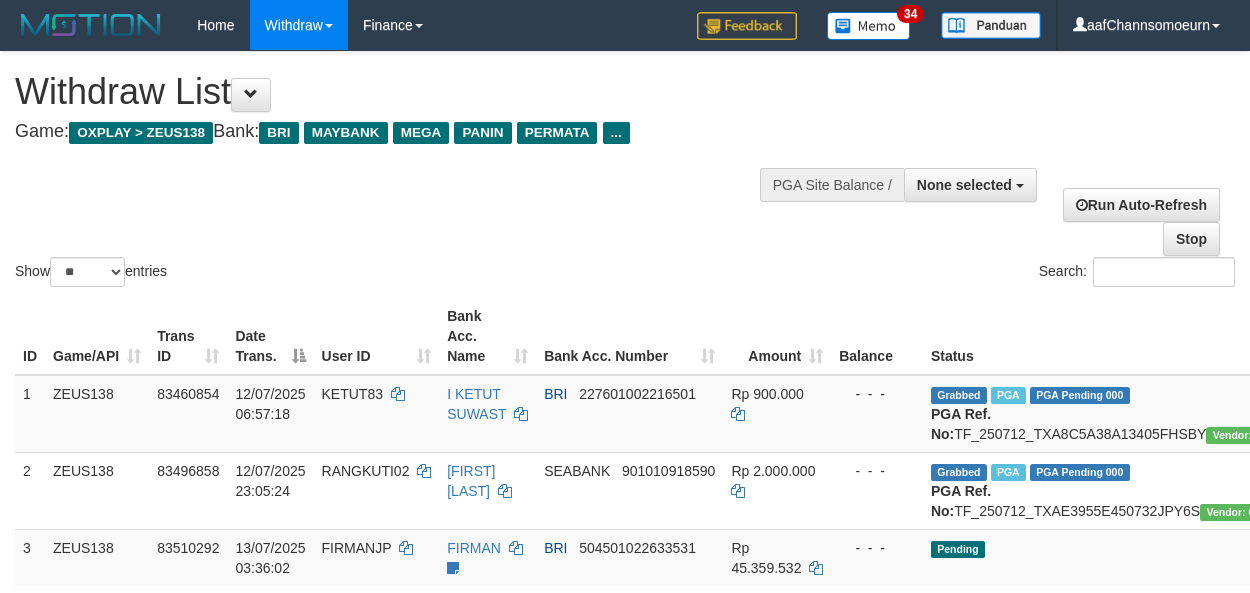 select 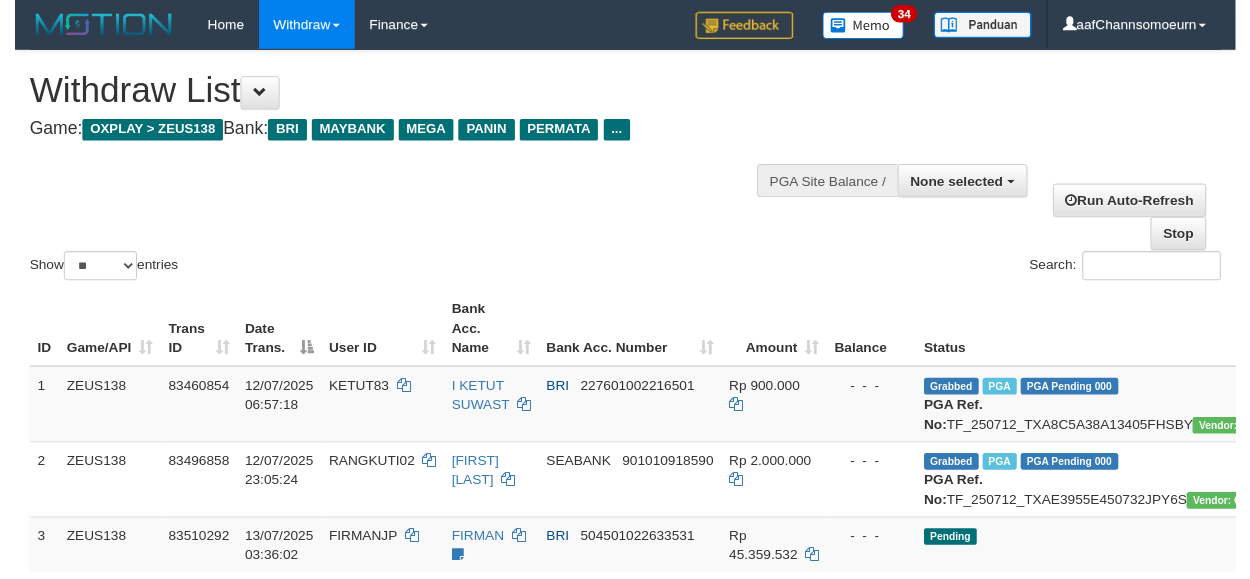 scroll, scrollTop: 354, scrollLeft: 0, axis: vertical 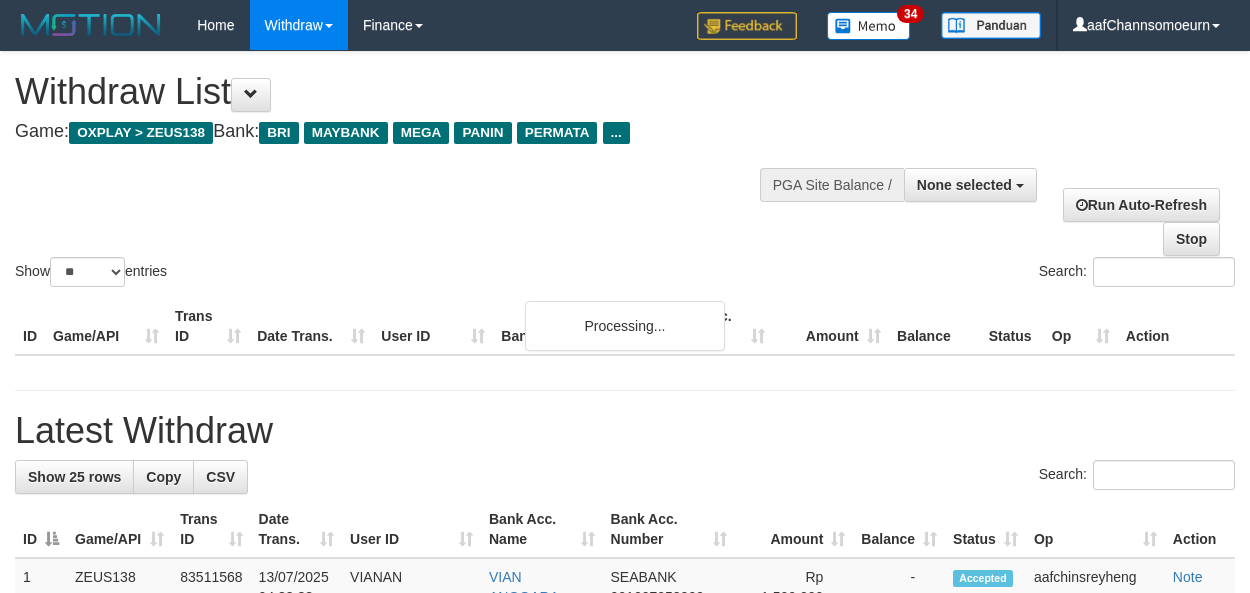 select 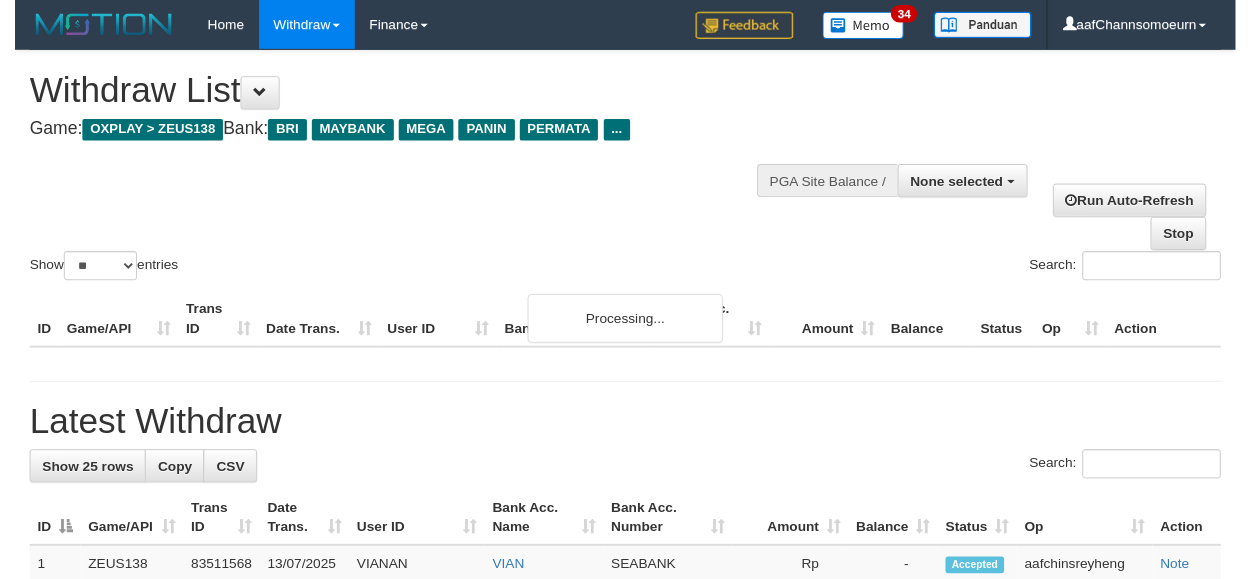 scroll, scrollTop: 354, scrollLeft: 0, axis: vertical 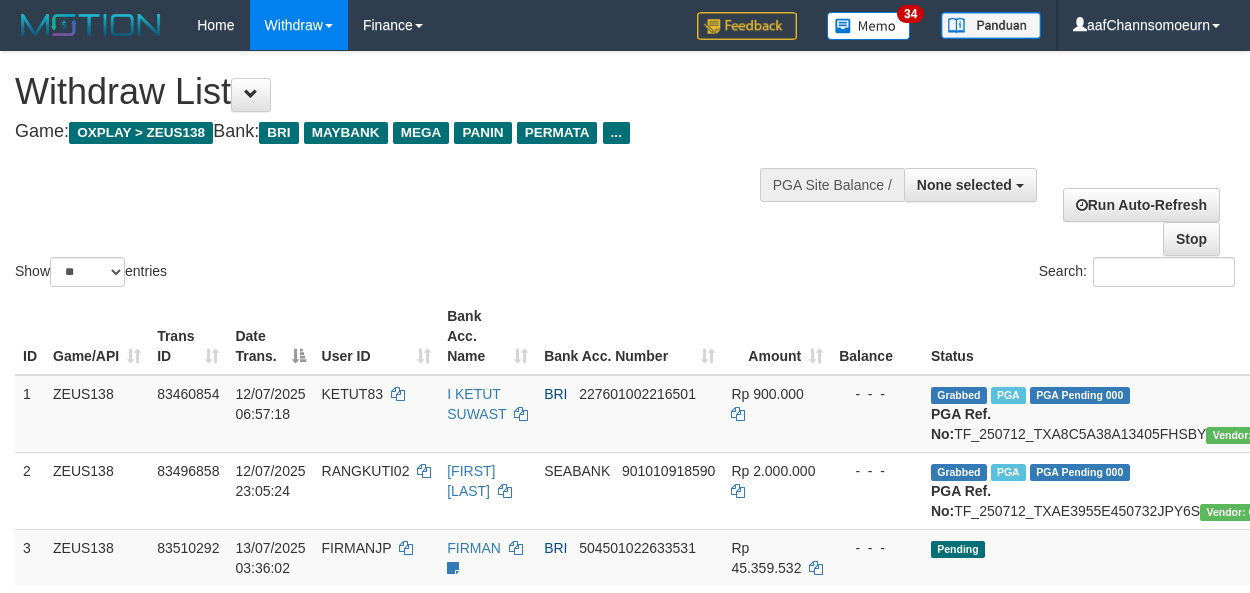 select 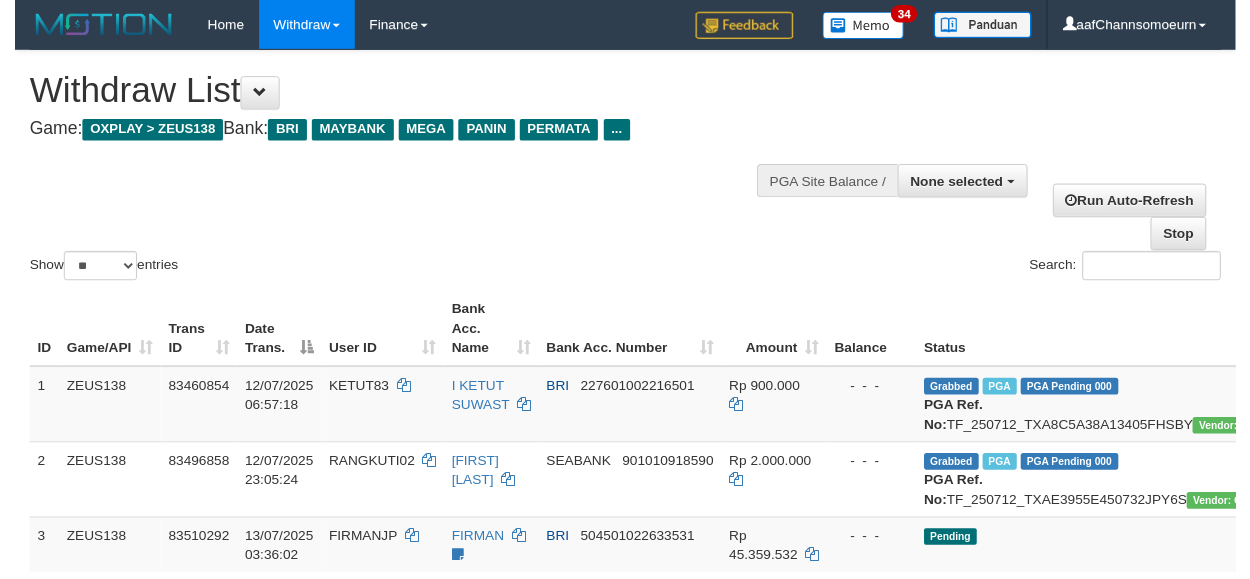scroll, scrollTop: 354, scrollLeft: 0, axis: vertical 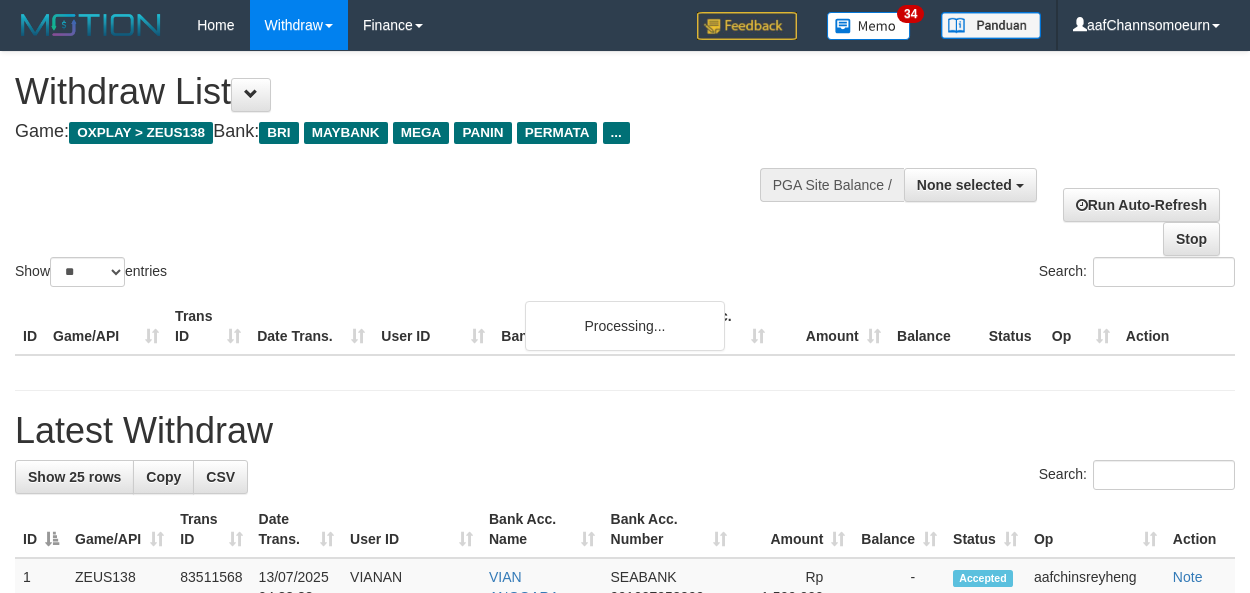 select 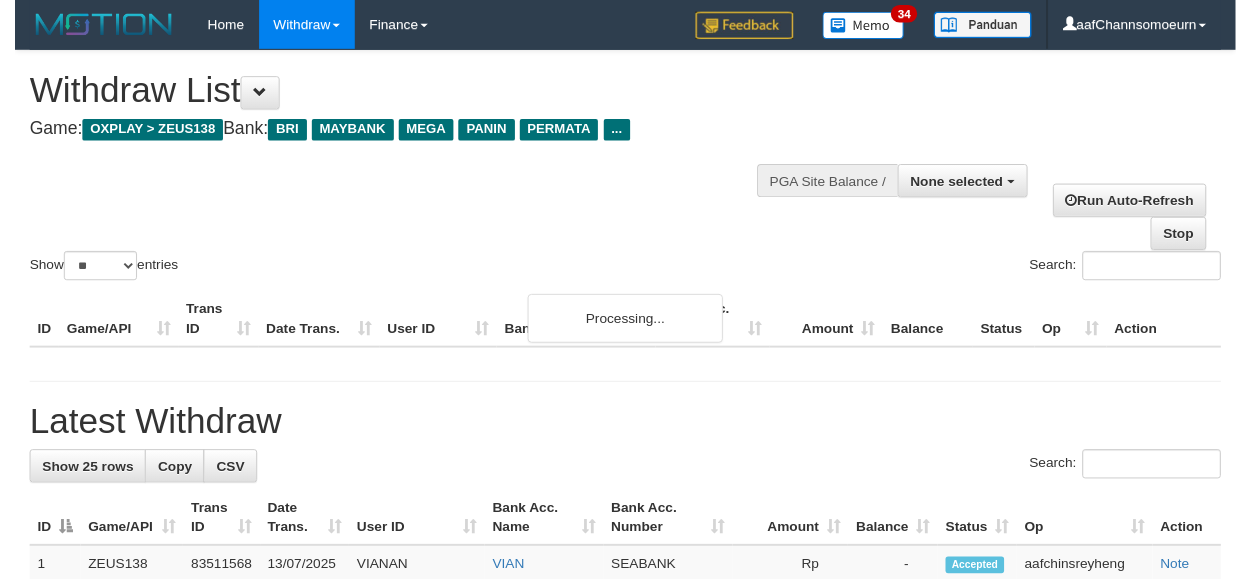 scroll, scrollTop: 354, scrollLeft: 0, axis: vertical 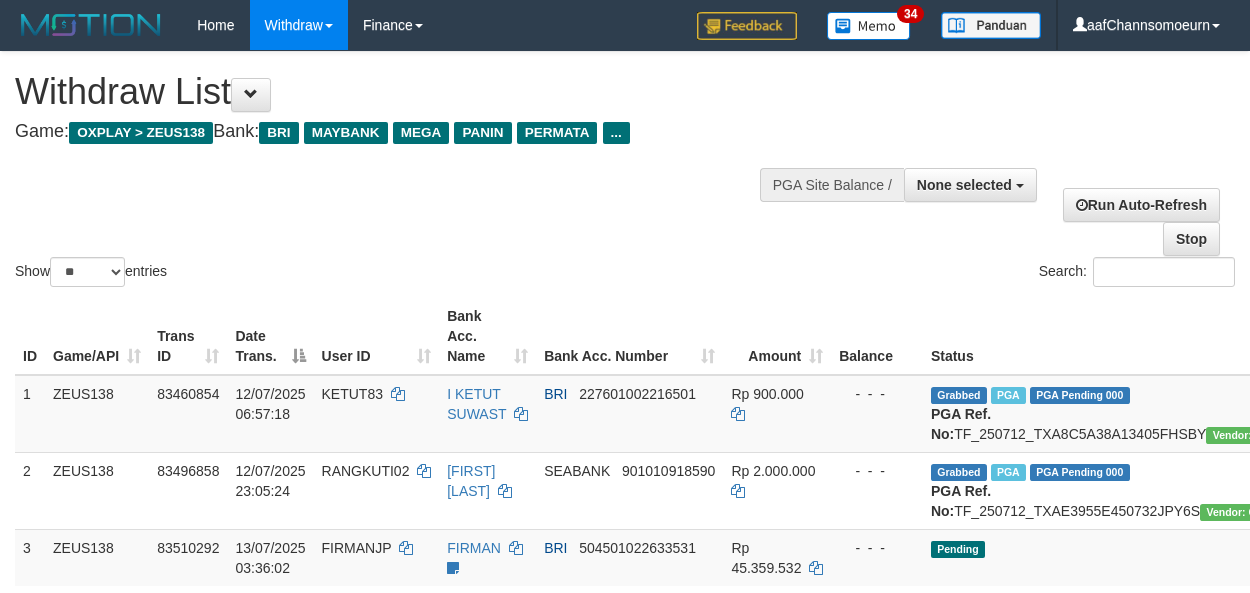 select 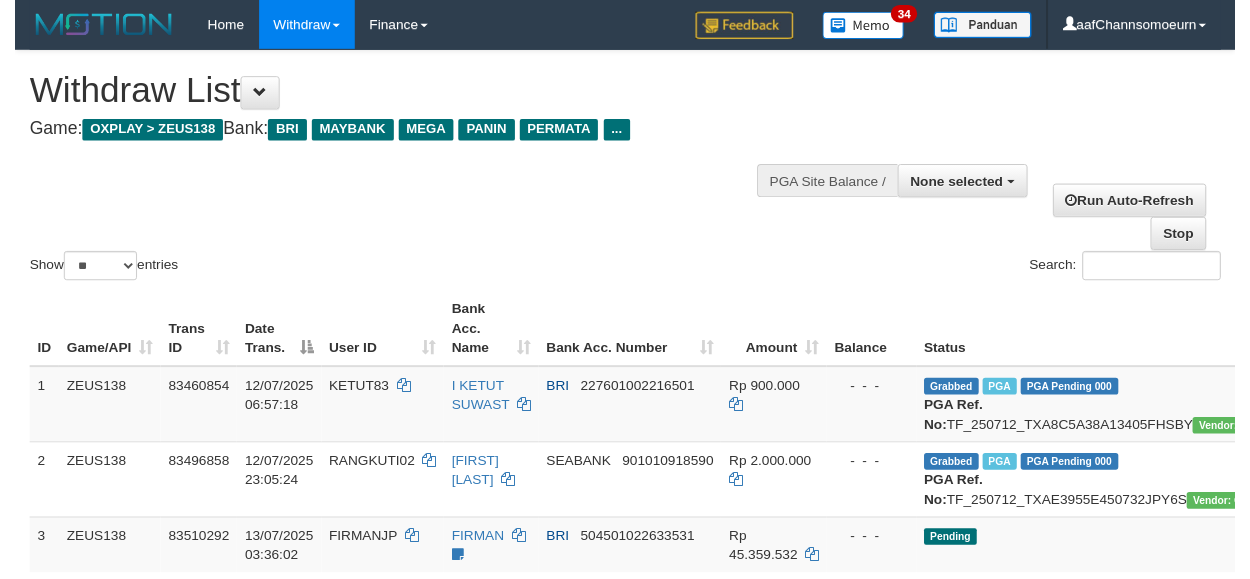 scroll, scrollTop: 354, scrollLeft: 0, axis: vertical 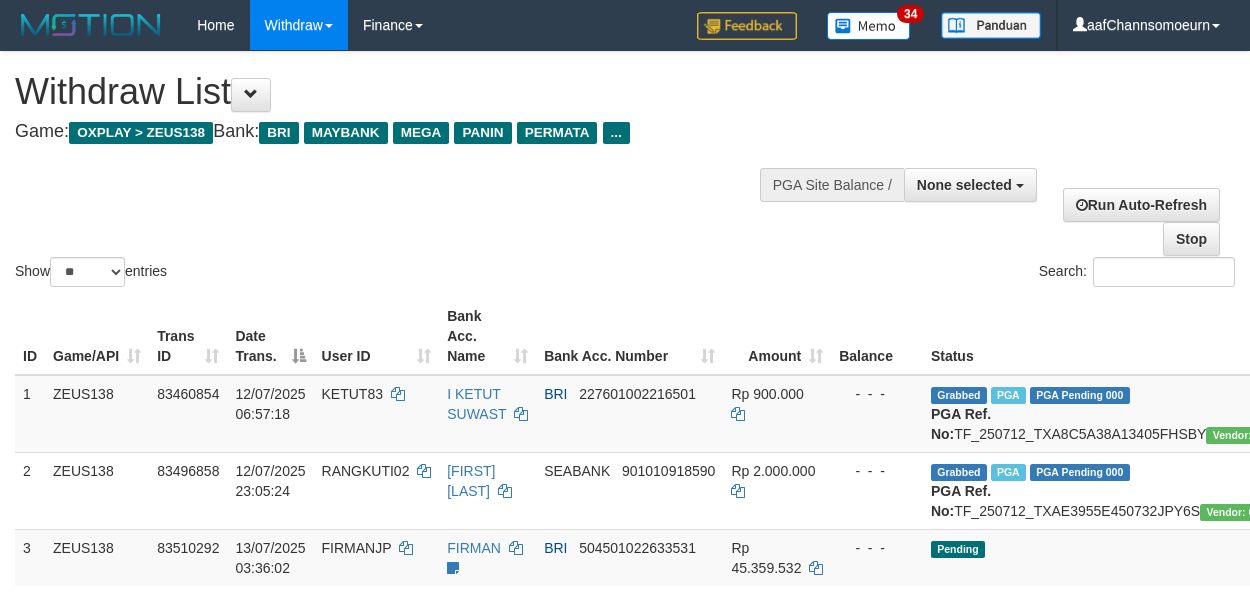 select 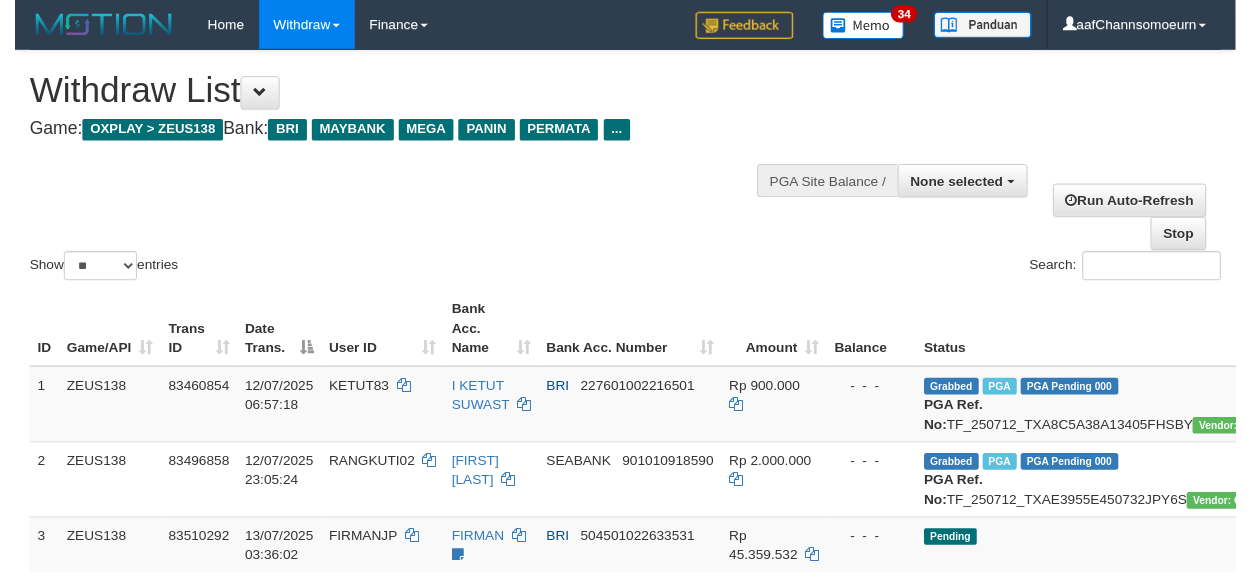 scroll, scrollTop: 354, scrollLeft: 0, axis: vertical 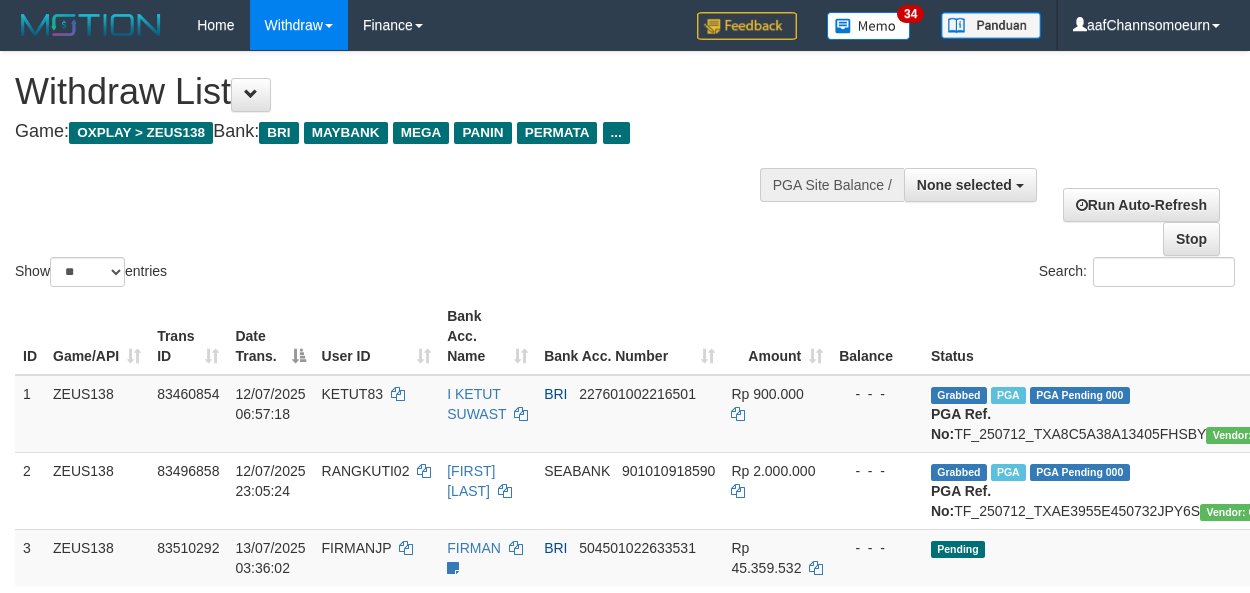 select 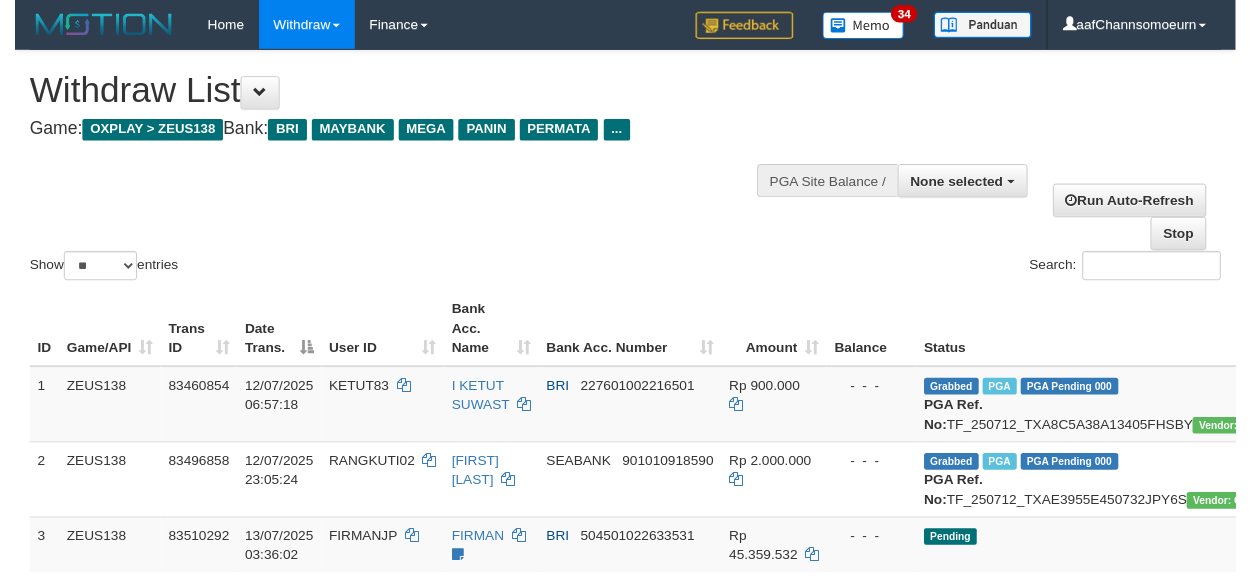 scroll, scrollTop: 354, scrollLeft: 0, axis: vertical 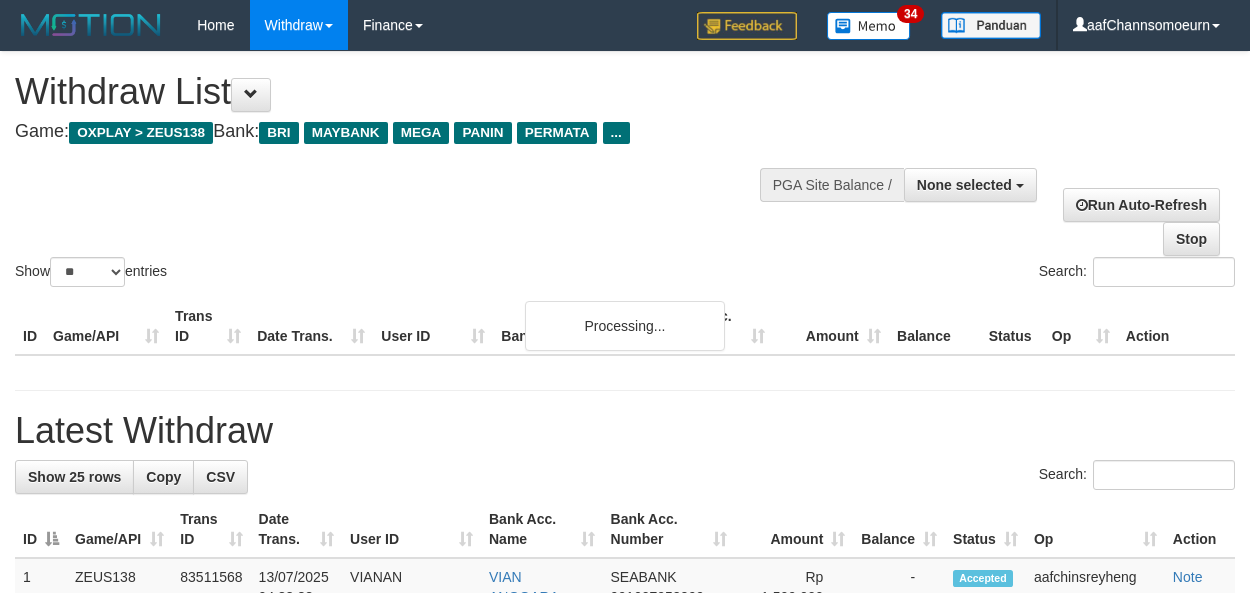 select 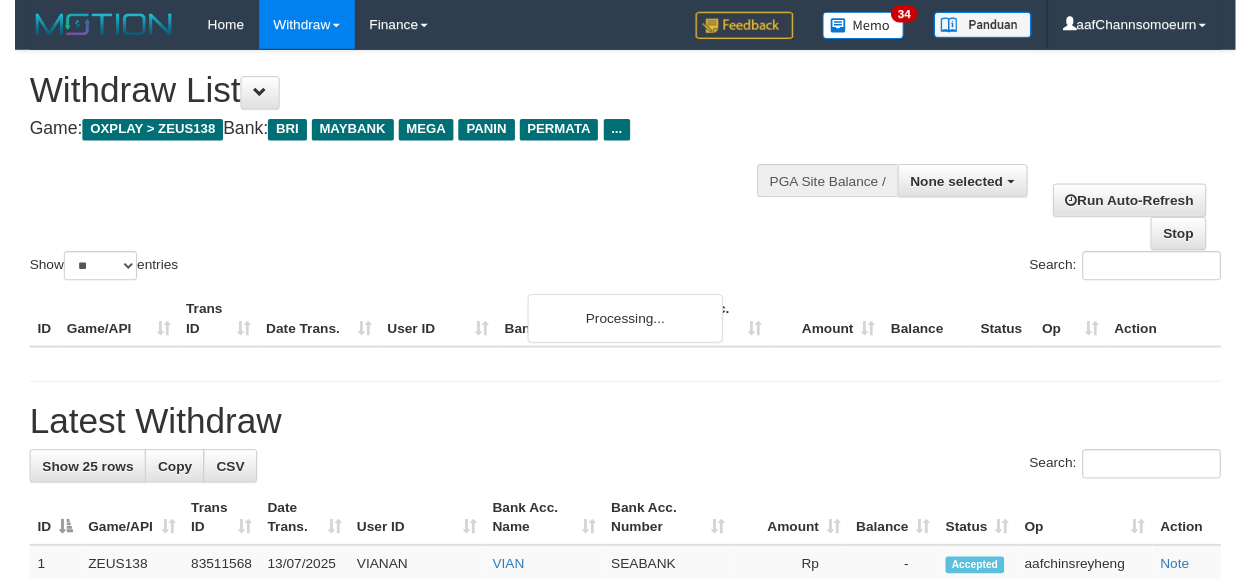scroll, scrollTop: 354, scrollLeft: 0, axis: vertical 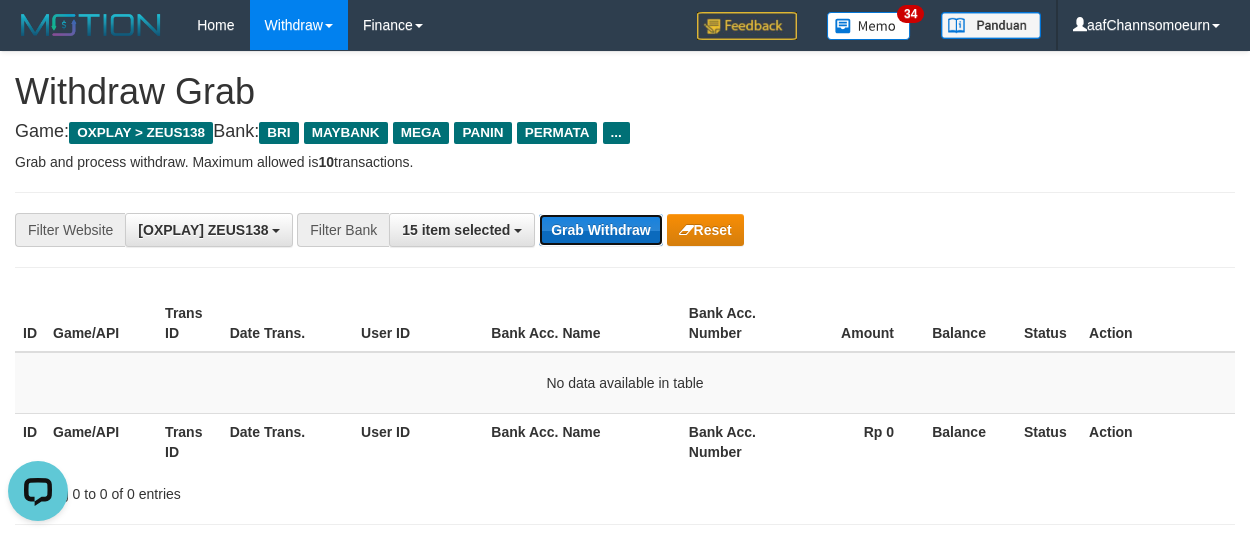 click on "Grab Withdraw" at bounding box center (600, 230) 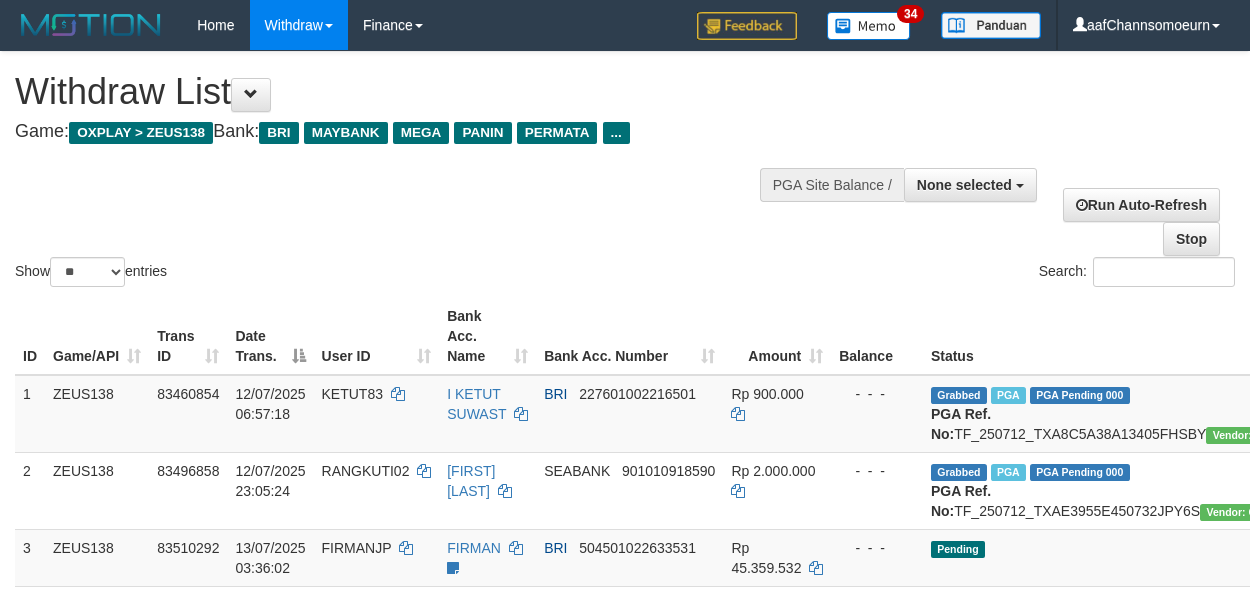 select 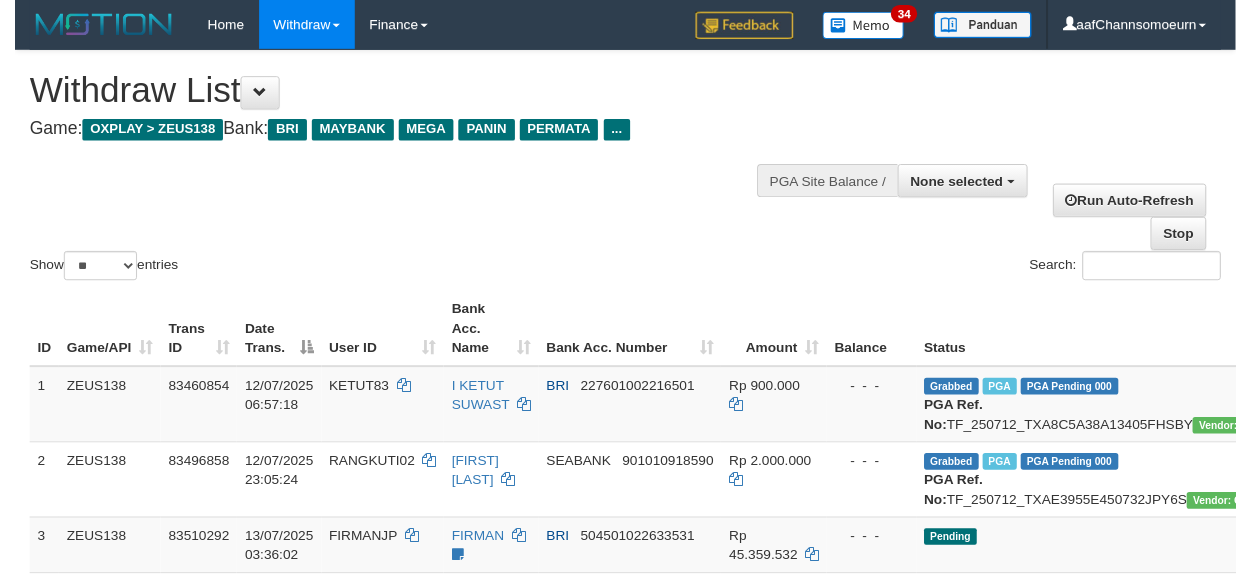 scroll, scrollTop: 354, scrollLeft: 0, axis: vertical 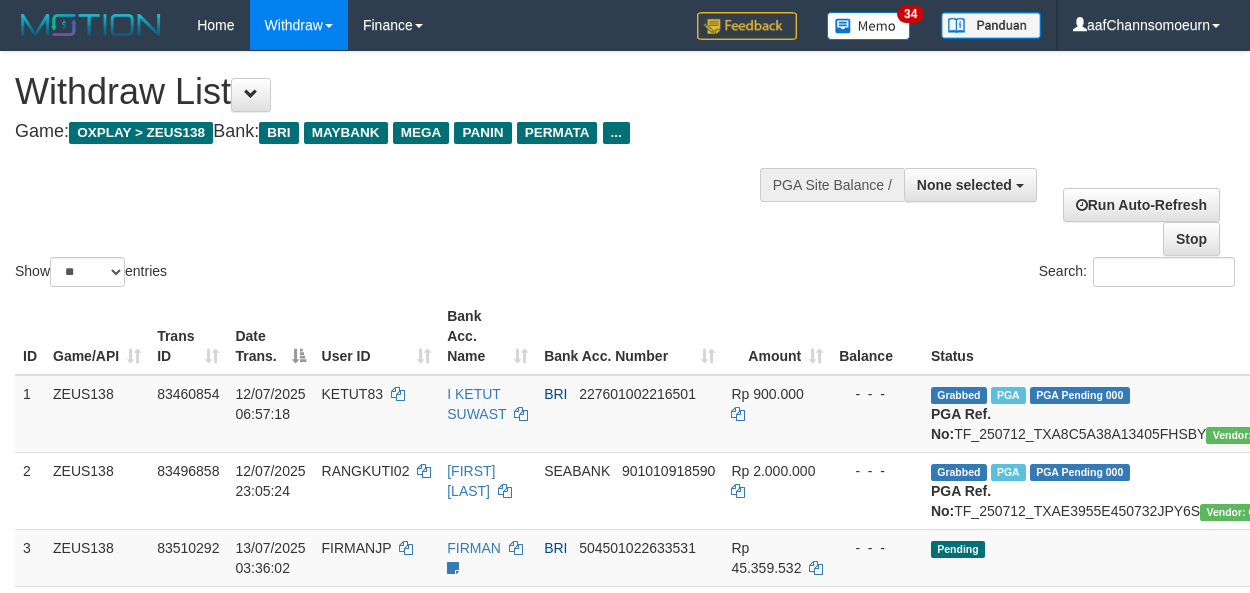 select 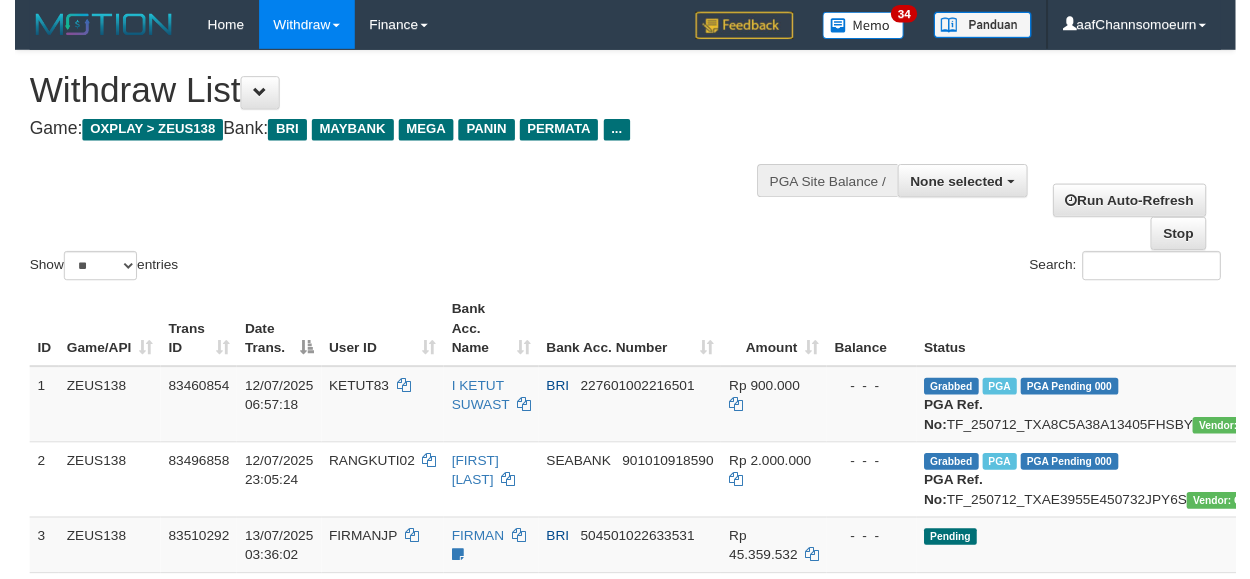 scroll, scrollTop: 354, scrollLeft: 0, axis: vertical 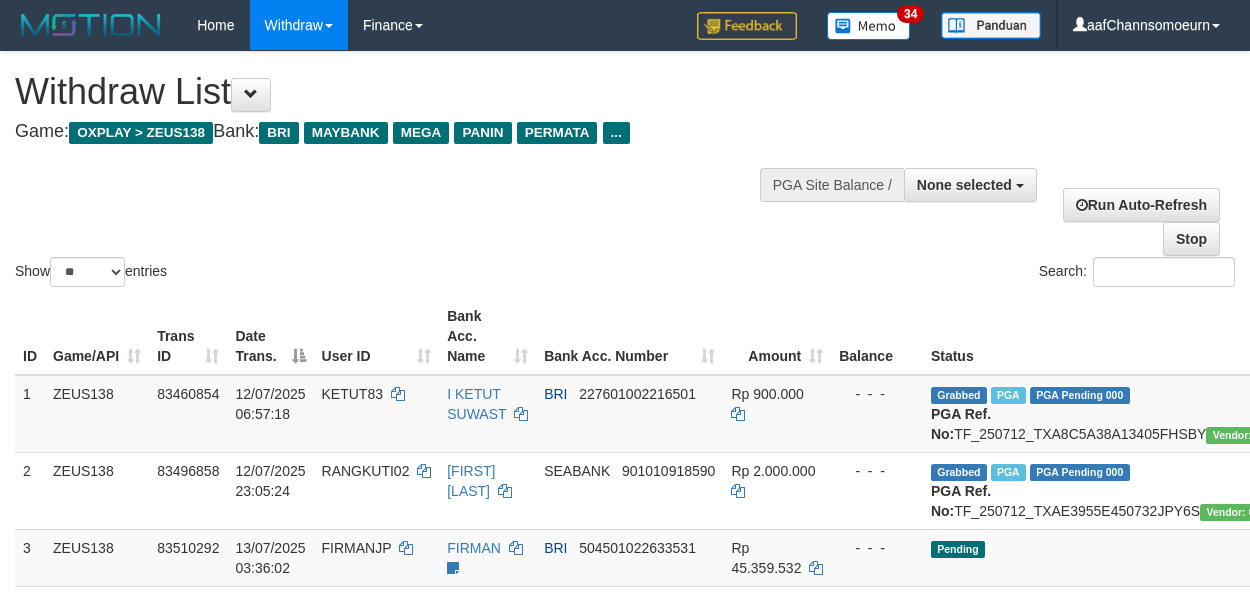 select 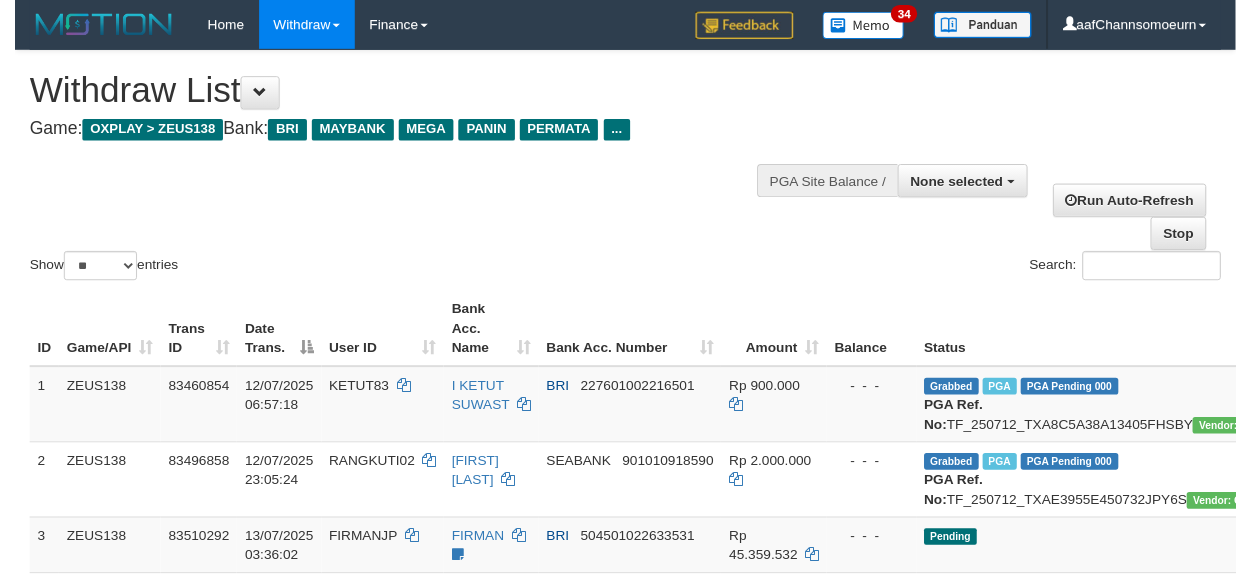 scroll, scrollTop: 354, scrollLeft: 0, axis: vertical 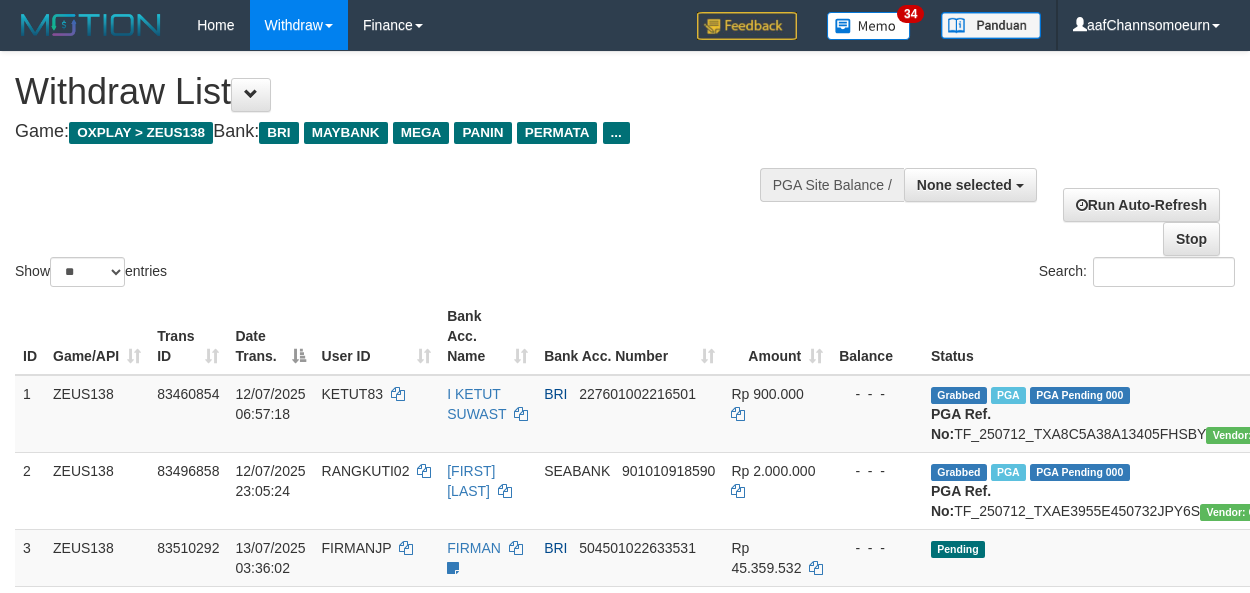 select 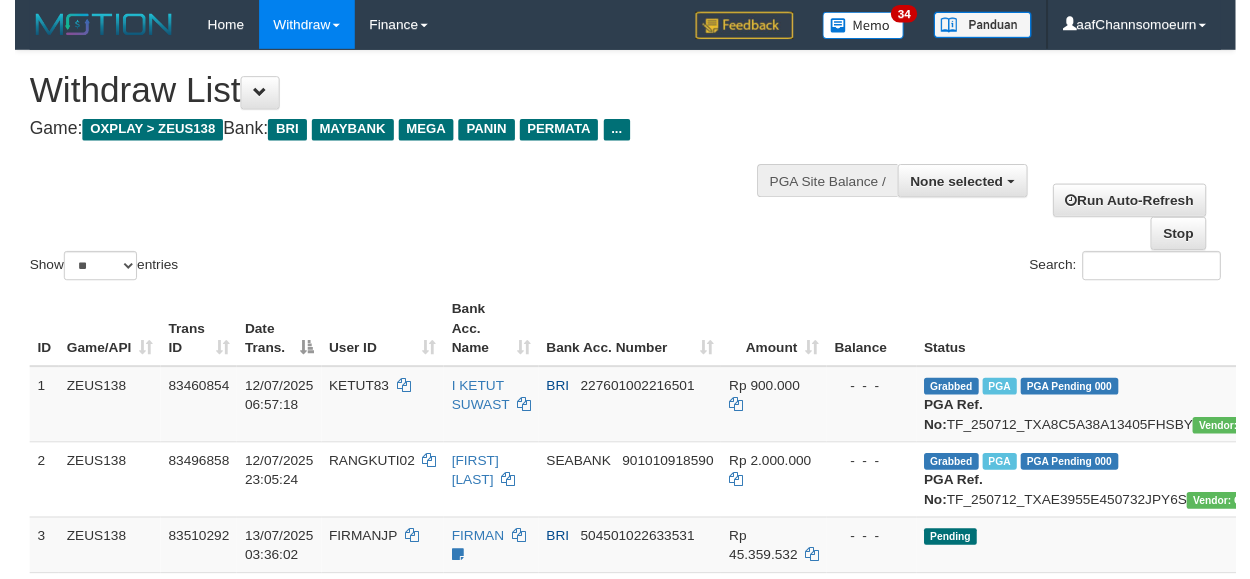 scroll, scrollTop: 354, scrollLeft: 0, axis: vertical 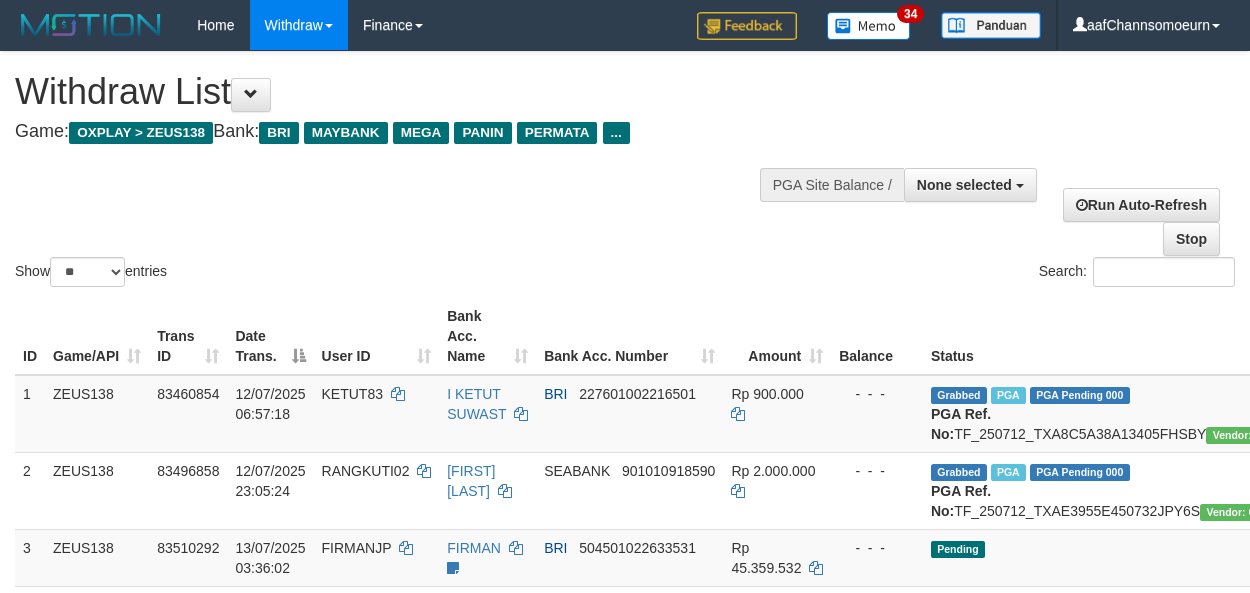 select 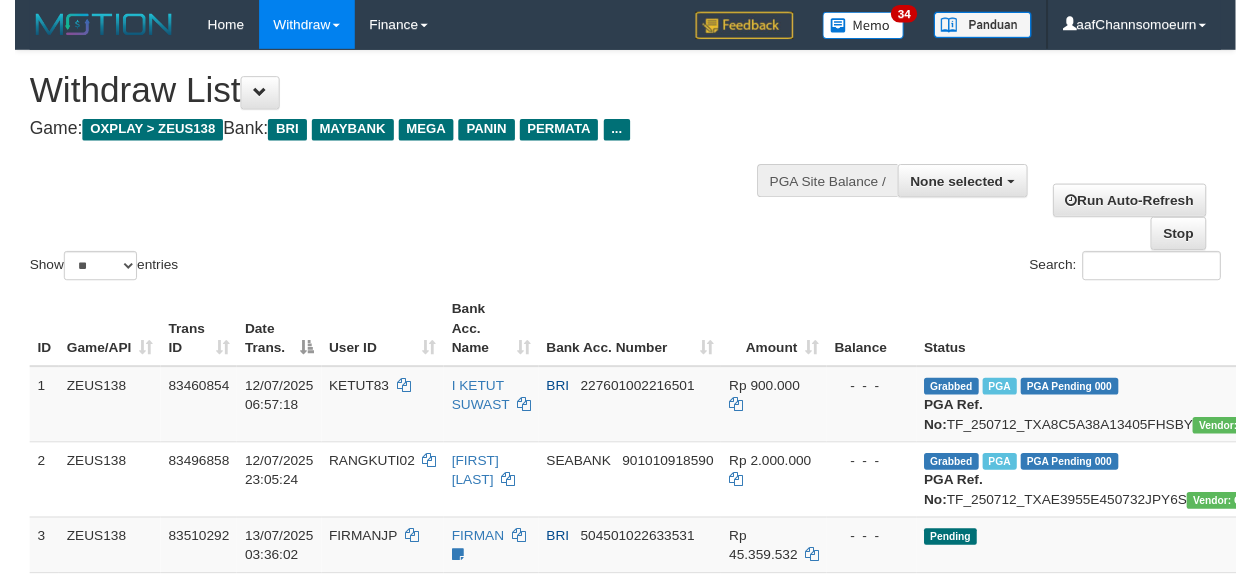 scroll, scrollTop: 354, scrollLeft: 0, axis: vertical 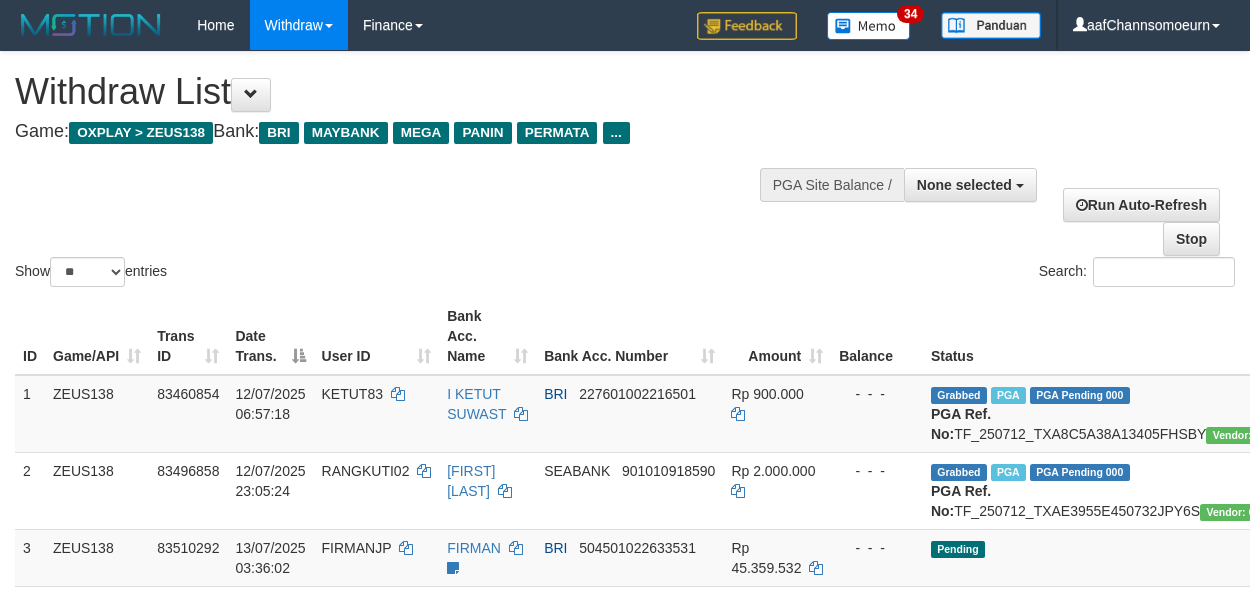 select 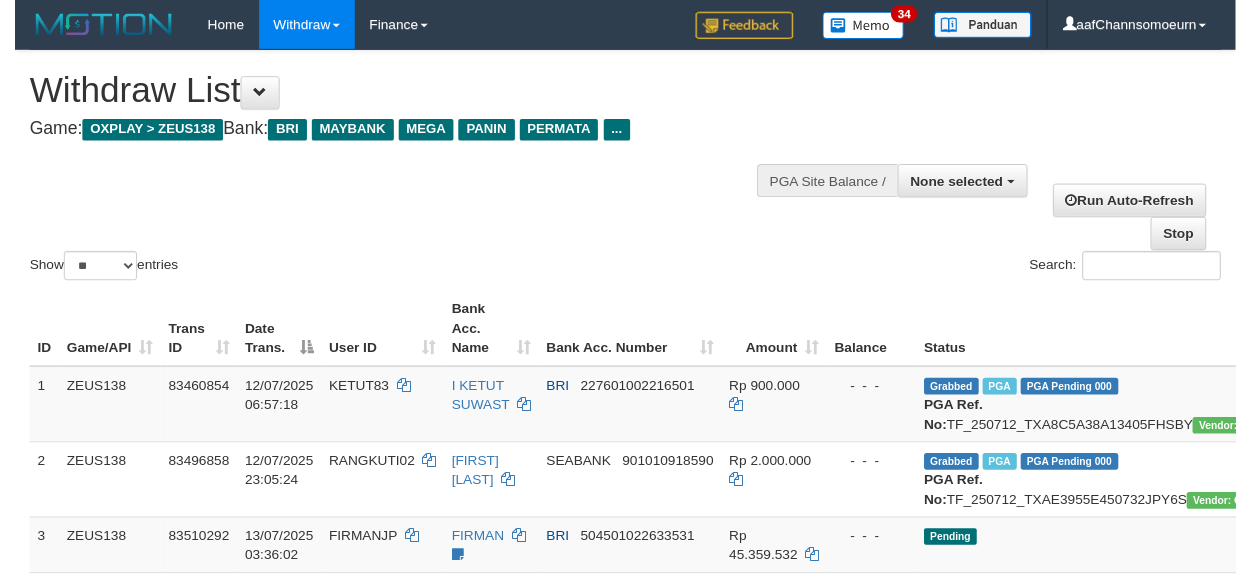 scroll, scrollTop: 354, scrollLeft: 0, axis: vertical 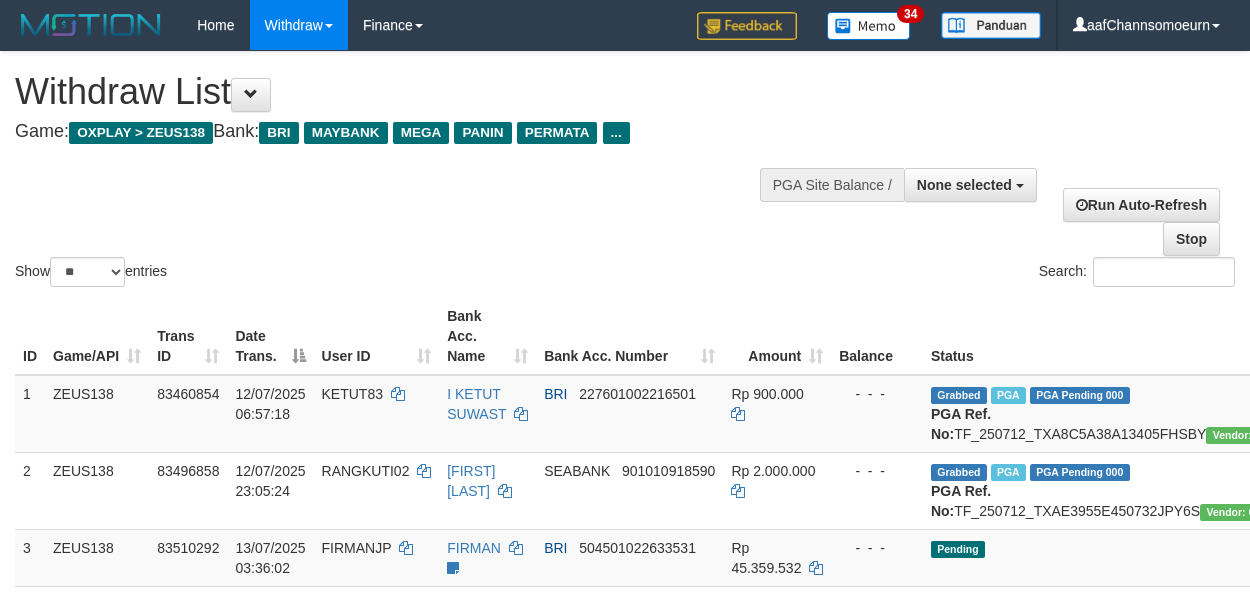 select 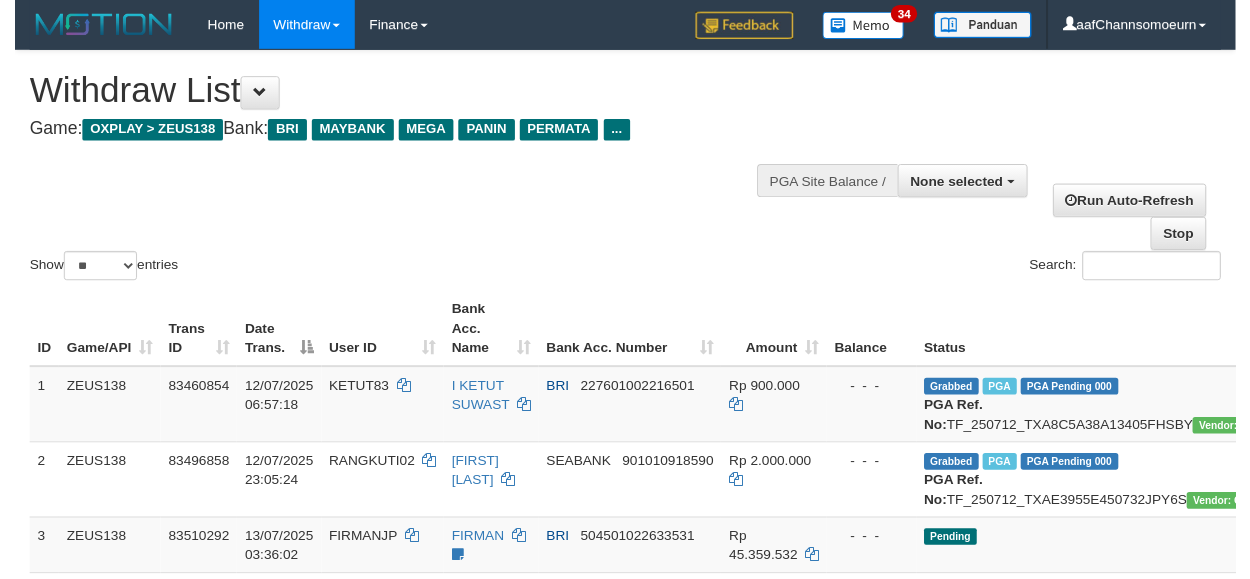 scroll, scrollTop: 354, scrollLeft: 0, axis: vertical 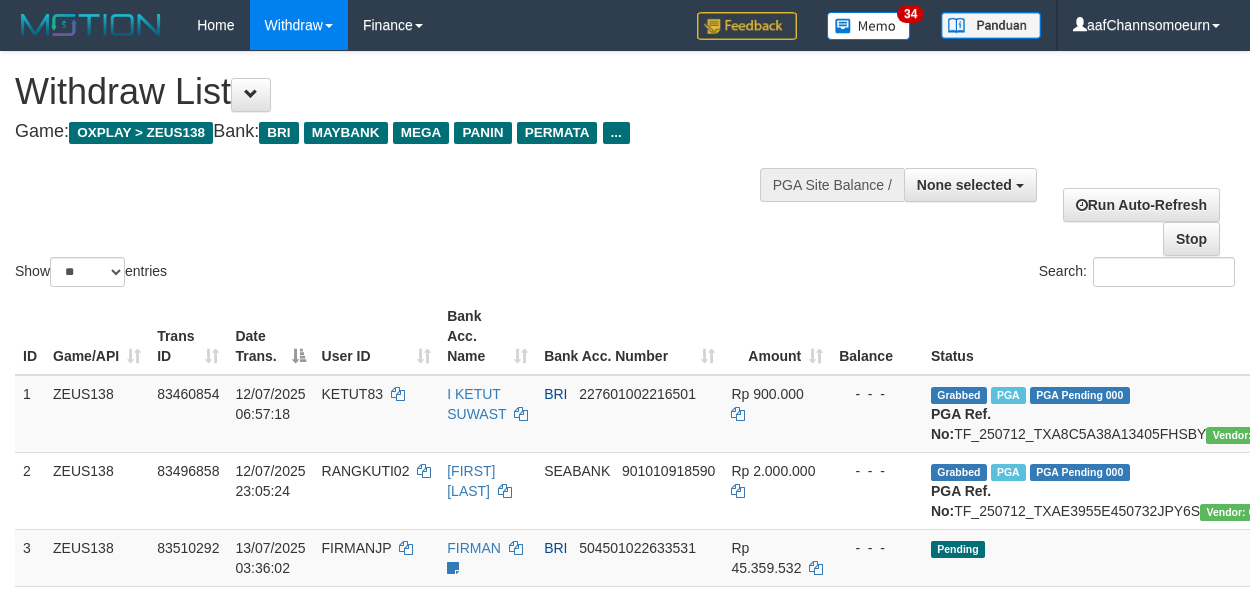 select 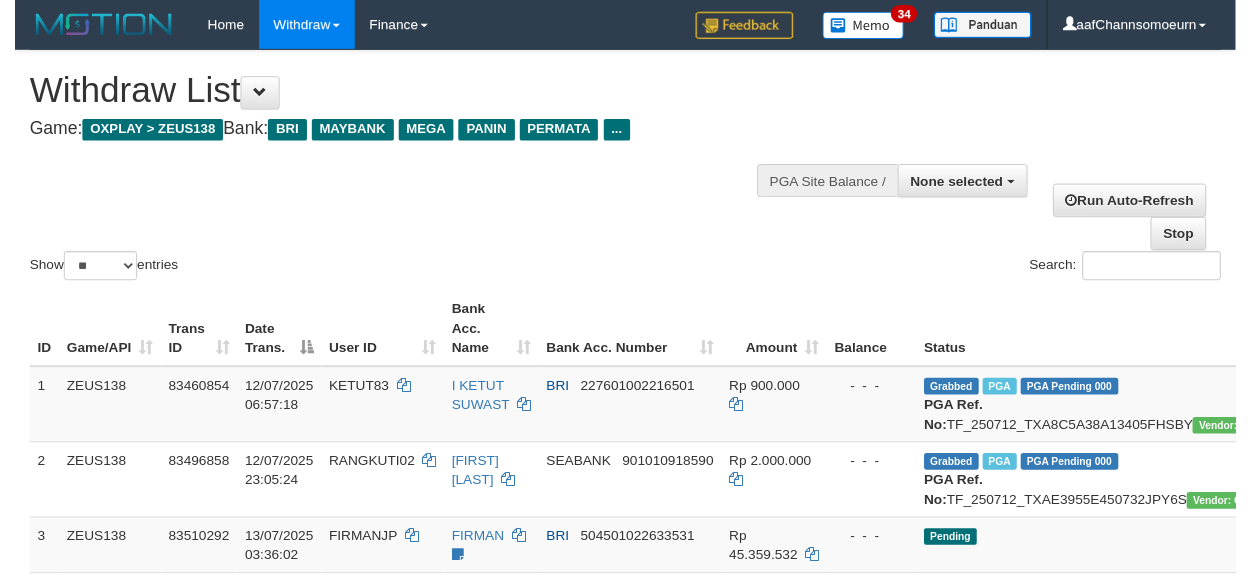 scroll, scrollTop: 354, scrollLeft: 0, axis: vertical 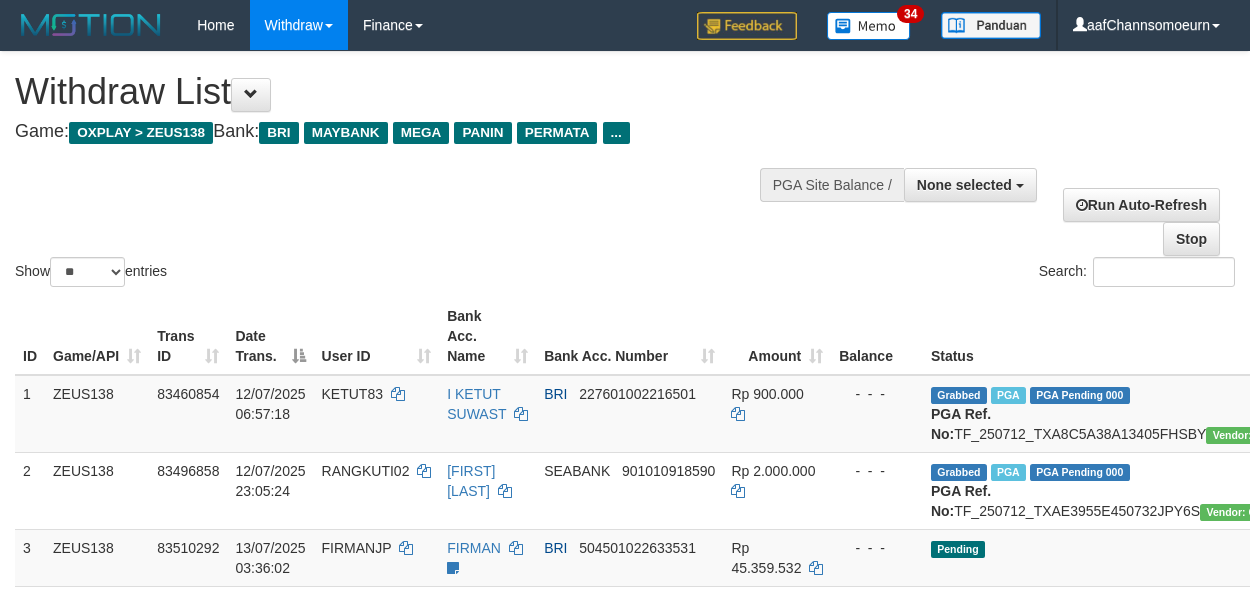 select 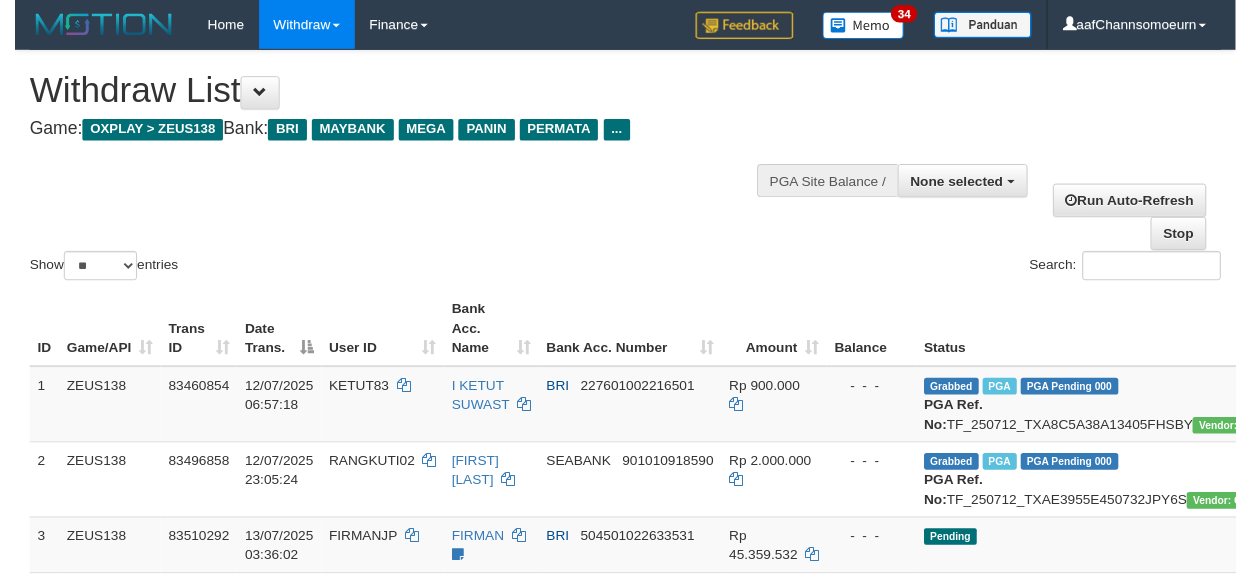 scroll, scrollTop: 354, scrollLeft: 0, axis: vertical 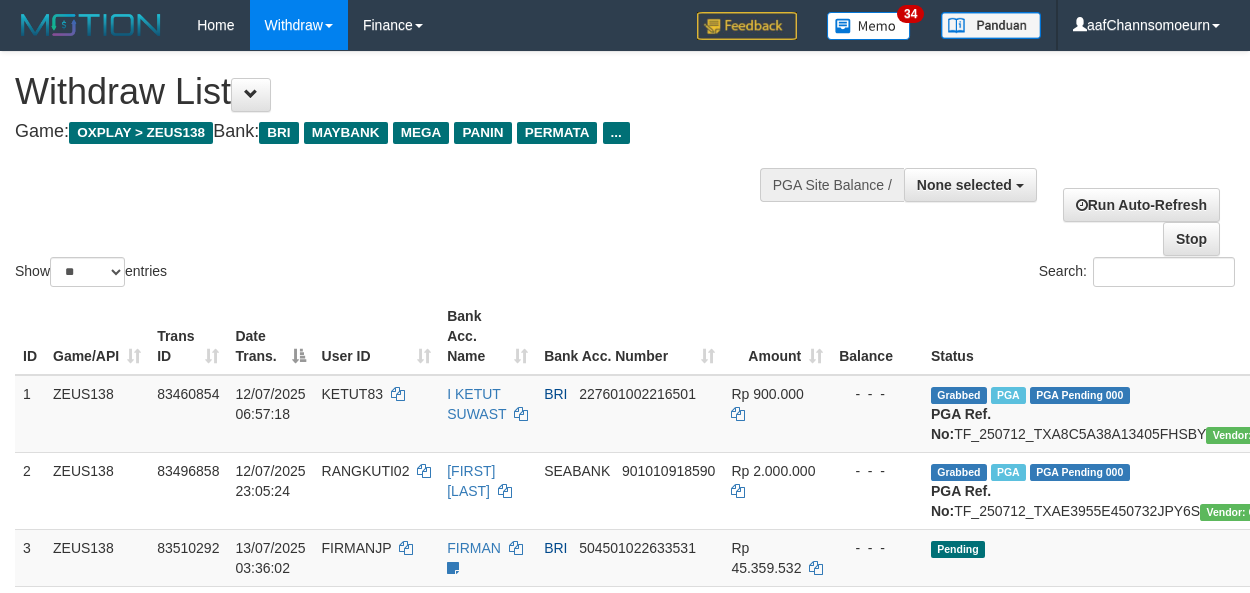 select 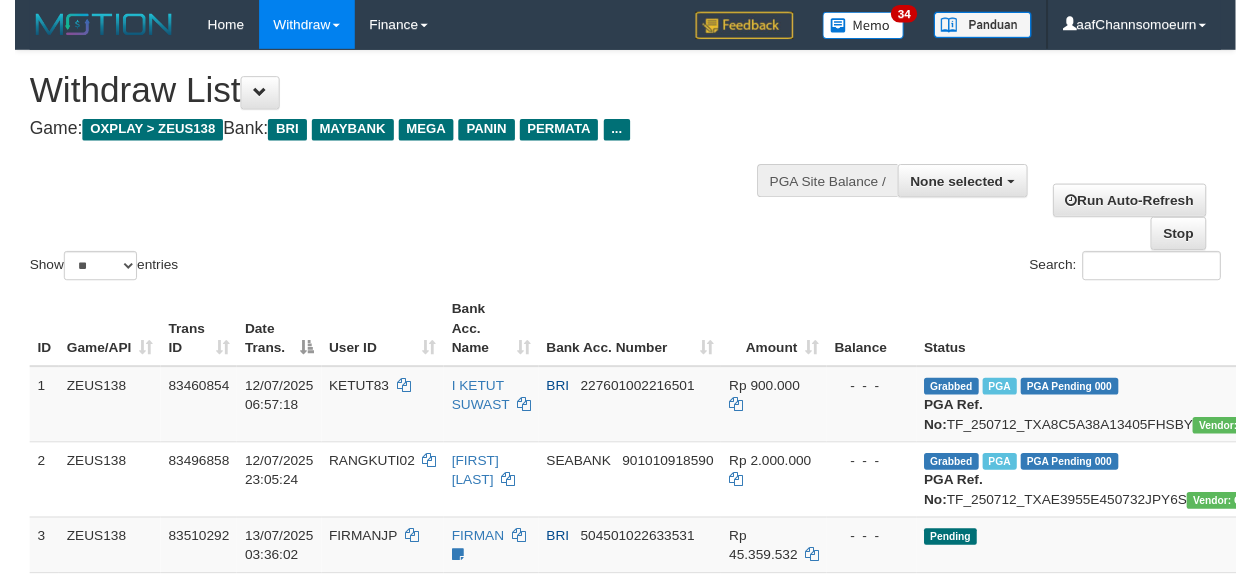 scroll, scrollTop: 354, scrollLeft: 0, axis: vertical 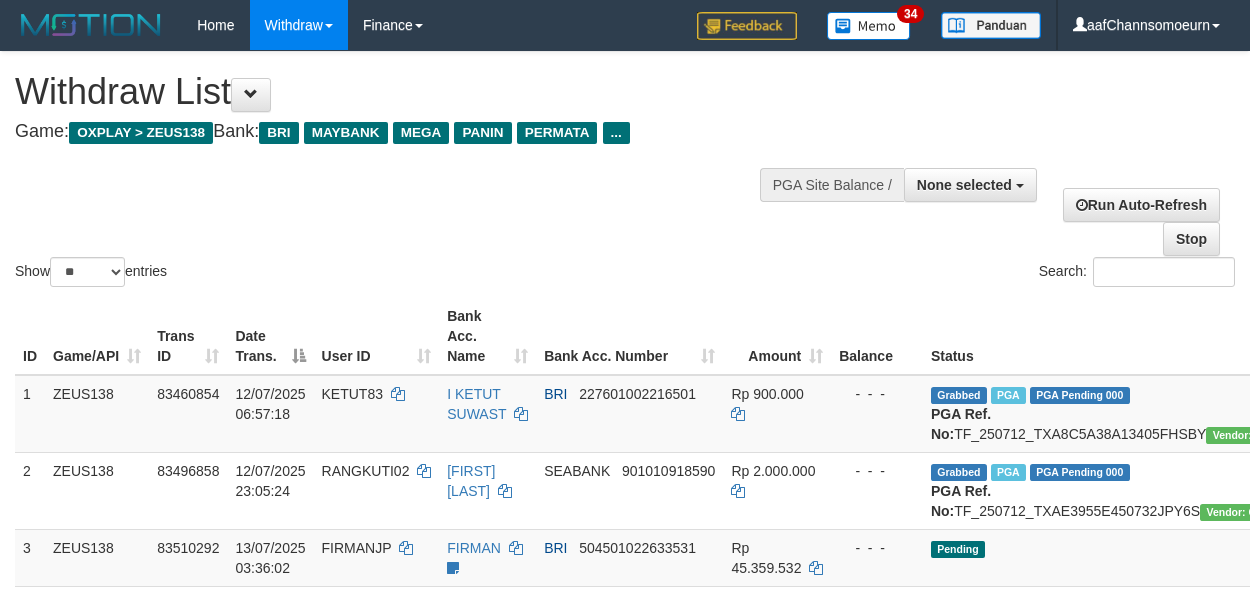 select 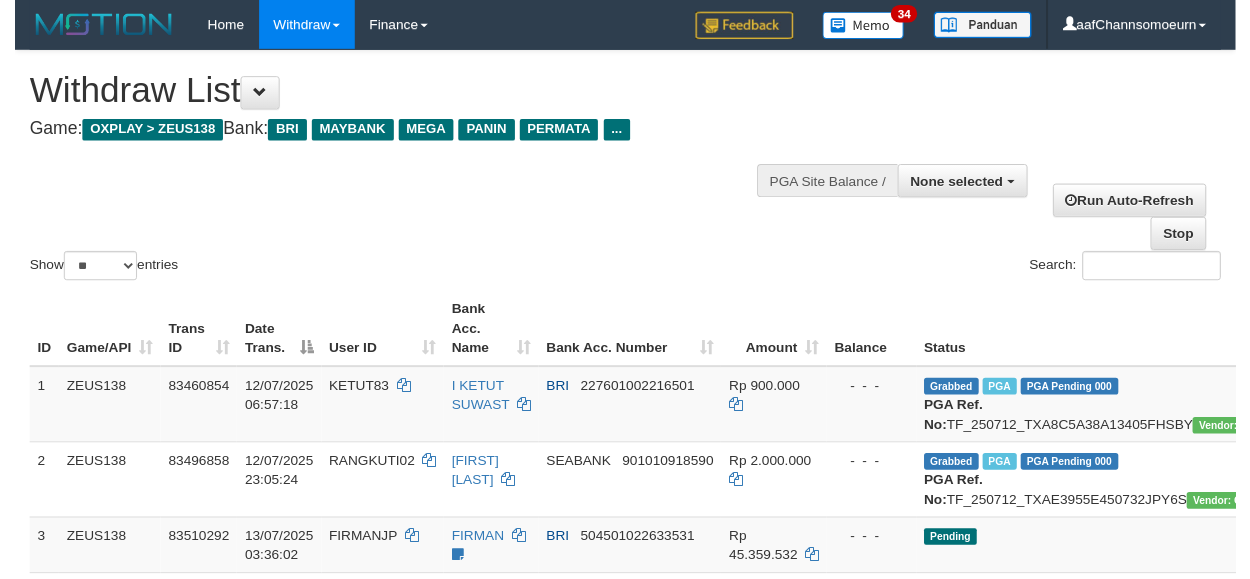 scroll, scrollTop: 354, scrollLeft: 0, axis: vertical 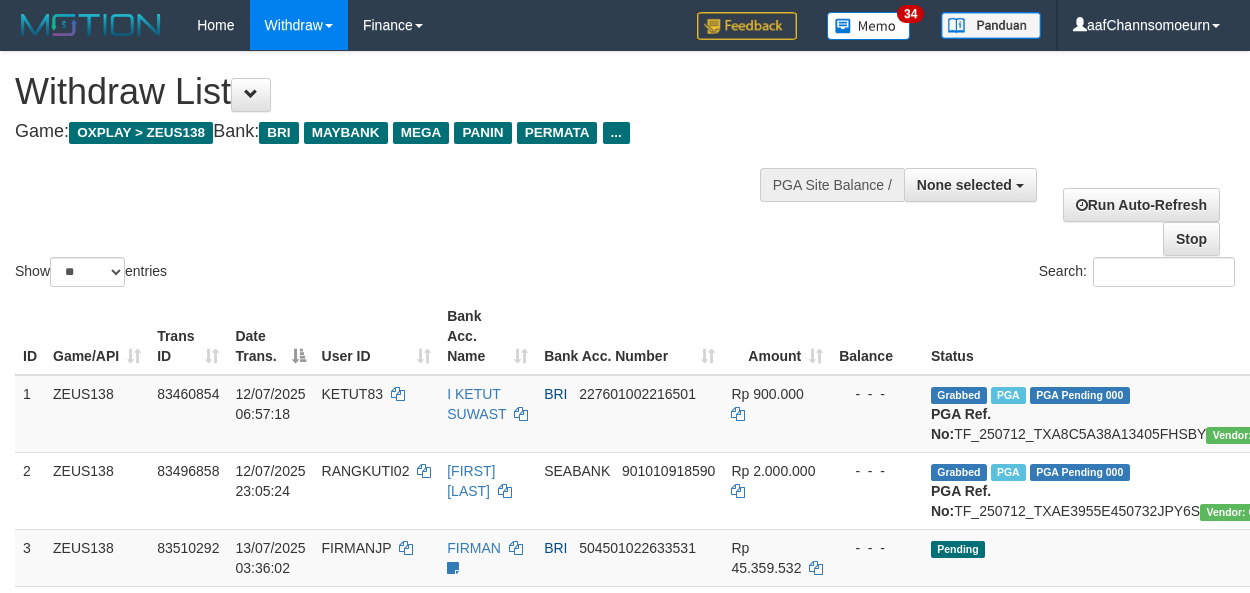 select 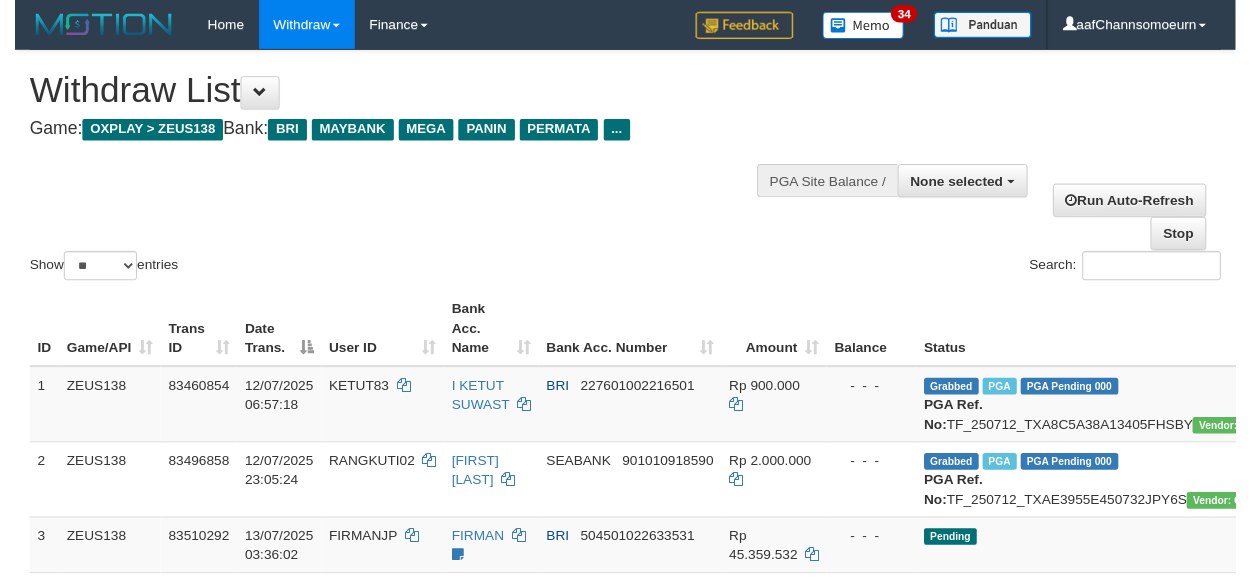 scroll, scrollTop: 354, scrollLeft: 0, axis: vertical 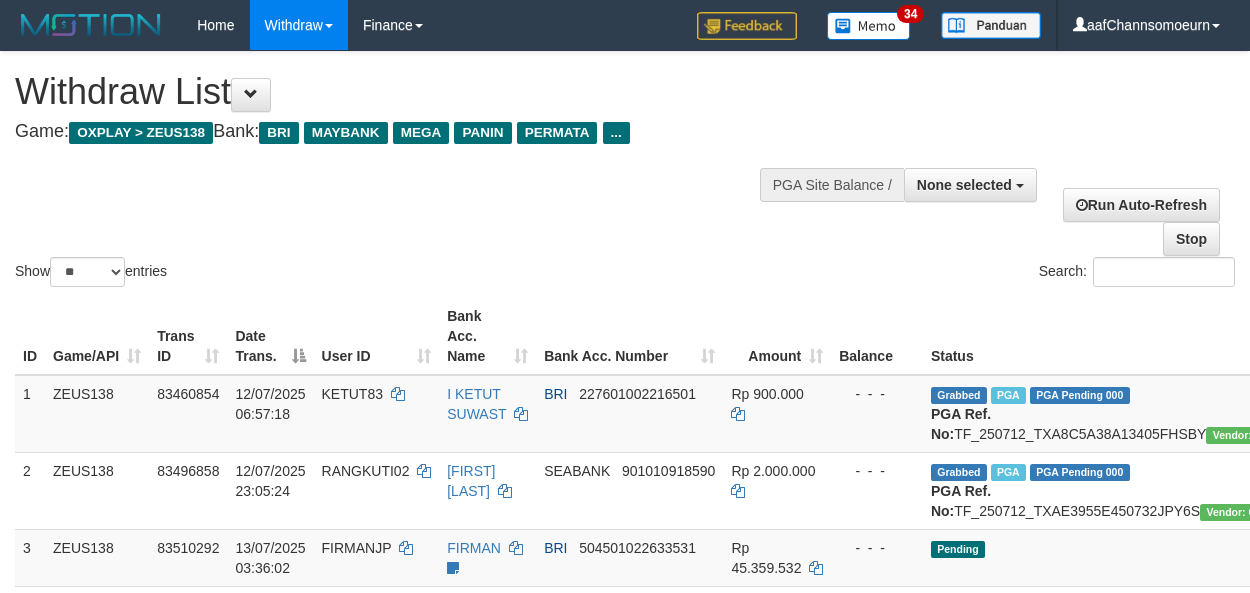 select 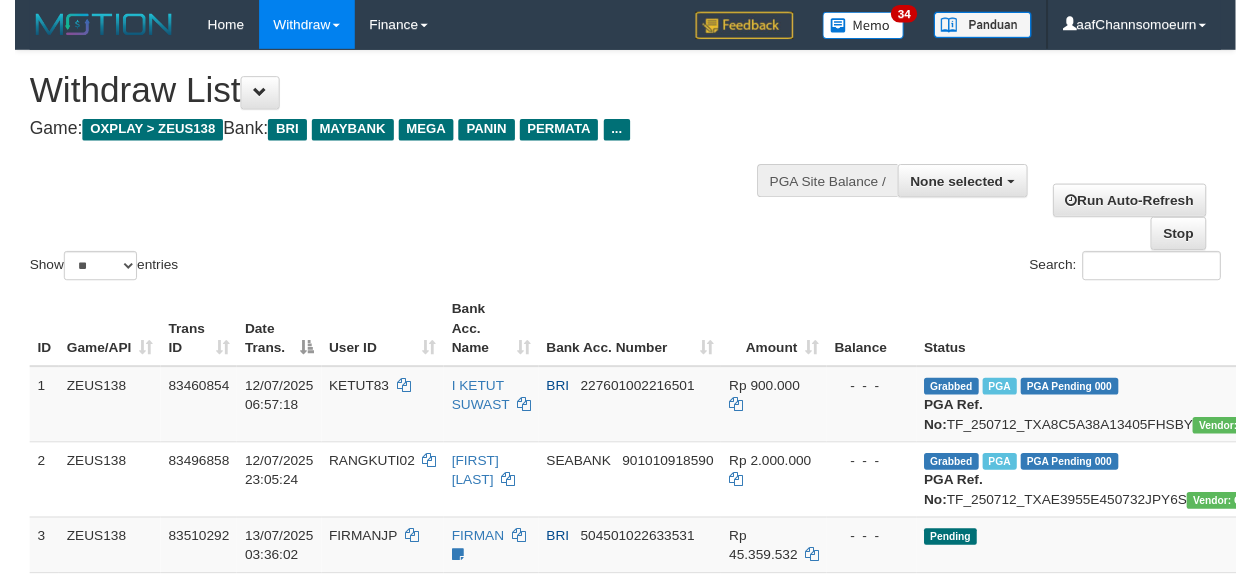 scroll, scrollTop: 354, scrollLeft: 0, axis: vertical 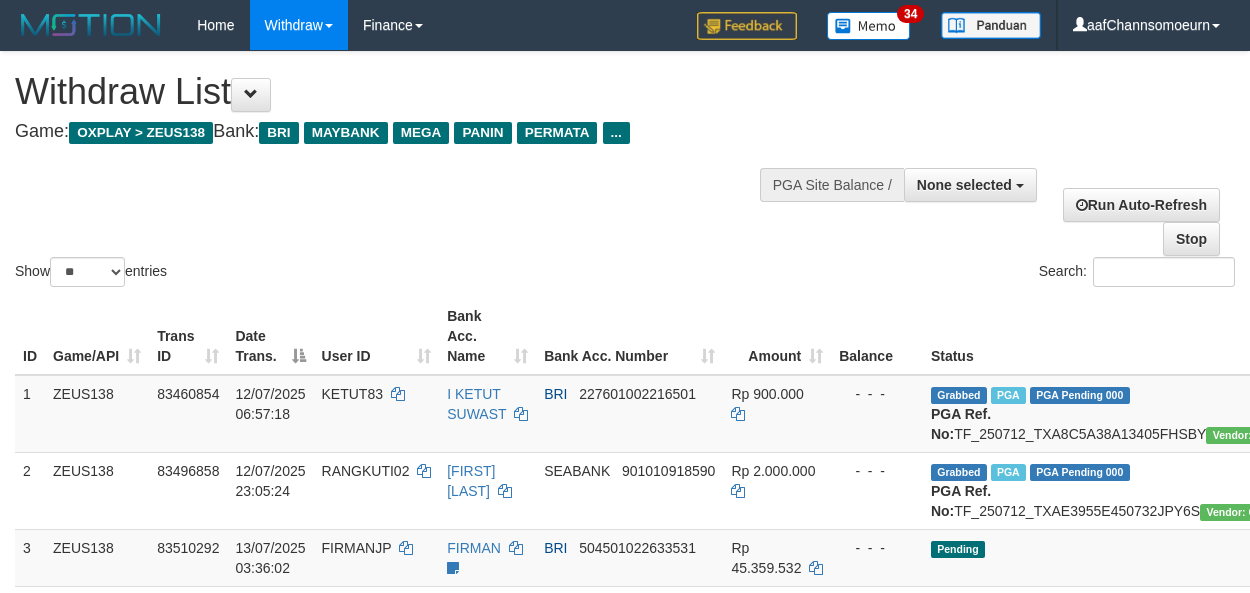 select 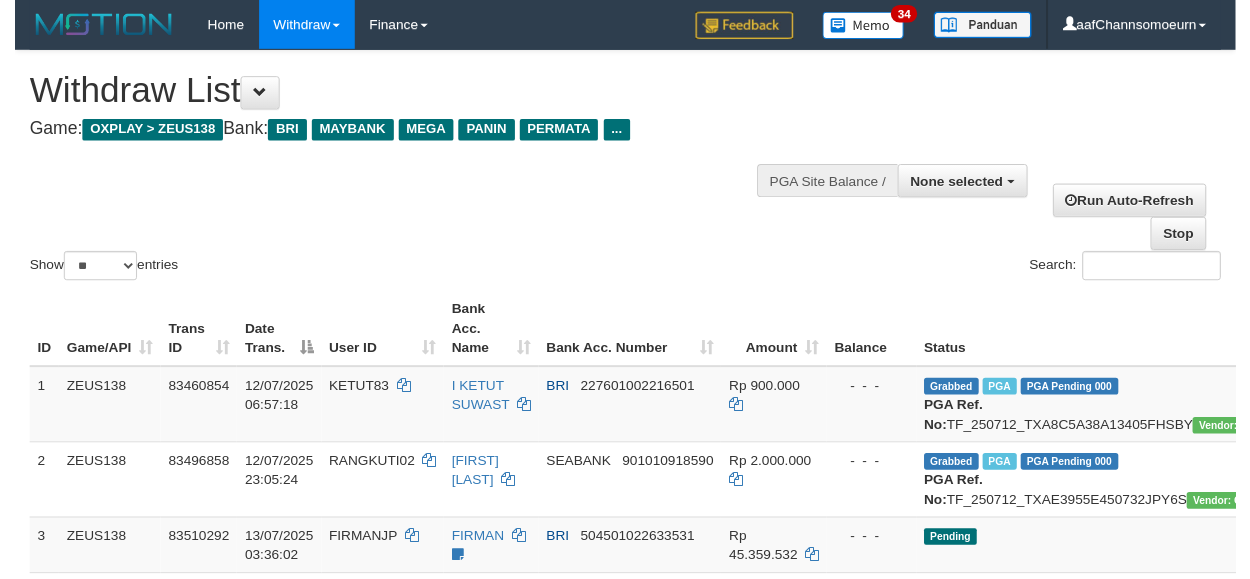 scroll, scrollTop: 354, scrollLeft: 0, axis: vertical 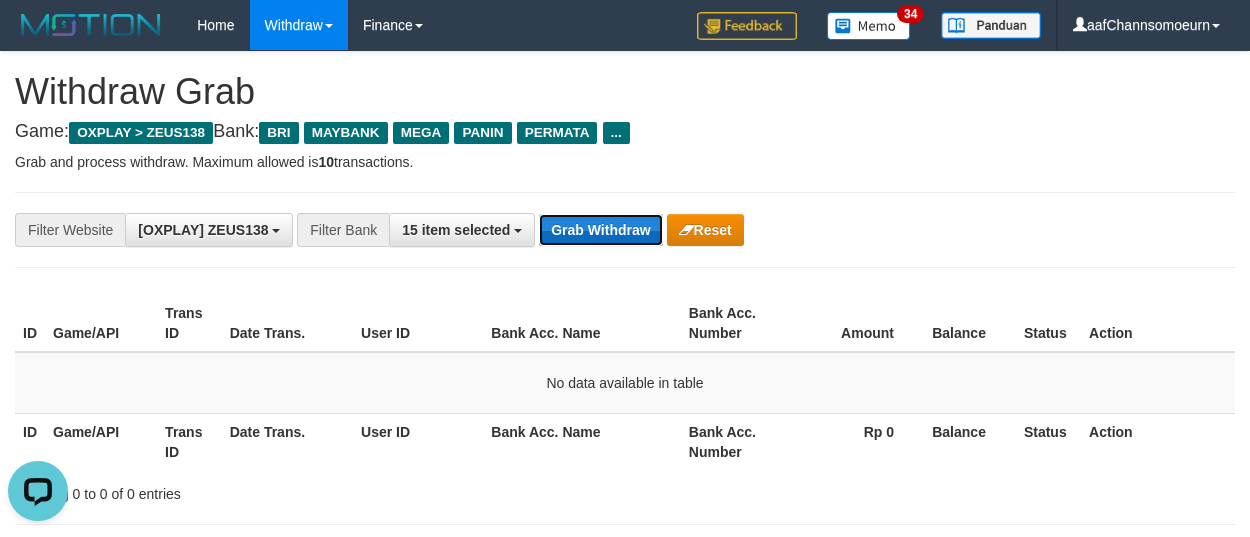 click on "Grab Withdraw" at bounding box center [600, 230] 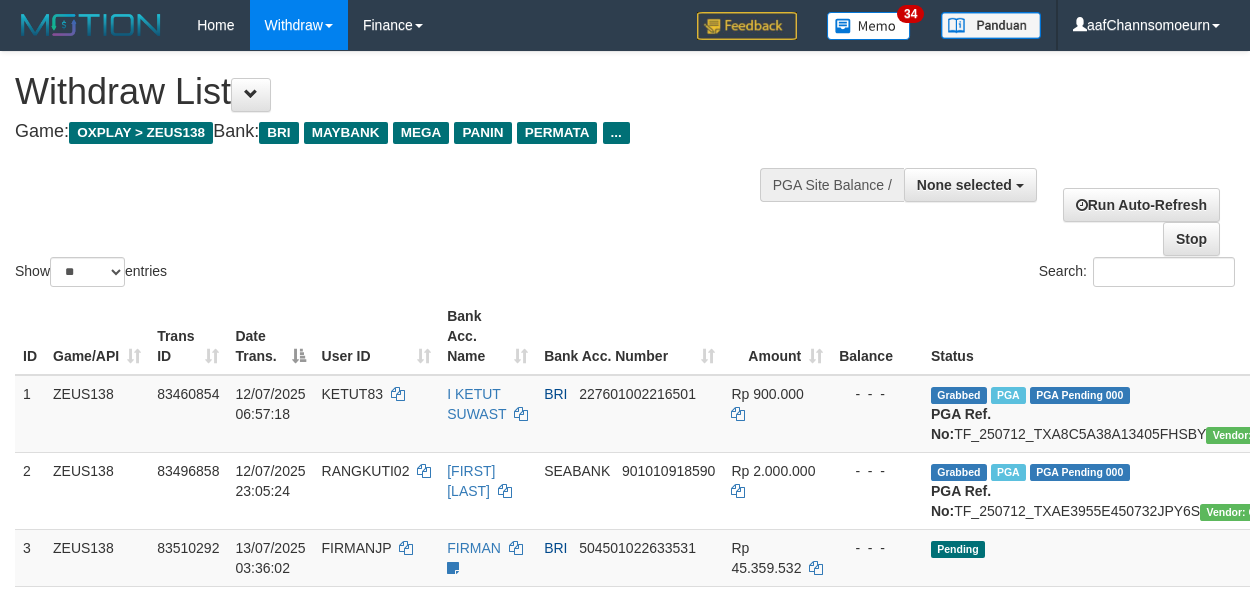 select 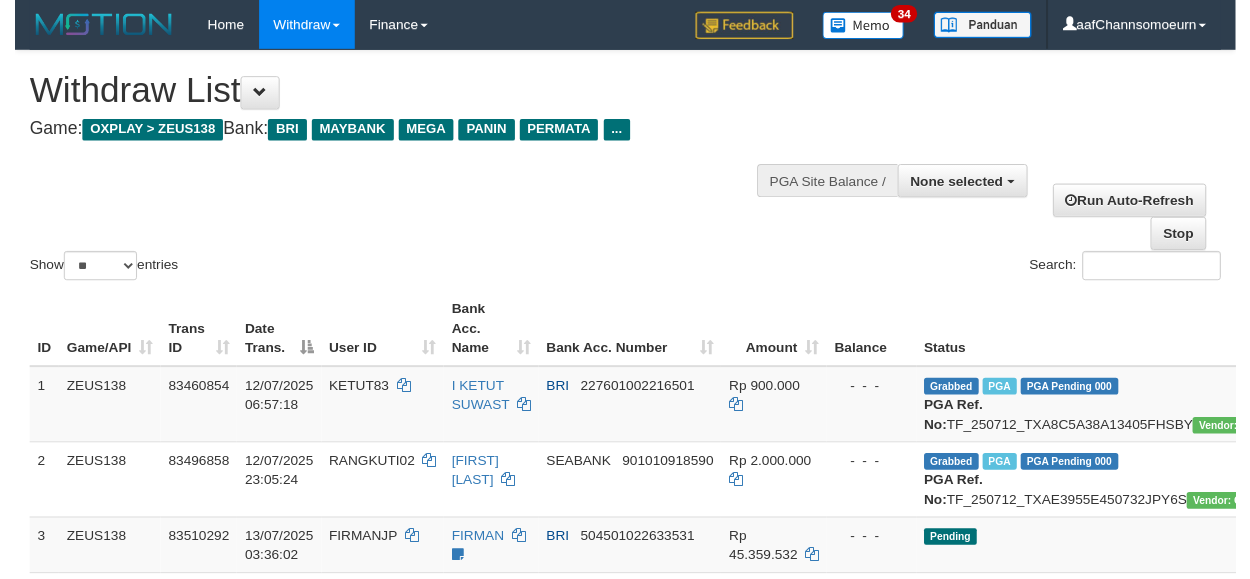 scroll, scrollTop: 354, scrollLeft: 0, axis: vertical 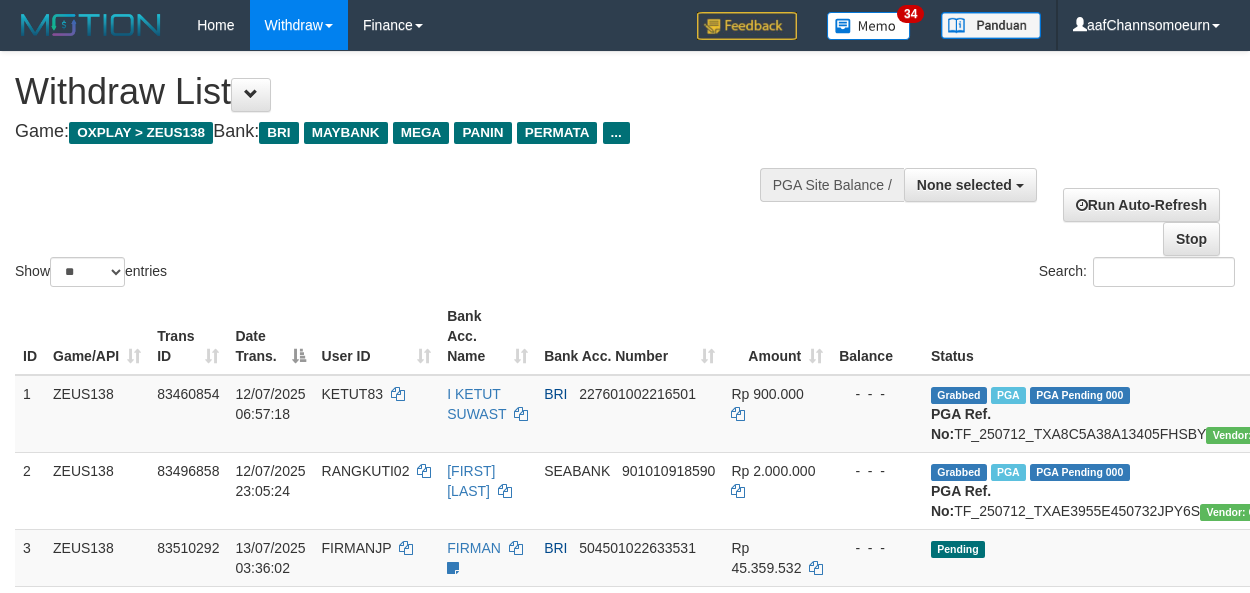 select 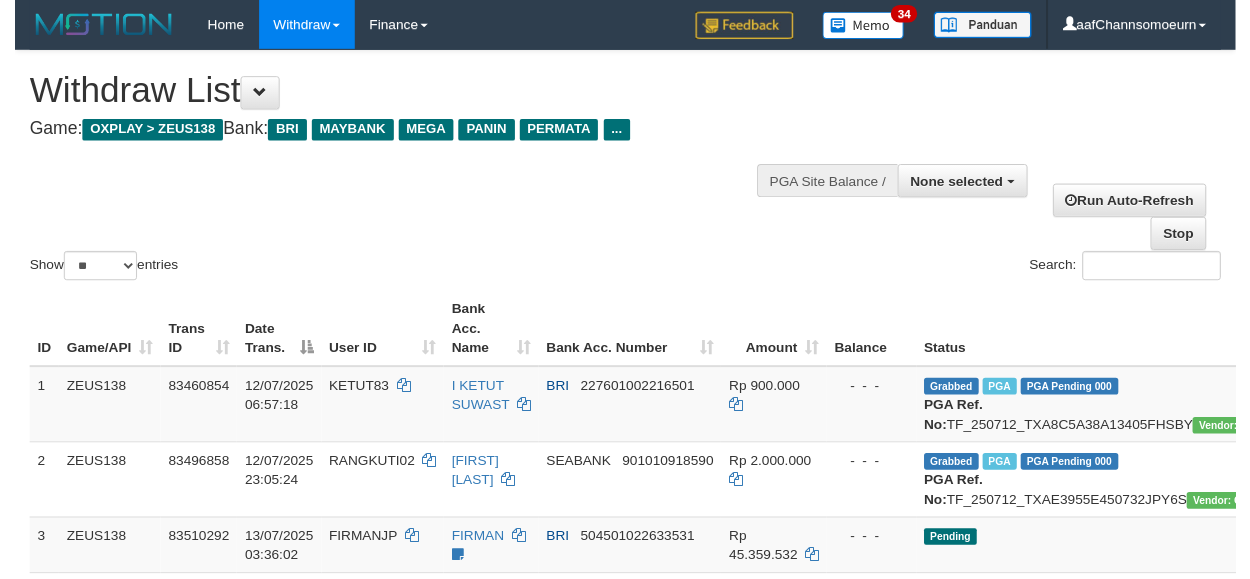 scroll, scrollTop: 354, scrollLeft: 0, axis: vertical 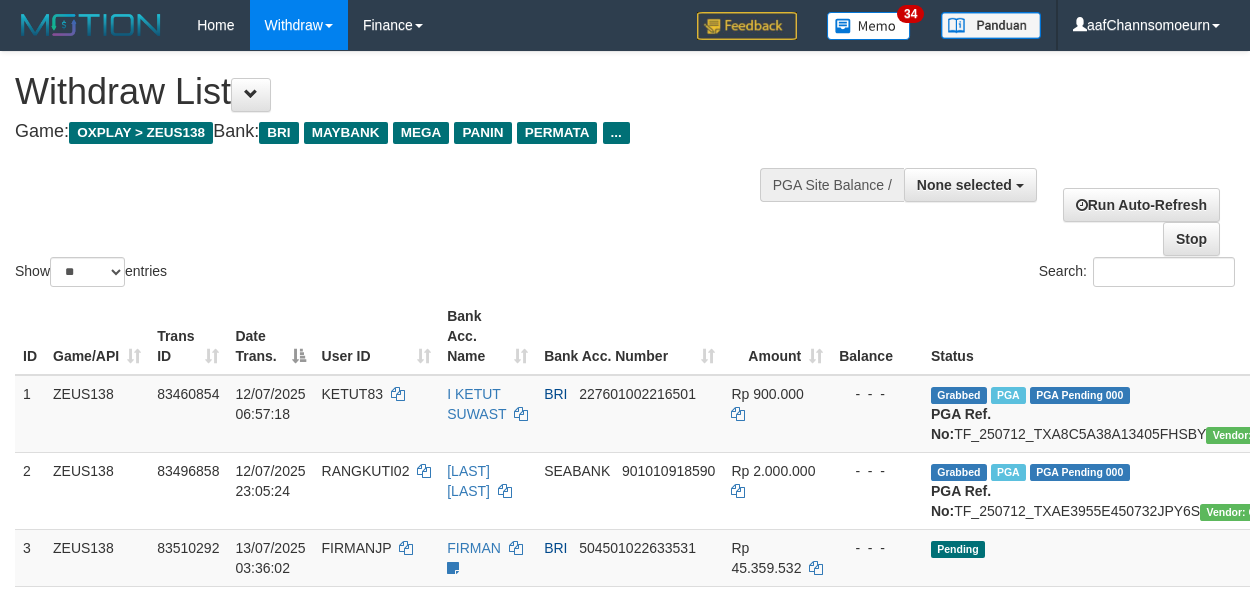 select 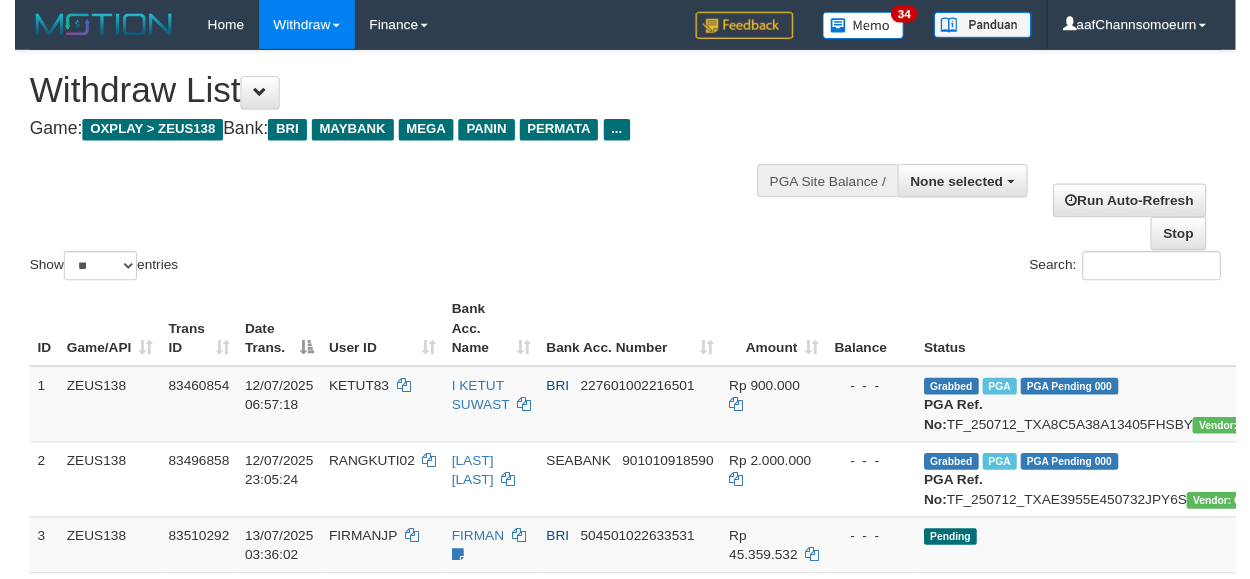 scroll, scrollTop: 354, scrollLeft: 0, axis: vertical 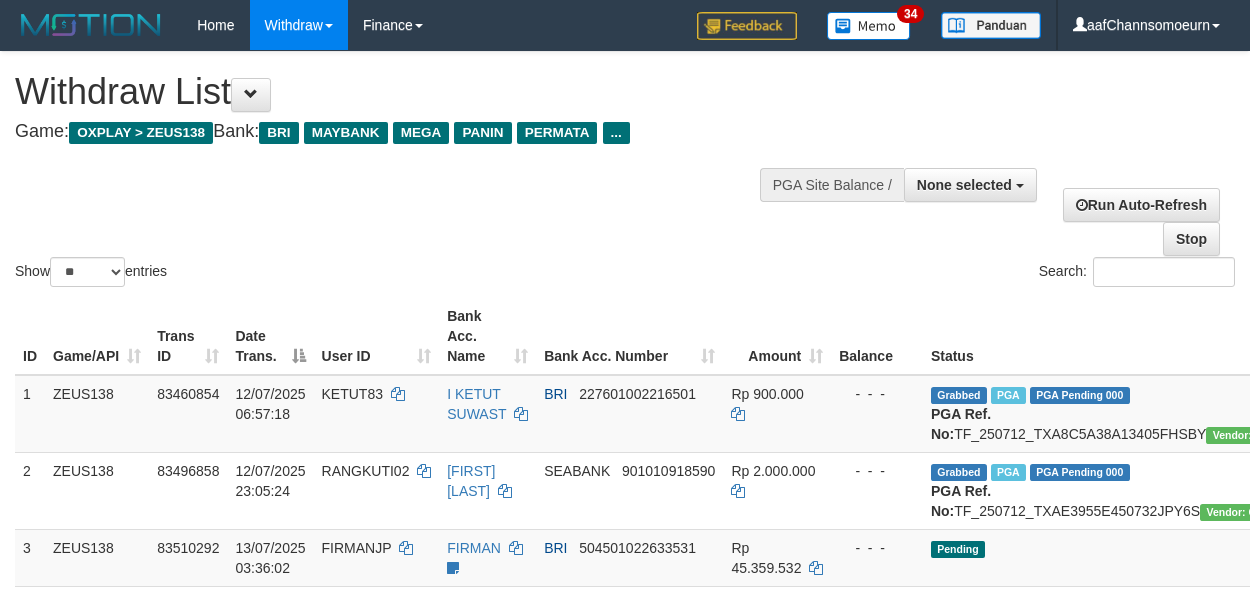 select 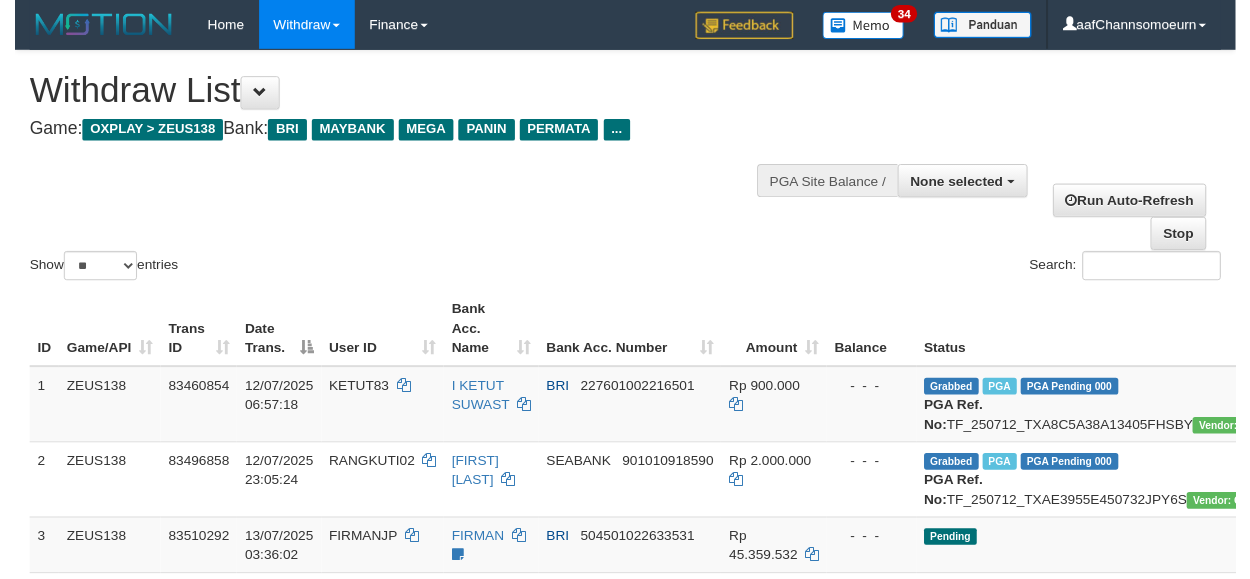 scroll, scrollTop: 354, scrollLeft: 0, axis: vertical 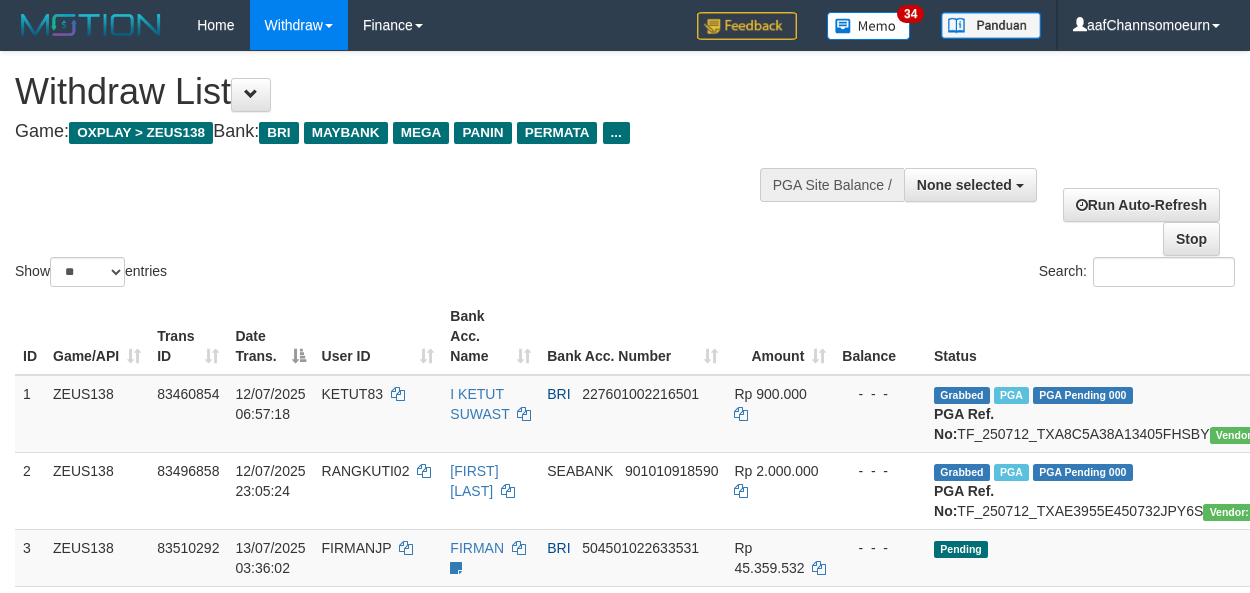 select 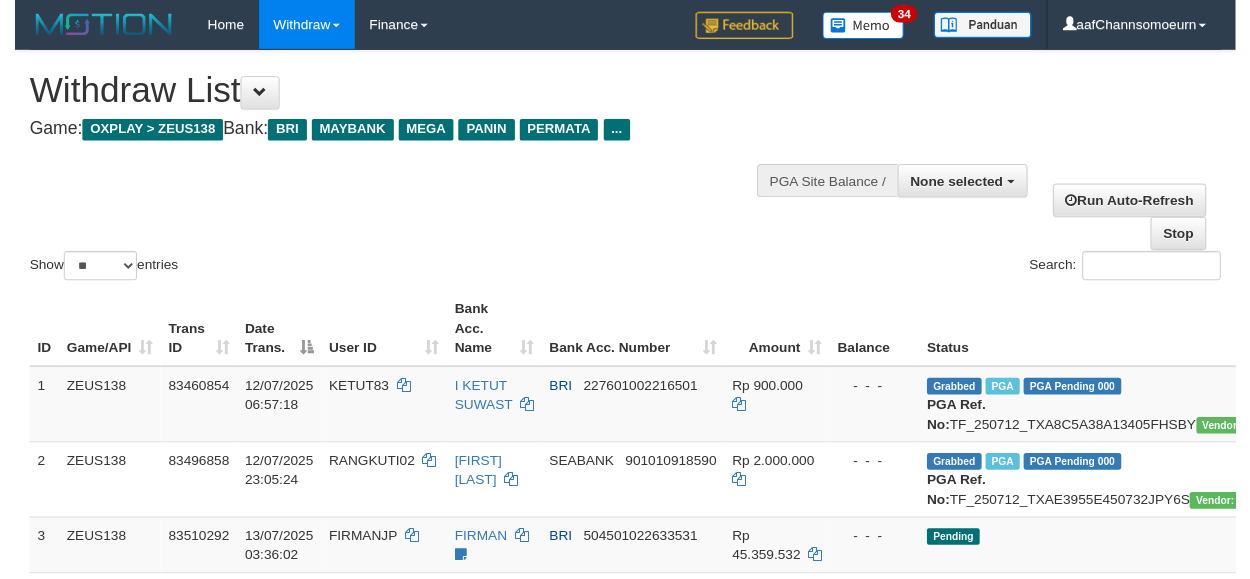 scroll, scrollTop: 354, scrollLeft: 0, axis: vertical 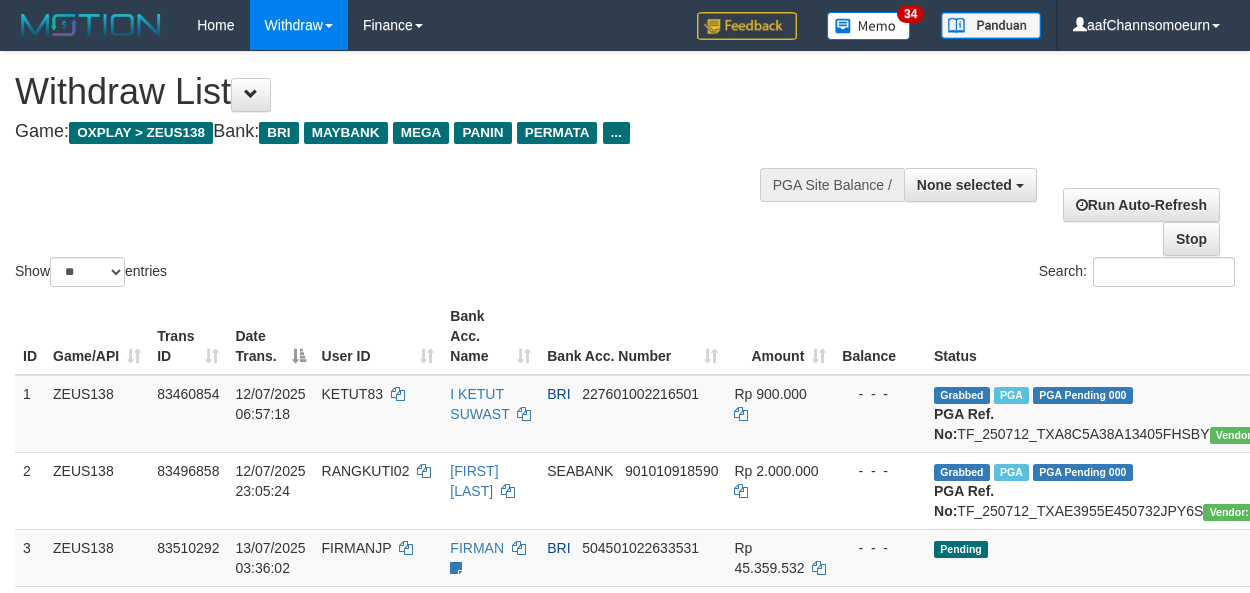 select 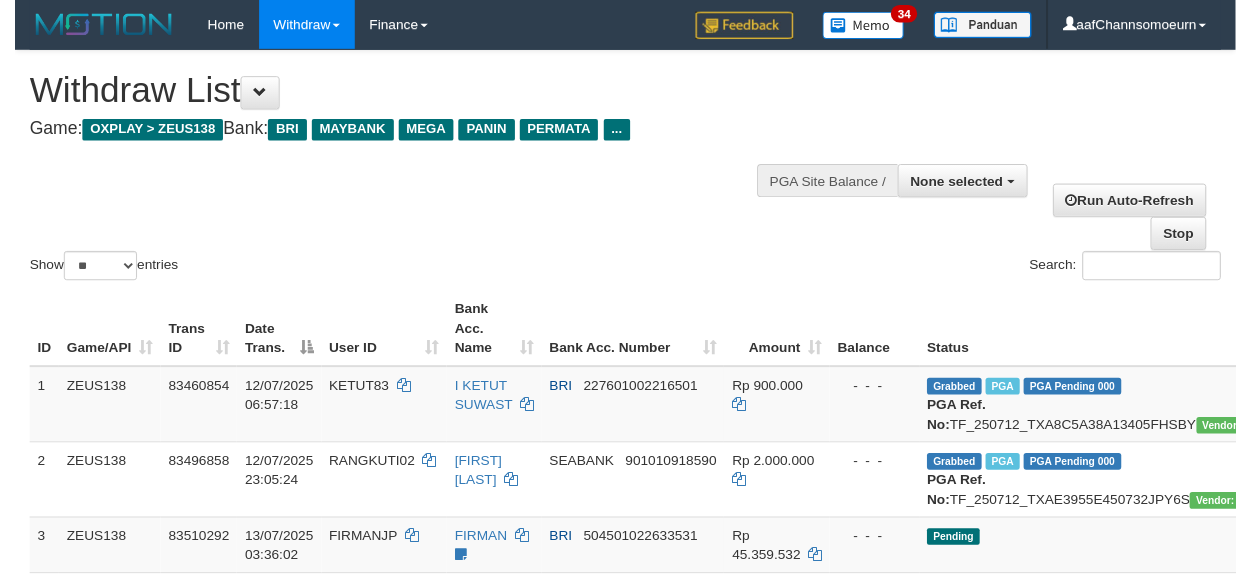 scroll, scrollTop: 354, scrollLeft: 0, axis: vertical 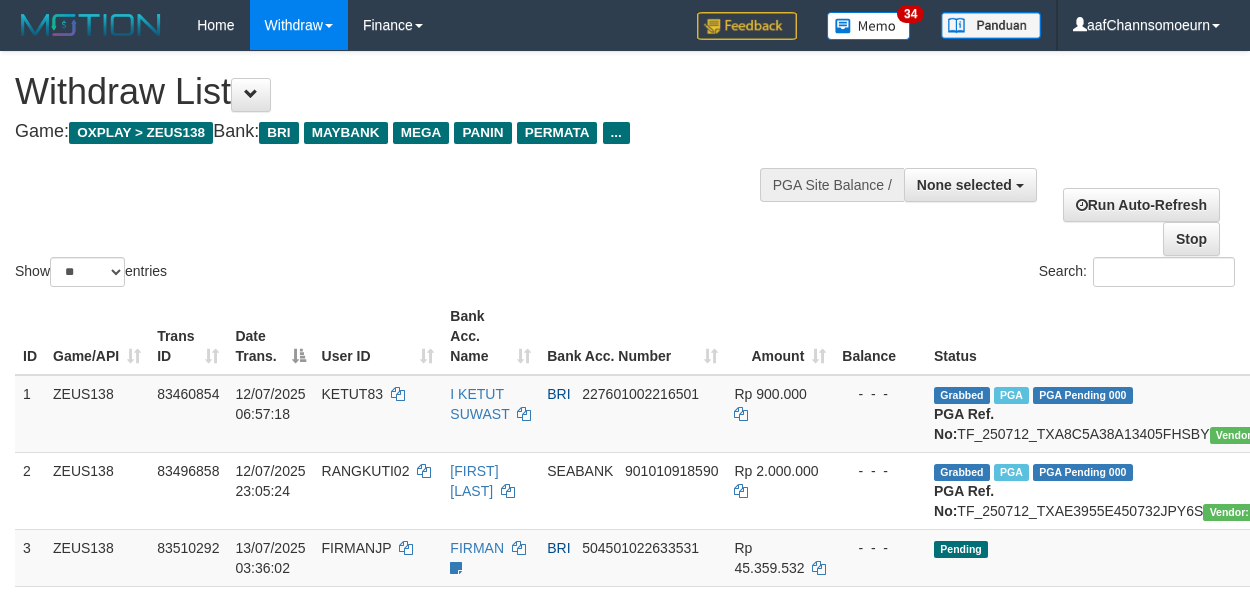 select 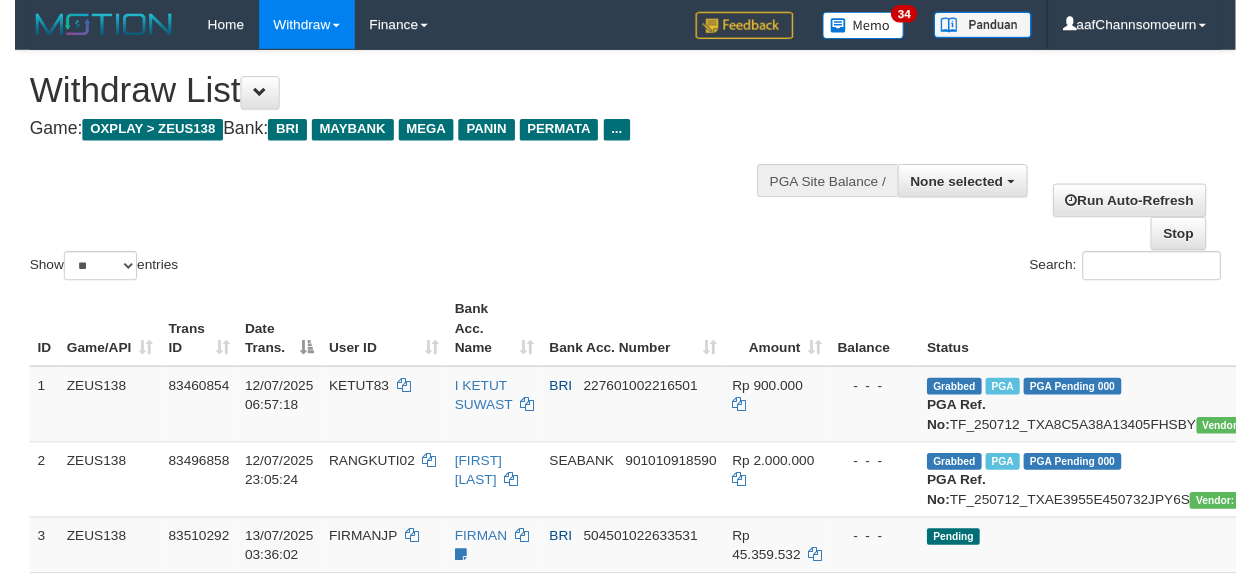 scroll, scrollTop: 354, scrollLeft: 0, axis: vertical 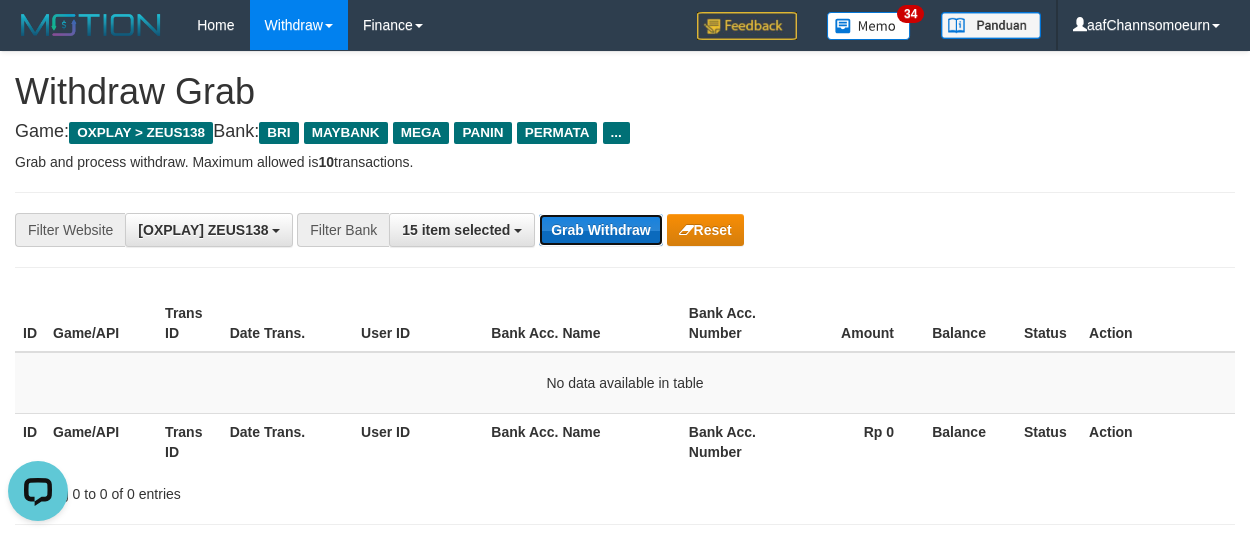 click on "Grab Withdraw" at bounding box center [600, 230] 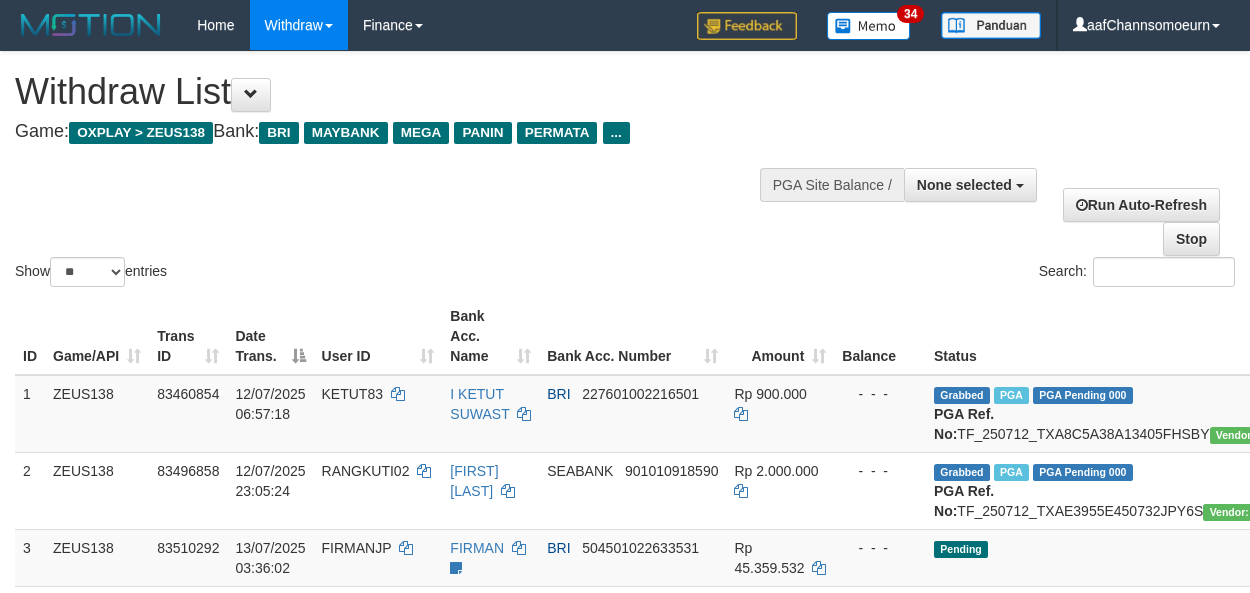 select 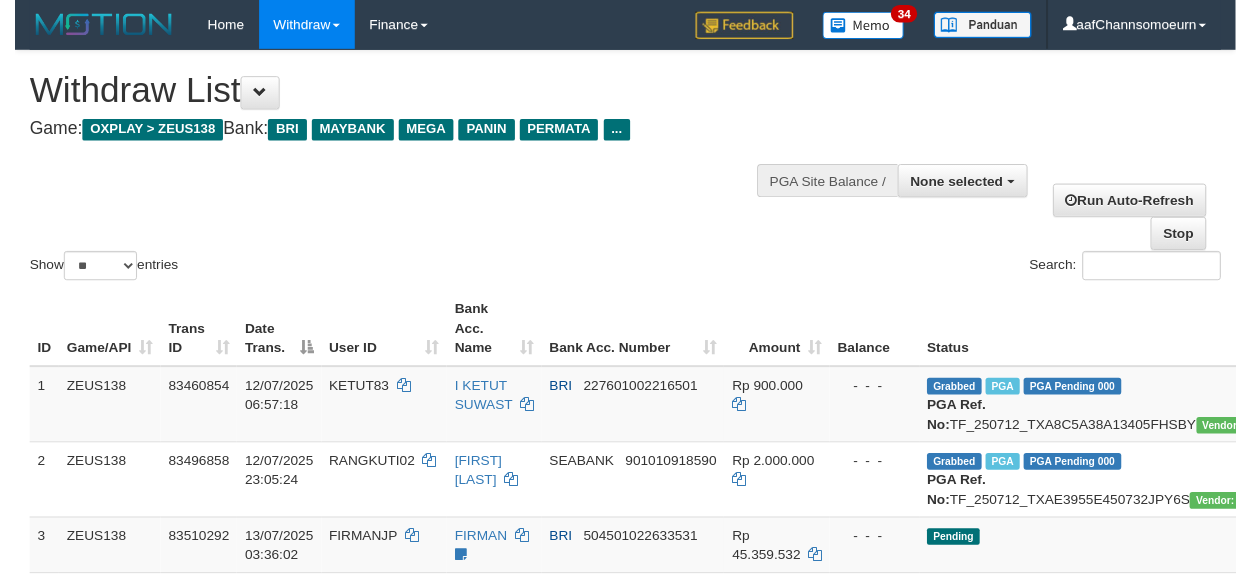 scroll, scrollTop: 354, scrollLeft: 0, axis: vertical 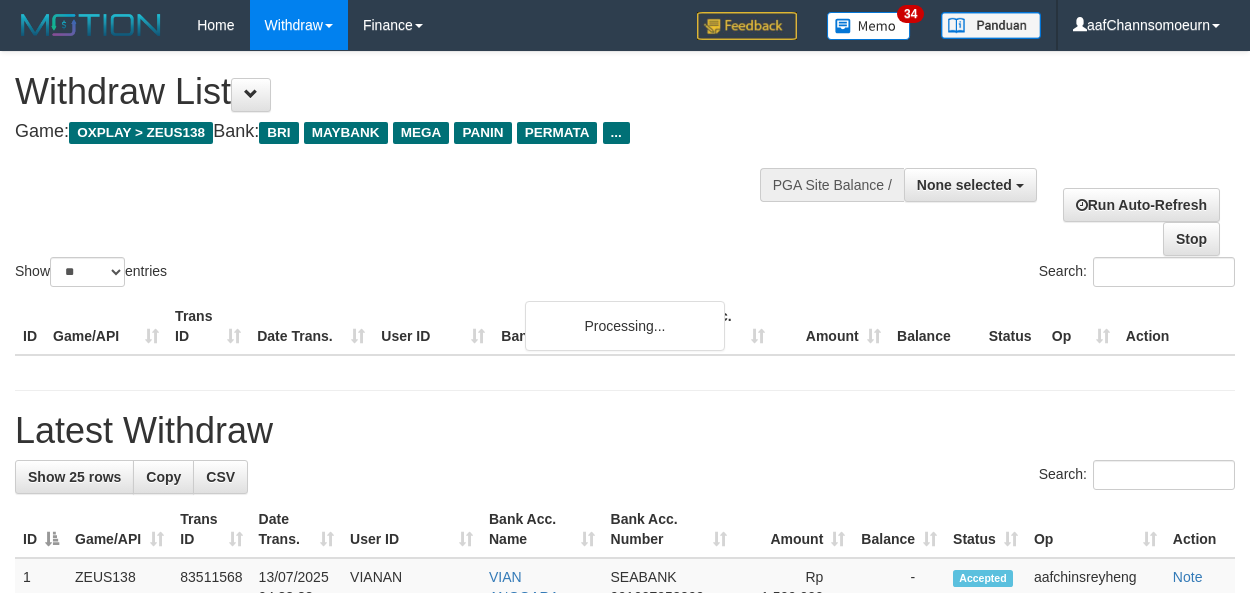 select 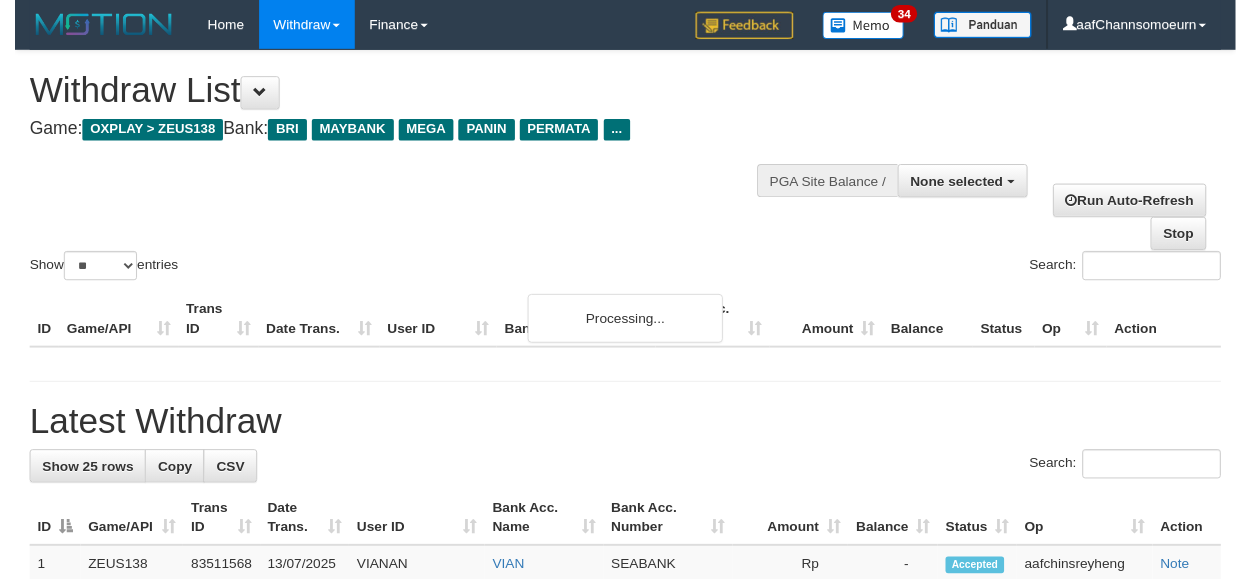 scroll, scrollTop: 354, scrollLeft: 0, axis: vertical 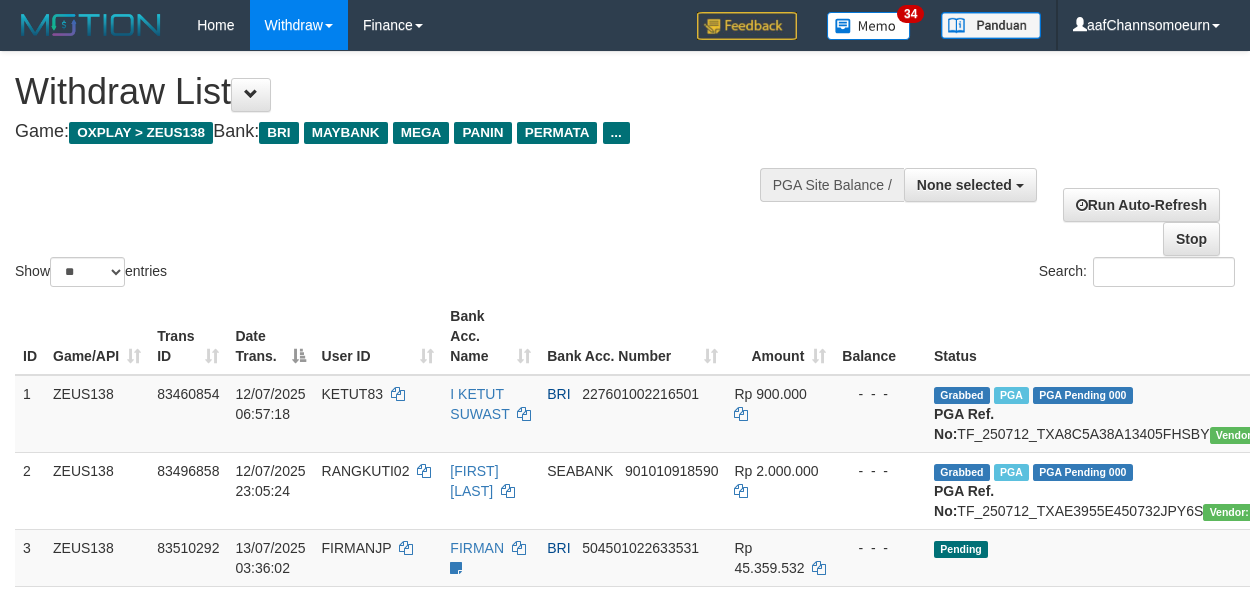 select 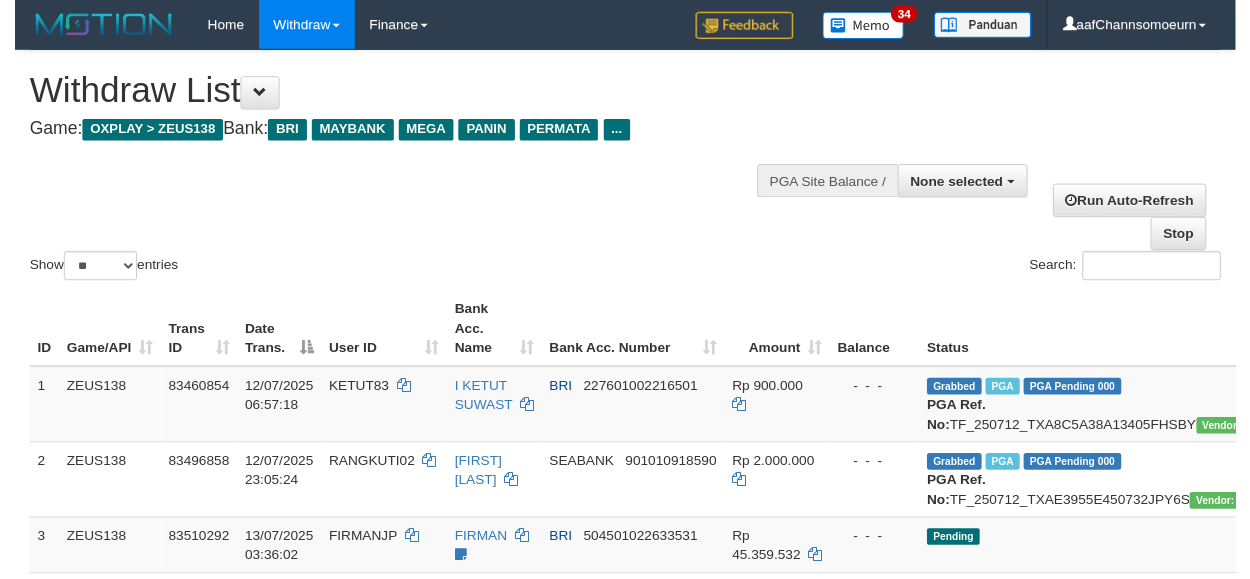 scroll, scrollTop: 354, scrollLeft: 0, axis: vertical 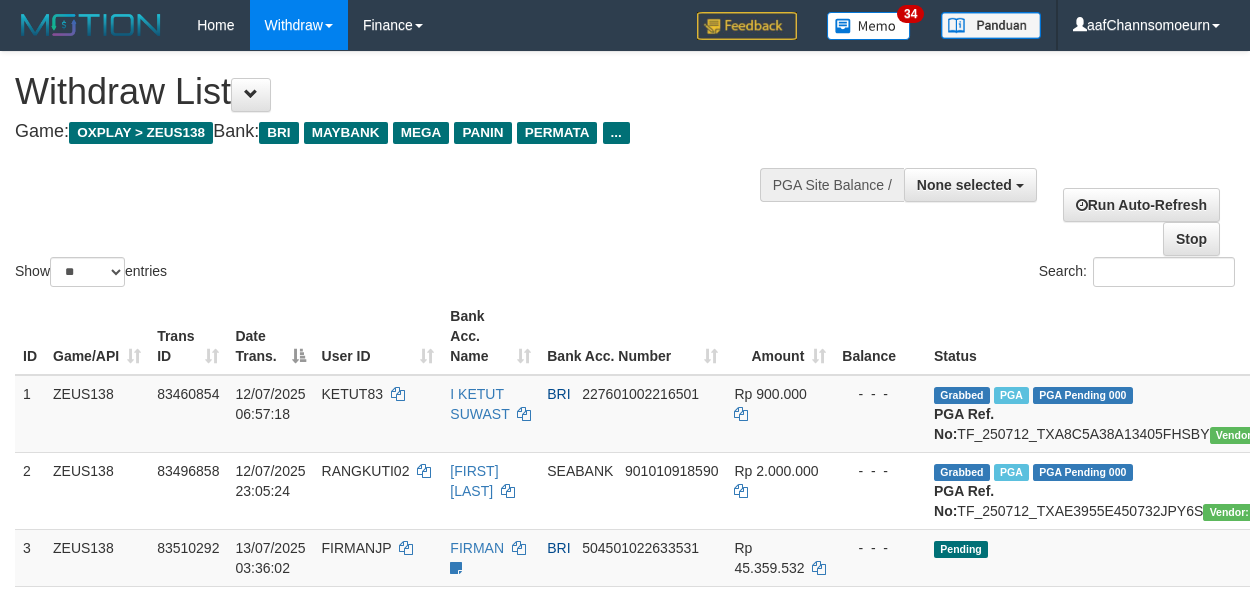 select 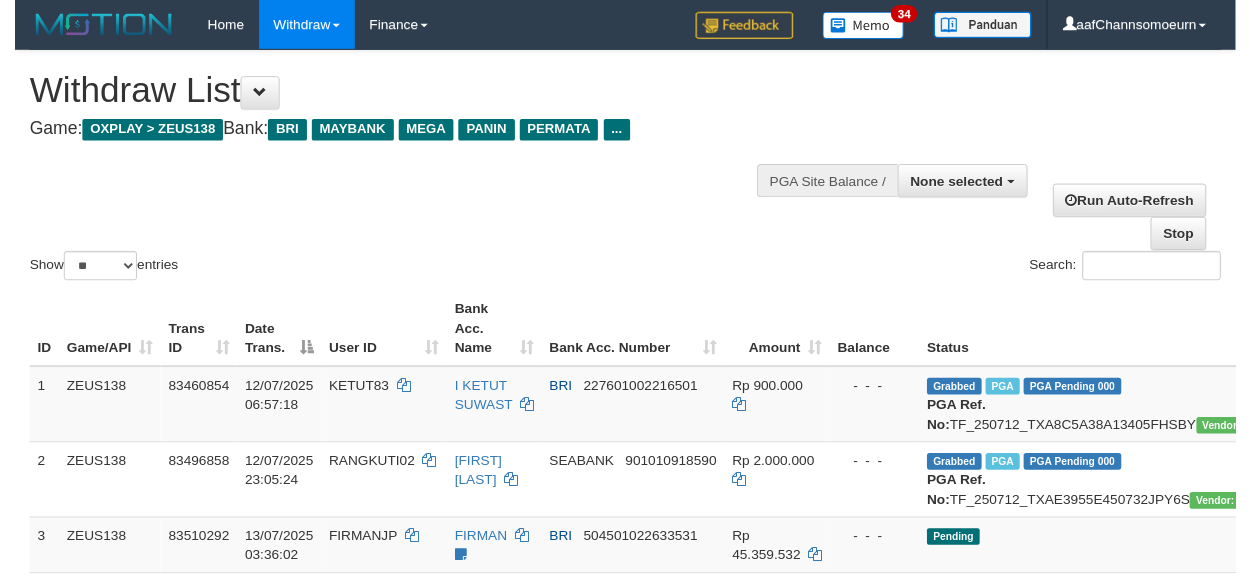 scroll, scrollTop: 354, scrollLeft: 0, axis: vertical 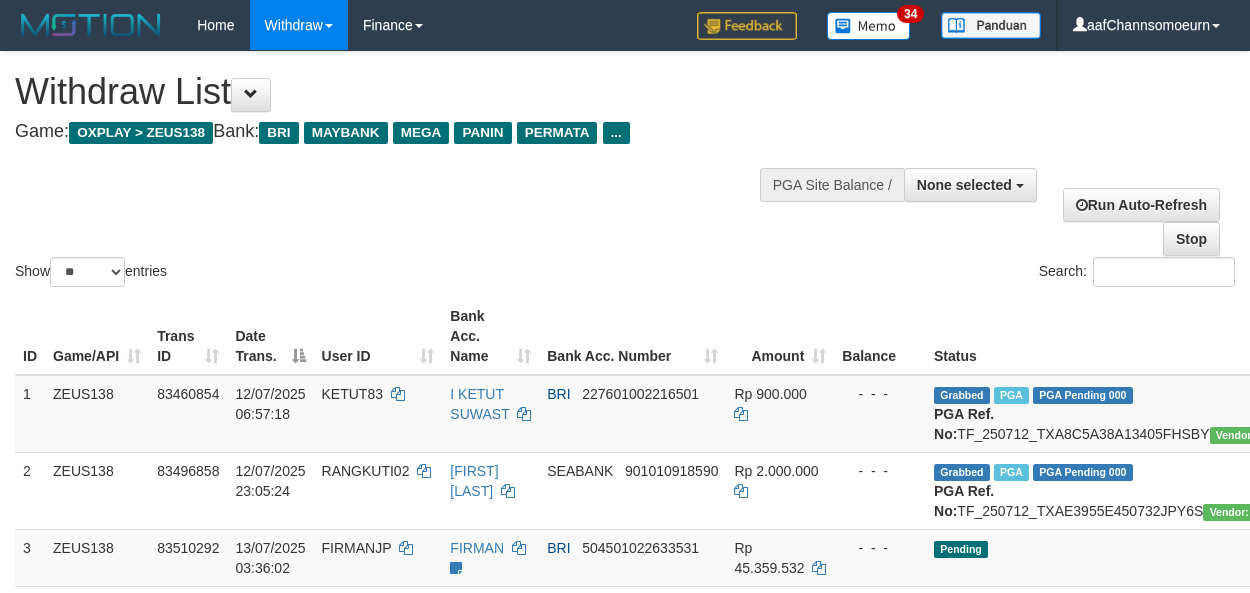 select 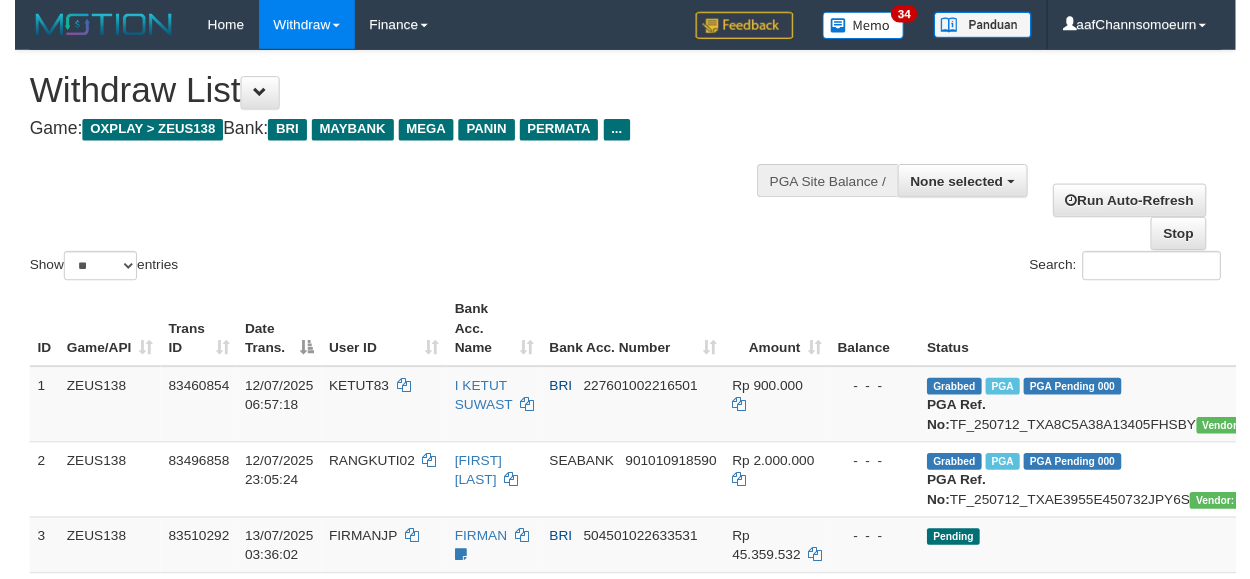 scroll, scrollTop: 354, scrollLeft: 0, axis: vertical 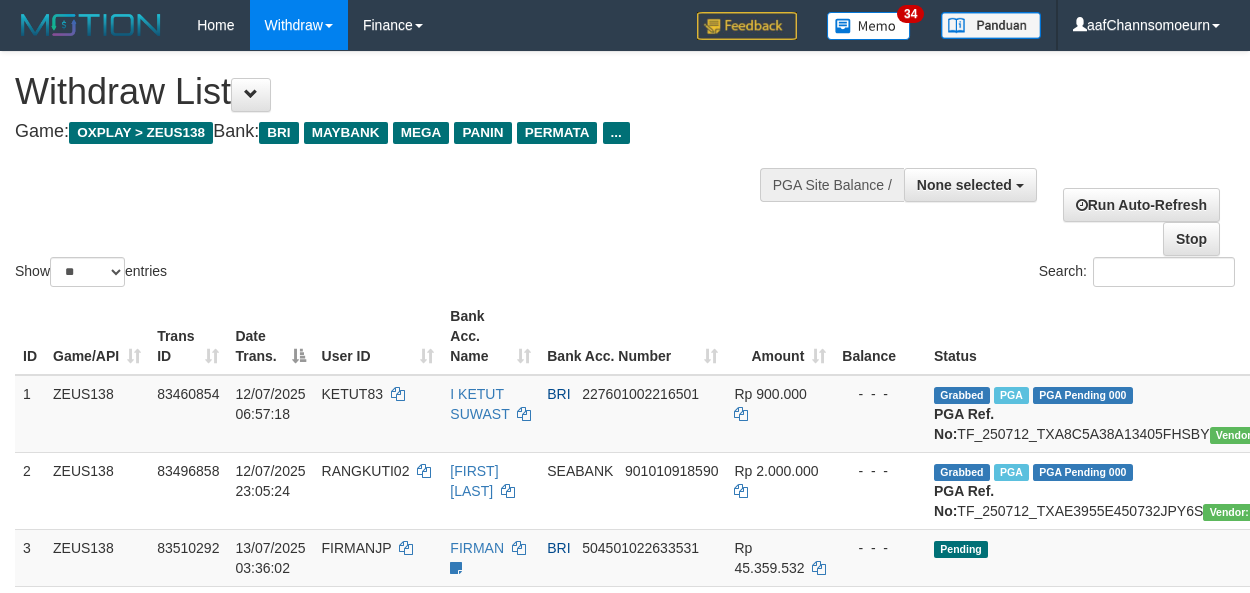 select 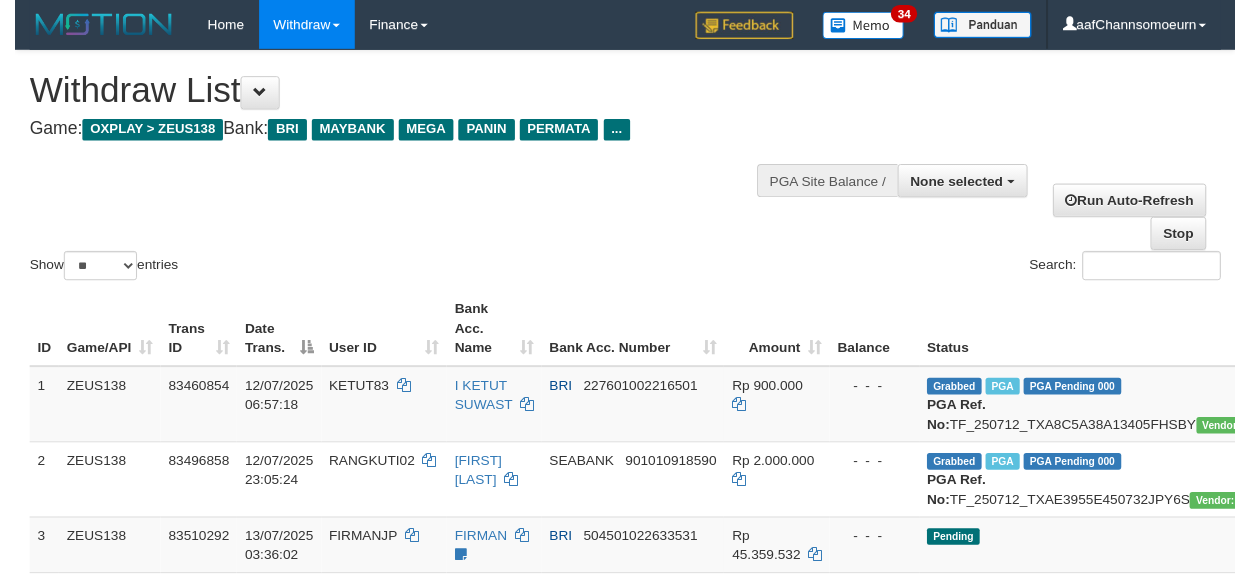 scroll, scrollTop: 354, scrollLeft: 0, axis: vertical 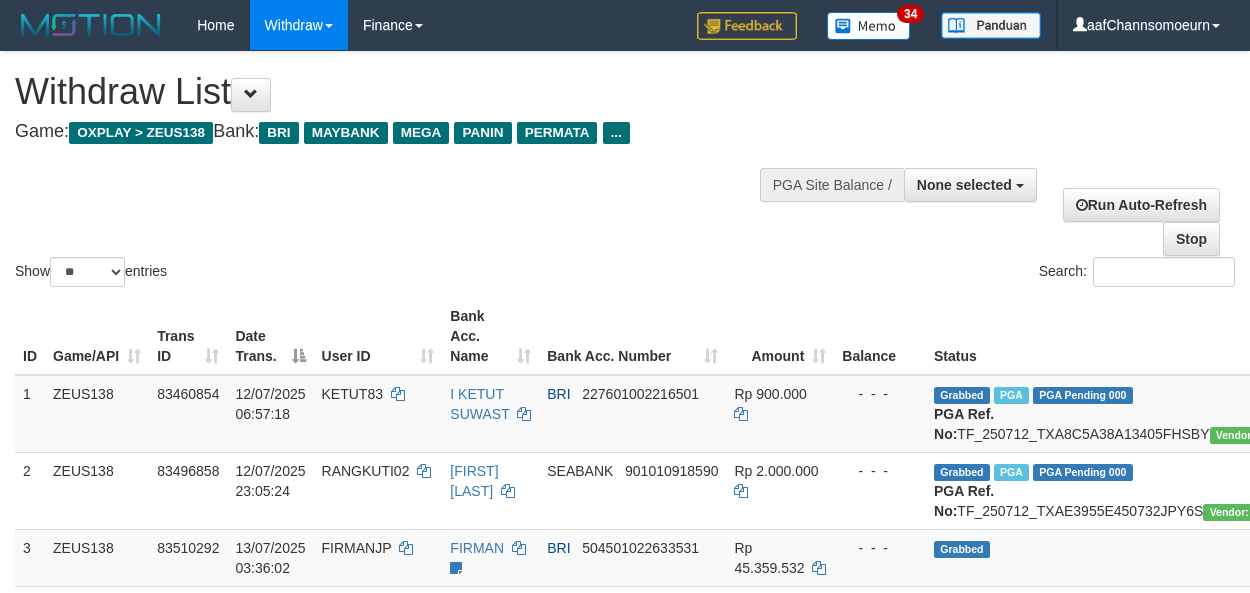 select 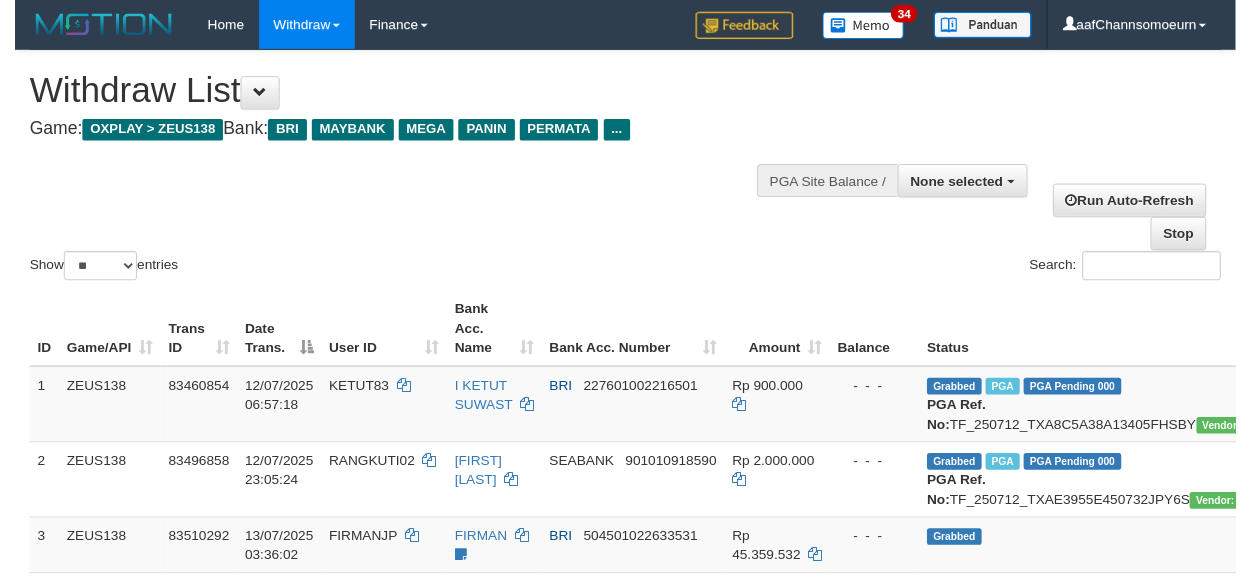 scroll, scrollTop: 354, scrollLeft: 0, axis: vertical 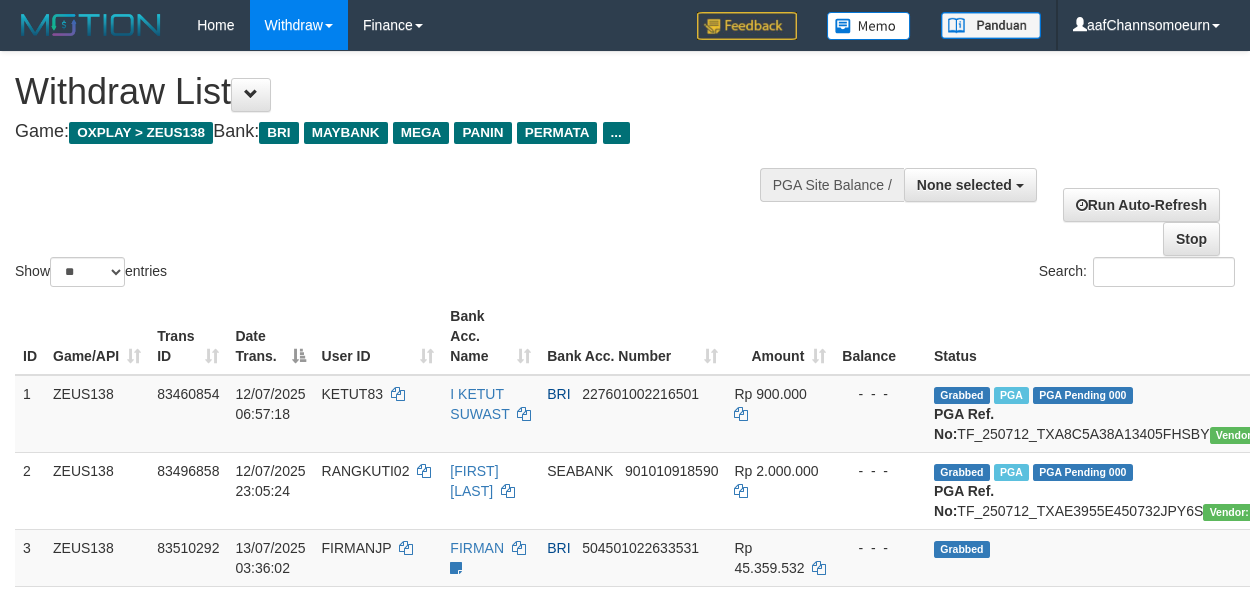 select 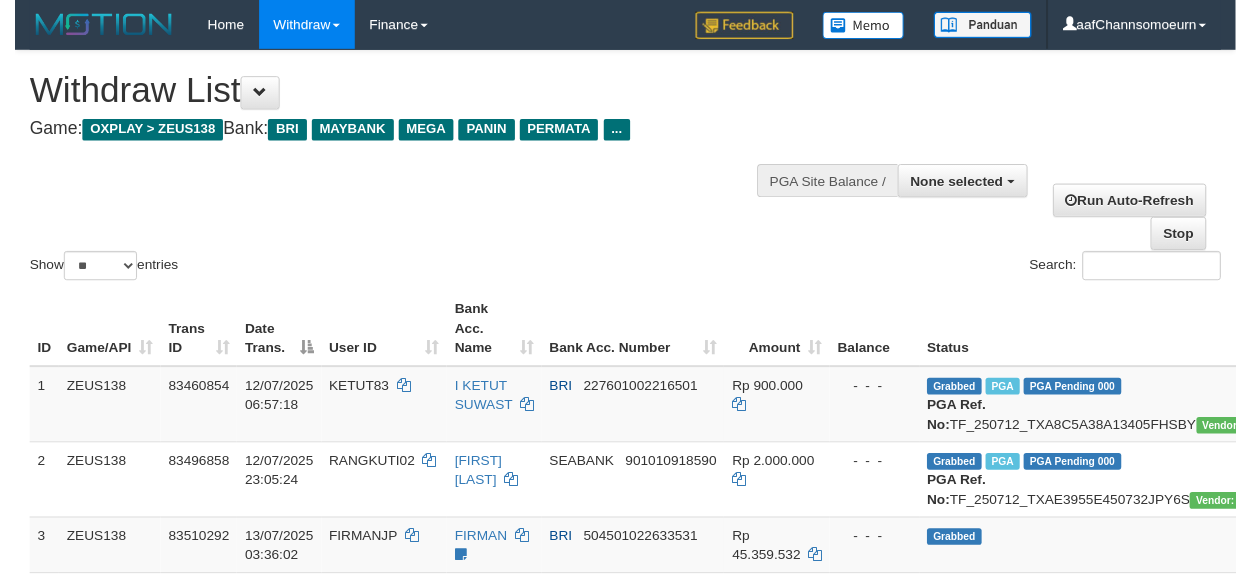 scroll, scrollTop: 354, scrollLeft: 0, axis: vertical 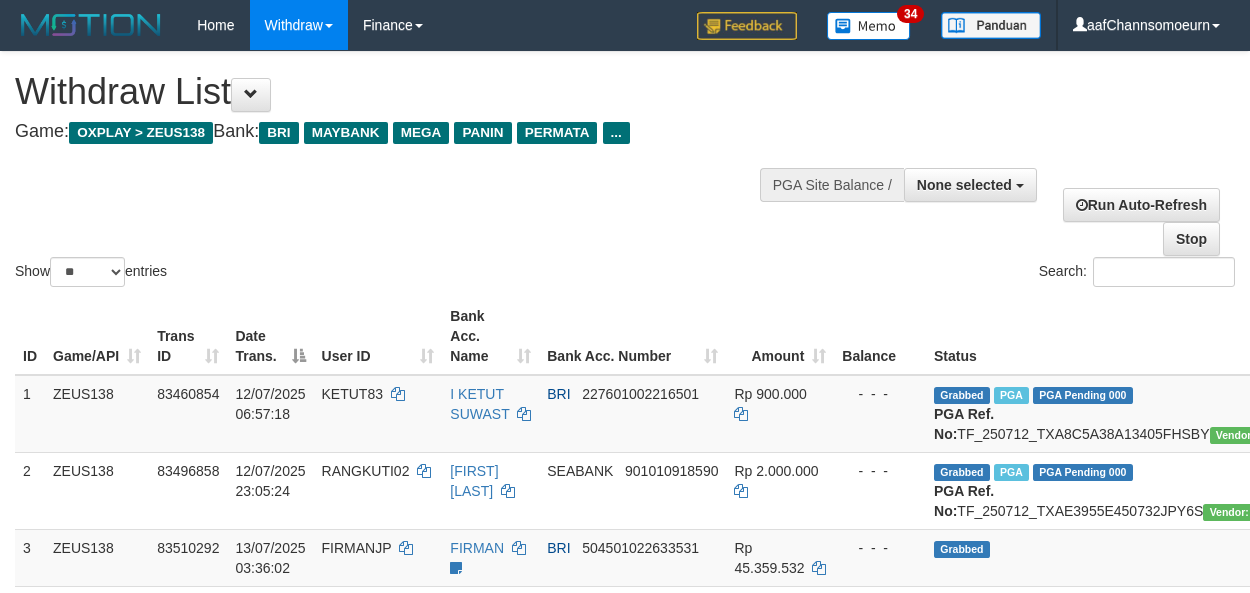 select 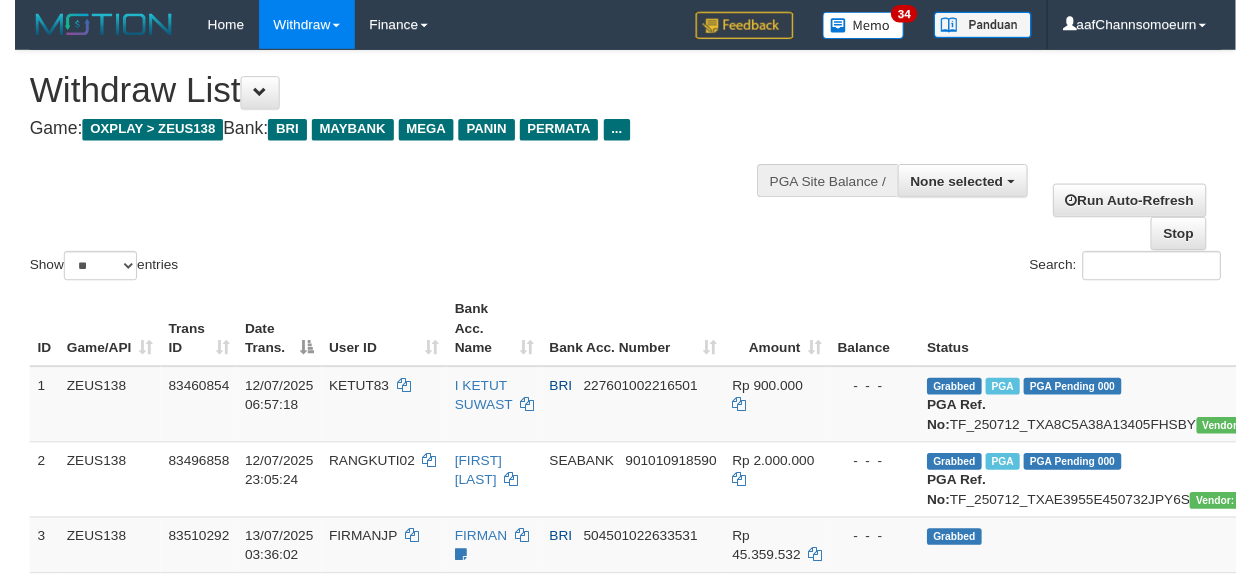 scroll, scrollTop: 354, scrollLeft: 0, axis: vertical 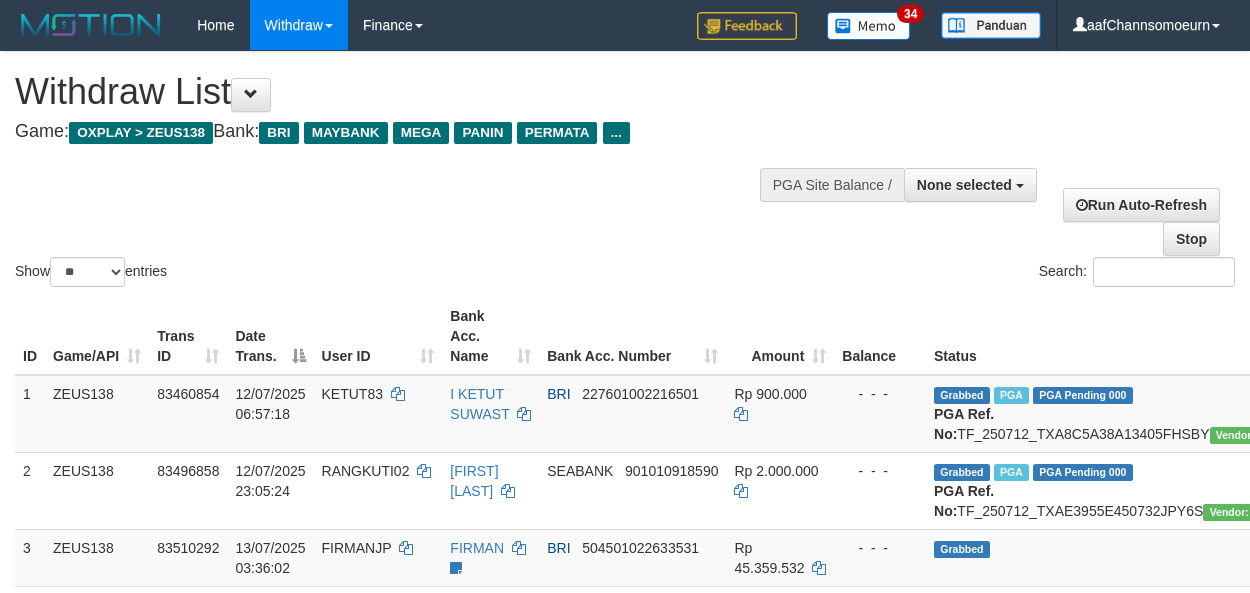 select 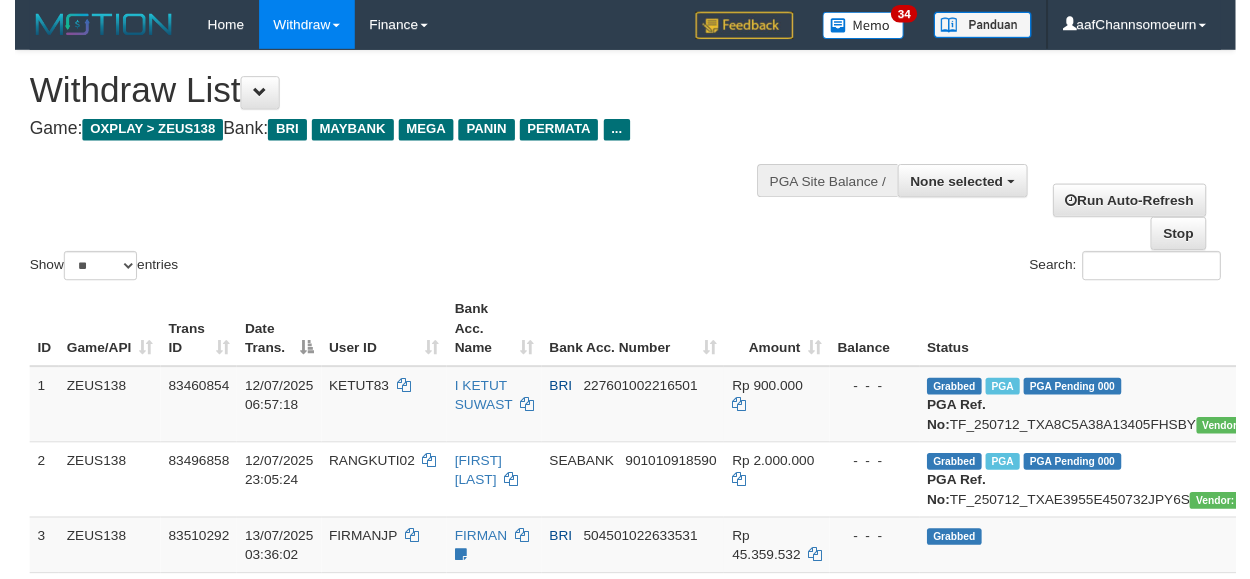 scroll, scrollTop: 354, scrollLeft: 0, axis: vertical 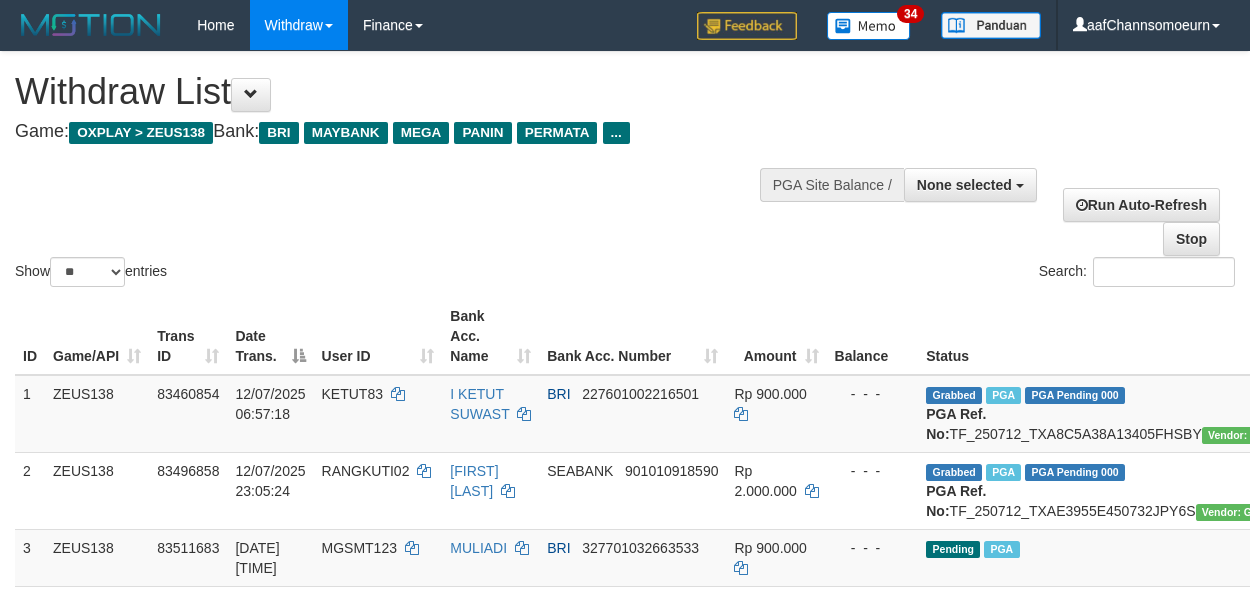 select 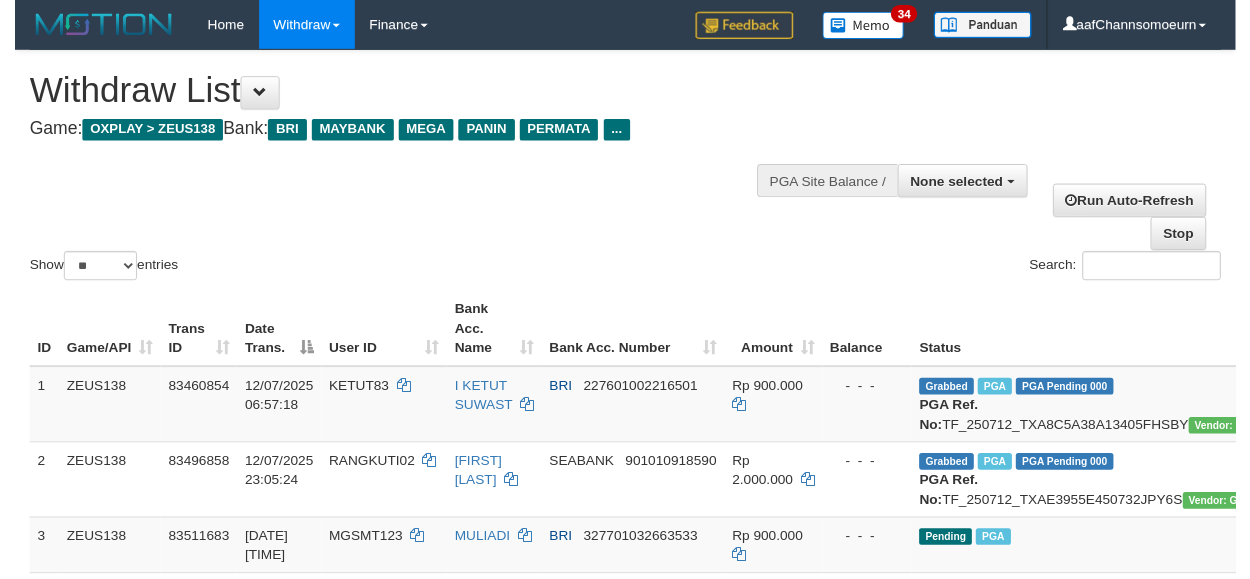 scroll, scrollTop: 354, scrollLeft: 0, axis: vertical 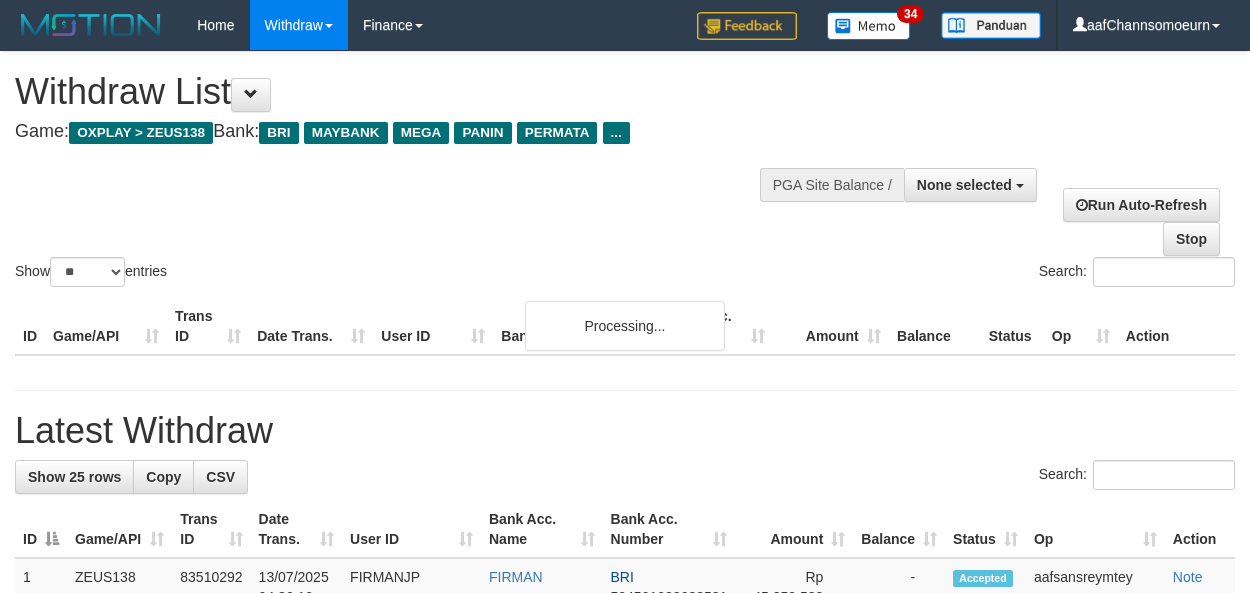 select 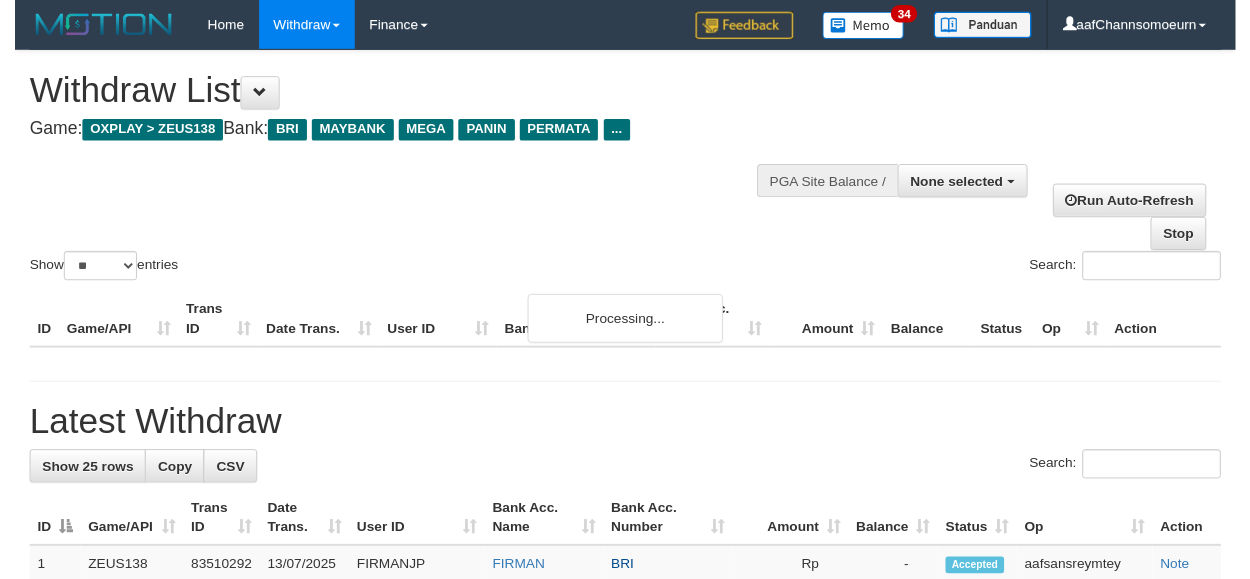 scroll, scrollTop: 2034, scrollLeft: 0, axis: vertical 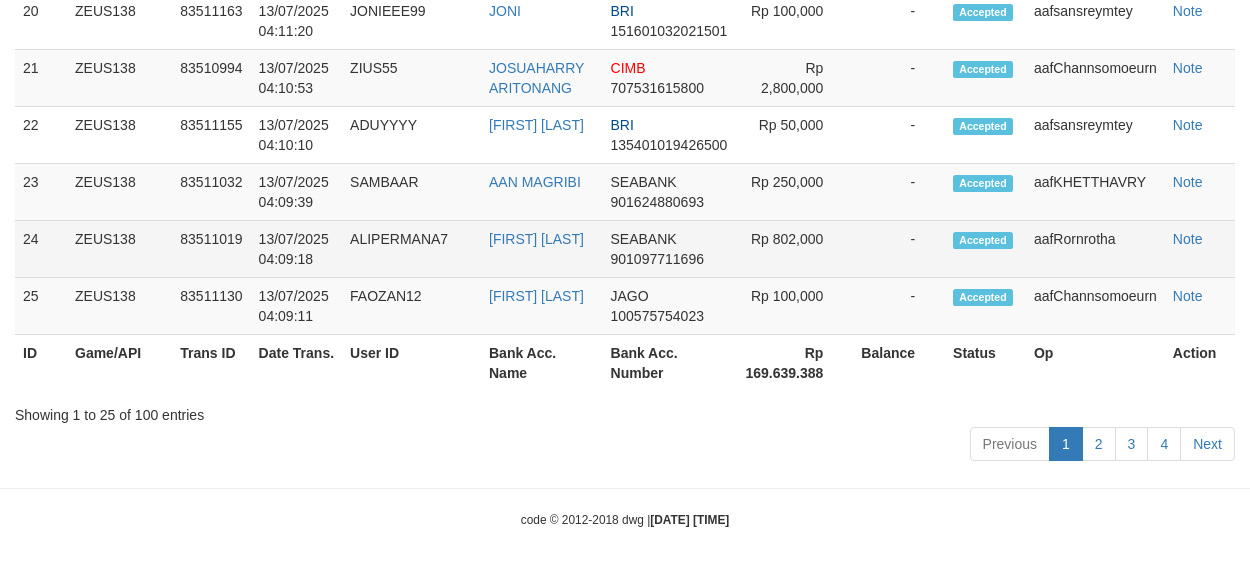 drag, startPoint x: 1226, startPoint y: 244, endPoint x: 1234, endPoint y: 252, distance: 11.313708 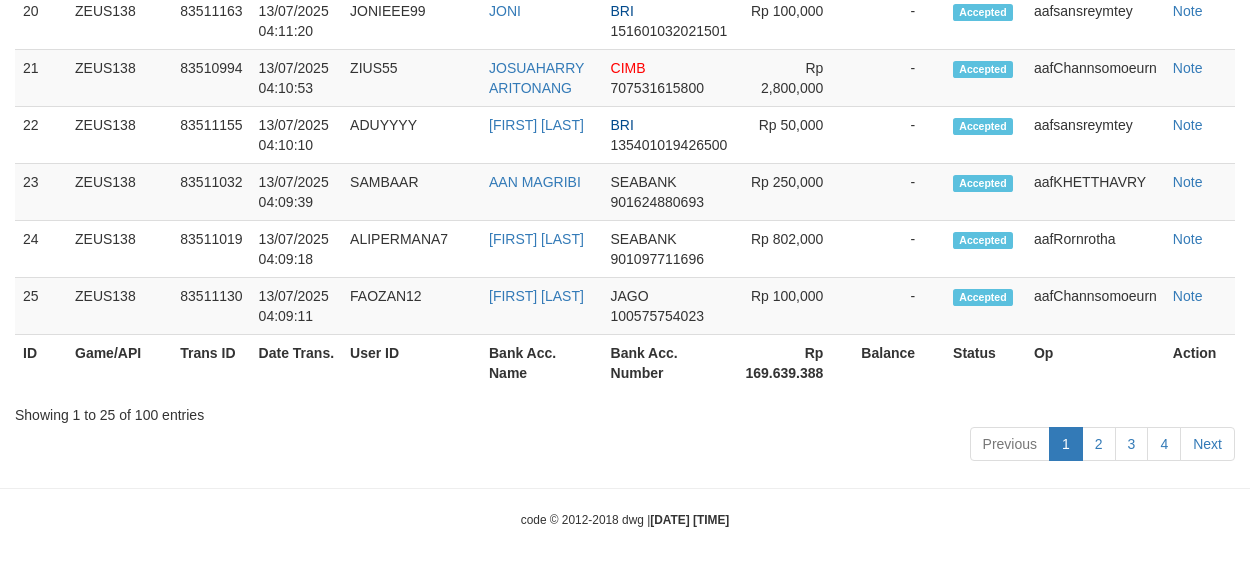 scroll, scrollTop: 1528, scrollLeft: 0, axis: vertical 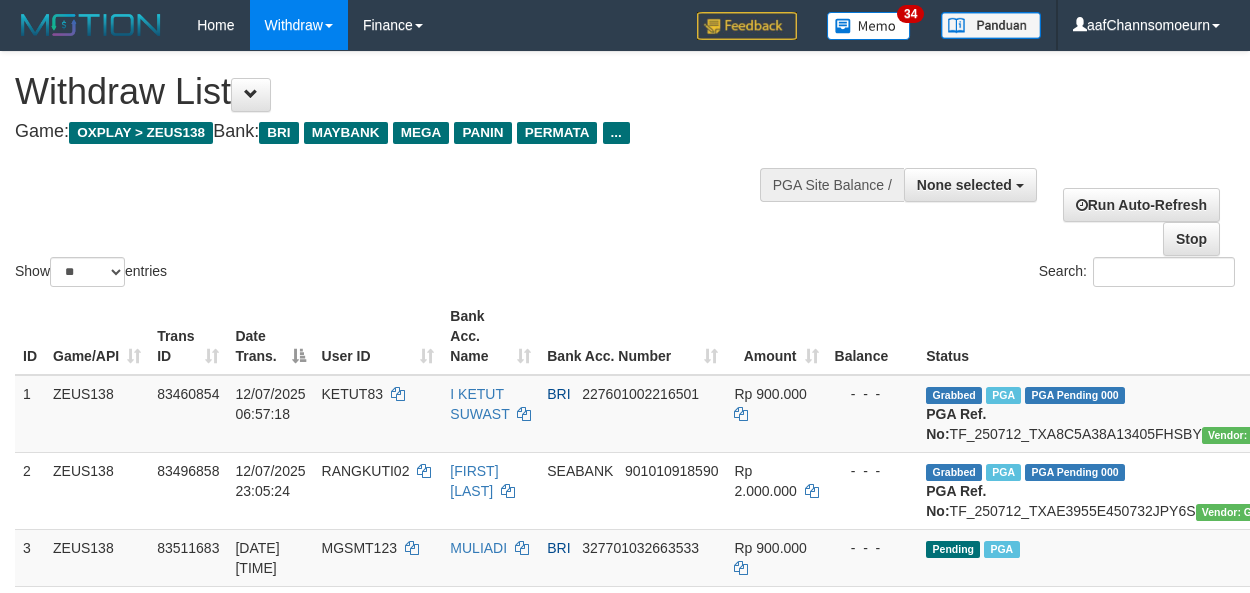 select 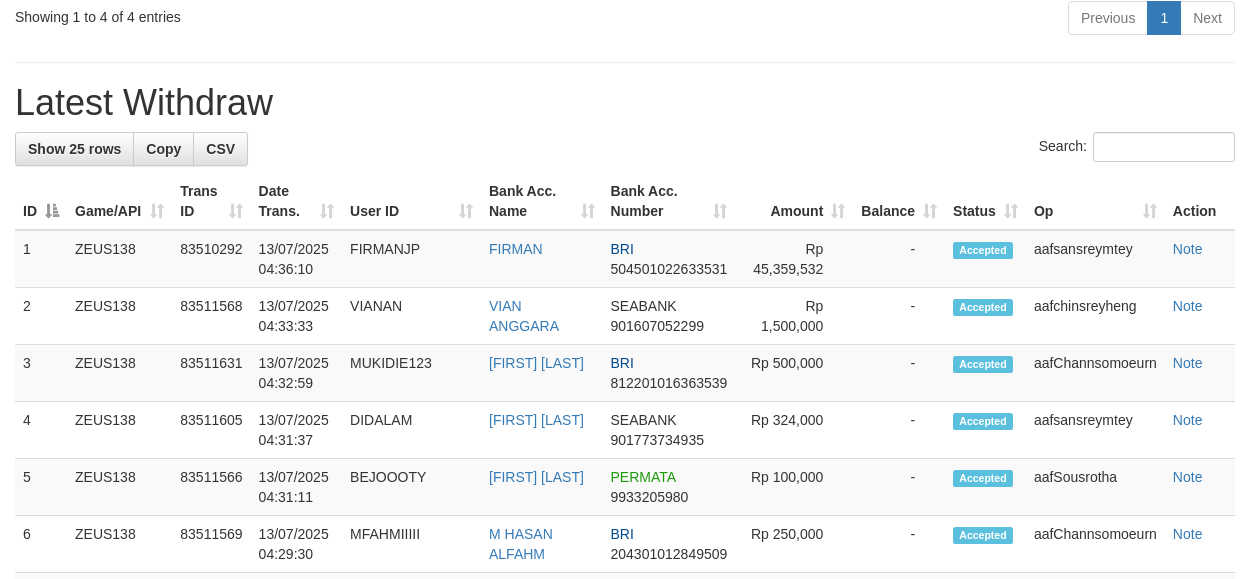 scroll, scrollTop: 637, scrollLeft: 0, axis: vertical 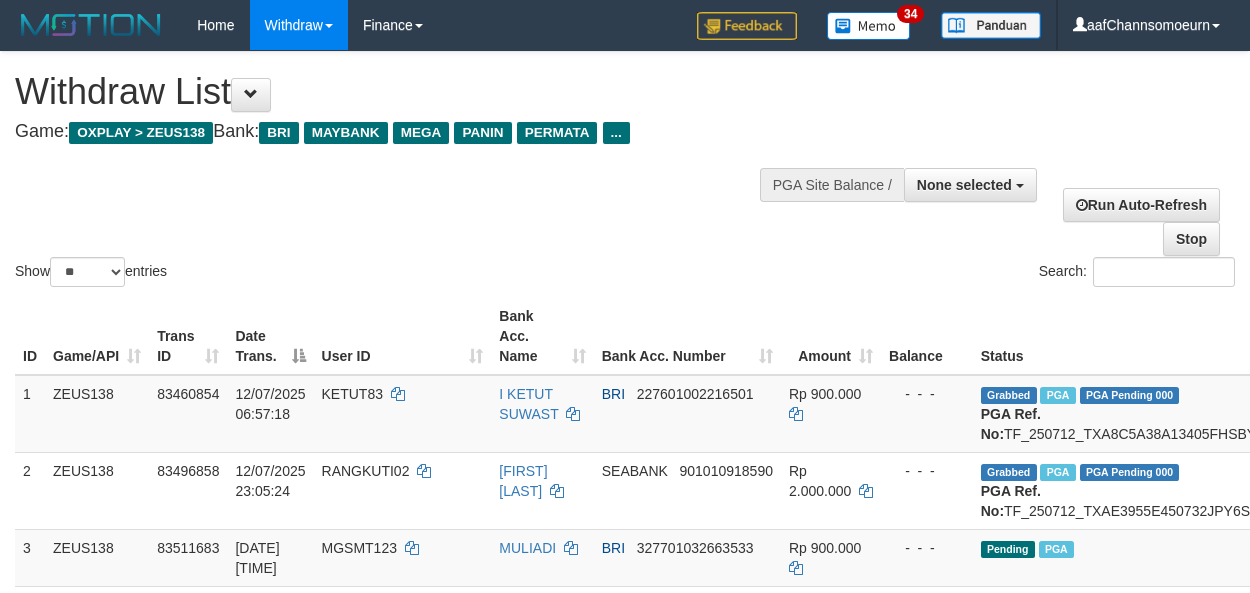 select 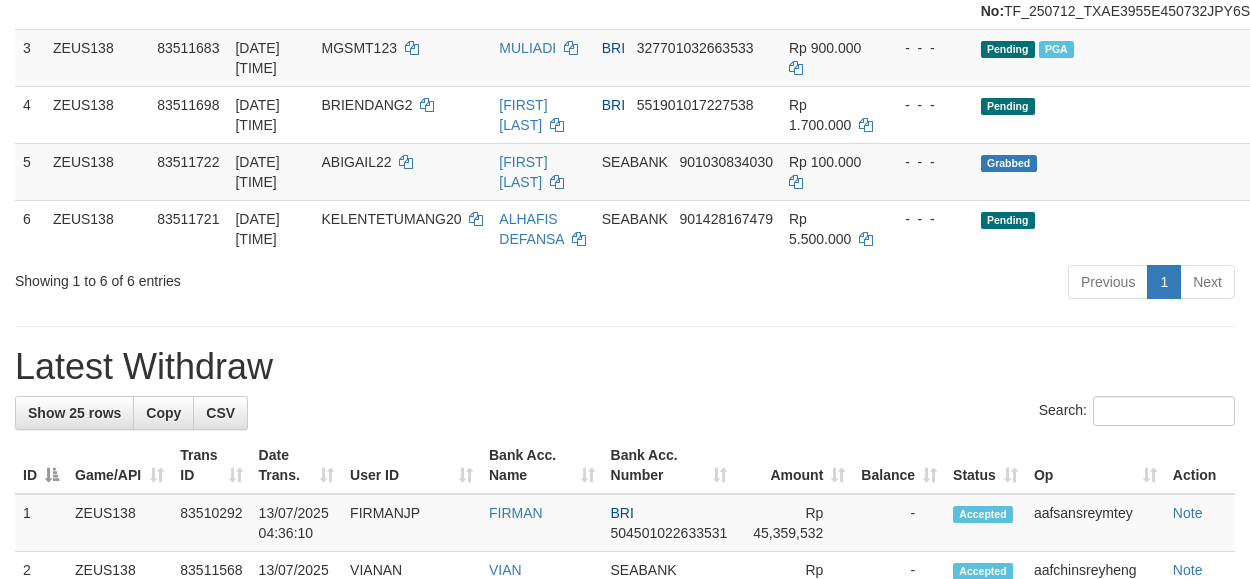 scroll, scrollTop: 445, scrollLeft: 0, axis: vertical 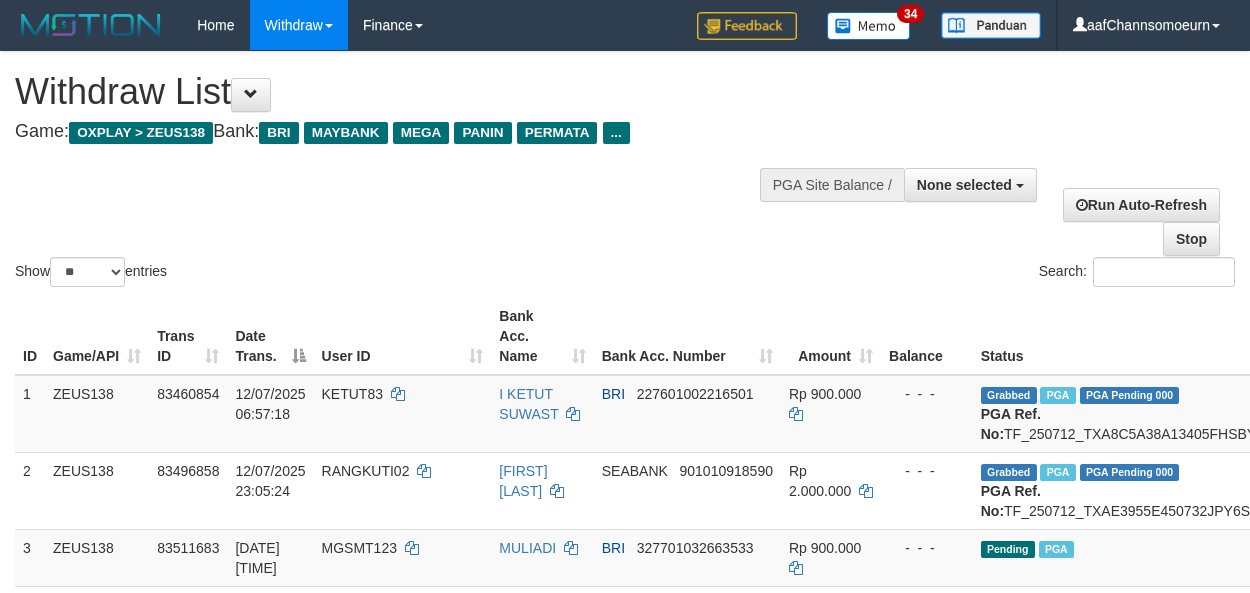 select 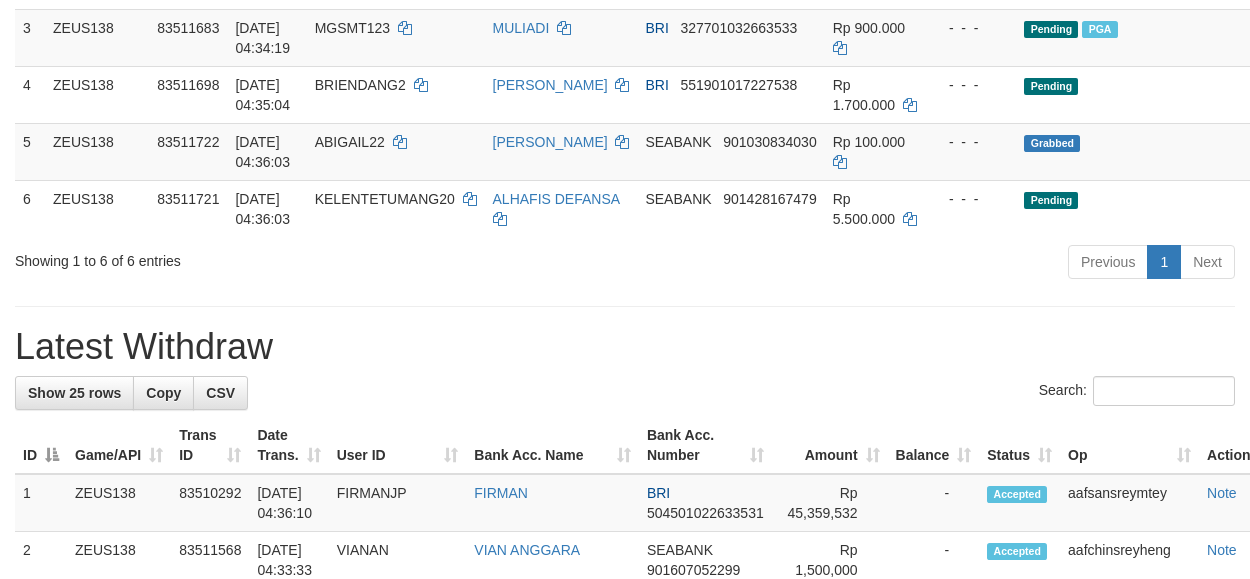 scroll, scrollTop: 445, scrollLeft: 0, axis: vertical 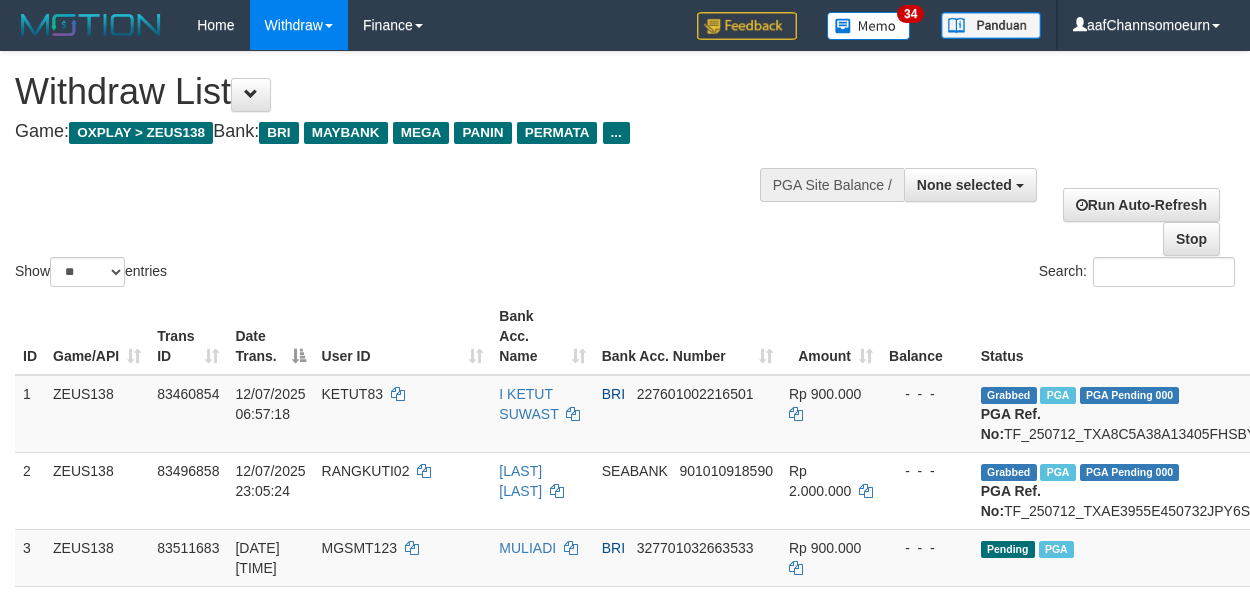 select 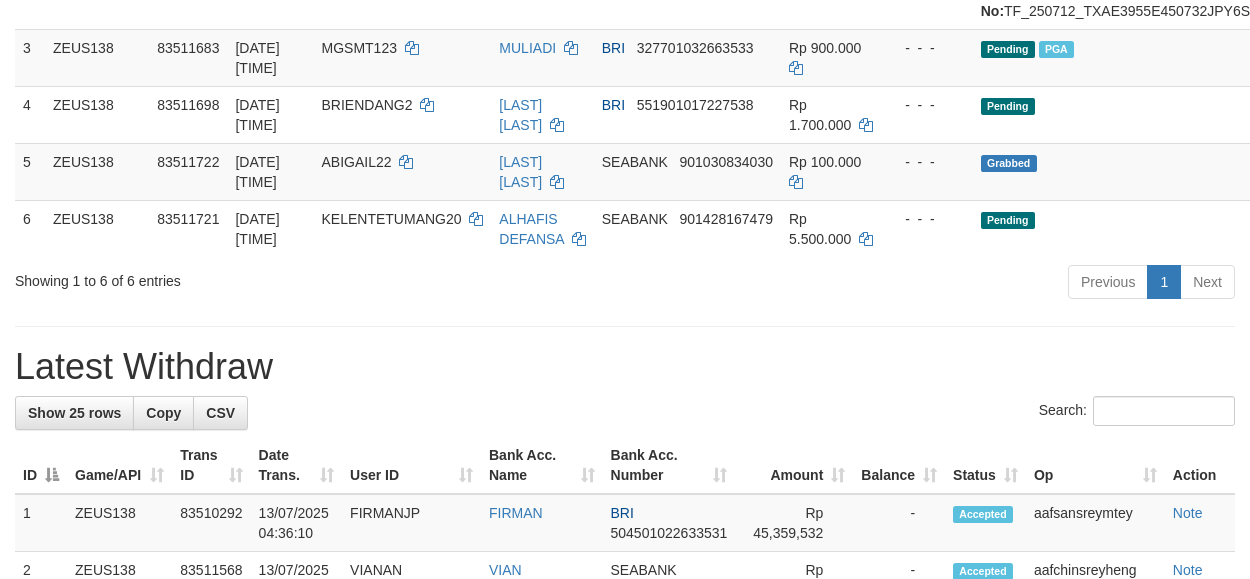 scroll, scrollTop: 445, scrollLeft: 0, axis: vertical 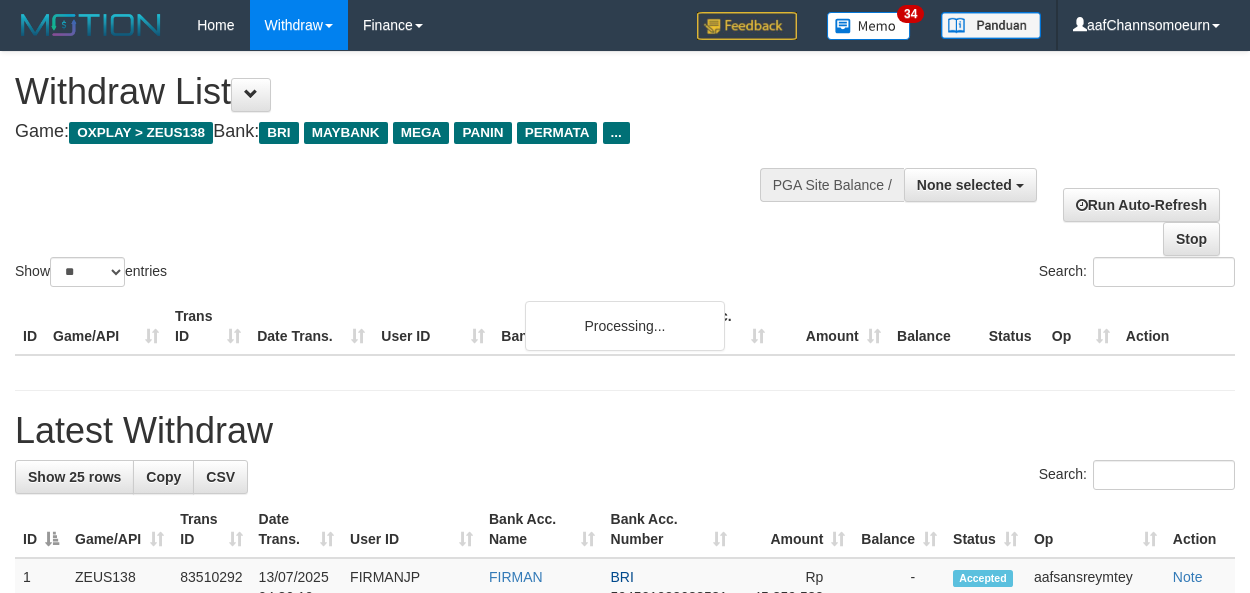 select 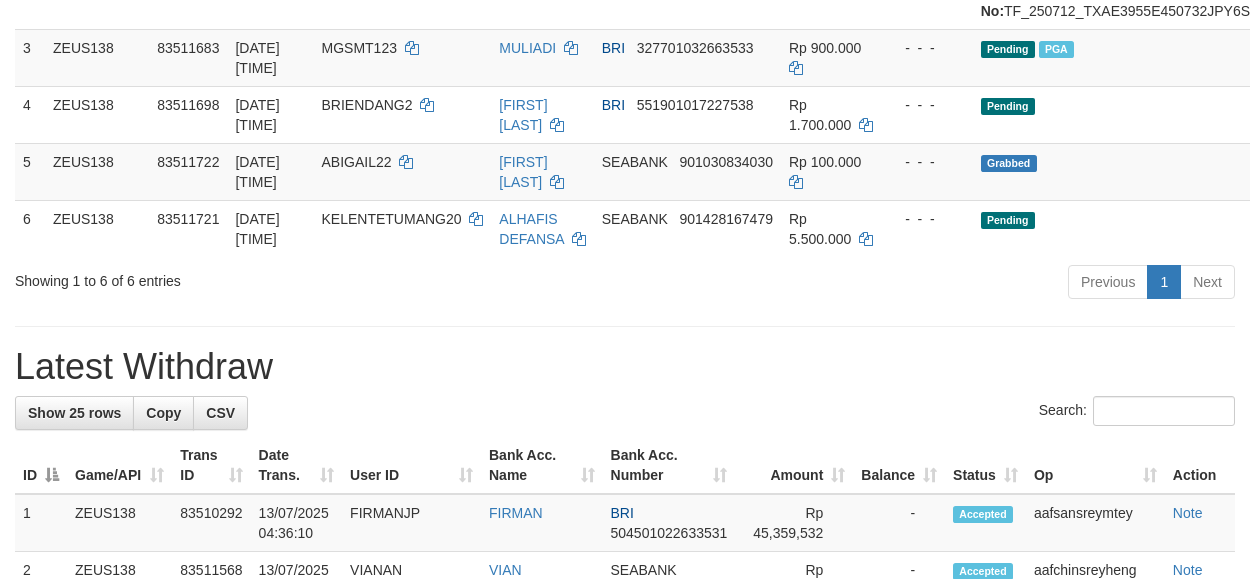 scroll, scrollTop: 445, scrollLeft: 0, axis: vertical 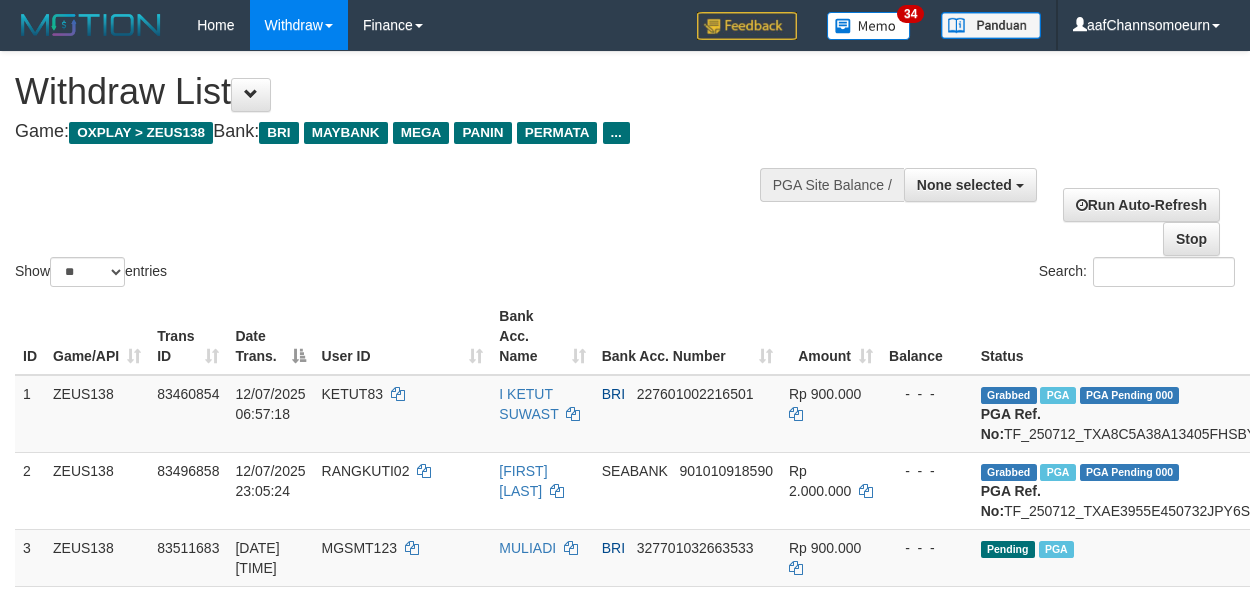 select 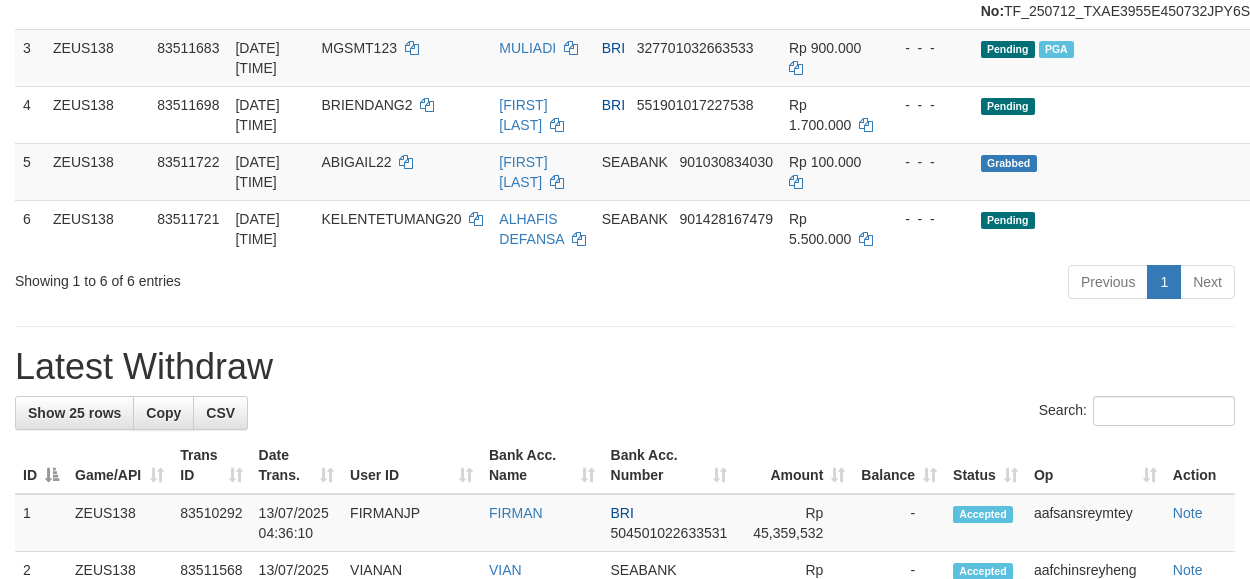 scroll, scrollTop: 445, scrollLeft: 0, axis: vertical 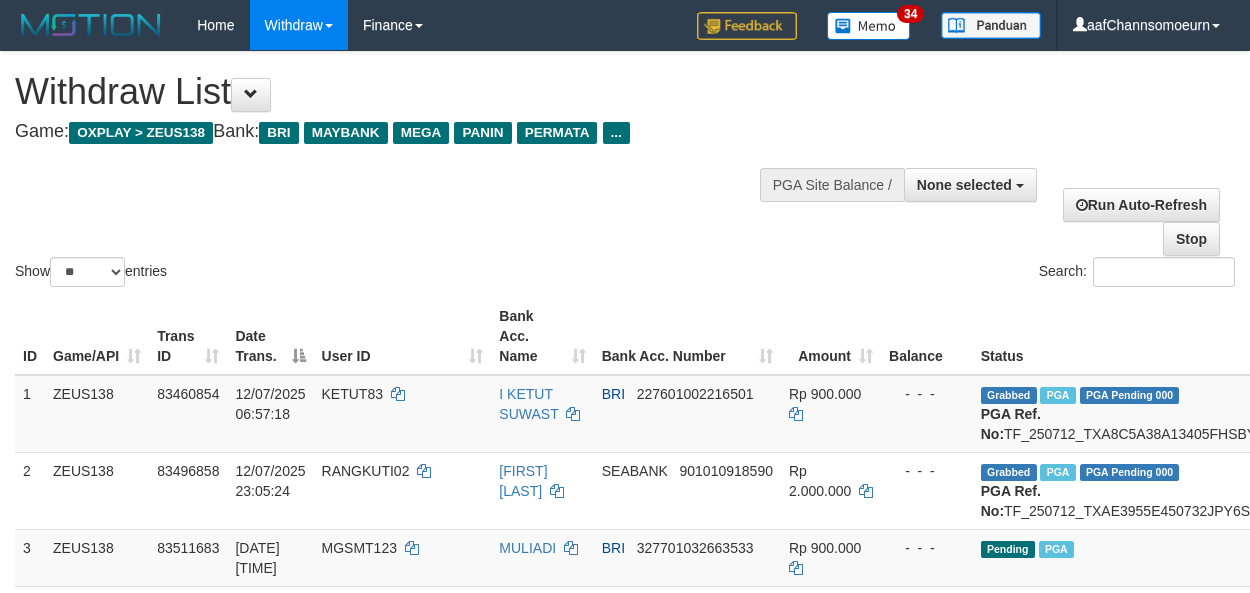 select 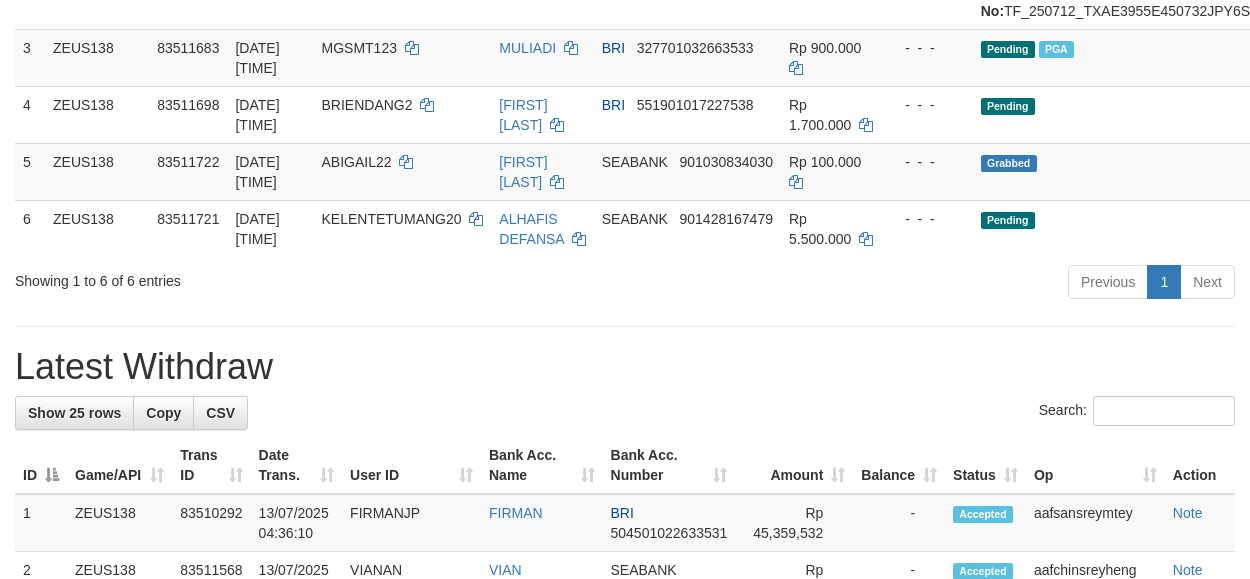 scroll, scrollTop: 445, scrollLeft: 0, axis: vertical 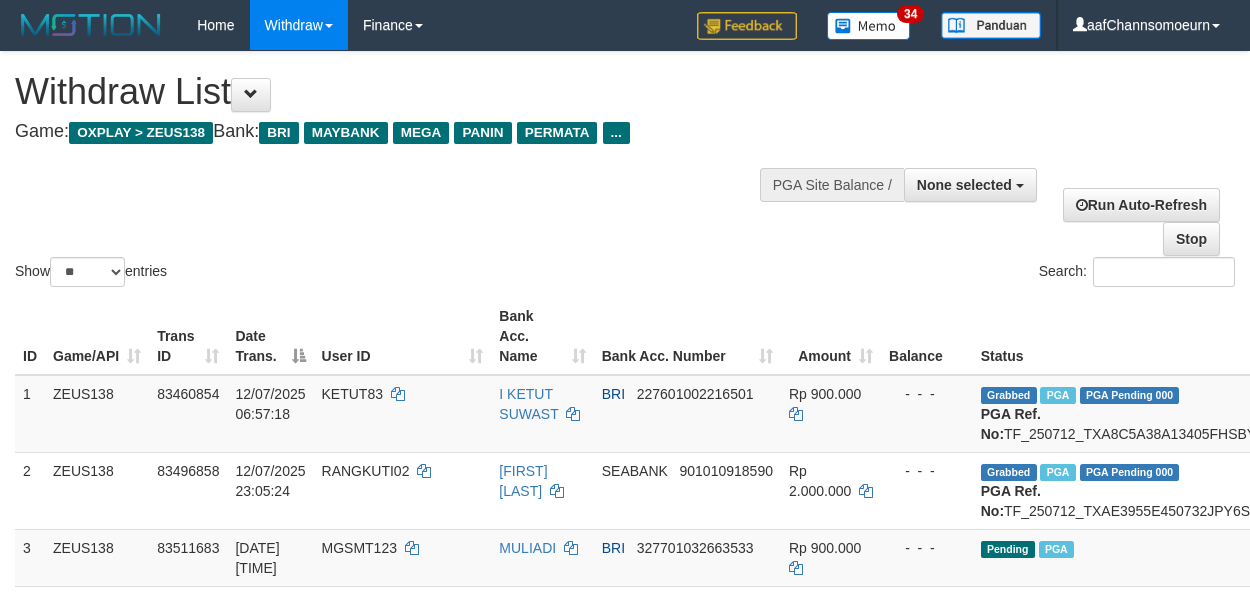 select 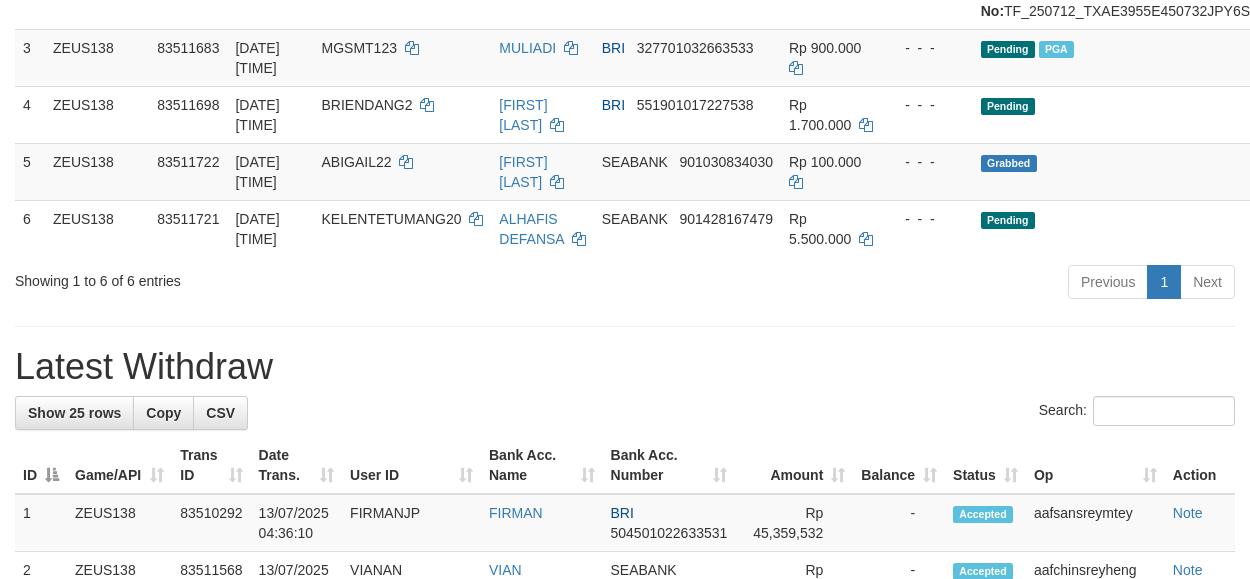 scroll, scrollTop: 445, scrollLeft: 0, axis: vertical 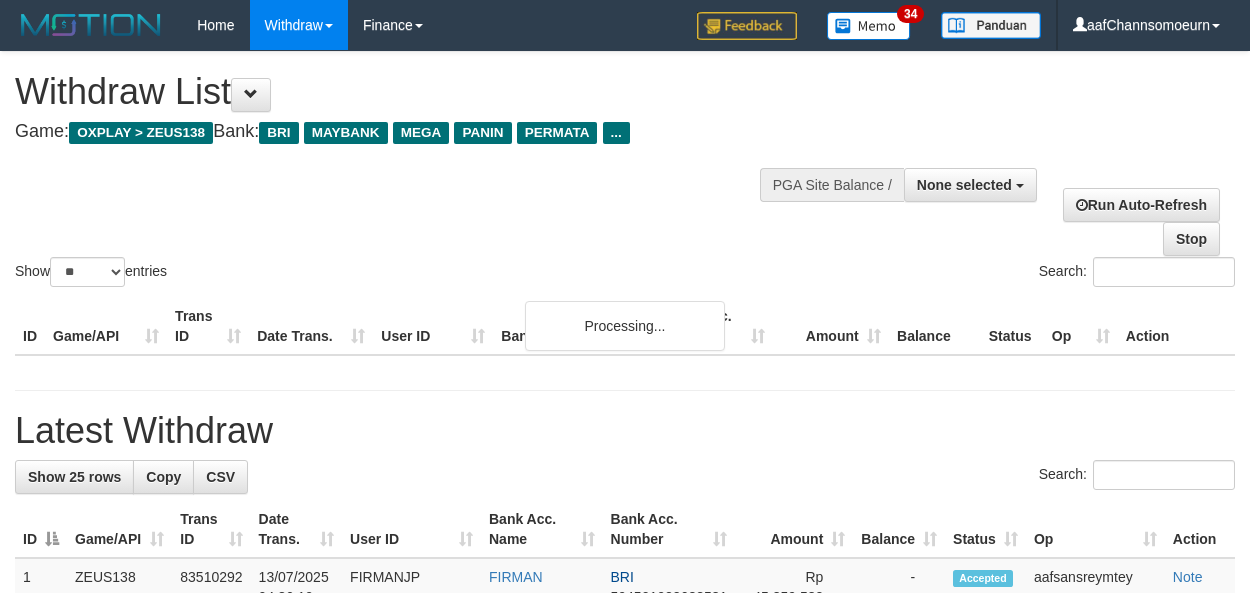 select 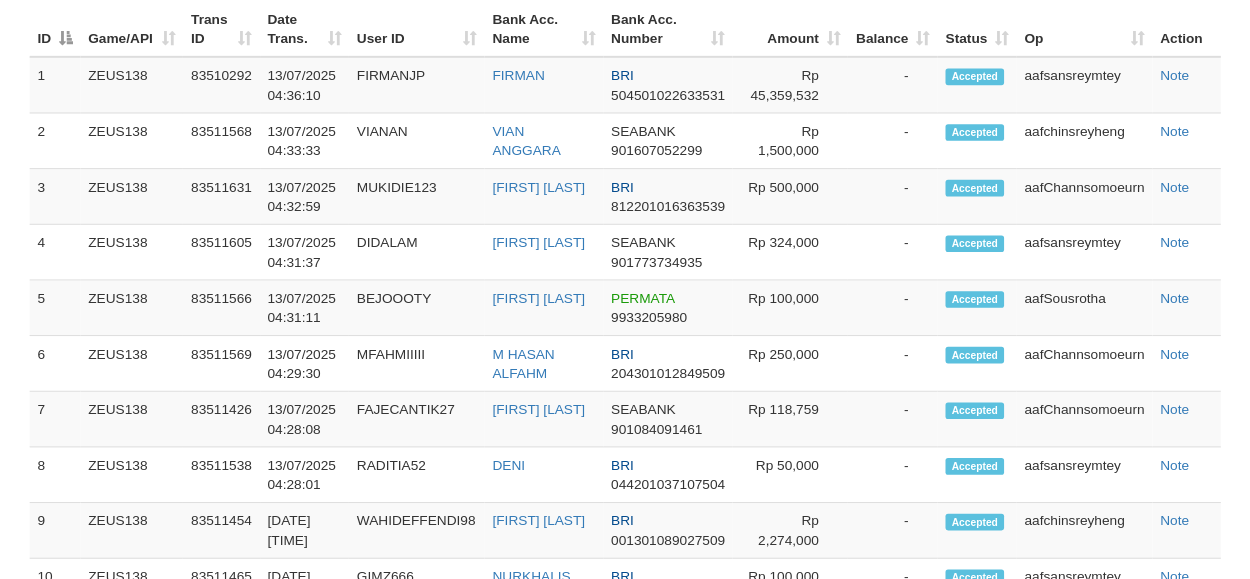 scroll, scrollTop: 900, scrollLeft: 0, axis: vertical 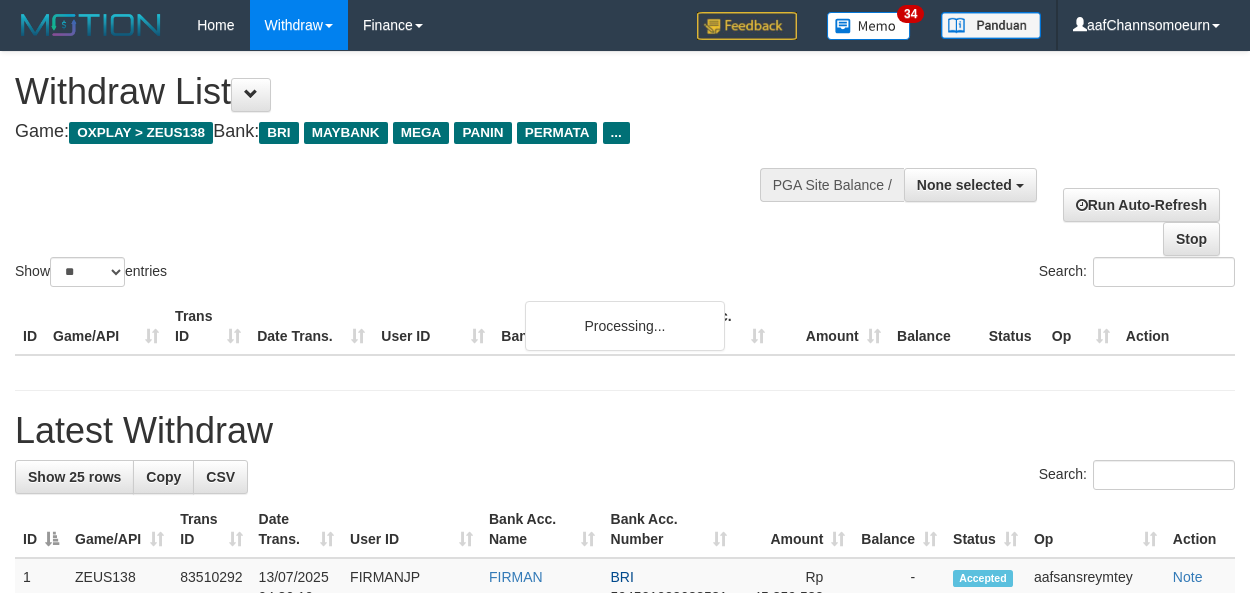select 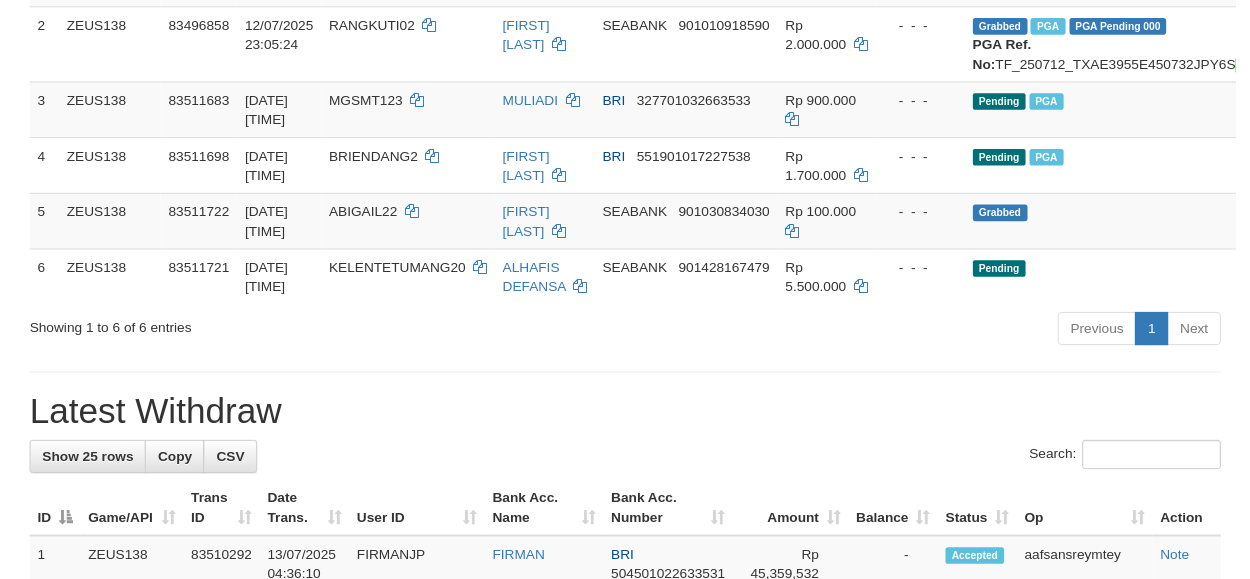scroll, scrollTop: 901, scrollLeft: 0, axis: vertical 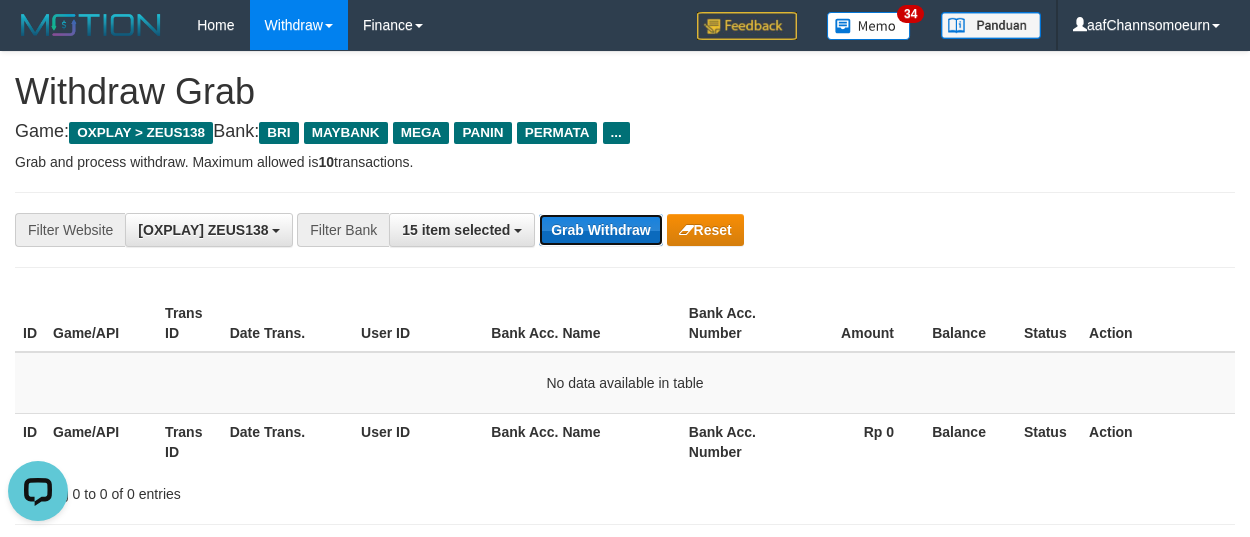 click on "Grab Withdraw" at bounding box center [600, 230] 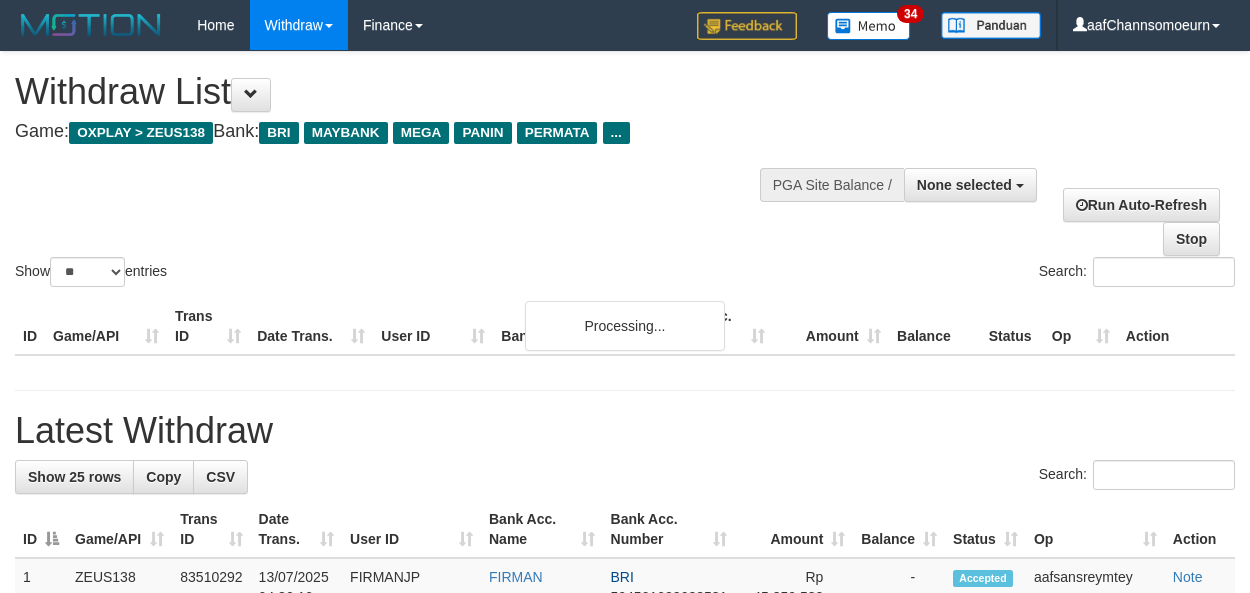 select 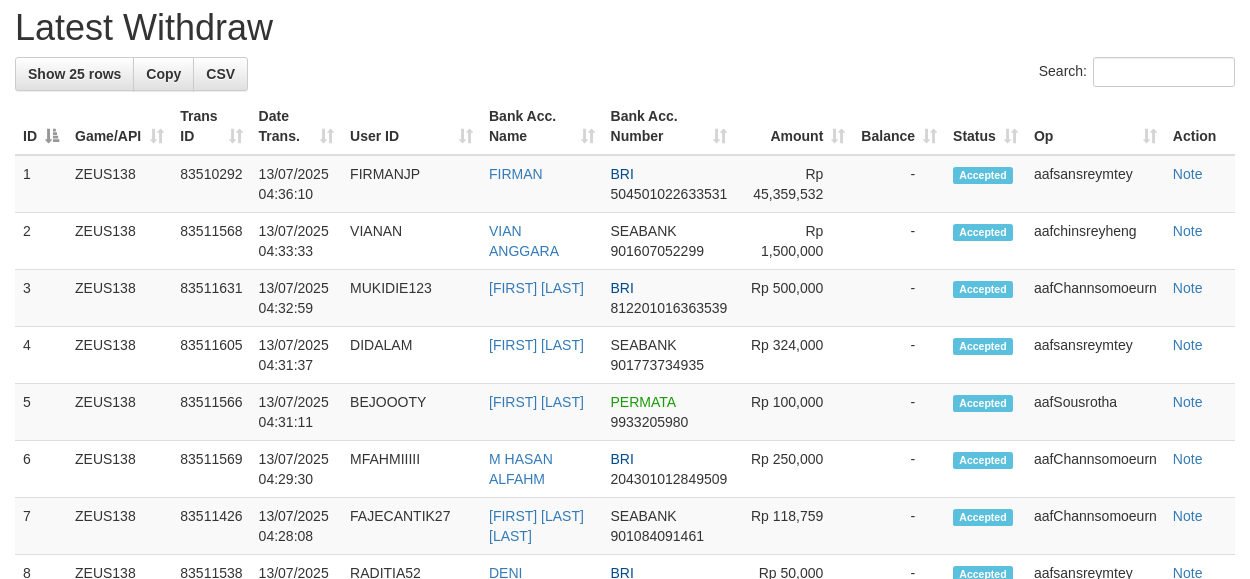 scroll, scrollTop: 738, scrollLeft: 0, axis: vertical 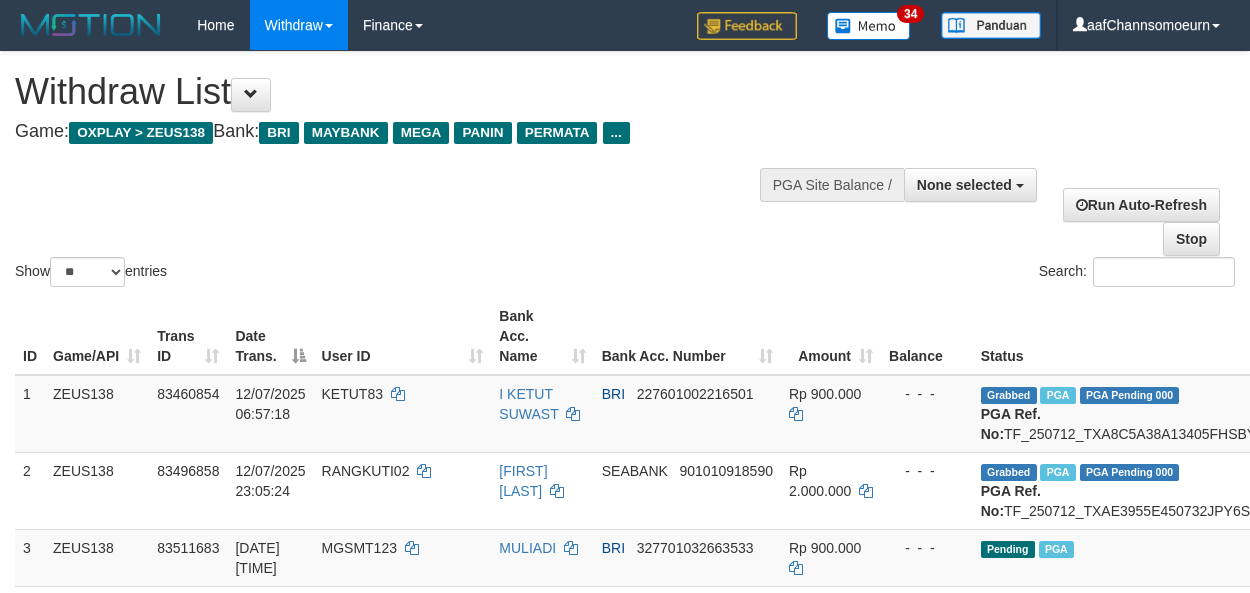 select 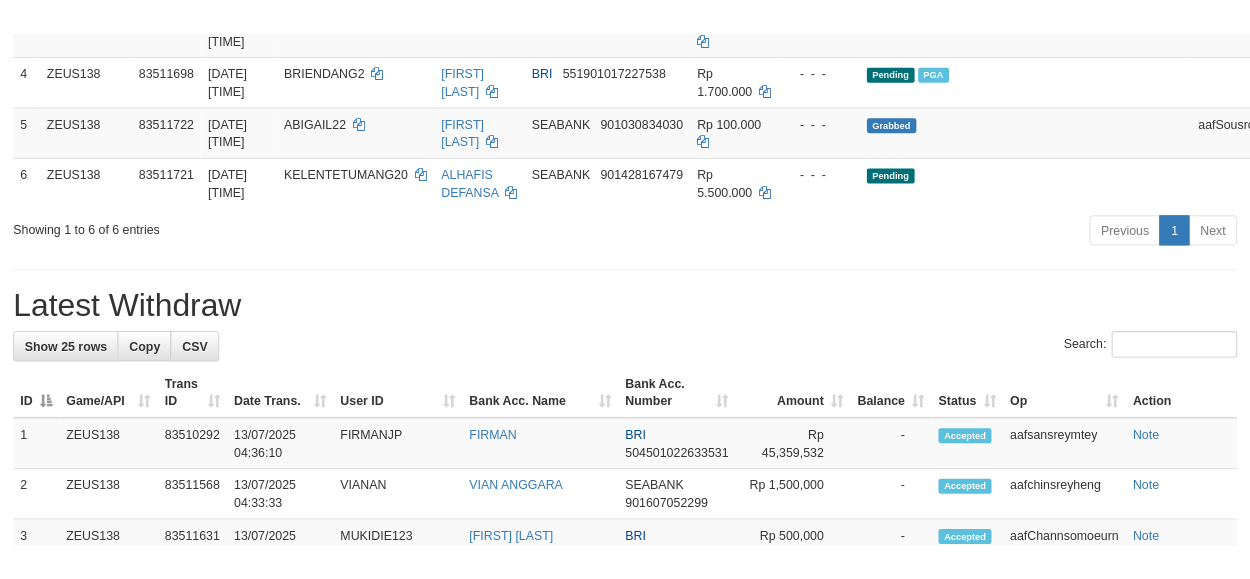 scroll, scrollTop: 560, scrollLeft: 0, axis: vertical 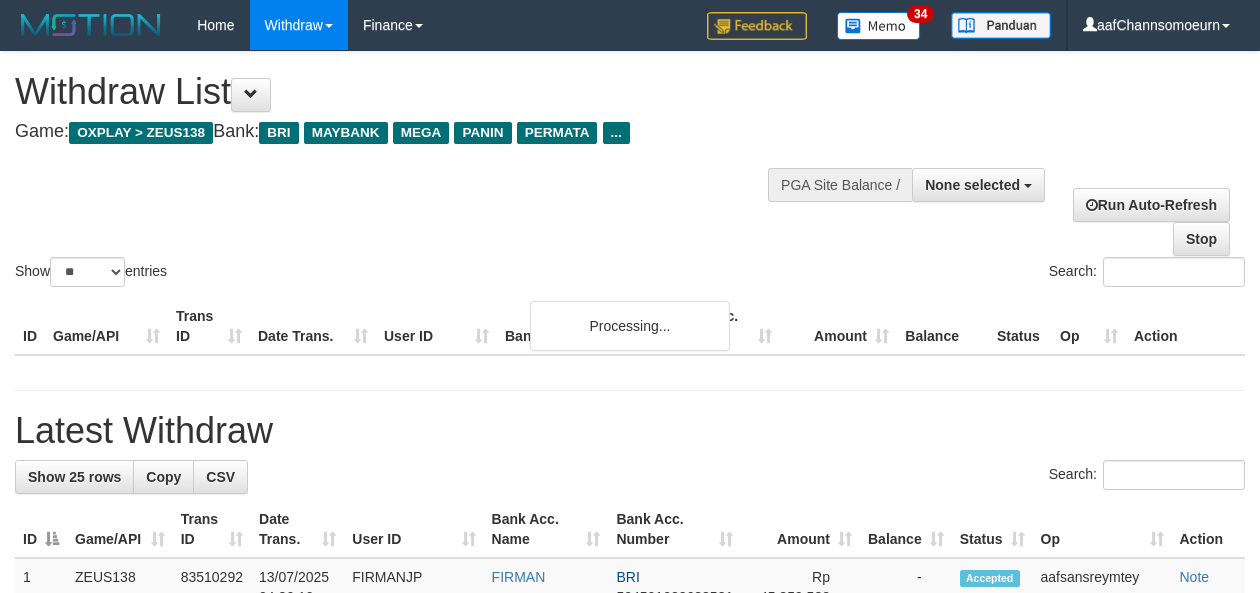 select 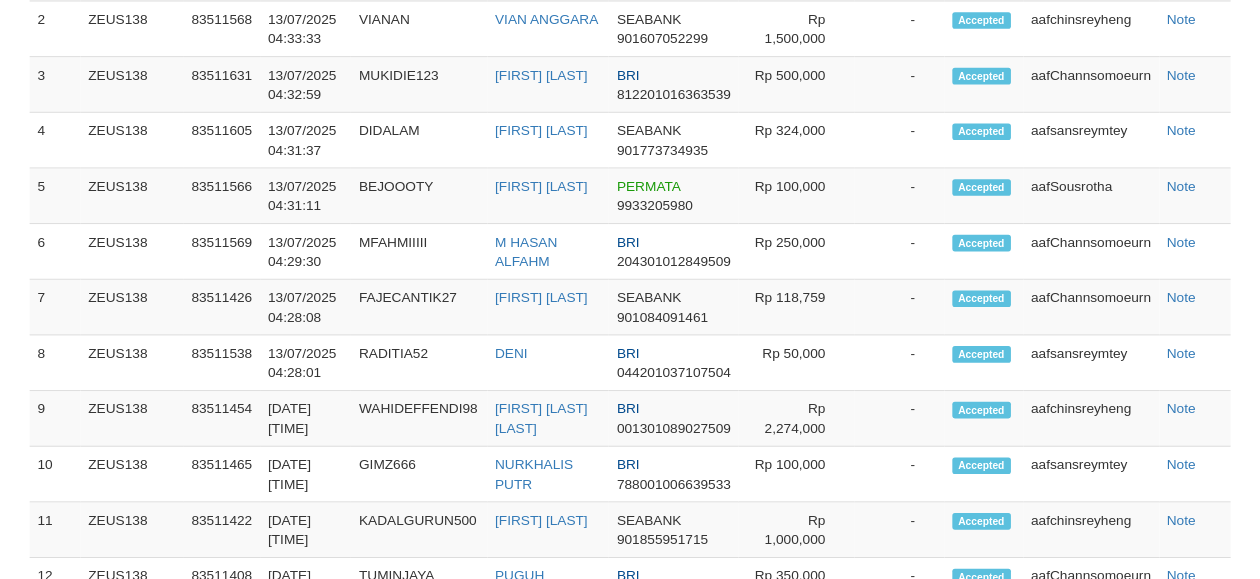 scroll, scrollTop: 1016, scrollLeft: 0, axis: vertical 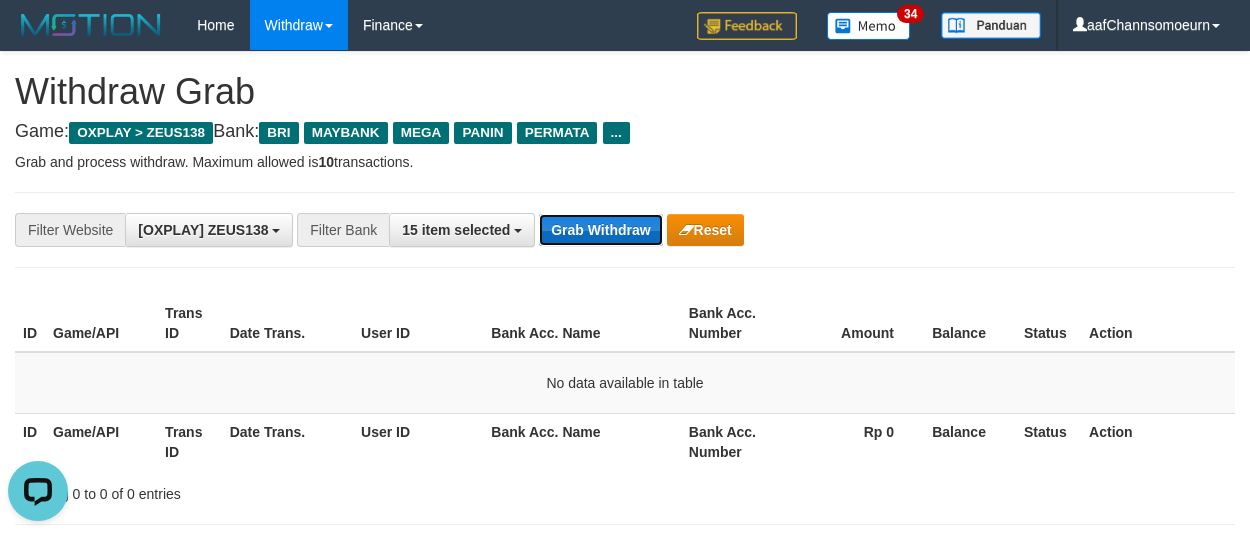 click on "Grab Withdraw" at bounding box center [600, 230] 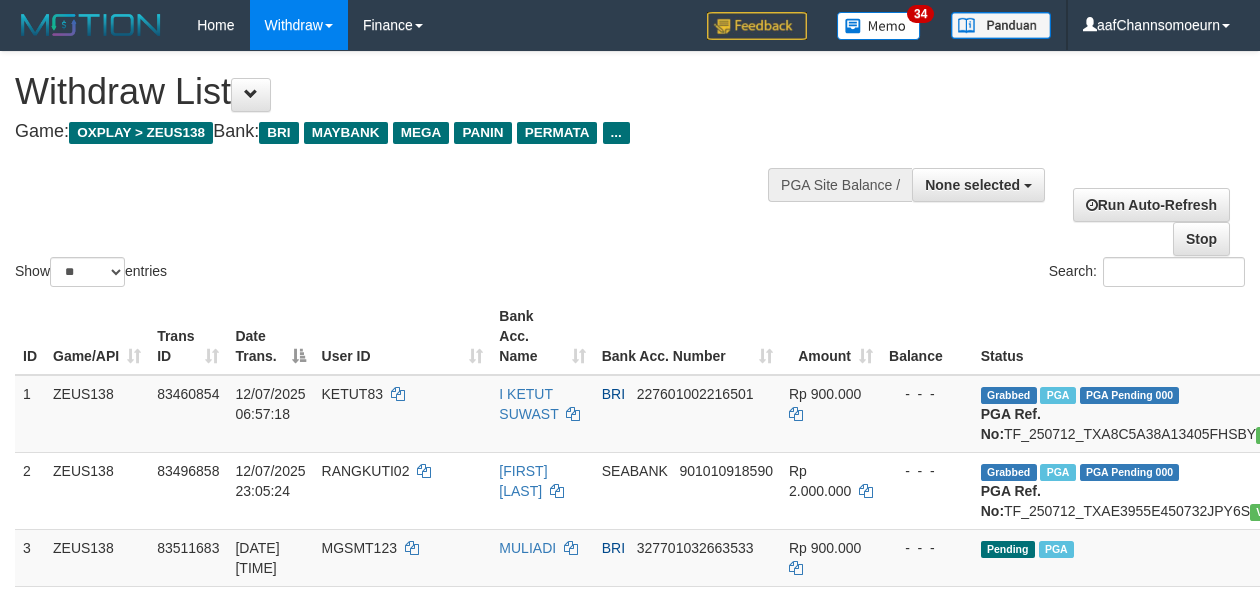 select 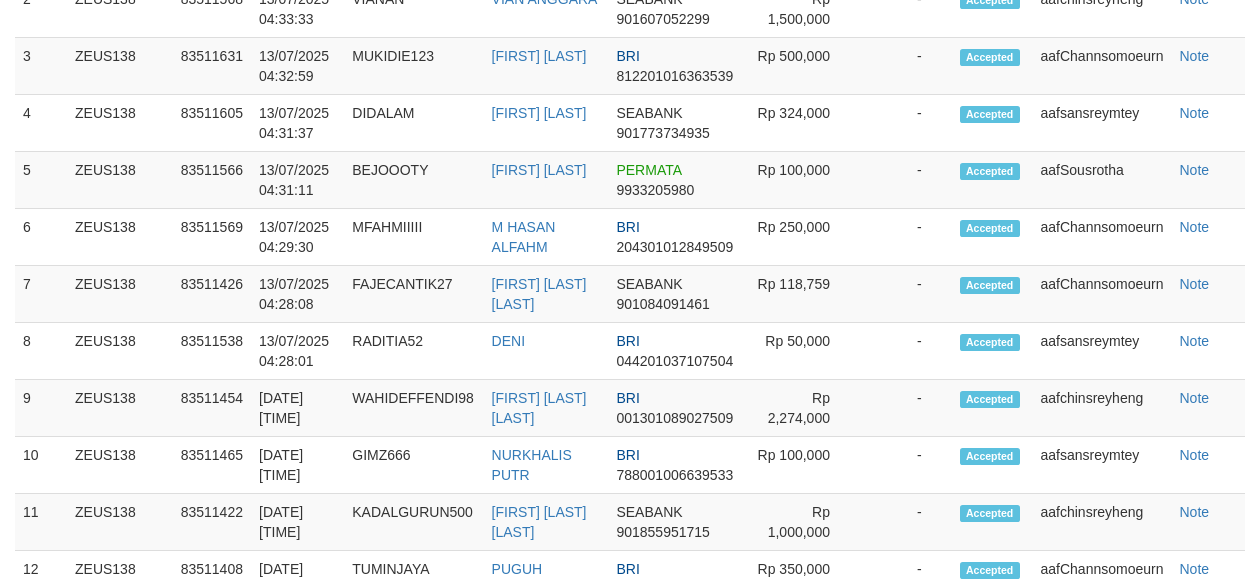 scroll, scrollTop: 1016, scrollLeft: 0, axis: vertical 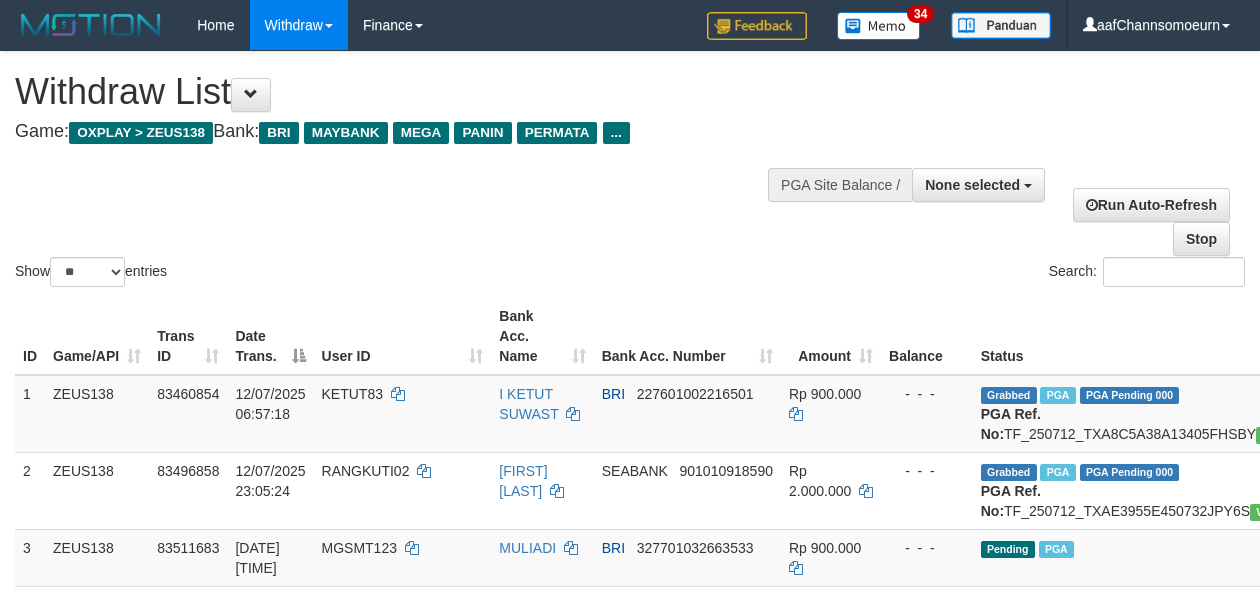 select 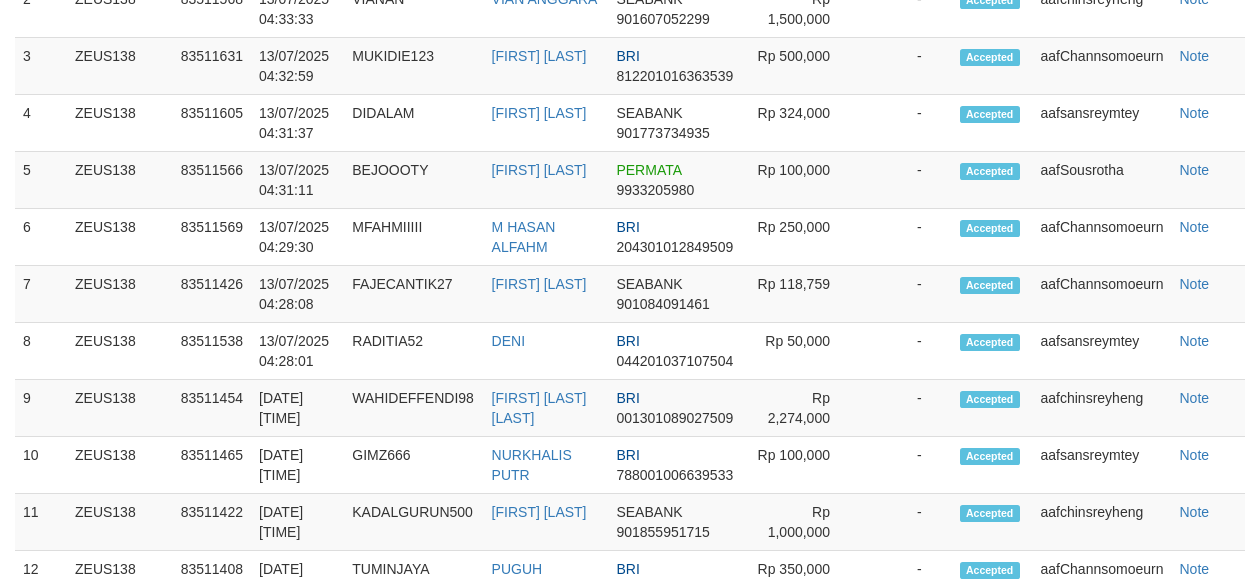 scroll, scrollTop: 1016, scrollLeft: 0, axis: vertical 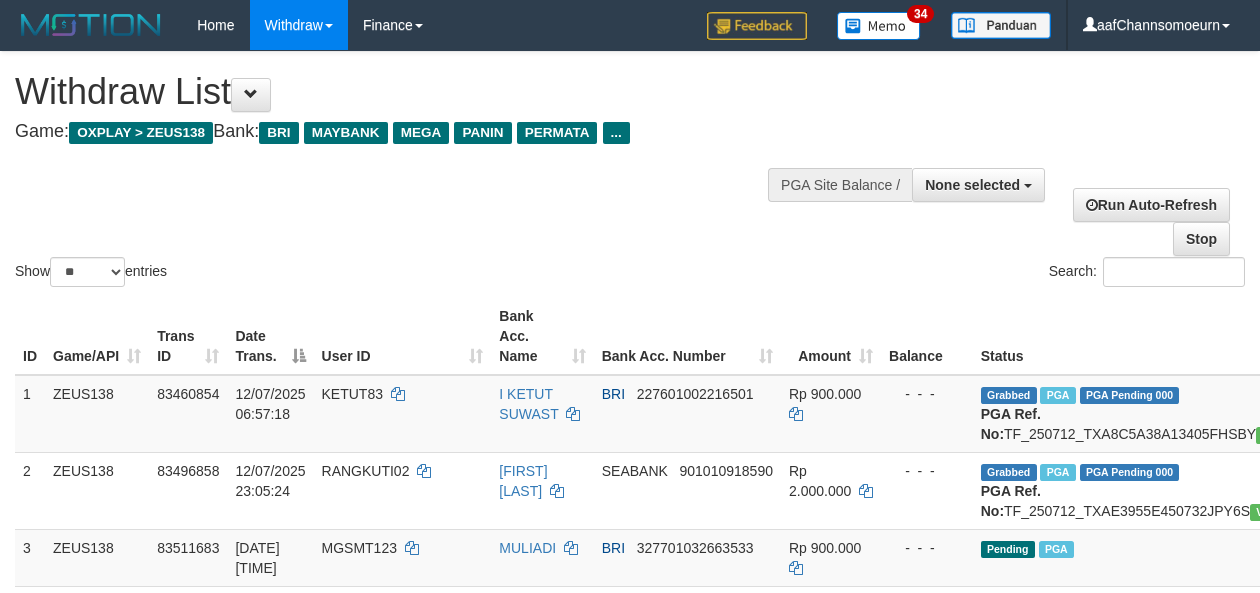 select 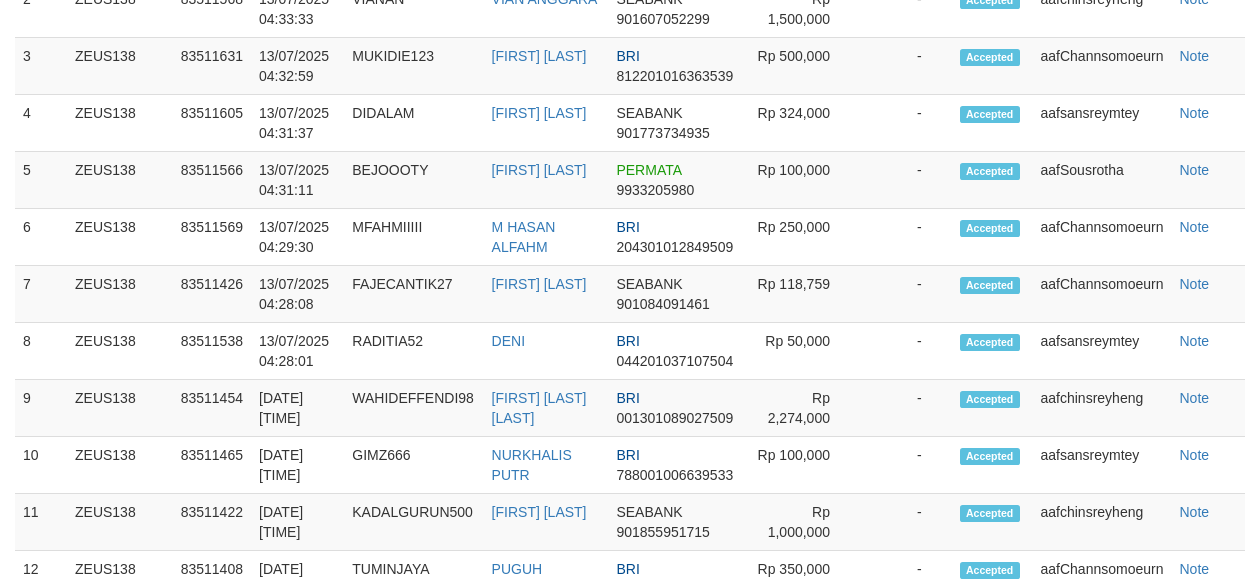 scroll, scrollTop: 1016, scrollLeft: 0, axis: vertical 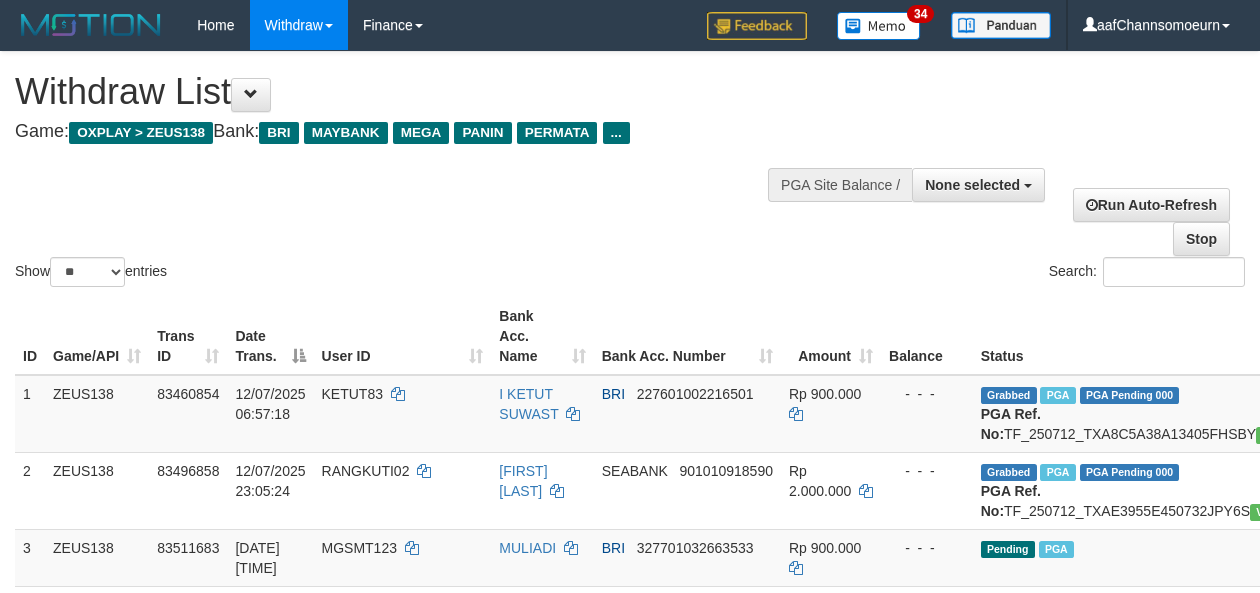 select 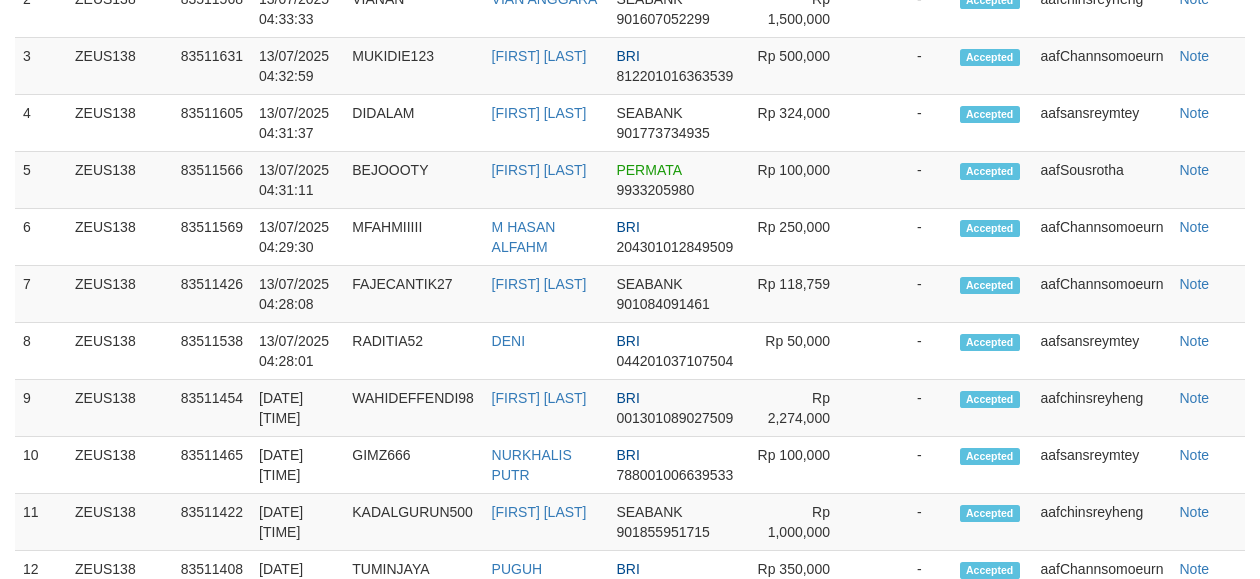 scroll, scrollTop: 1016, scrollLeft: 0, axis: vertical 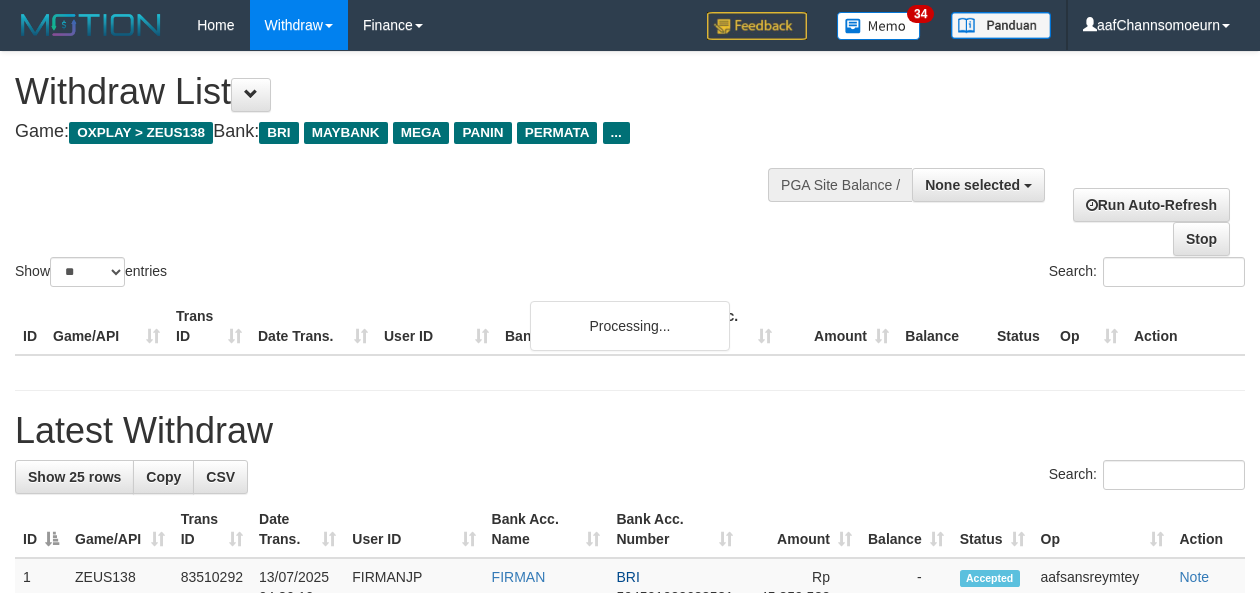 select 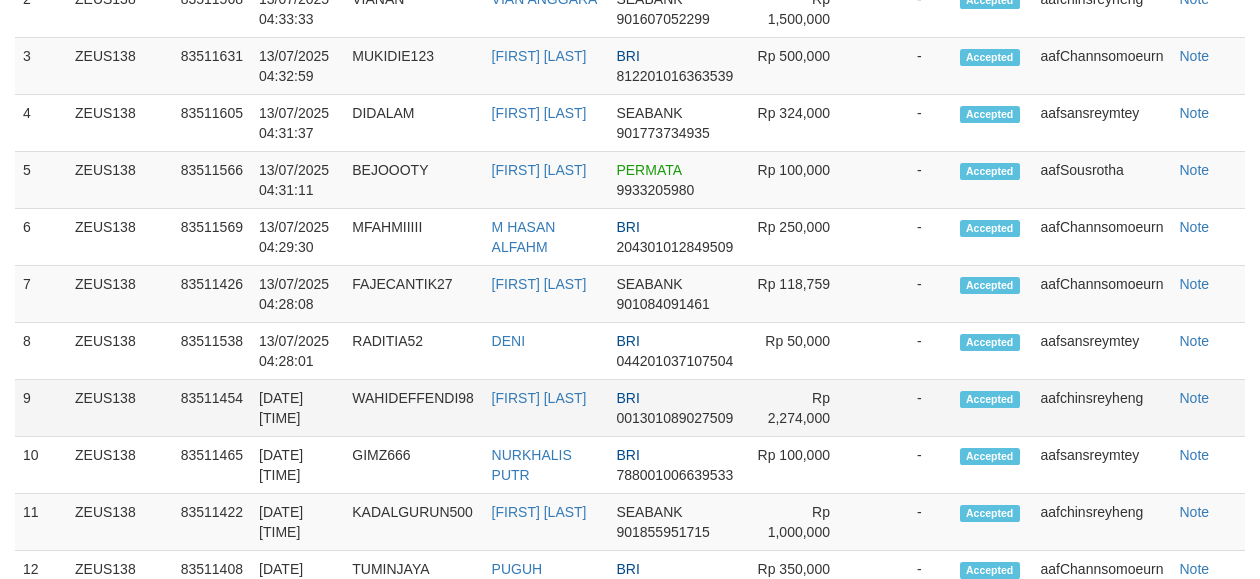 scroll, scrollTop: 1016, scrollLeft: 0, axis: vertical 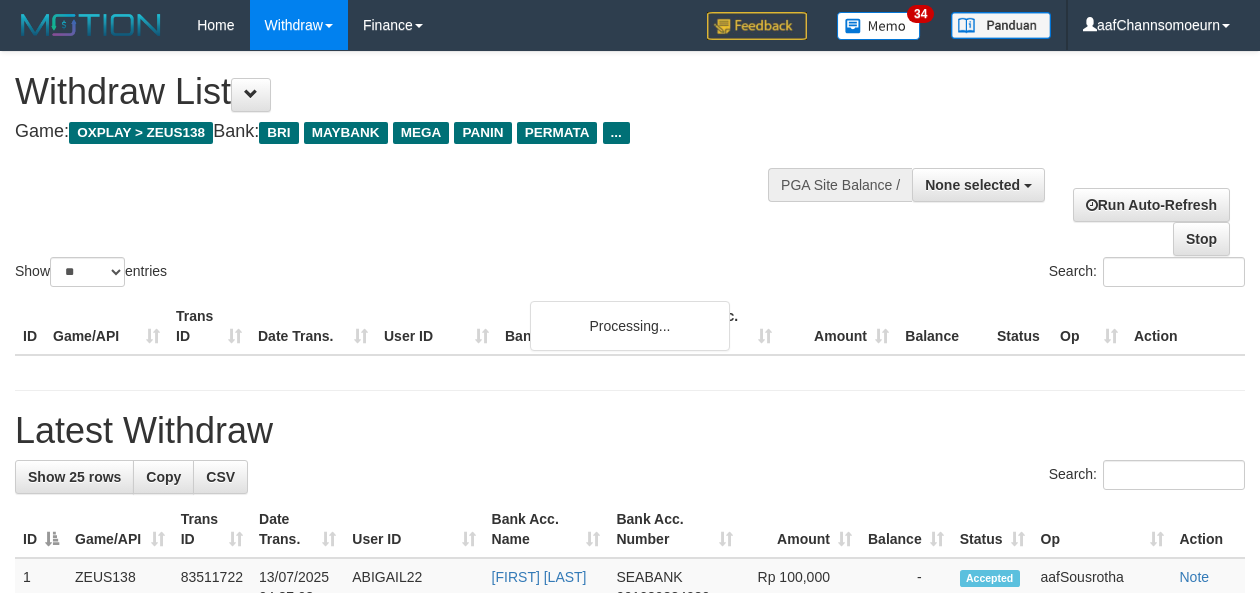 select 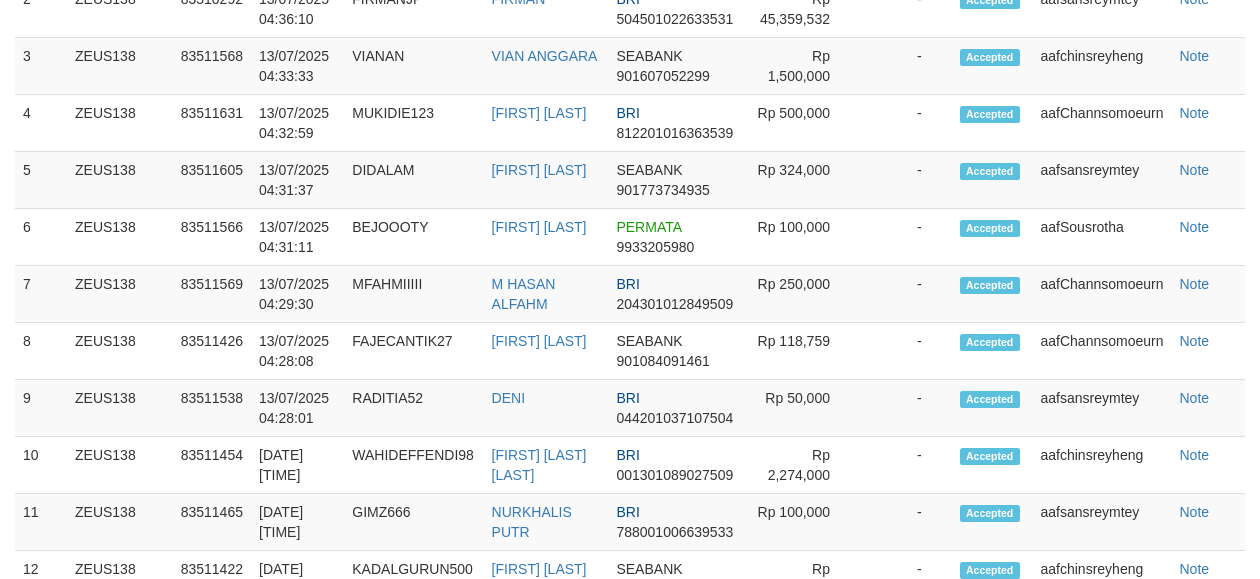 scroll, scrollTop: 1016, scrollLeft: 0, axis: vertical 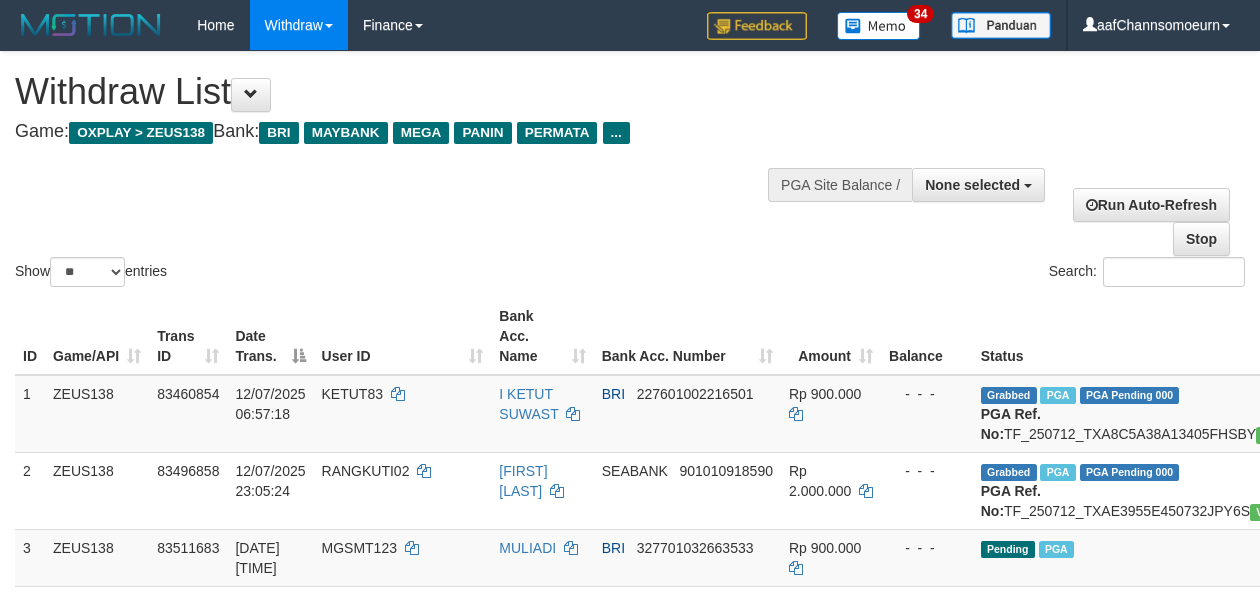 select 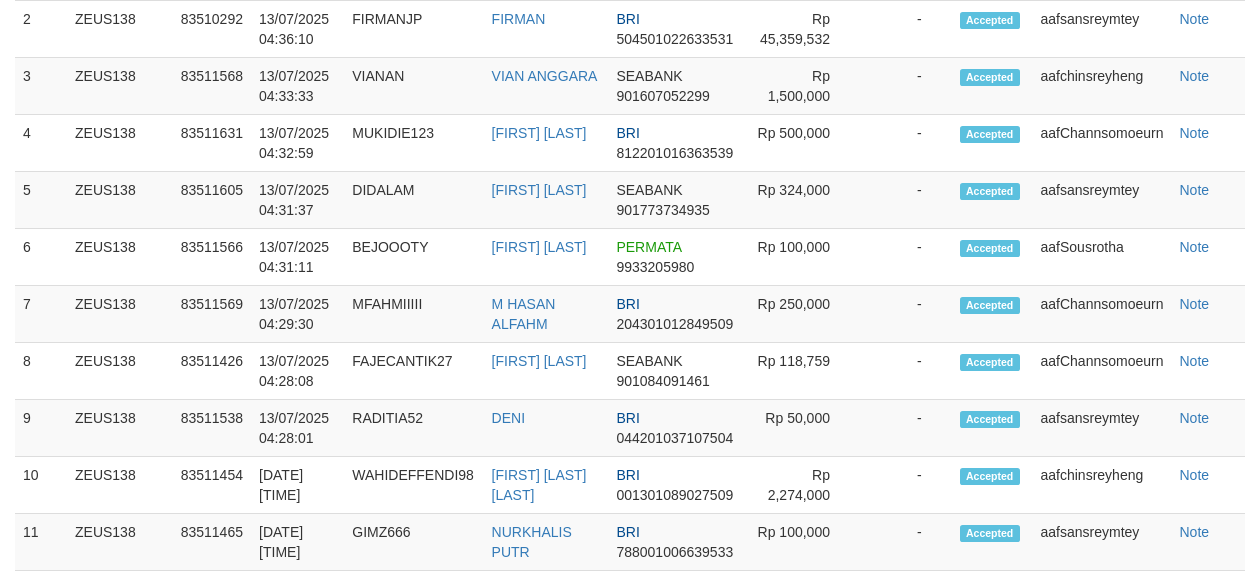 scroll, scrollTop: 1016, scrollLeft: 0, axis: vertical 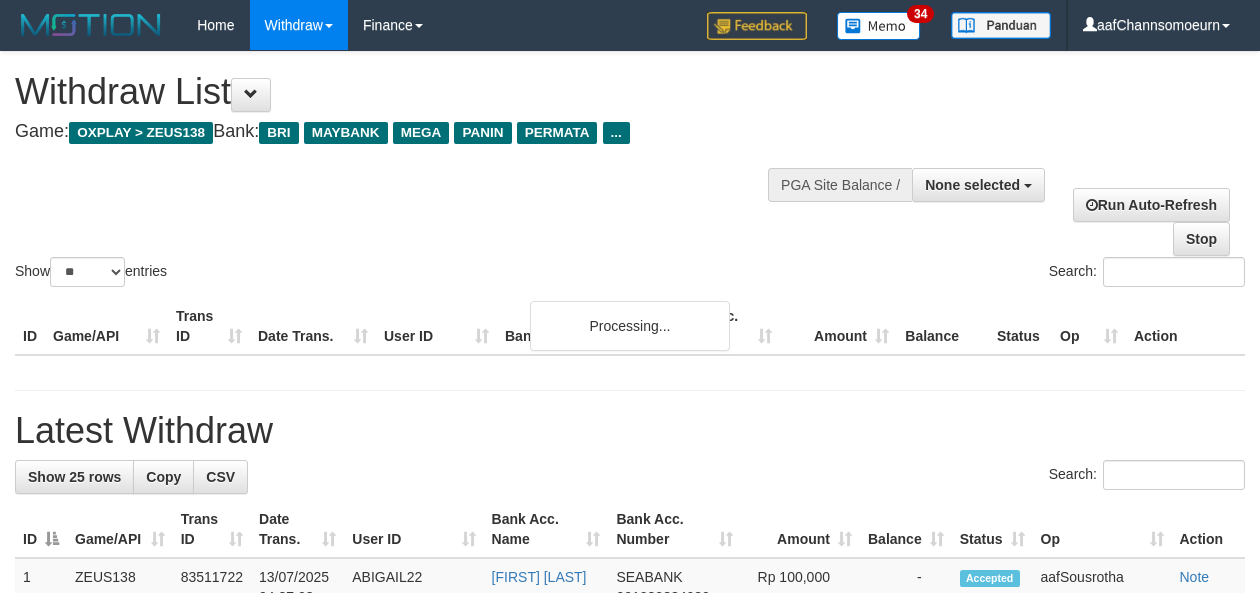 select 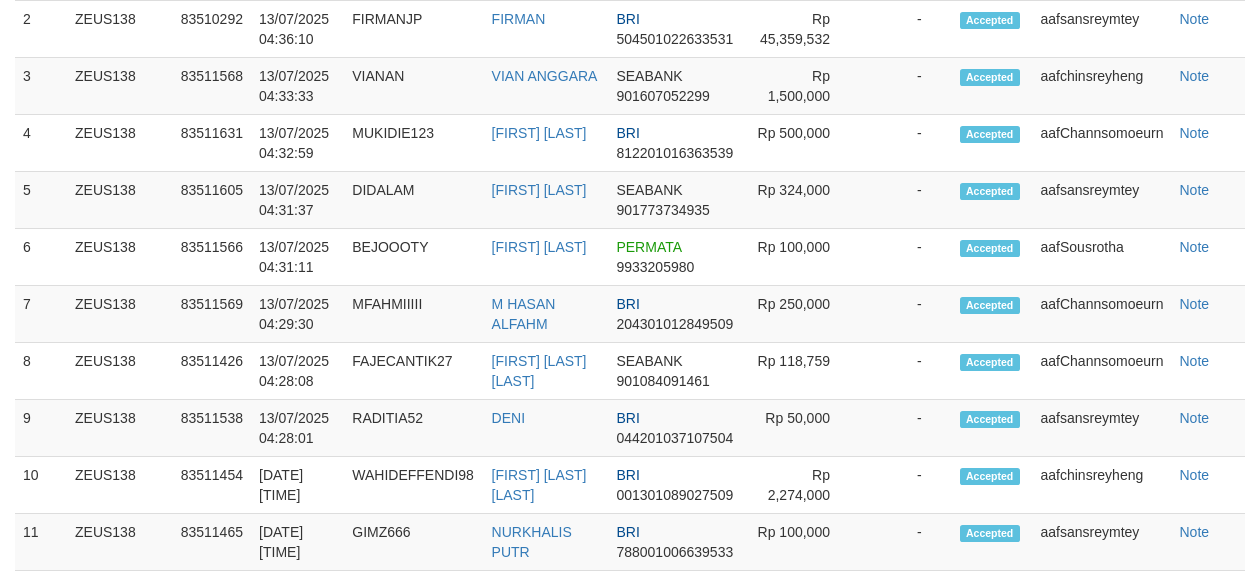 scroll, scrollTop: 1016, scrollLeft: 0, axis: vertical 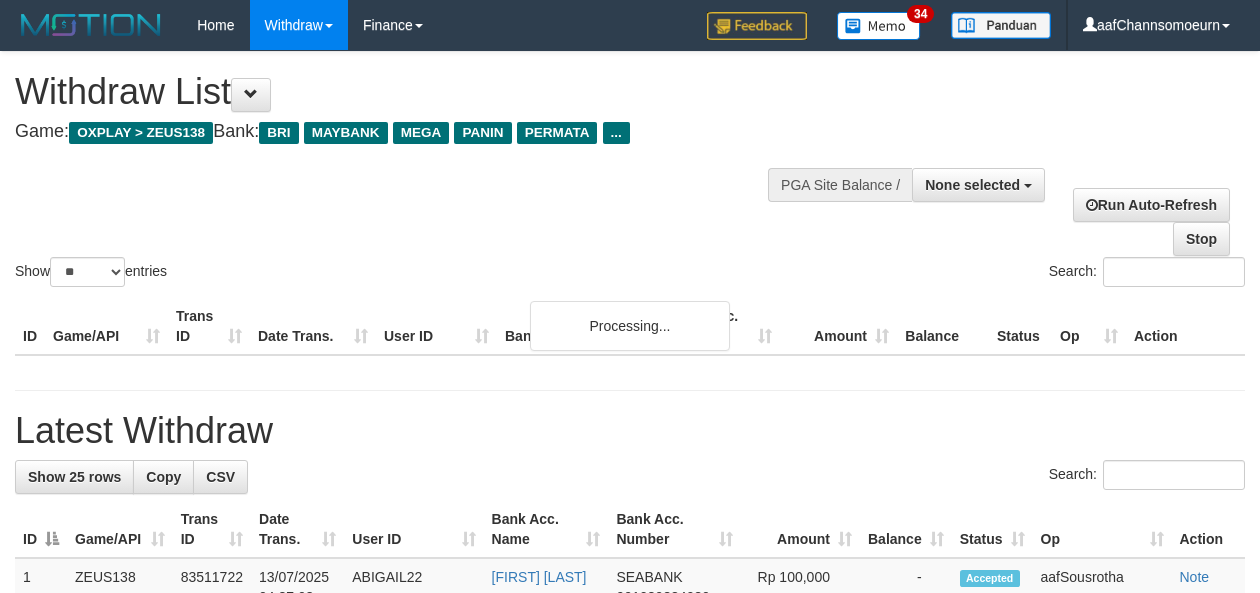select 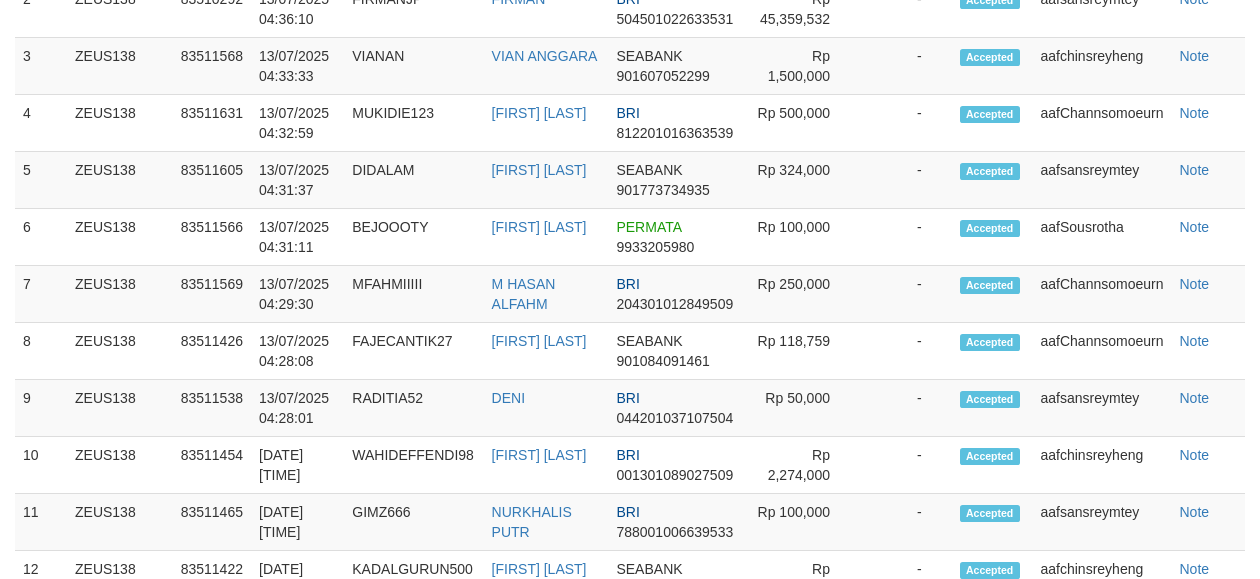 scroll, scrollTop: 1016, scrollLeft: 0, axis: vertical 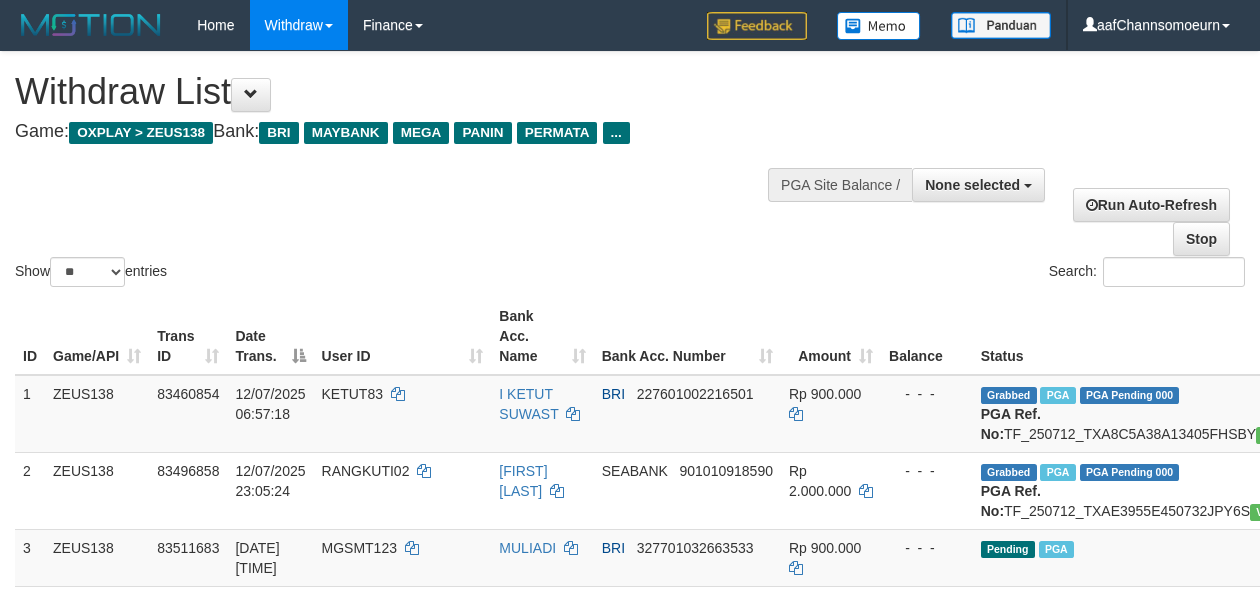 select 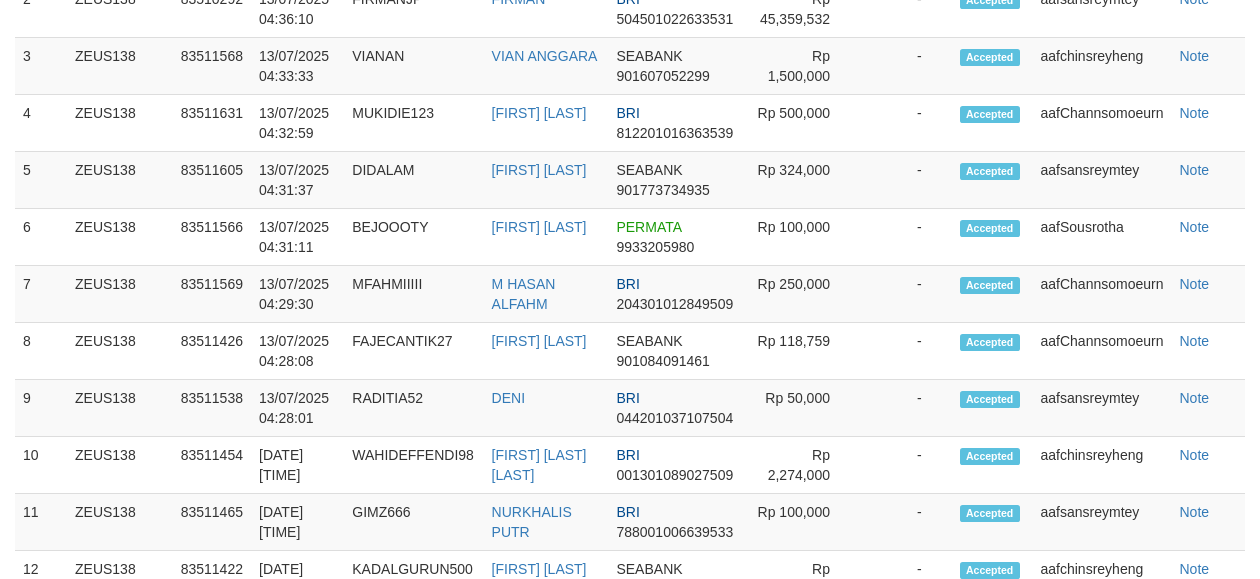 scroll, scrollTop: 1016, scrollLeft: 0, axis: vertical 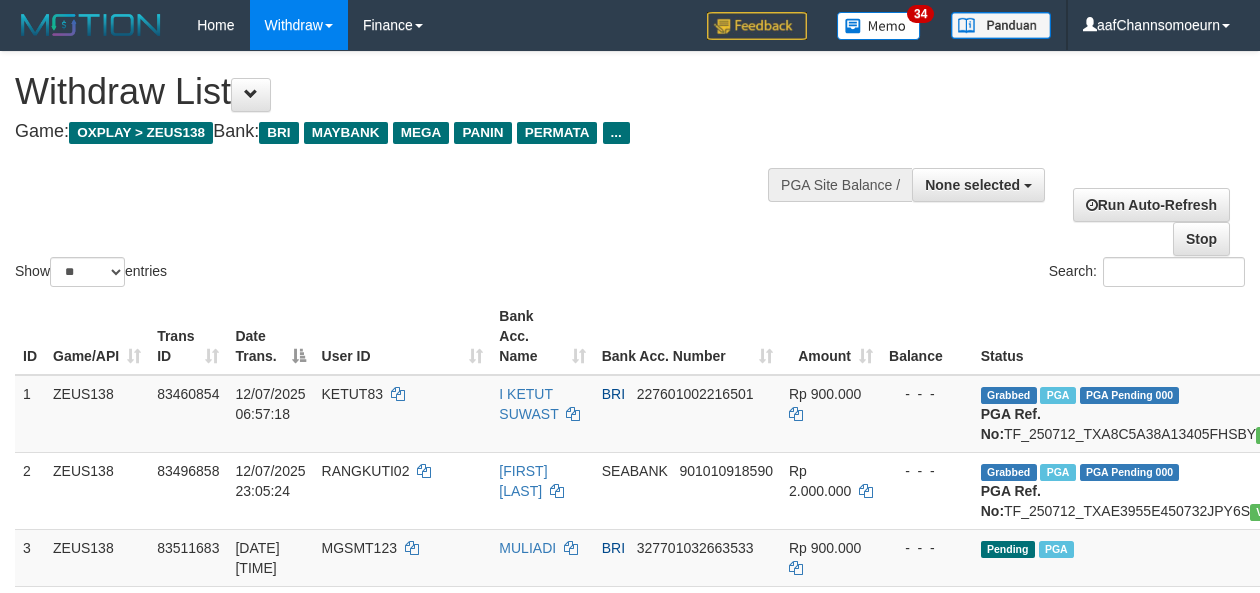 select 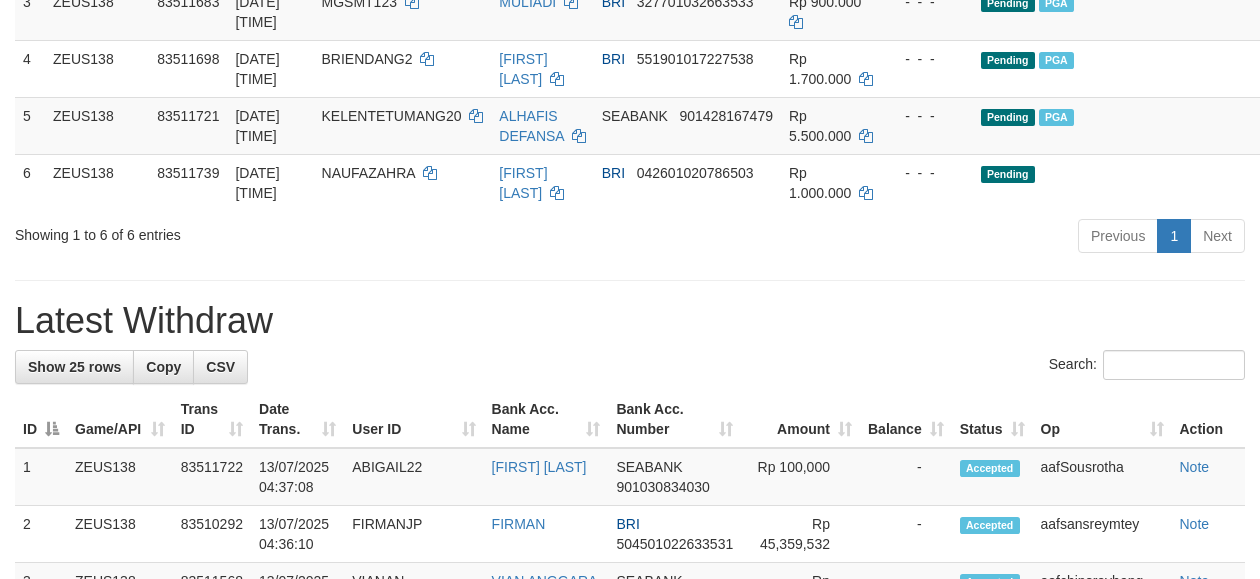 scroll, scrollTop: 460, scrollLeft: 0, axis: vertical 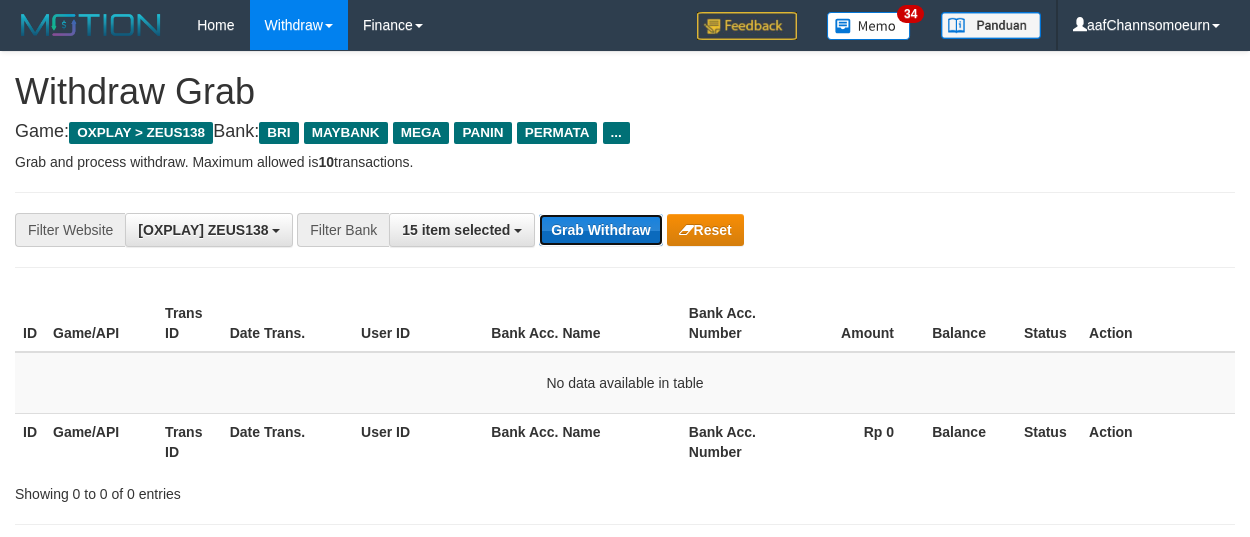 click on "Grab Withdraw" at bounding box center [600, 230] 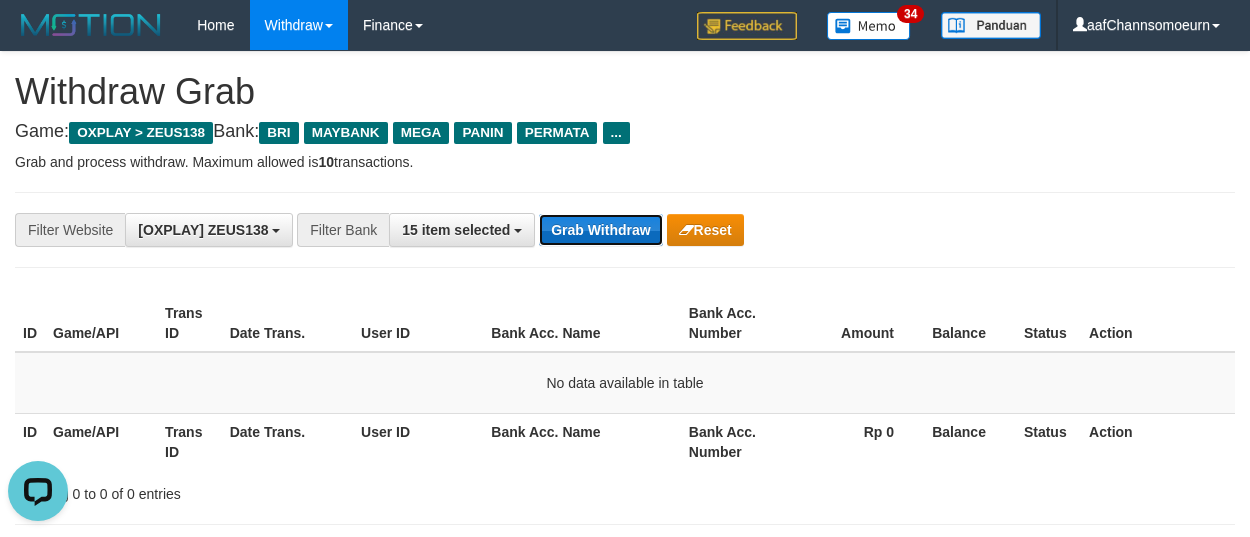 scroll, scrollTop: 0, scrollLeft: 0, axis: both 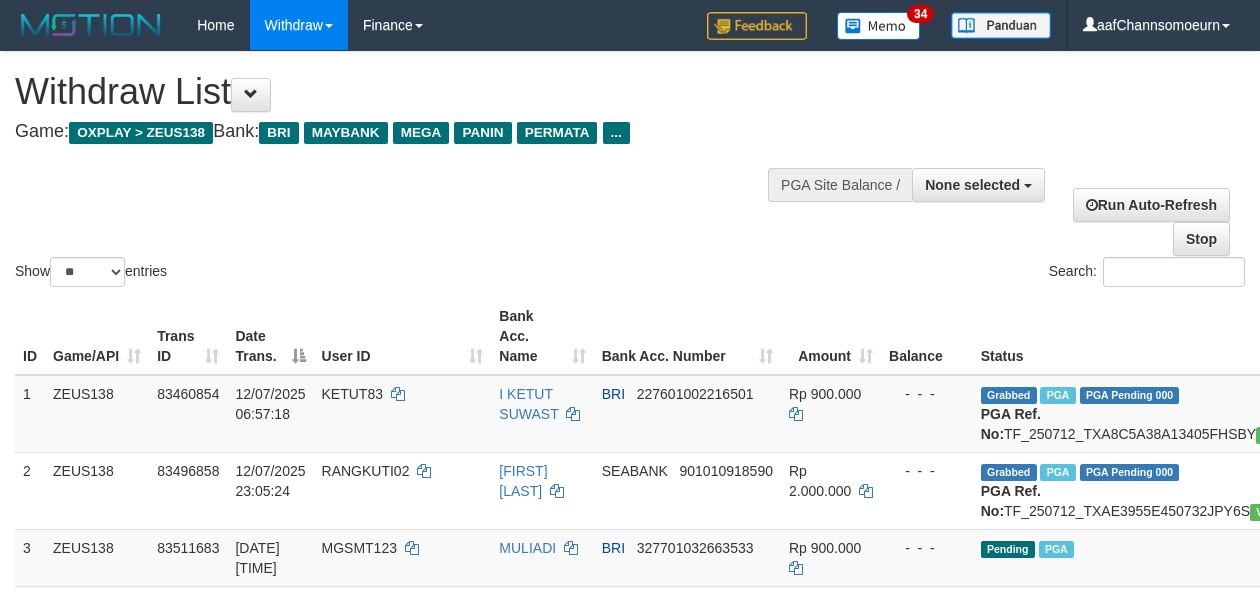 select 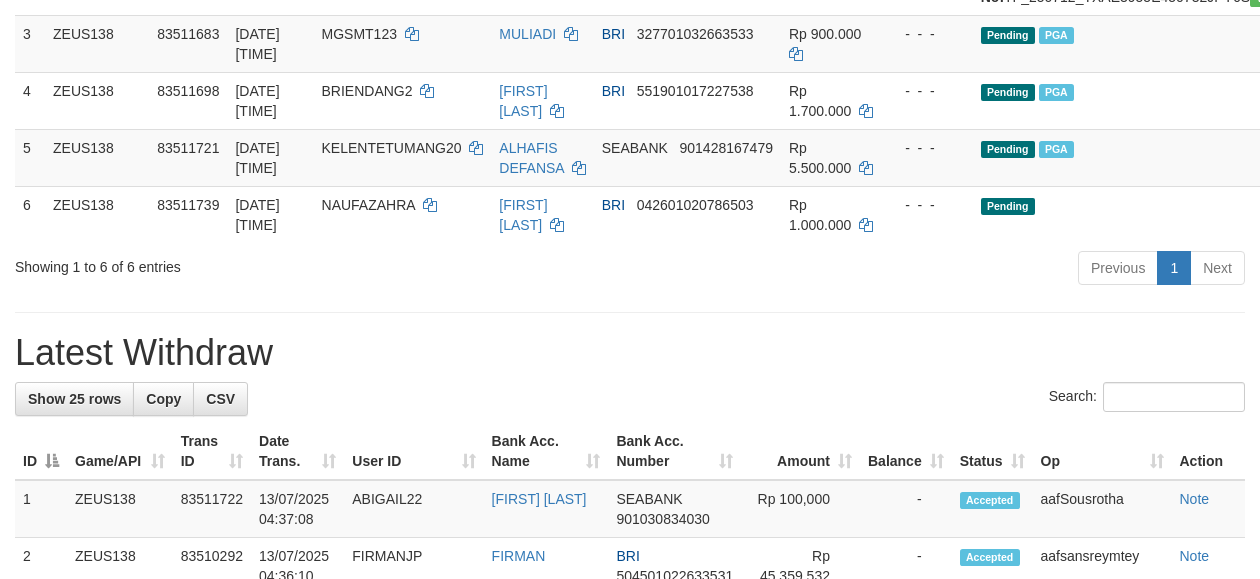 scroll, scrollTop: 460, scrollLeft: 0, axis: vertical 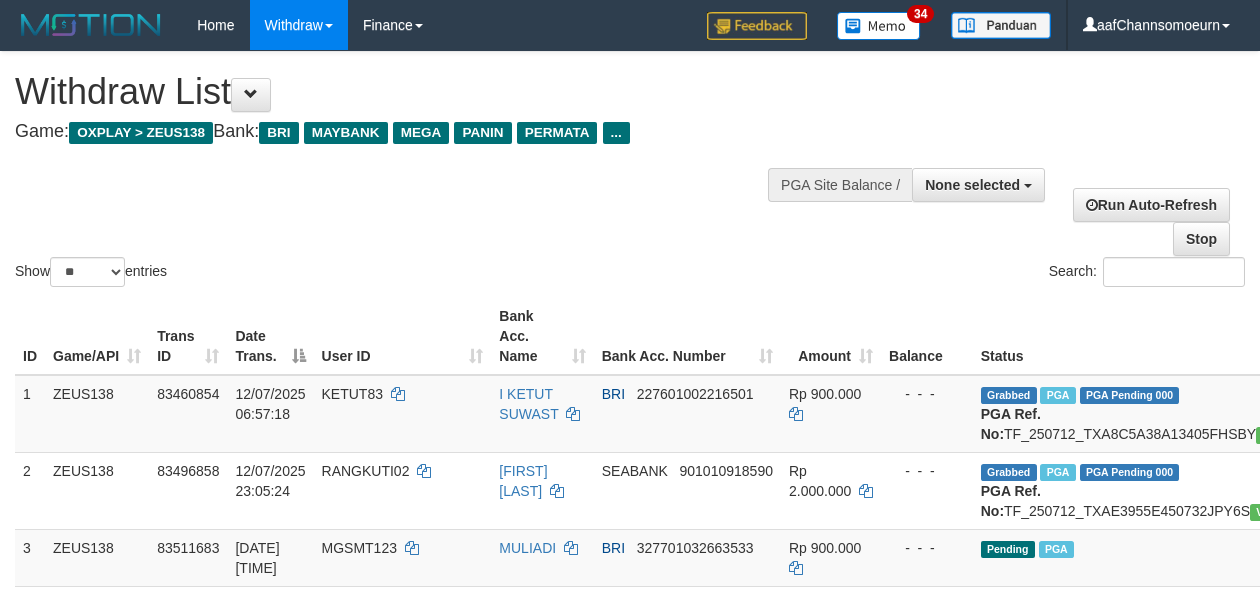 select 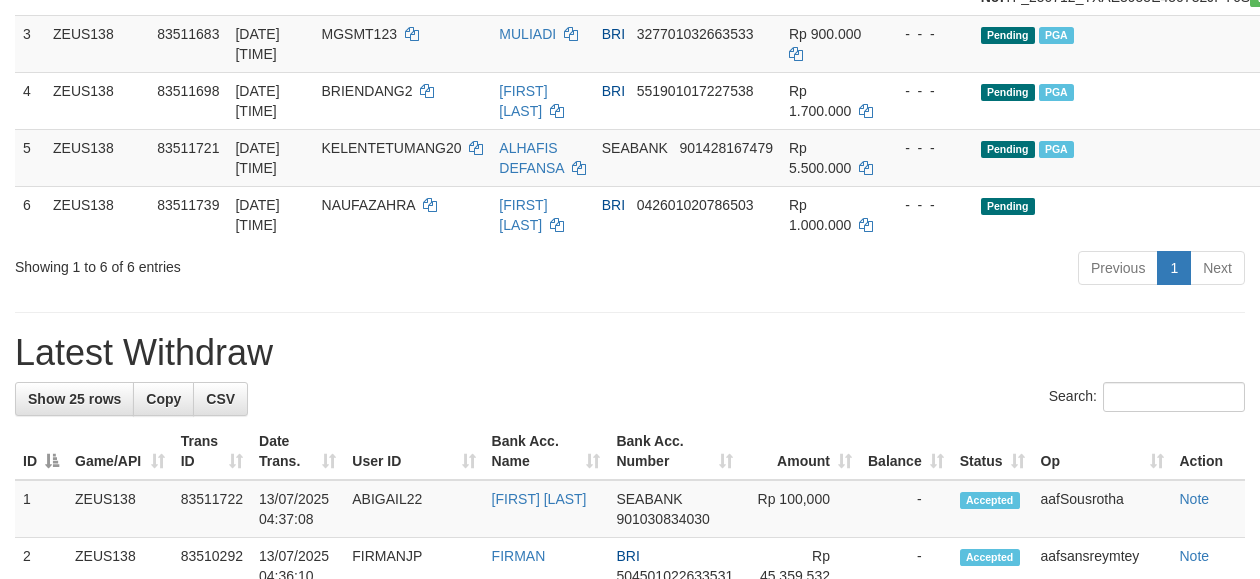 scroll, scrollTop: 460, scrollLeft: 0, axis: vertical 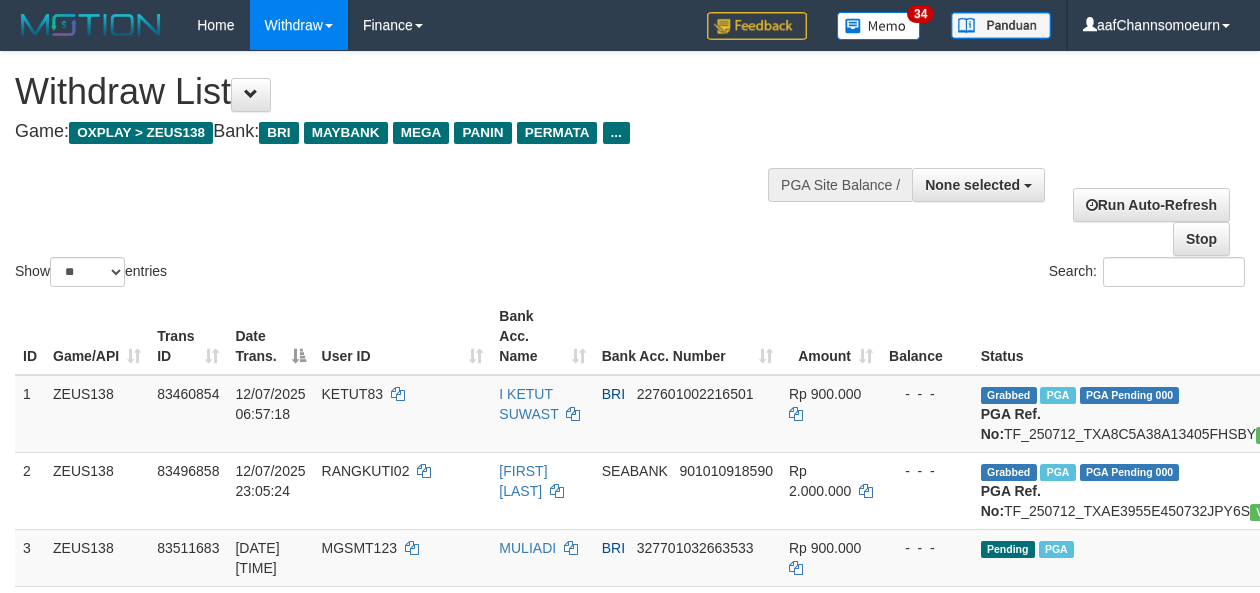 select 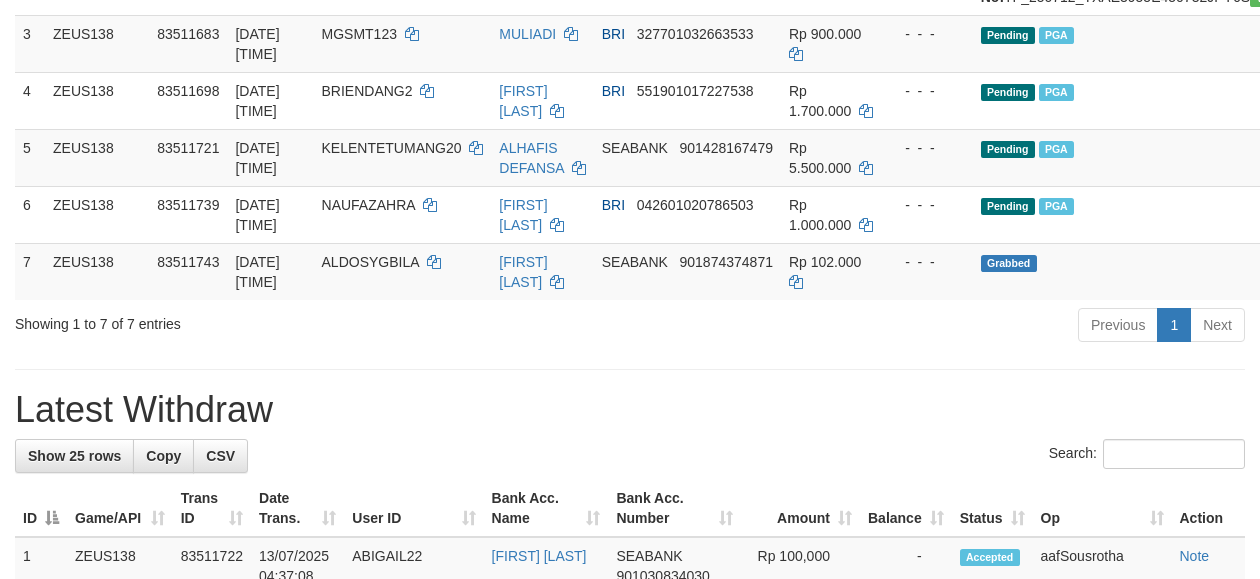 scroll, scrollTop: 460, scrollLeft: 0, axis: vertical 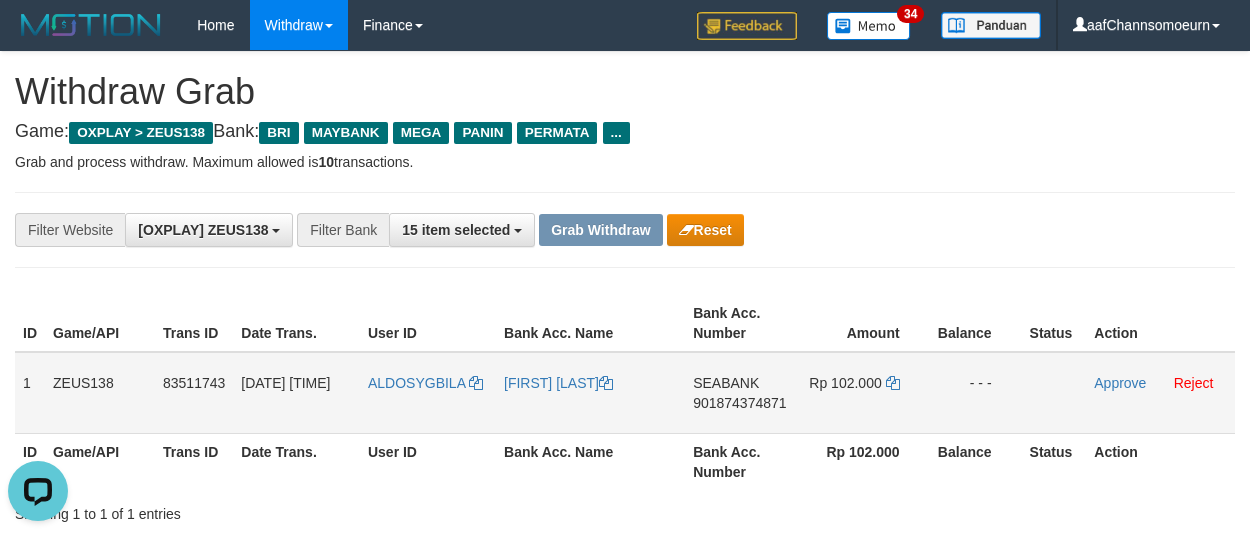 click on "ALDOSYGBILA" at bounding box center [428, 393] 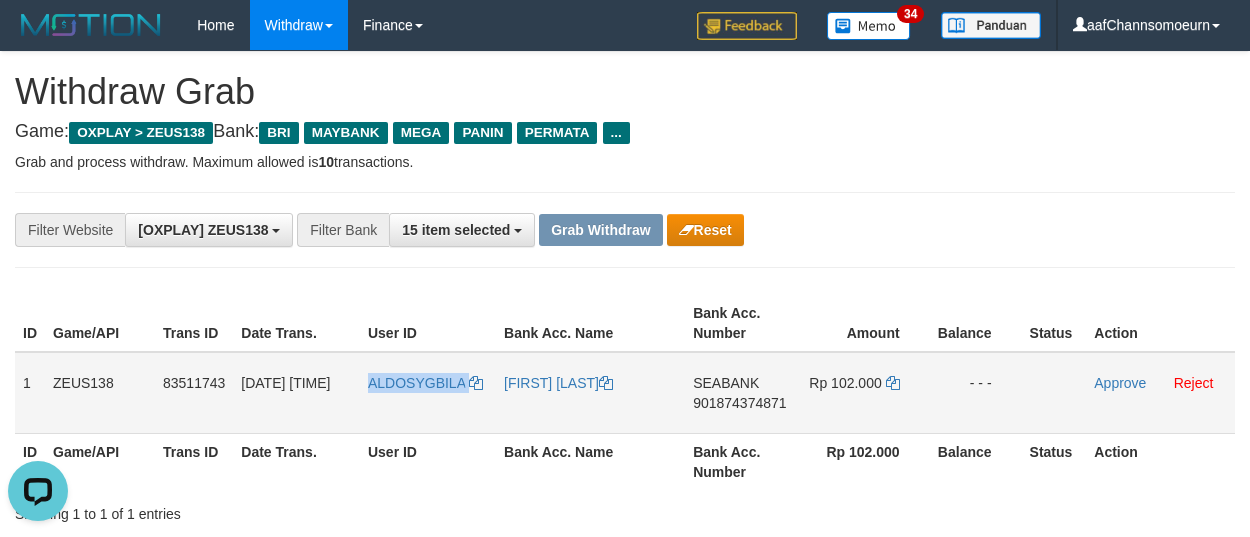 click on "ALDOSYGBILA" at bounding box center [428, 393] 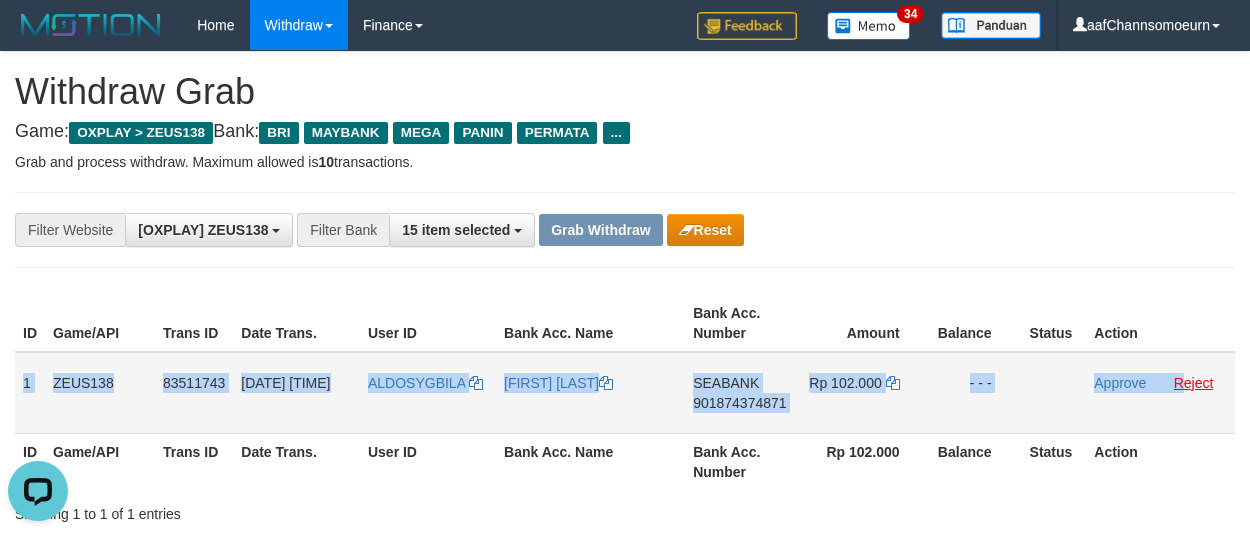 drag, startPoint x: 23, startPoint y: 388, endPoint x: 1185, endPoint y: 388, distance: 1162 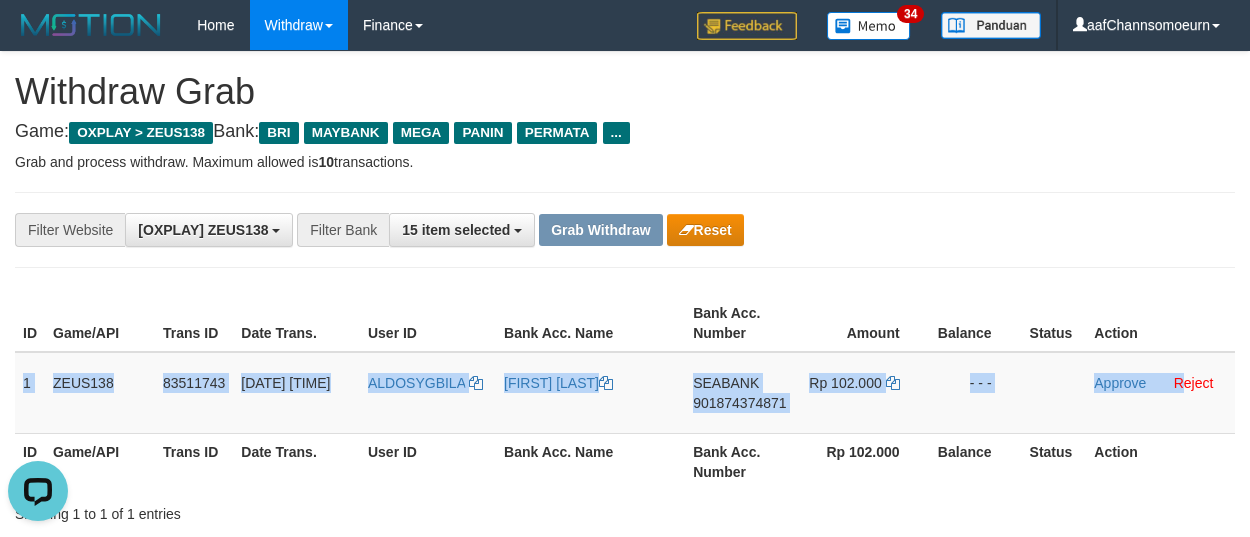 copy on "1
ZEUS138
83511743
13/07/2025 04:37:10
ALDOSYGBILA
M ALDO DANANTO
SEABANK
901874374871
Rp 102.000
- - -
Approve
R" 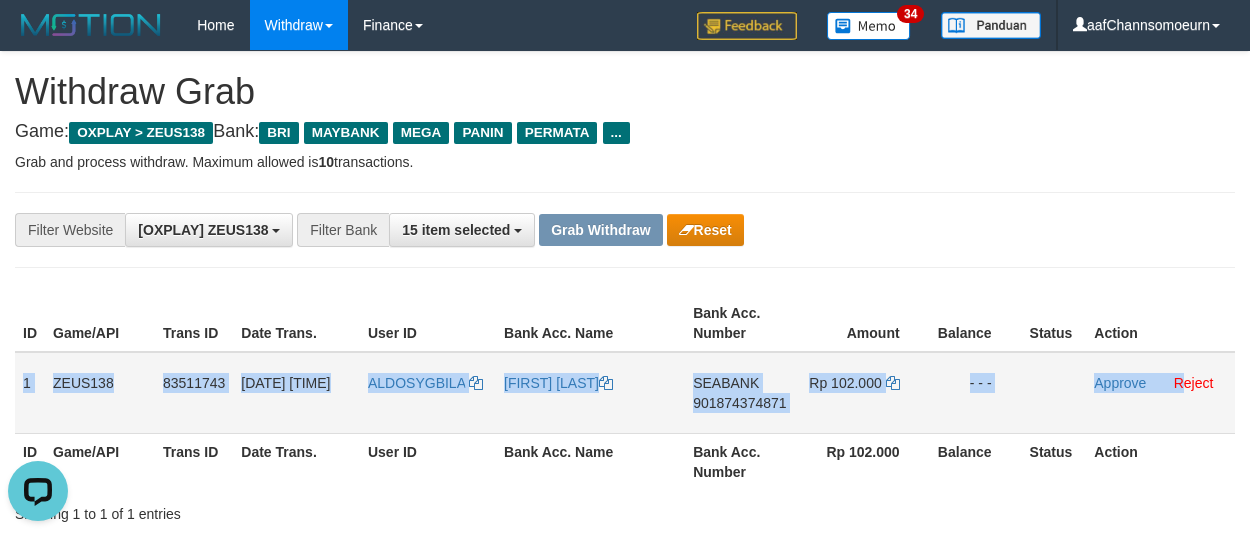 click on "SEABANK
901874374871" at bounding box center [742, 393] 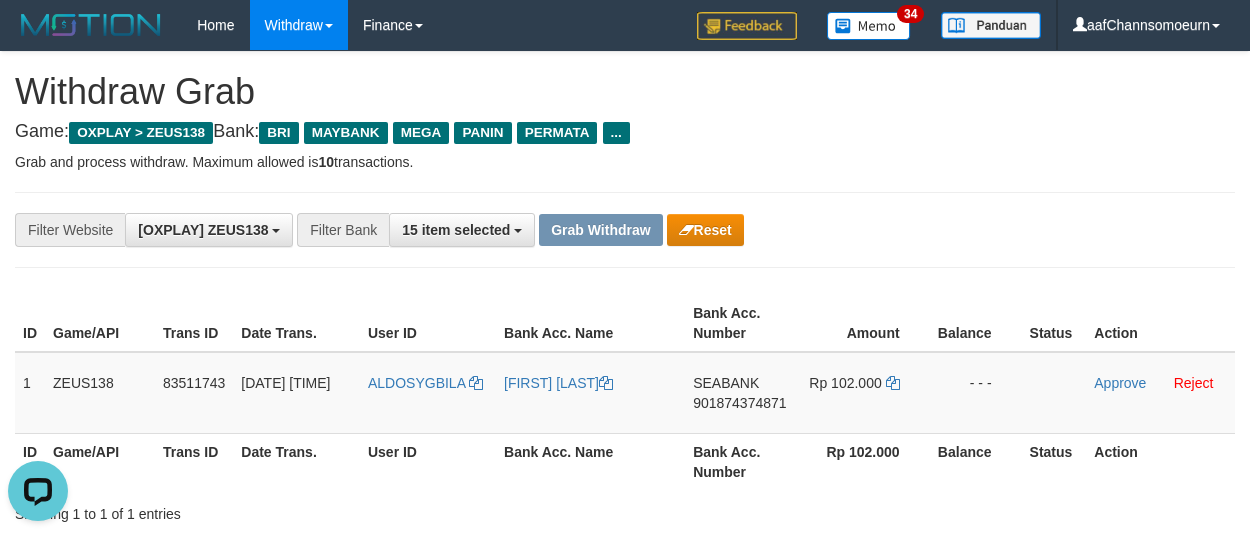 click at bounding box center [937, 288] 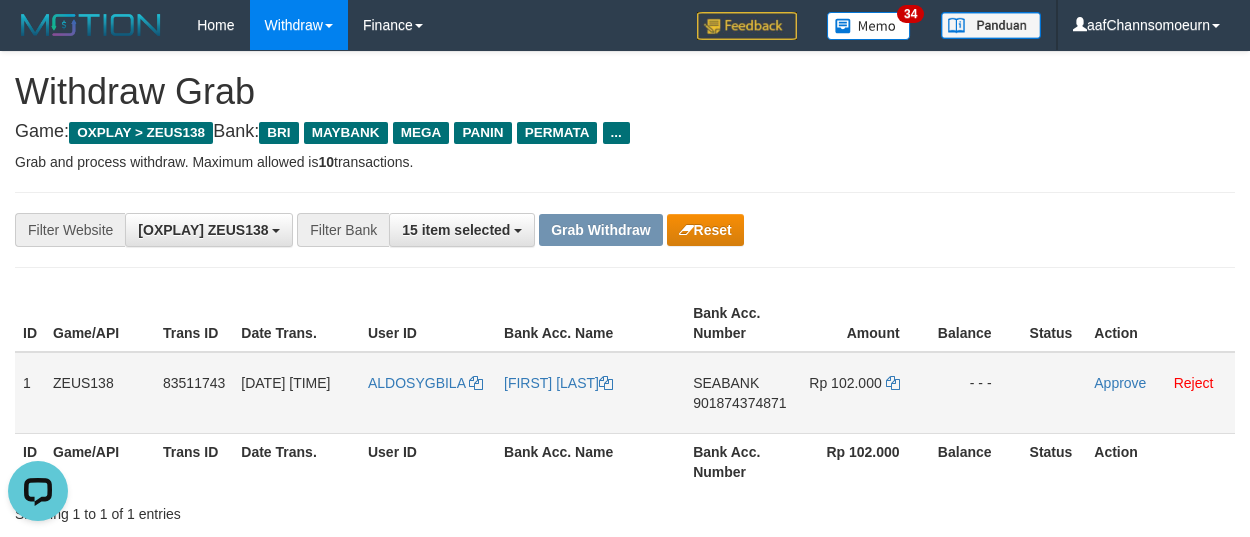 click on "SEABANK" at bounding box center (726, 383) 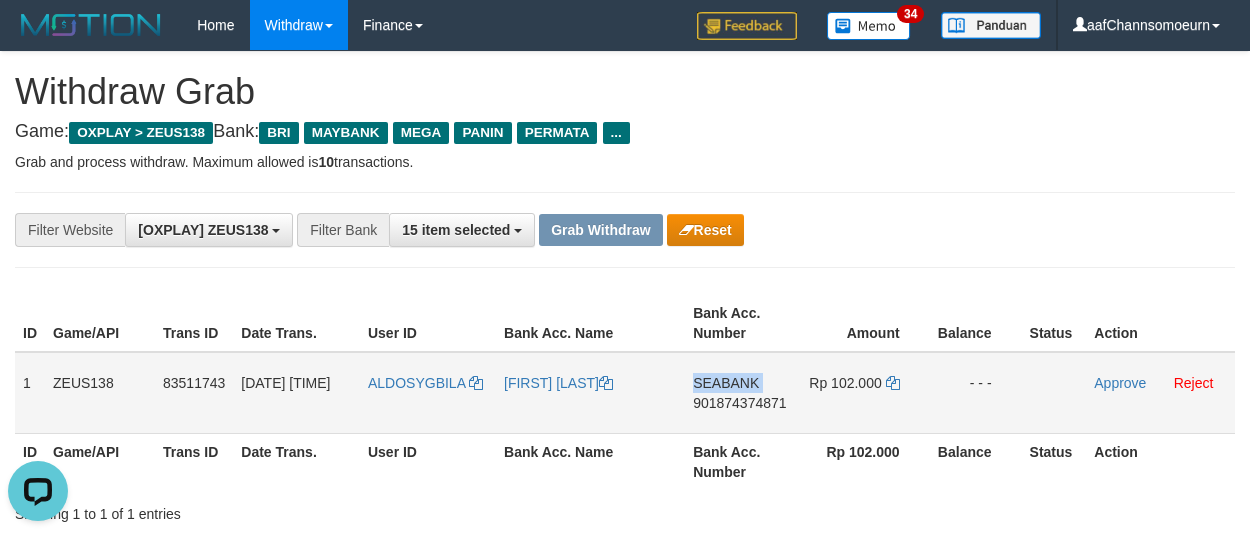 click on "SEABANK" at bounding box center (726, 383) 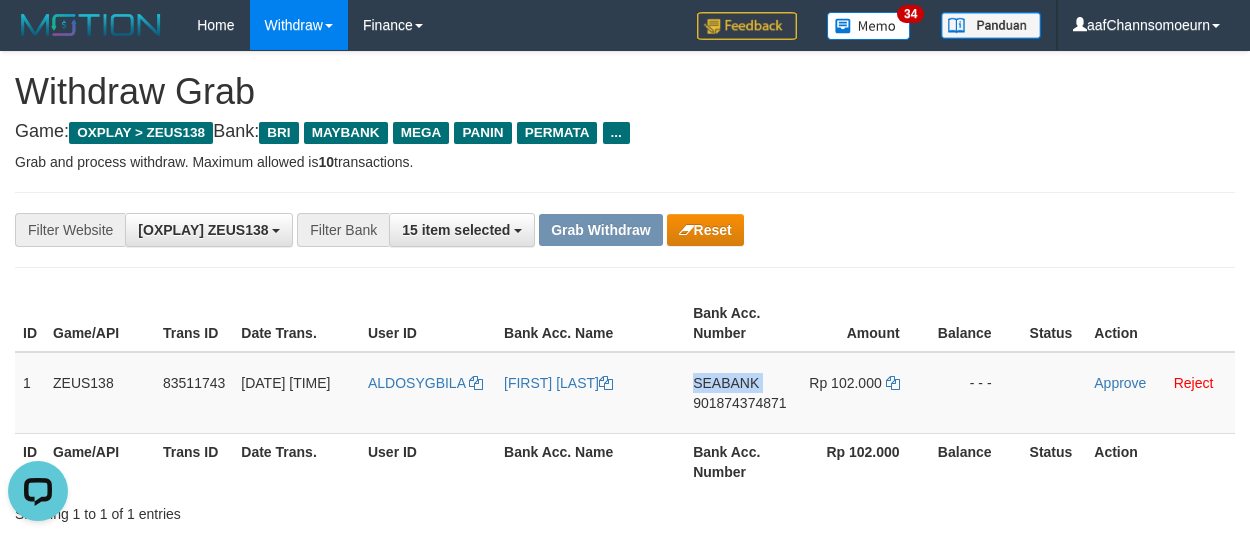 copy on "SEABANK" 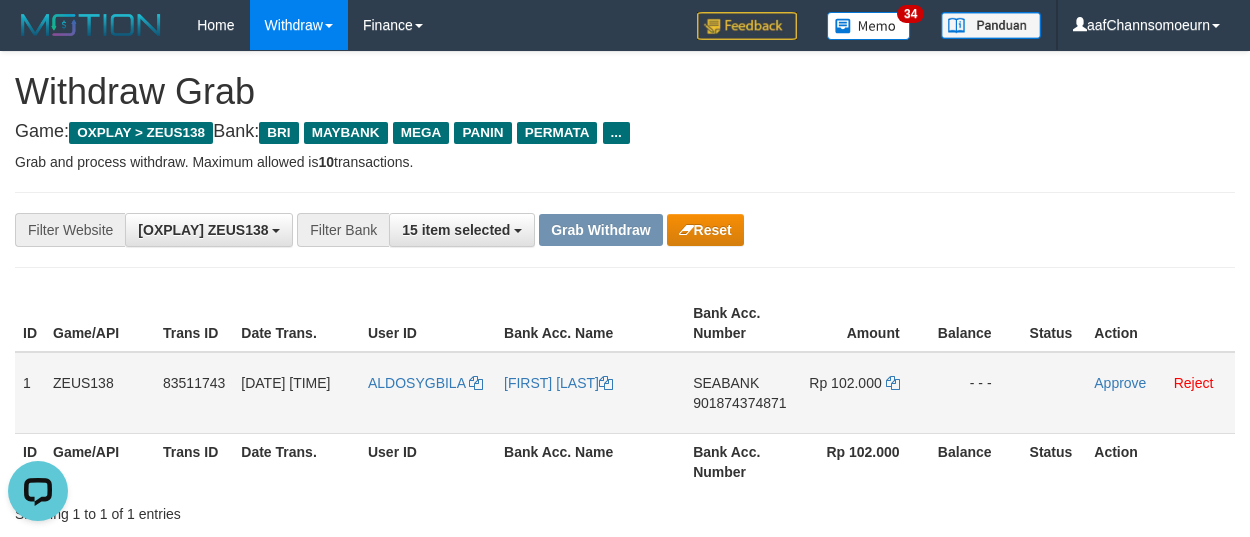 click on "901874374871" at bounding box center (739, 403) 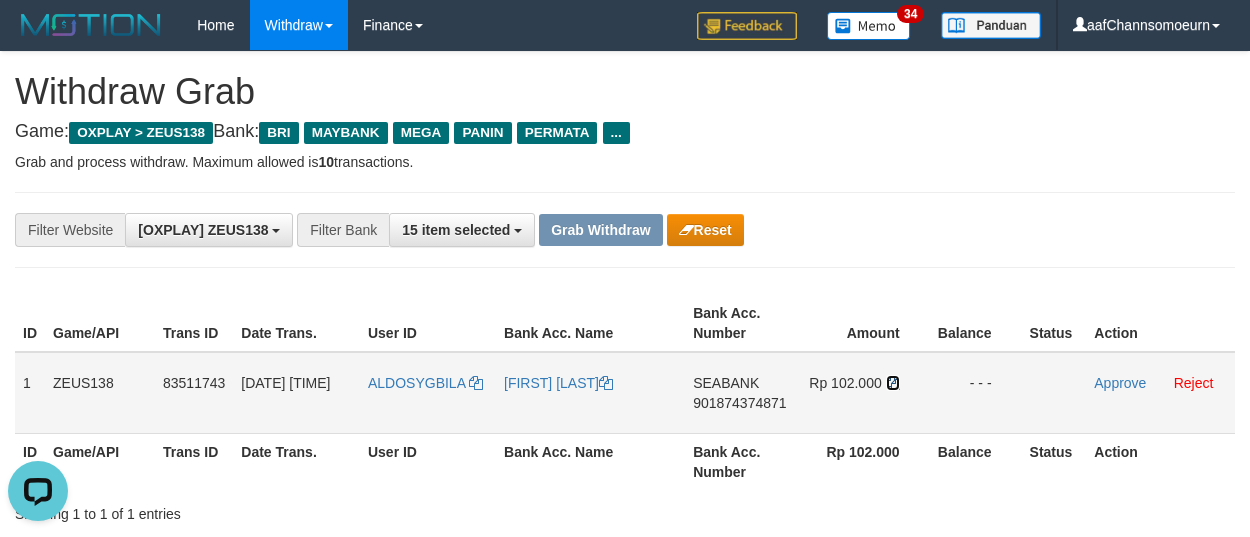 click at bounding box center [893, 383] 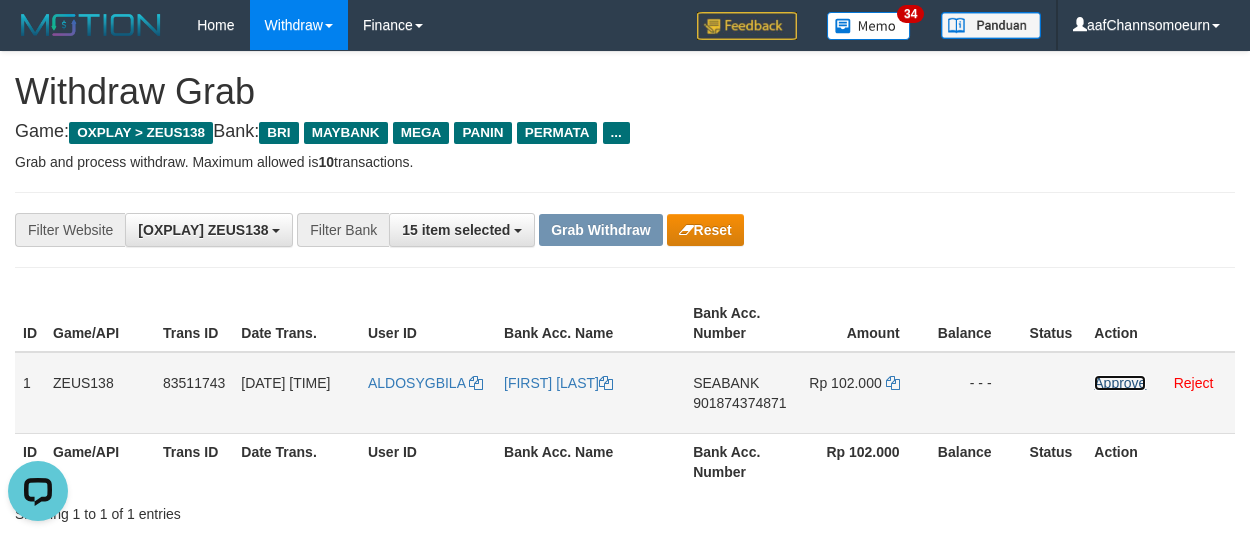 click on "Approve" at bounding box center [1120, 383] 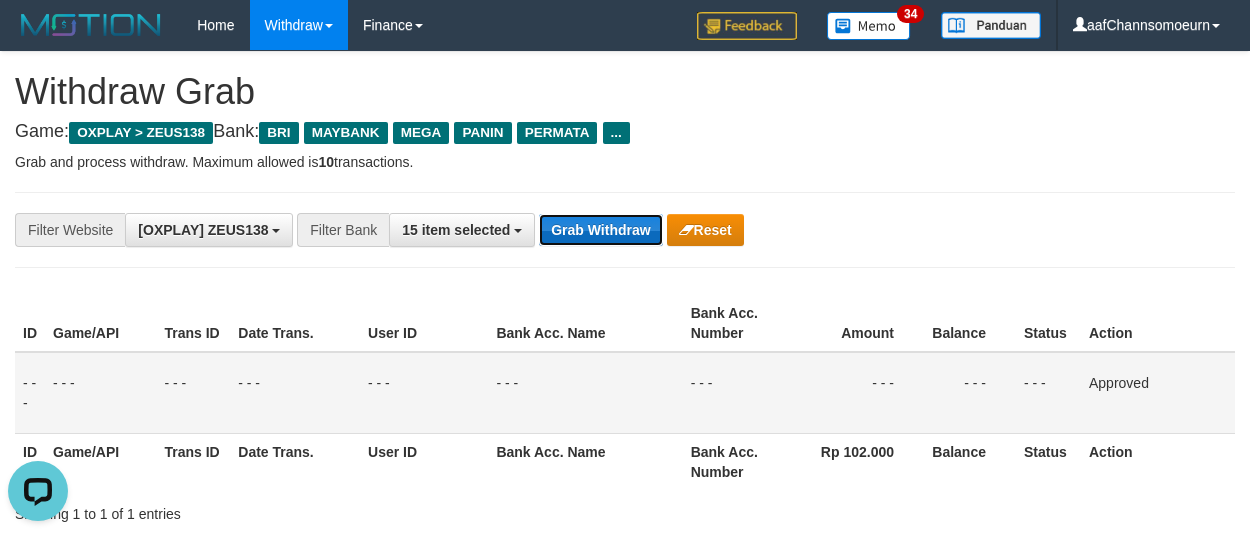 click on "Grab Withdraw" at bounding box center (600, 230) 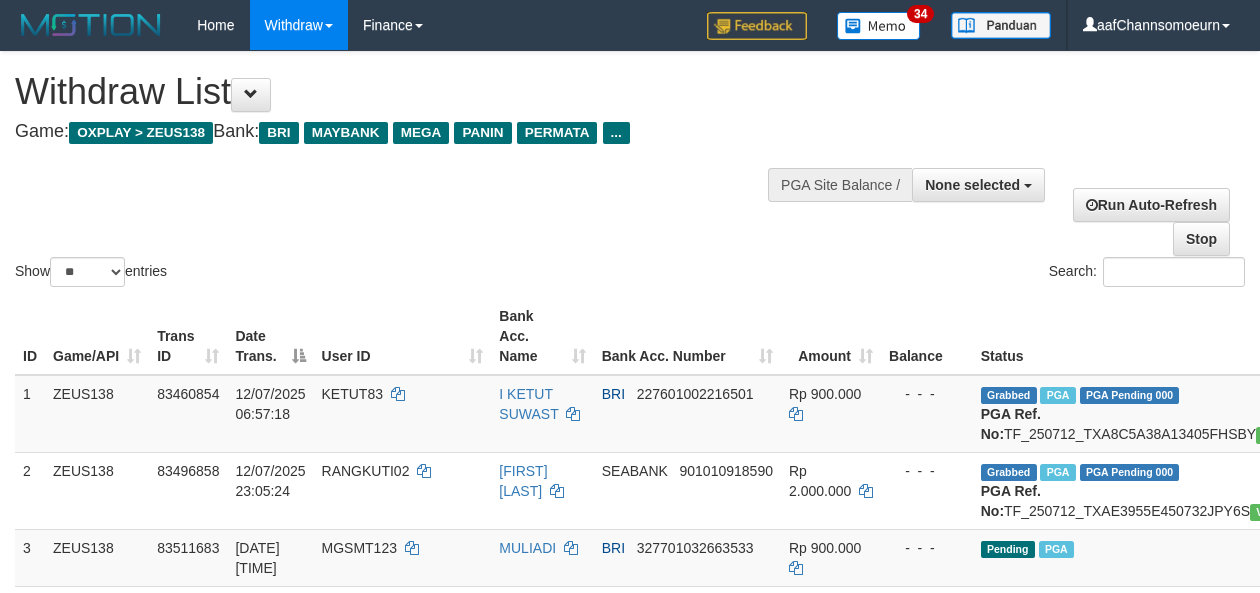 select 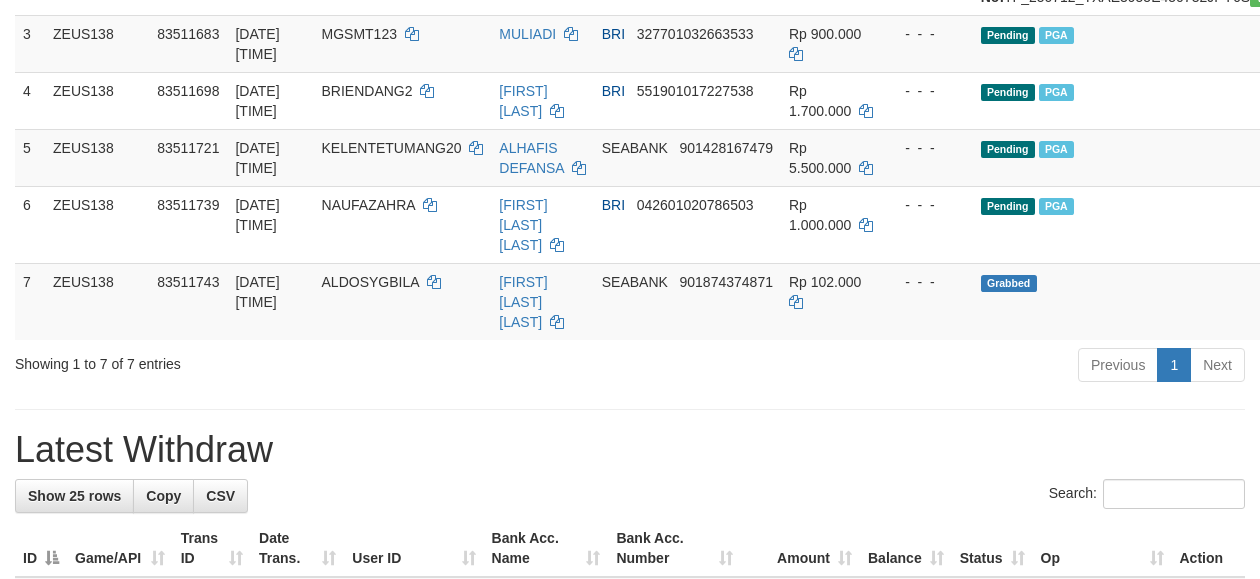 scroll, scrollTop: 460, scrollLeft: 0, axis: vertical 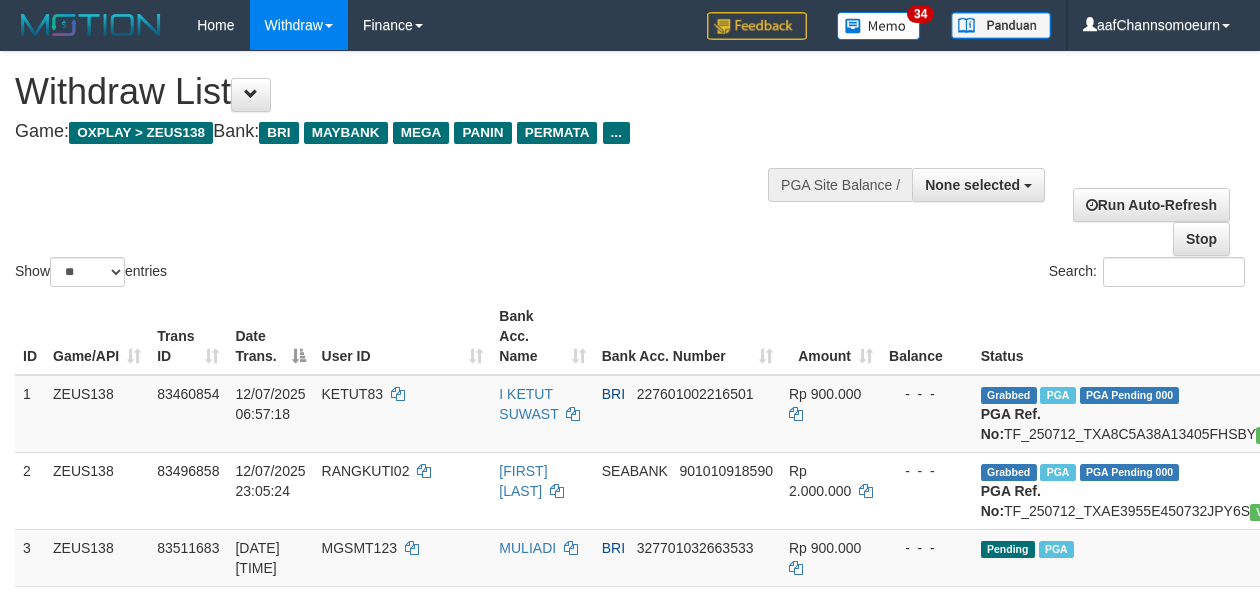 select 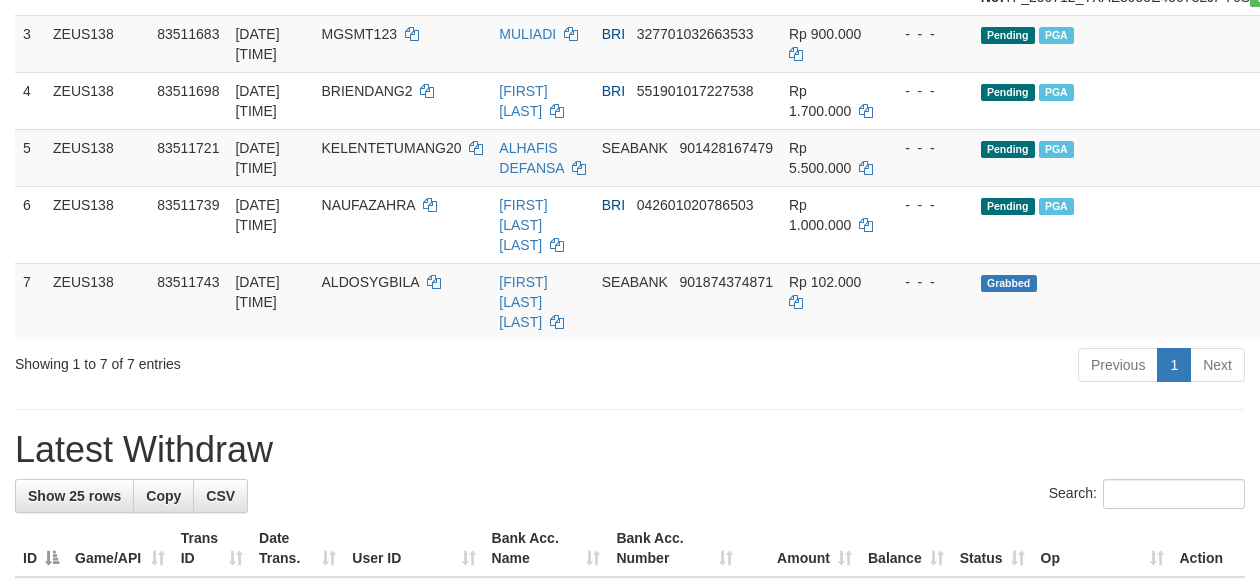 scroll, scrollTop: 460, scrollLeft: 0, axis: vertical 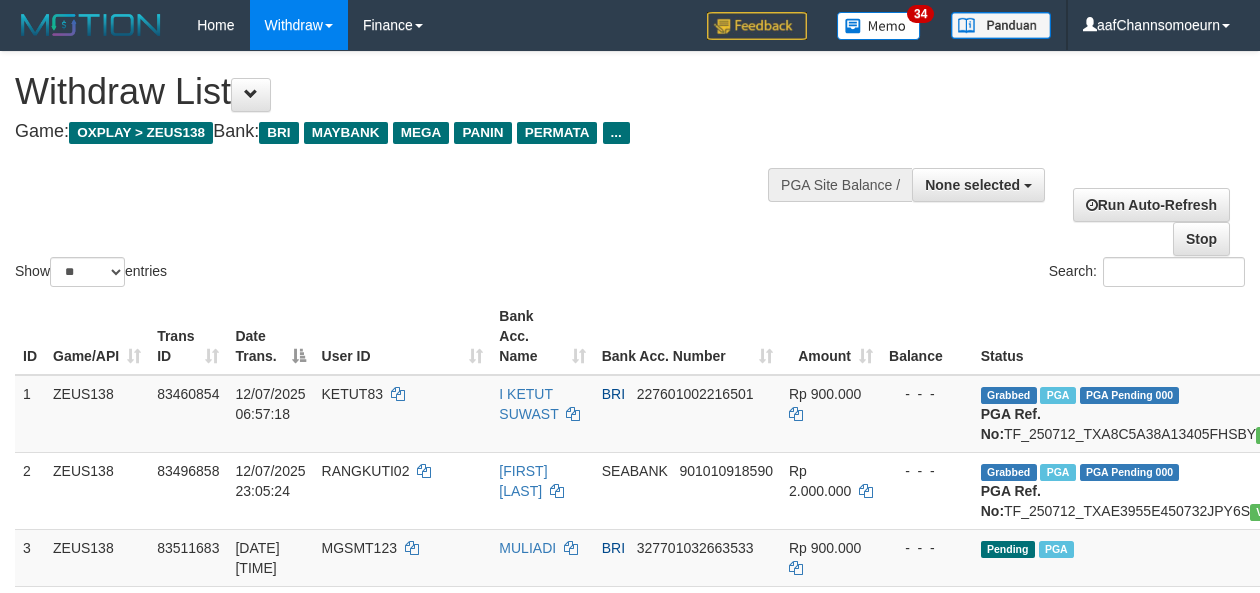 select 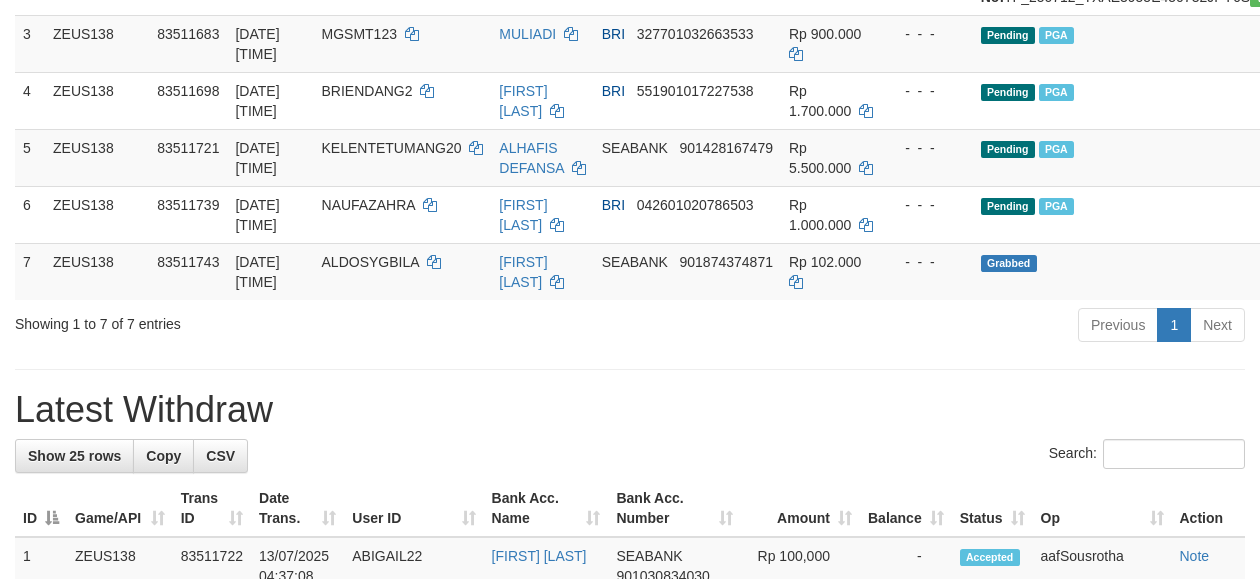 scroll, scrollTop: 460, scrollLeft: 0, axis: vertical 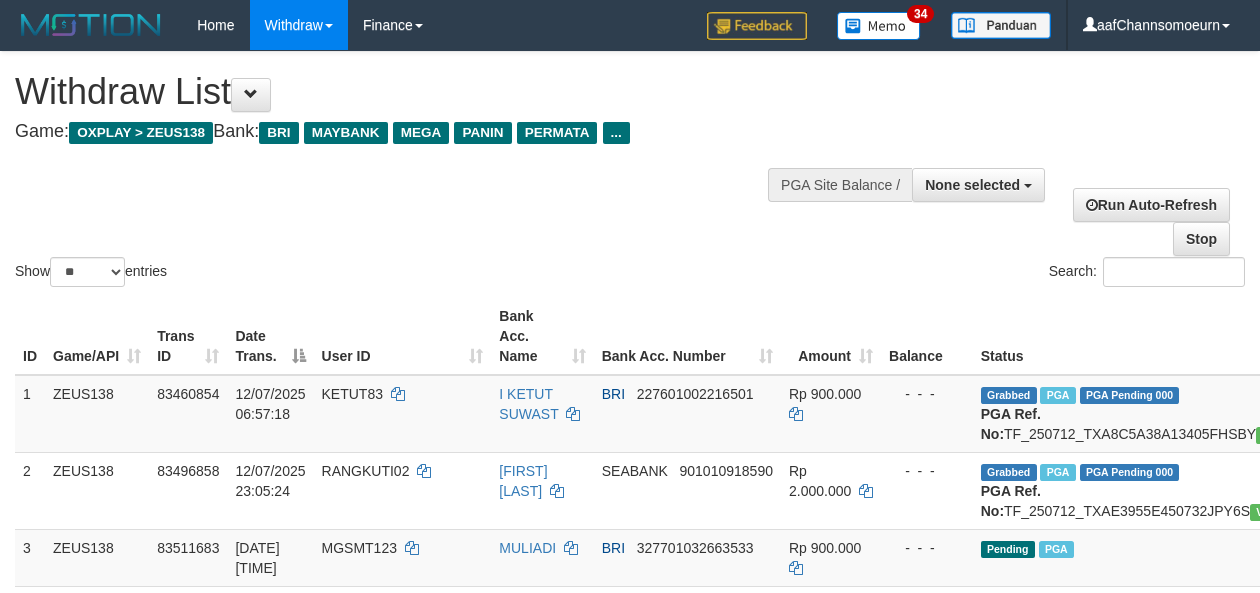 select 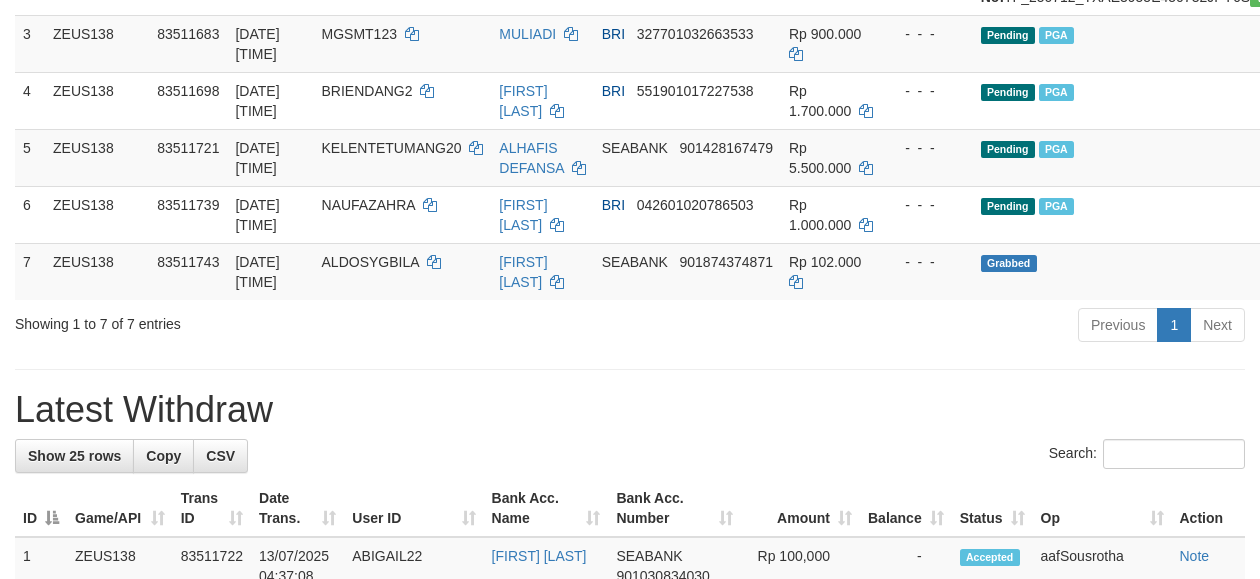 scroll, scrollTop: 460, scrollLeft: 0, axis: vertical 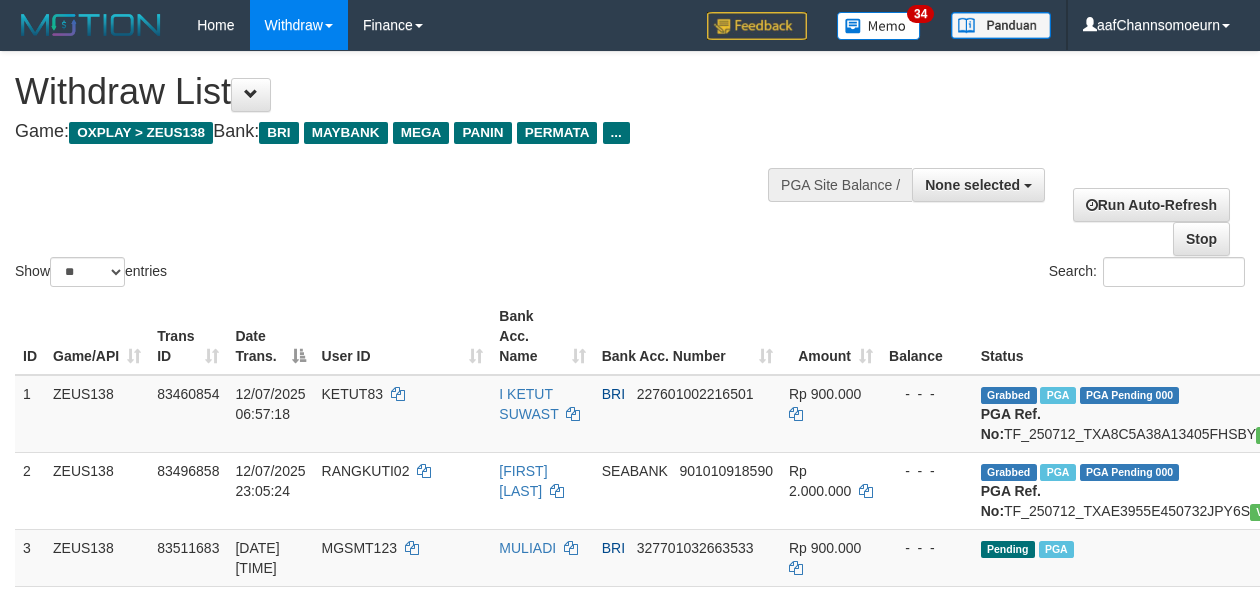 select 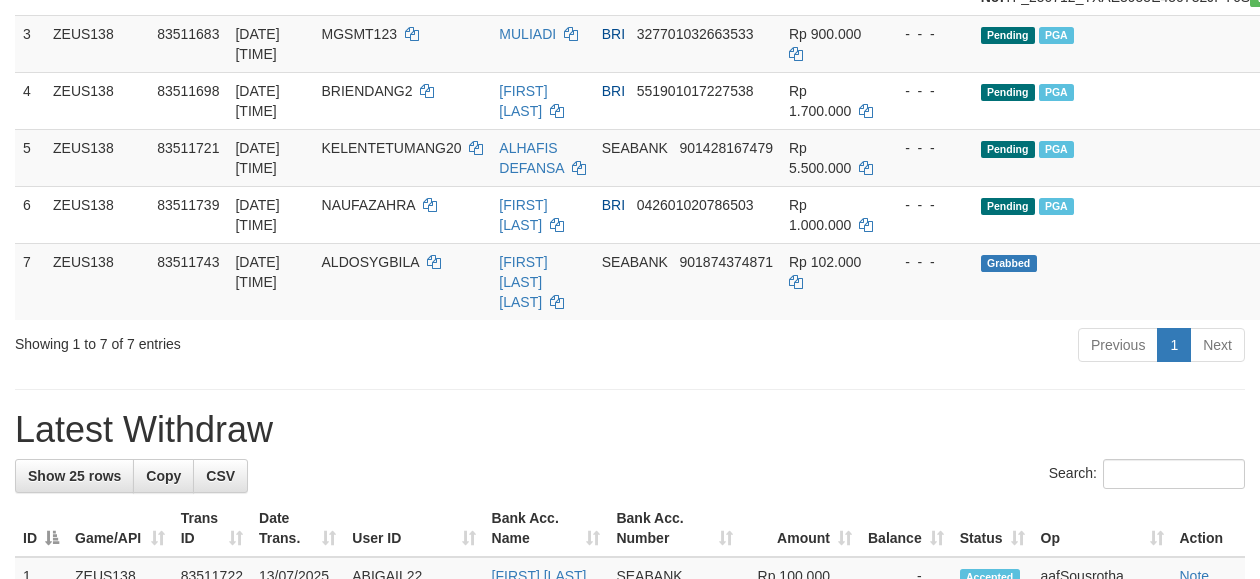 scroll, scrollTop: 460, scrollLeft: 0, axis: vertical 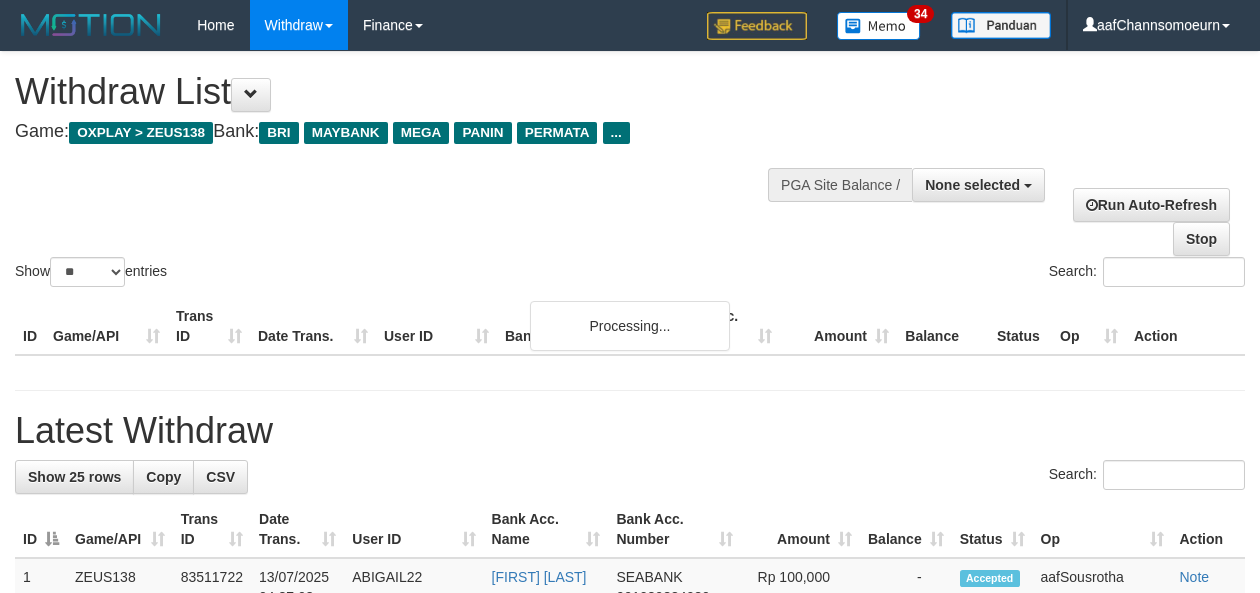 select 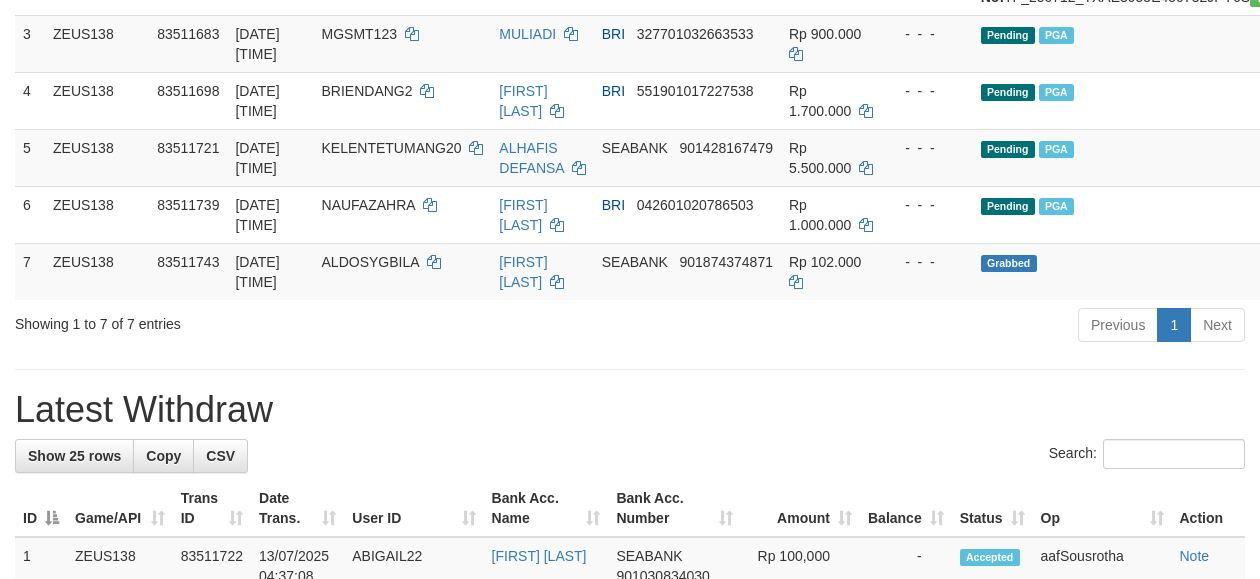 scroll, scrollTop: 460, scrollLeft: 0, axis: vertical 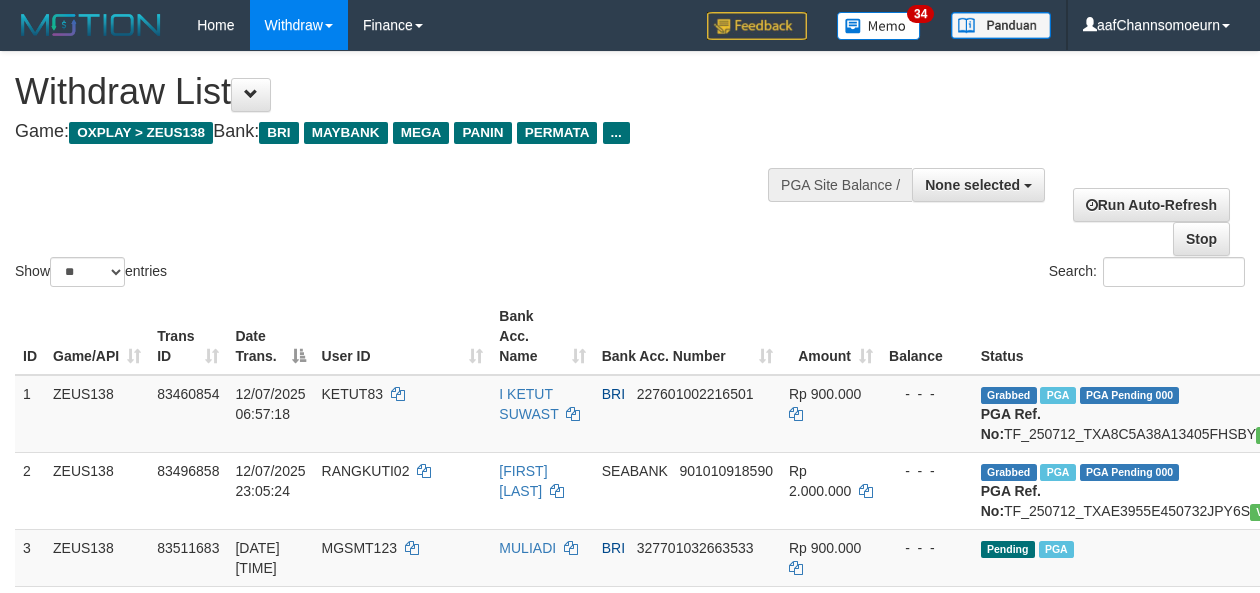 select 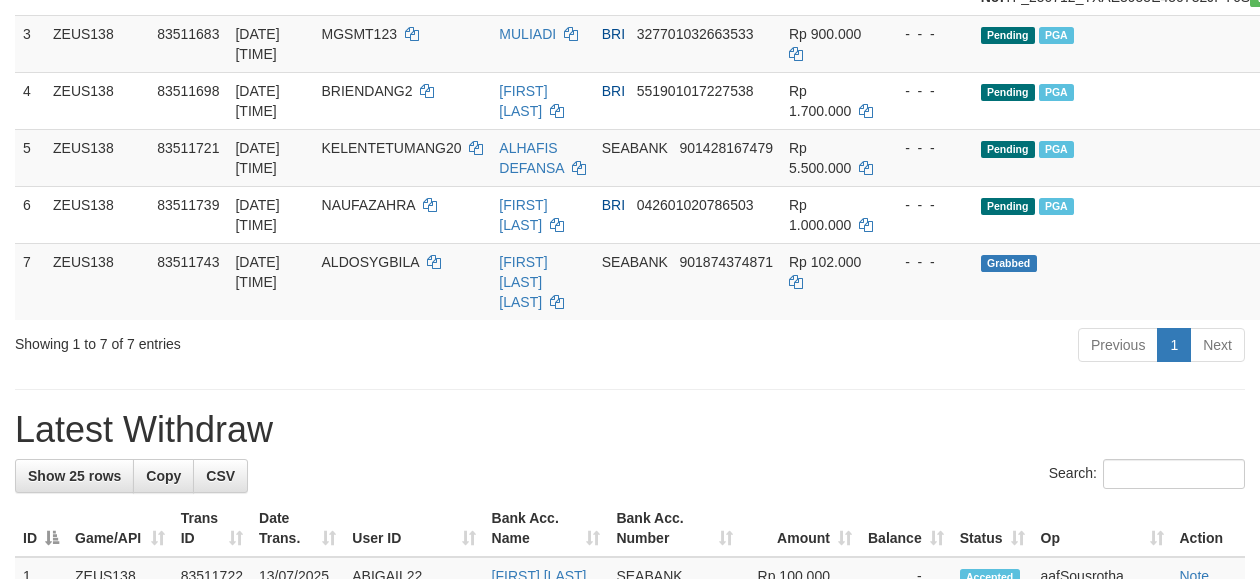 scroll, scrollTop: 460, scrollLeft: 0, axis: vertical 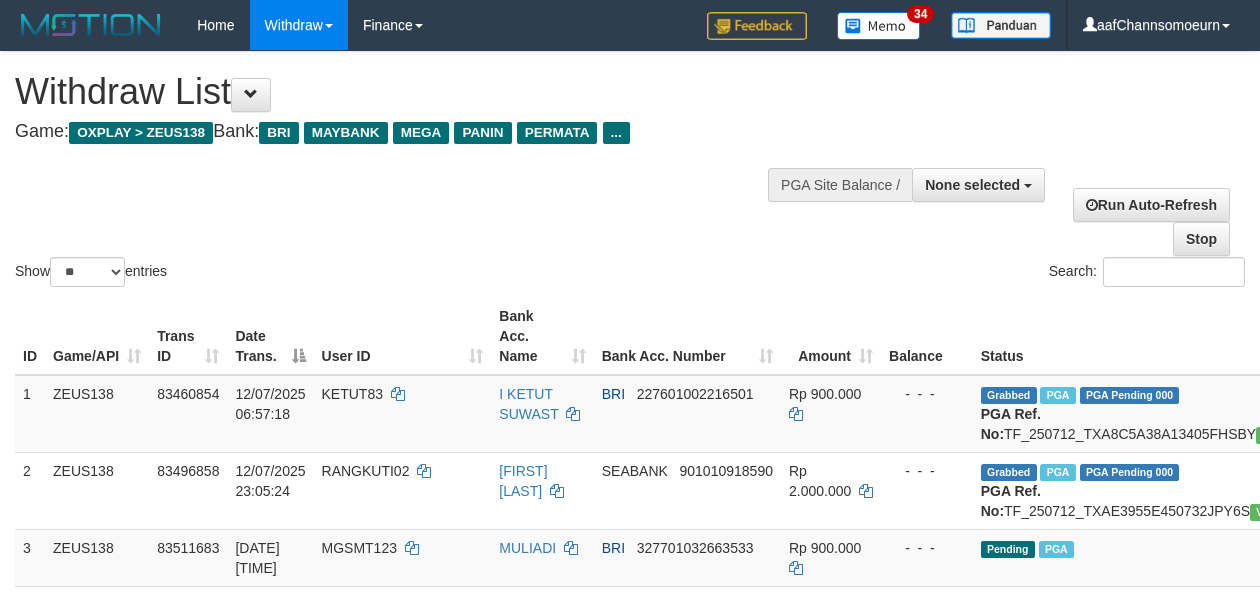 select 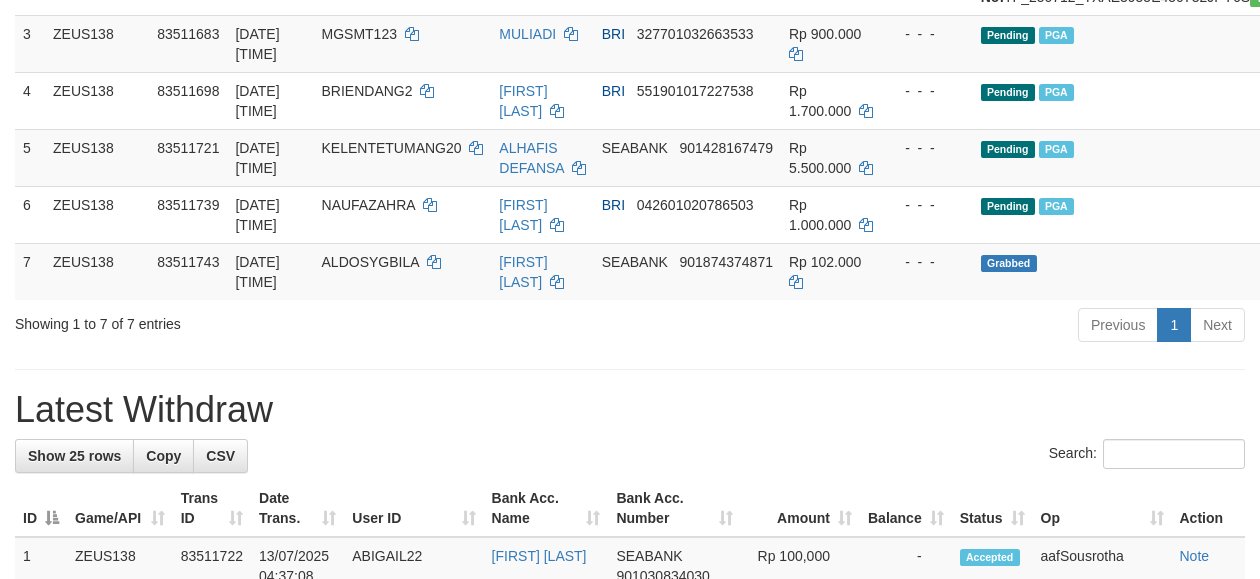 scroll, scrollTop: 460, scrollLeft: 0, axis: vertical 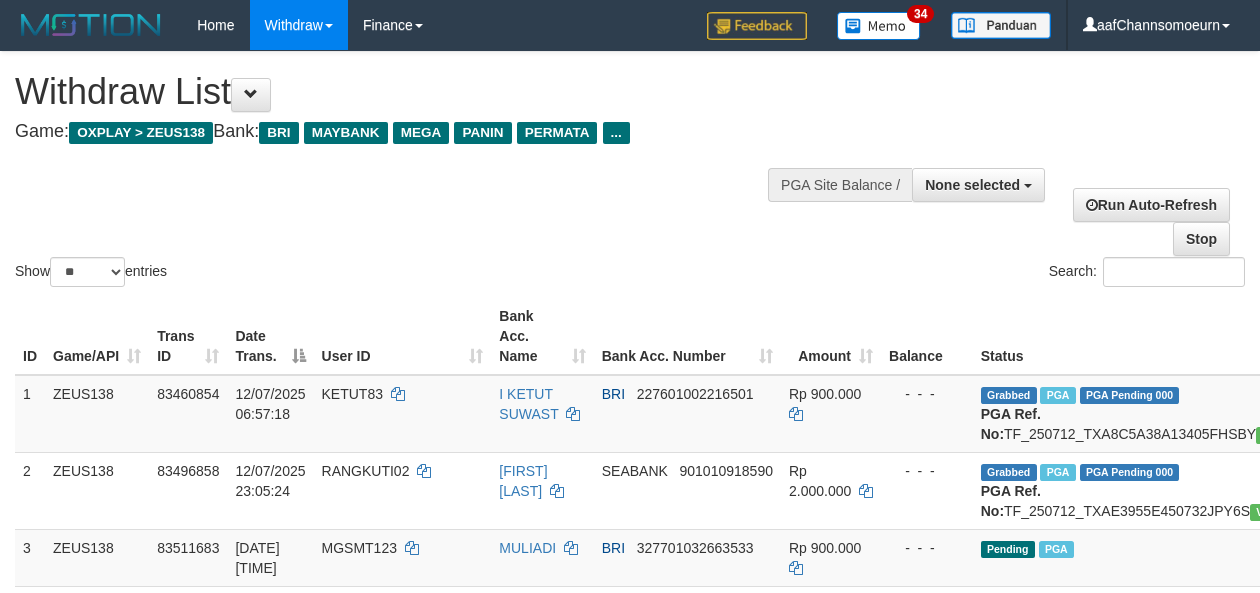 select 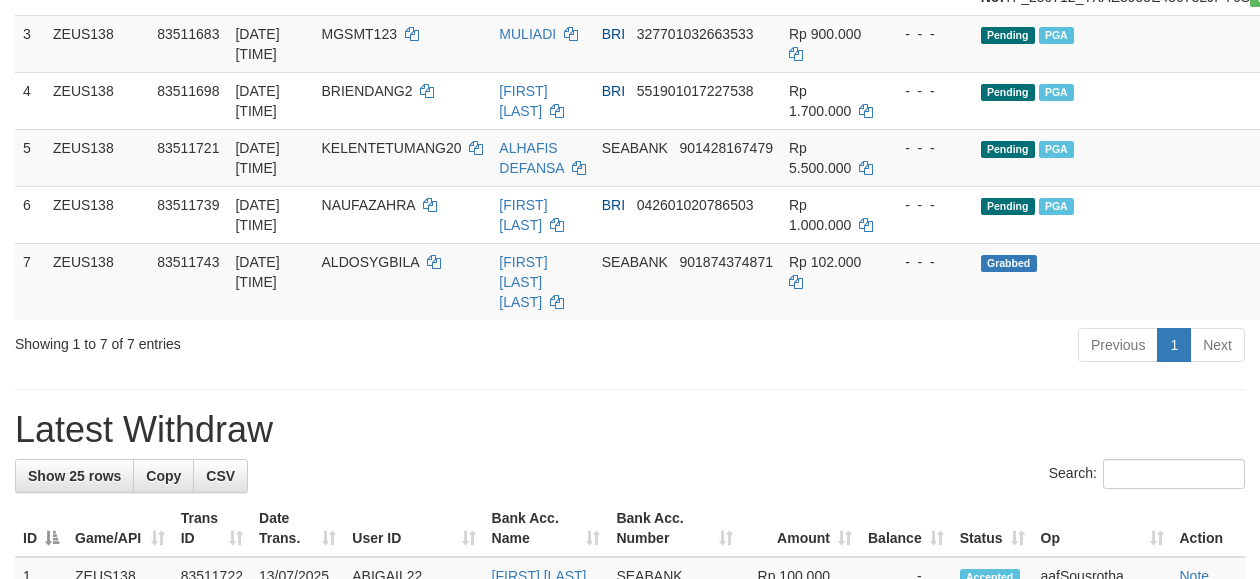 scroll, scrollTop: 460, scrollLeft: 0, axis: vertical 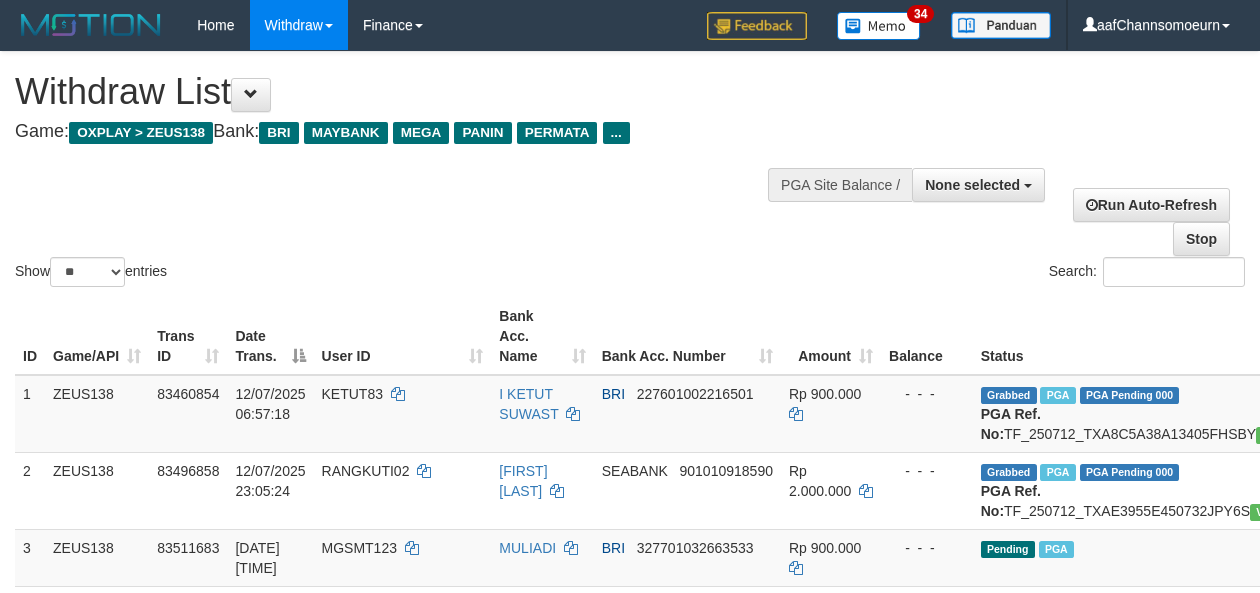 select 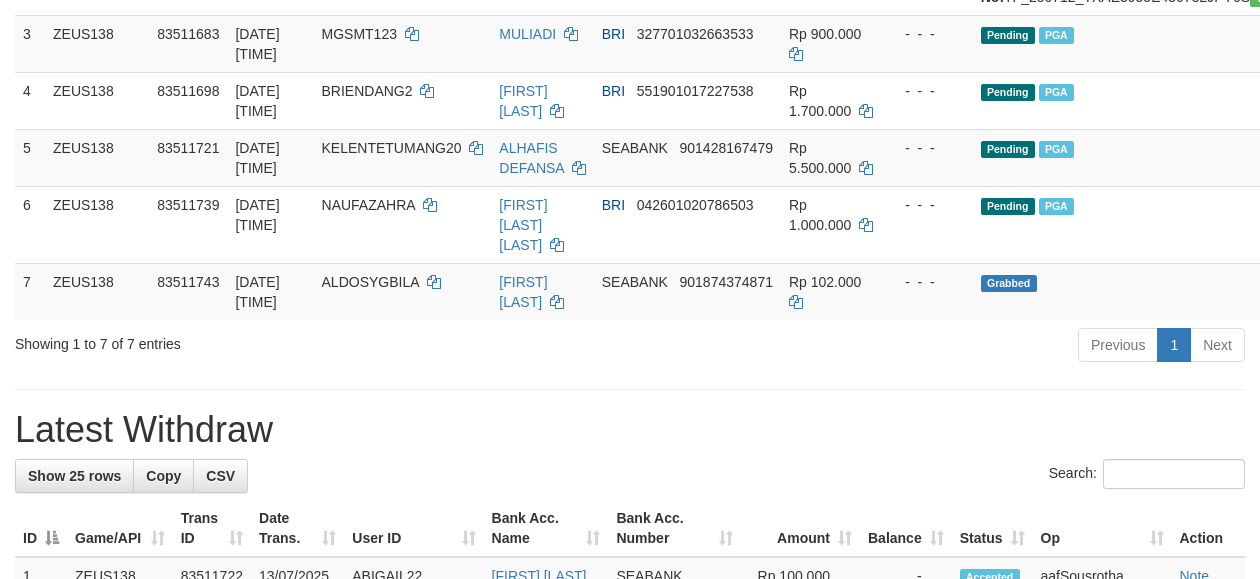 scroll, scrollTop: 460, scrollLeft: 0, axis: vertical 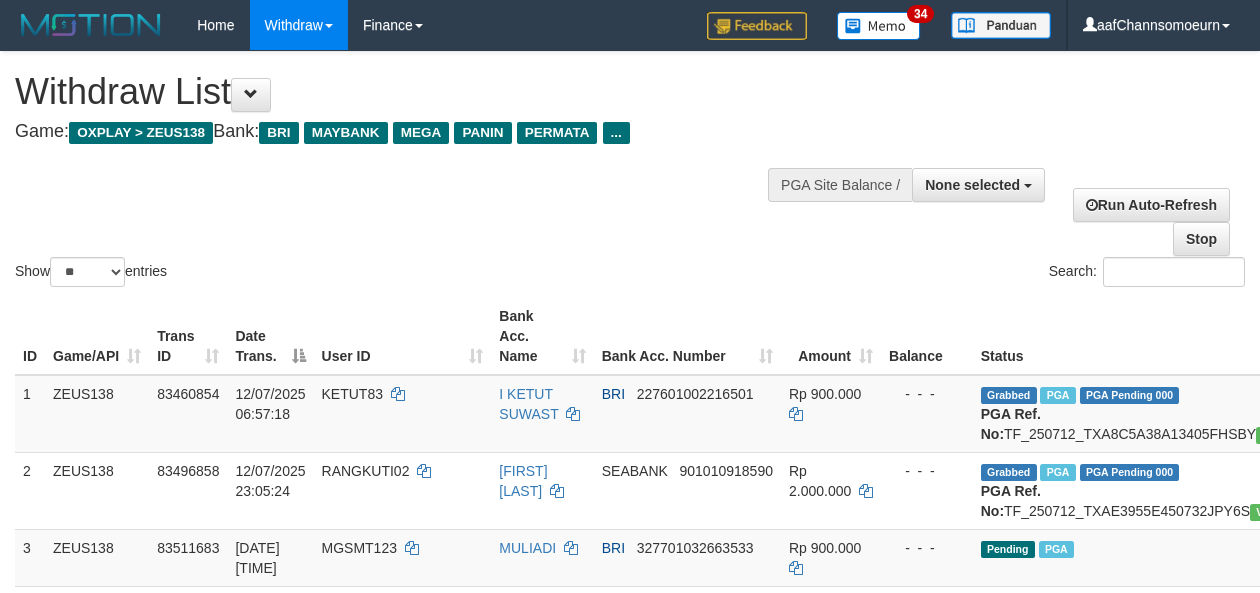 select 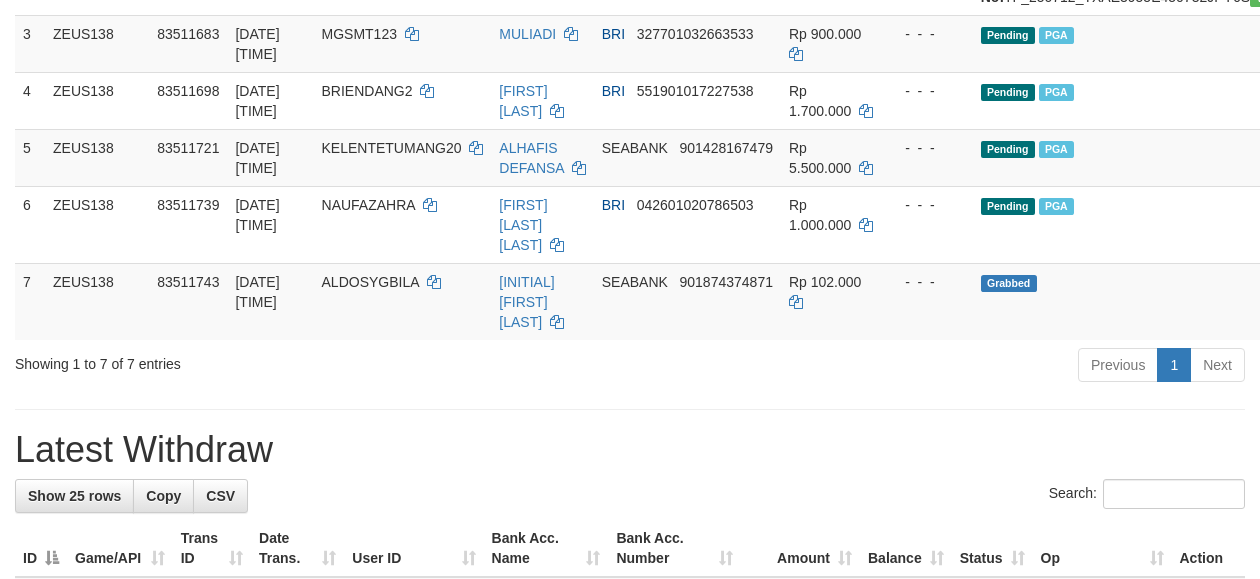 scroll, scrollTop: 460, scrollLeft: 0, axis: vertical 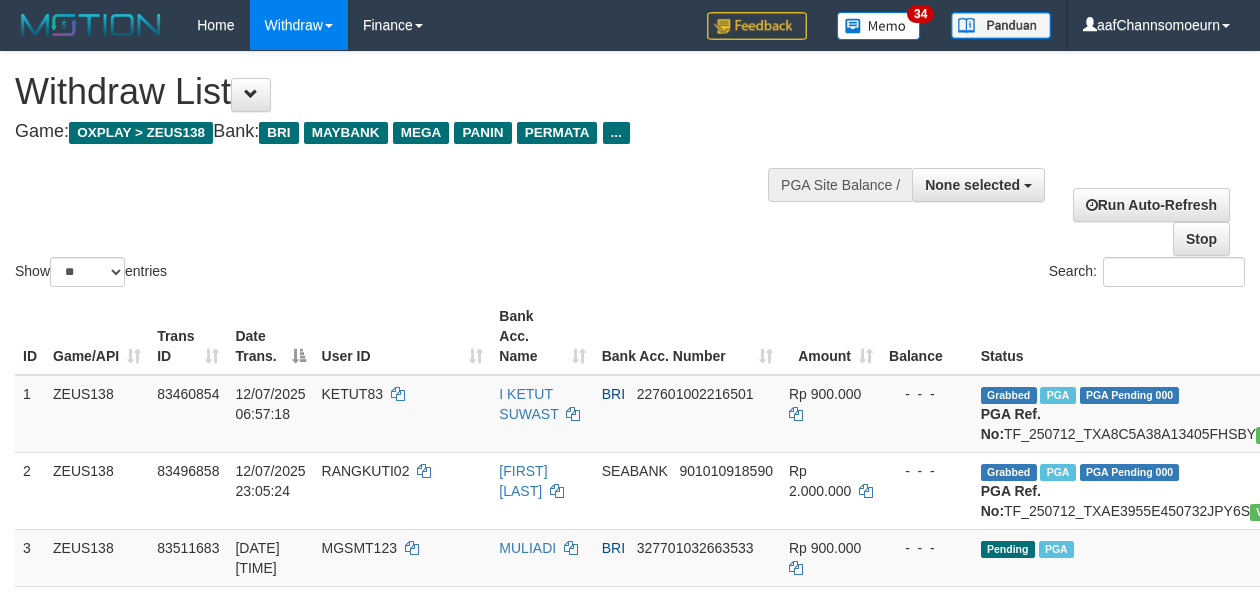 select 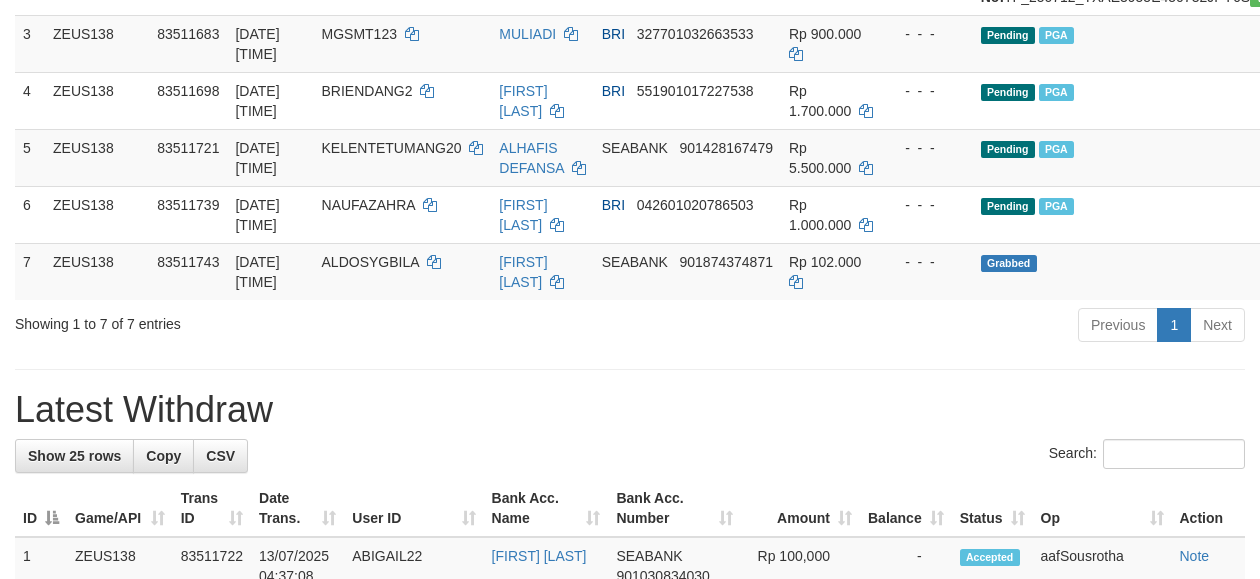 scroll, scrollTop: 460, scrollLeft: 0, axis: vertical 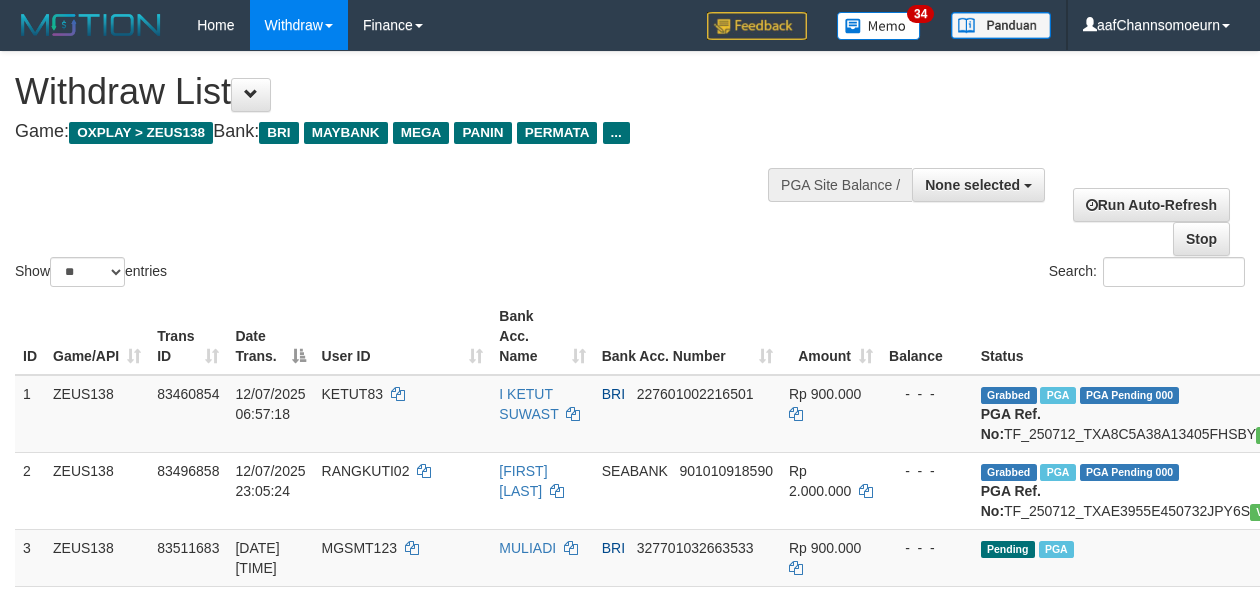 select 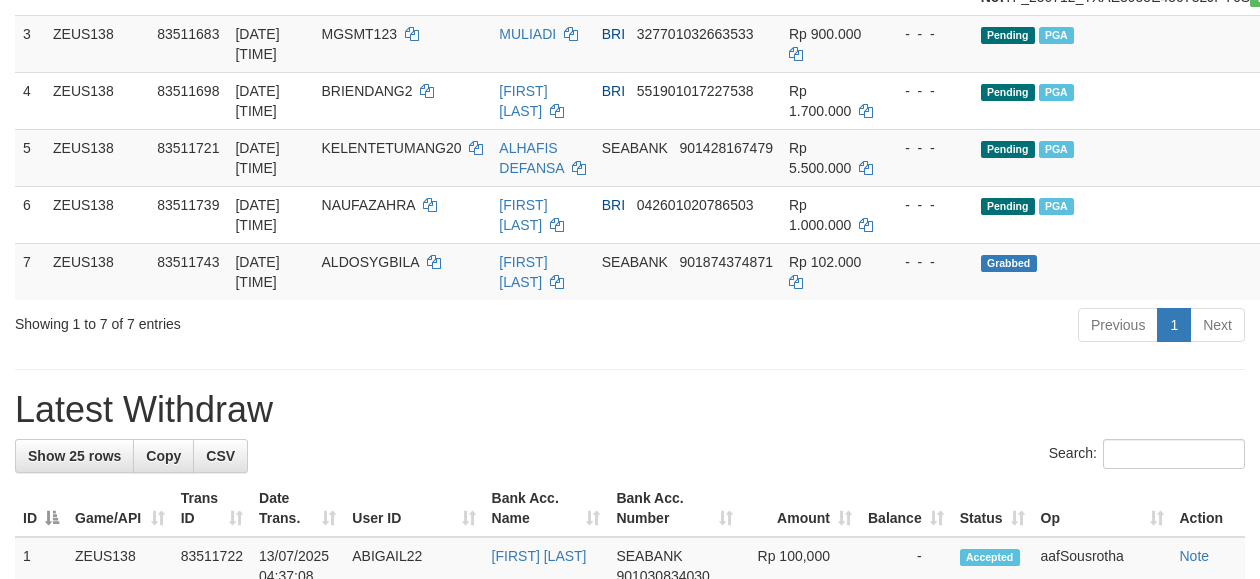 scroll, scrollTop: 460, scrollLeft: 0, axis: vertical 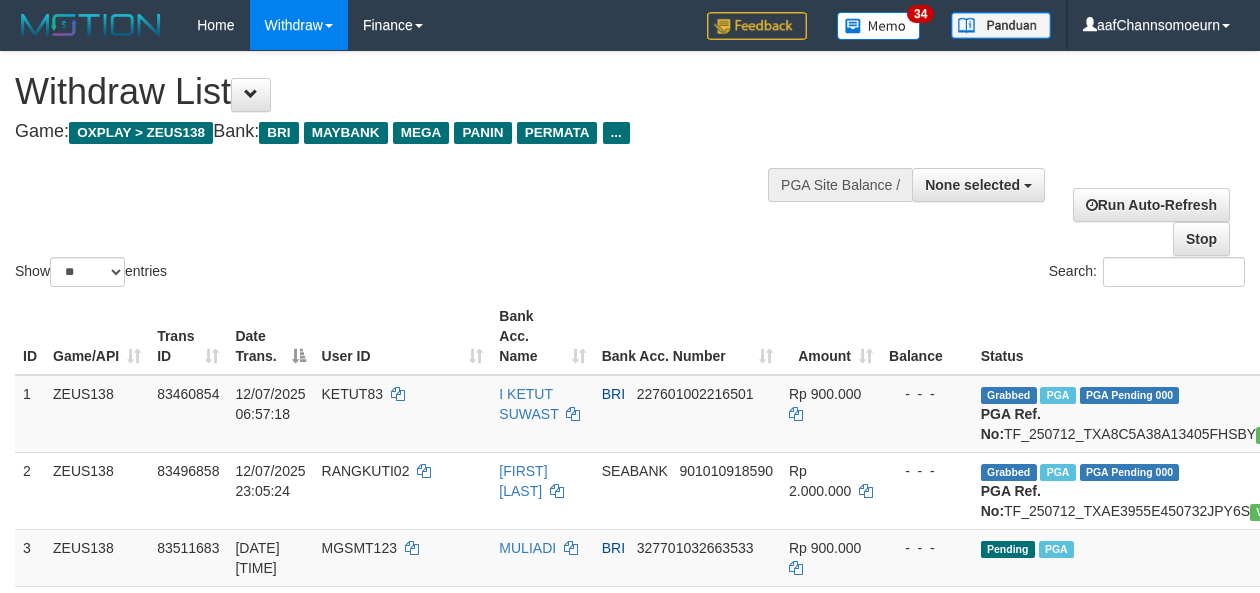 select 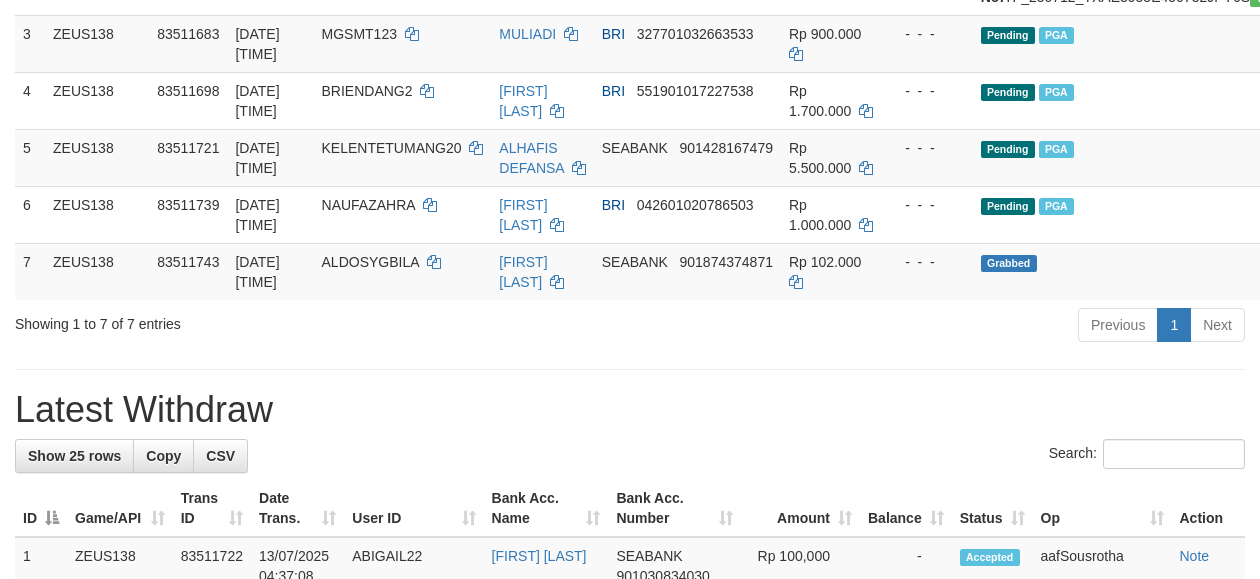 scroll, scrollTop: 460, scrollLeft: 0, axis: vertical 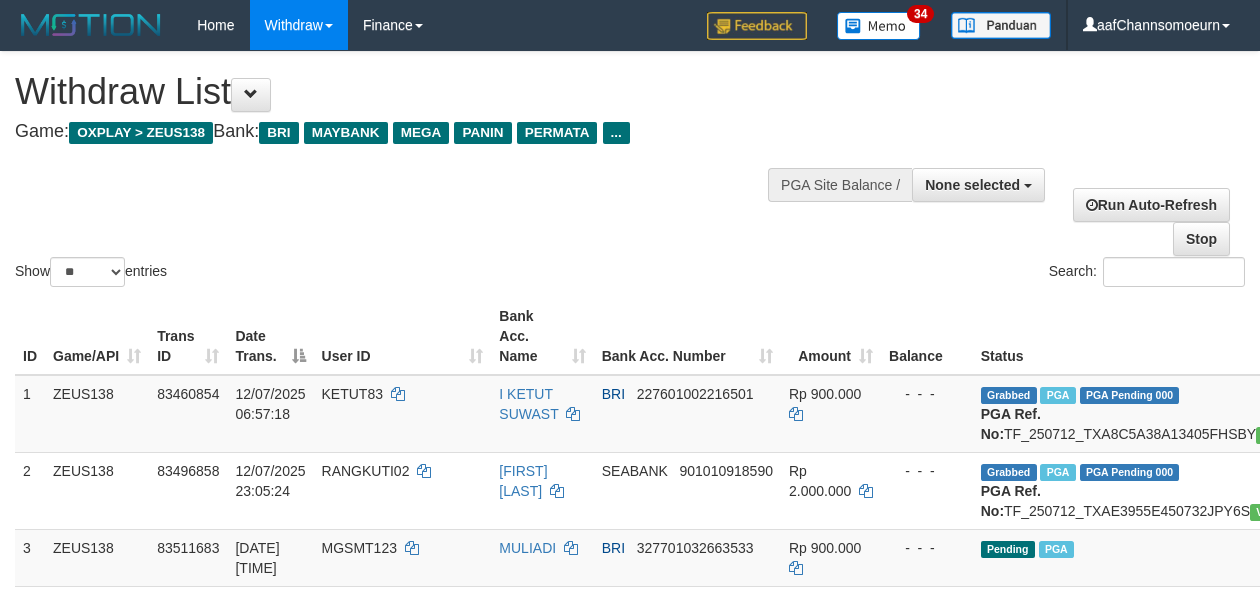select 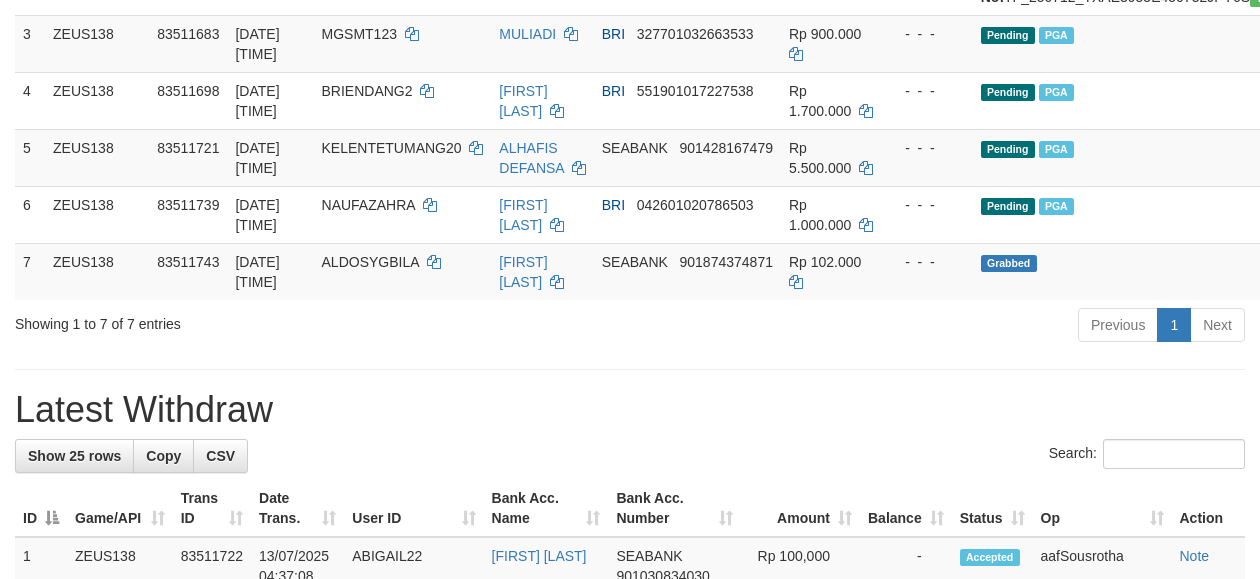scroll, scrollTop: 460, scrollLeft: 0, axis: vertical 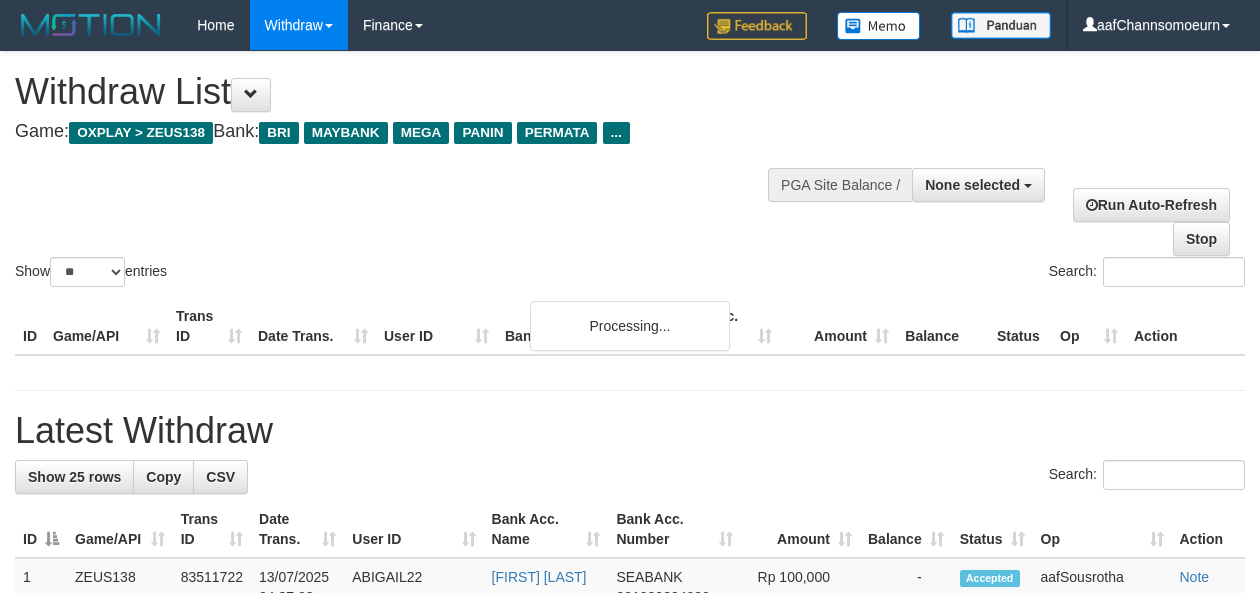 select 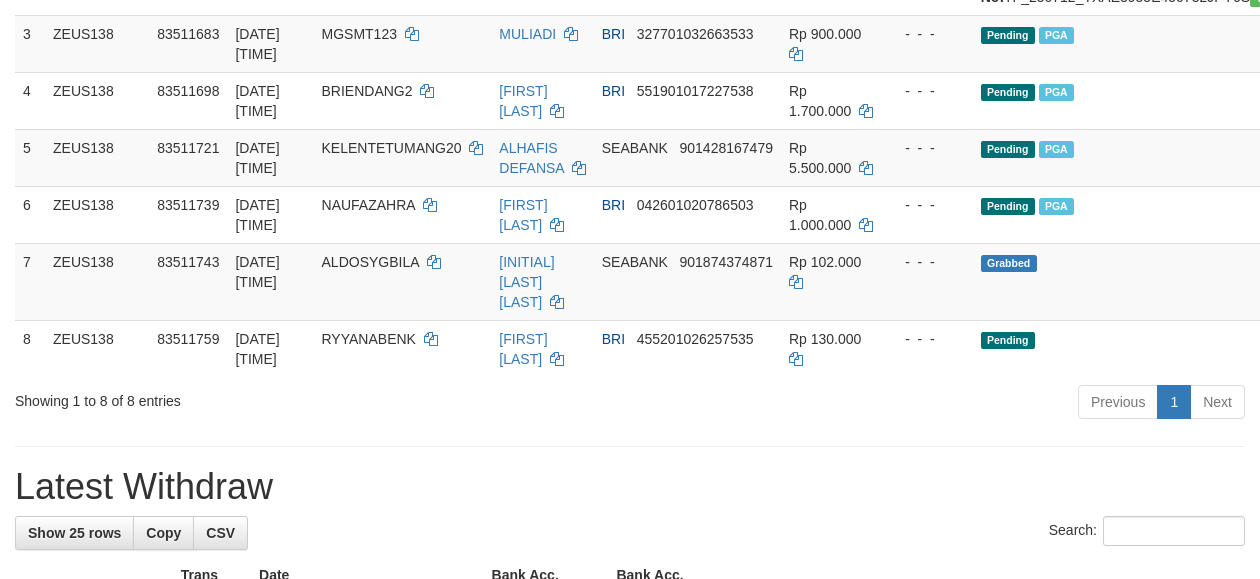 scroll, scrollTop: 460, scrollLeft: 0, axis: vertical 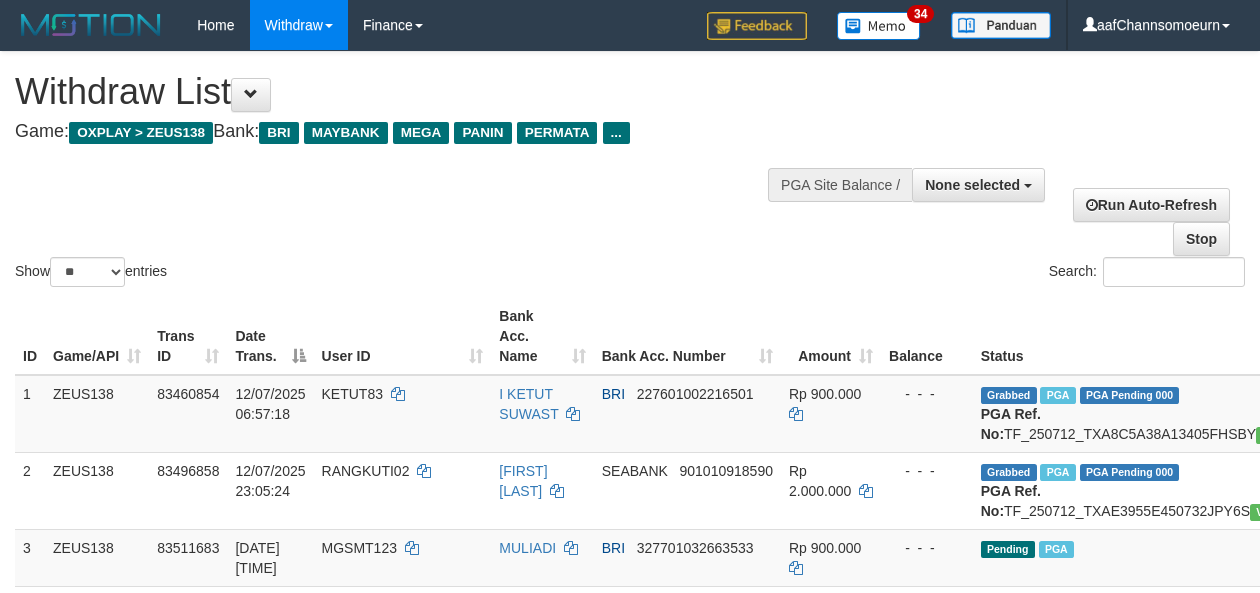 select 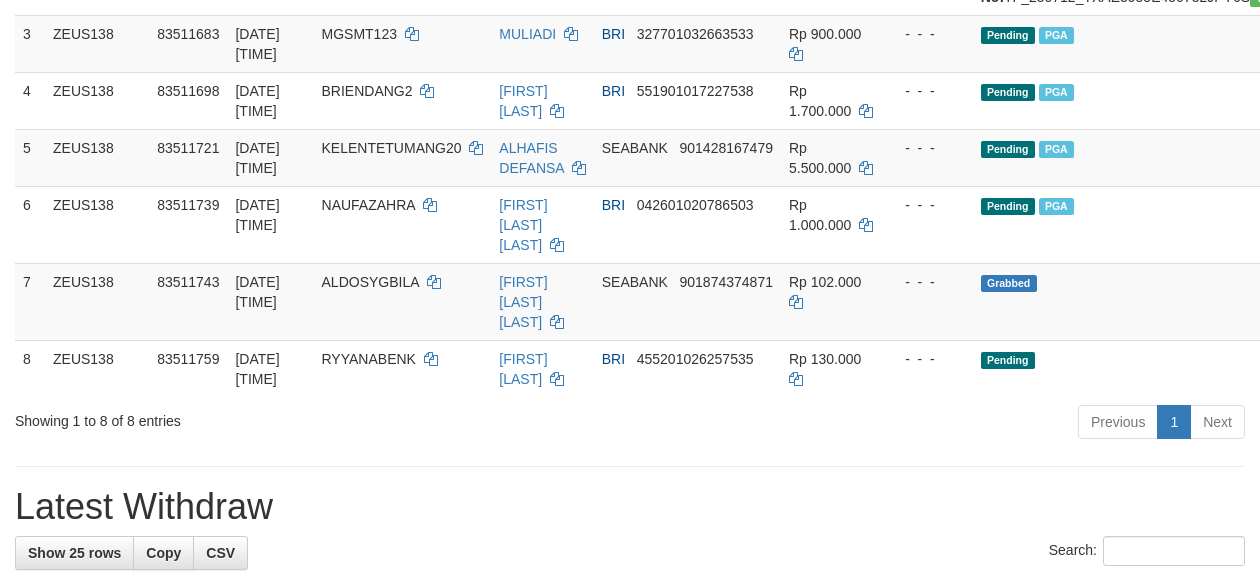 scroll, scrollTop: 460, scrollLeft: 0, axis: vertical 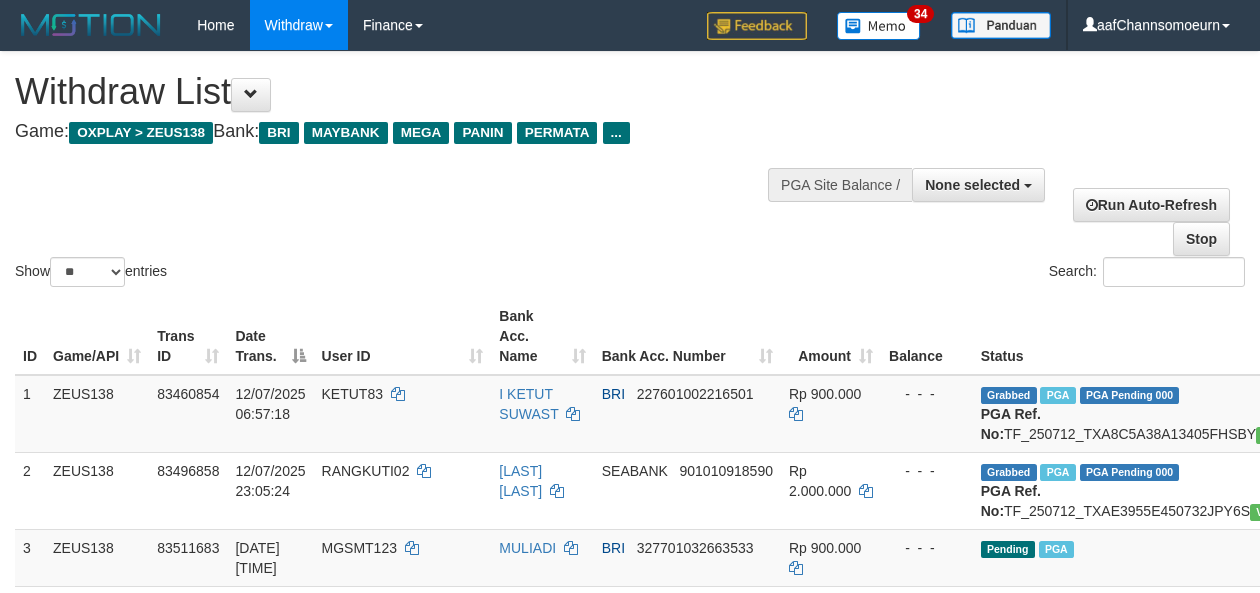 select 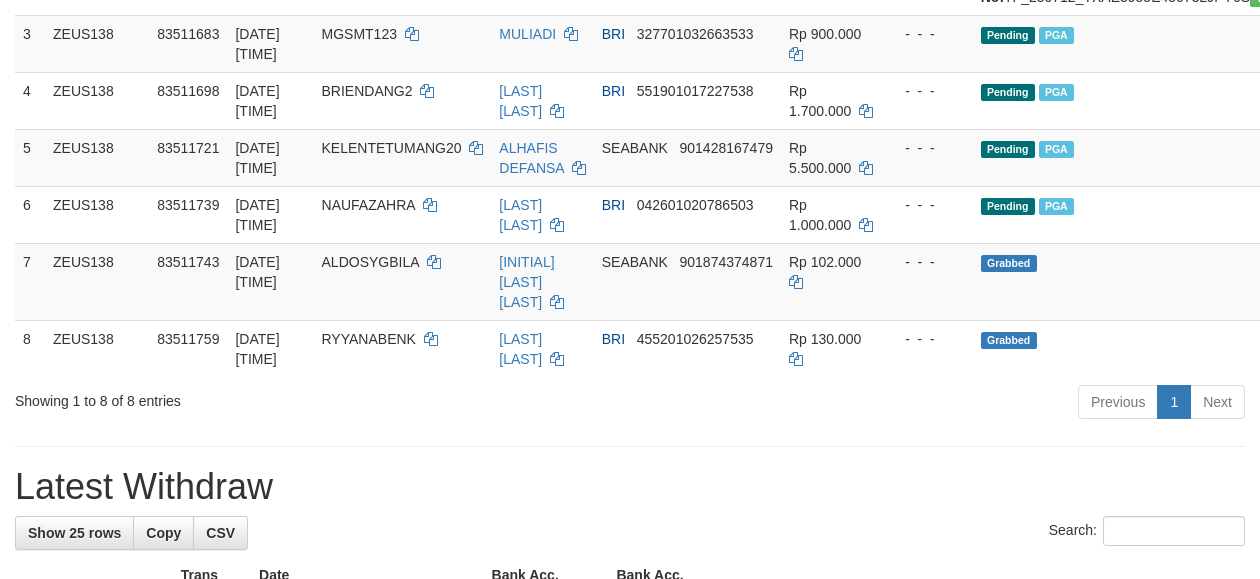 scroll, scrollTop: 460, scrollLeft: 0, axis: vertical 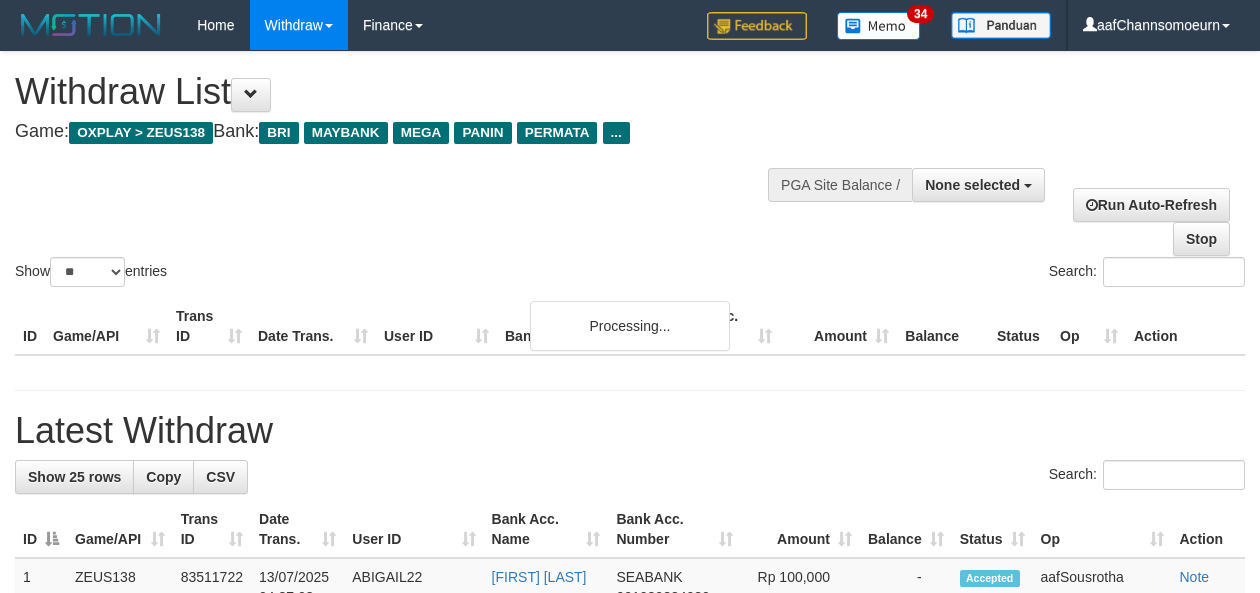 select 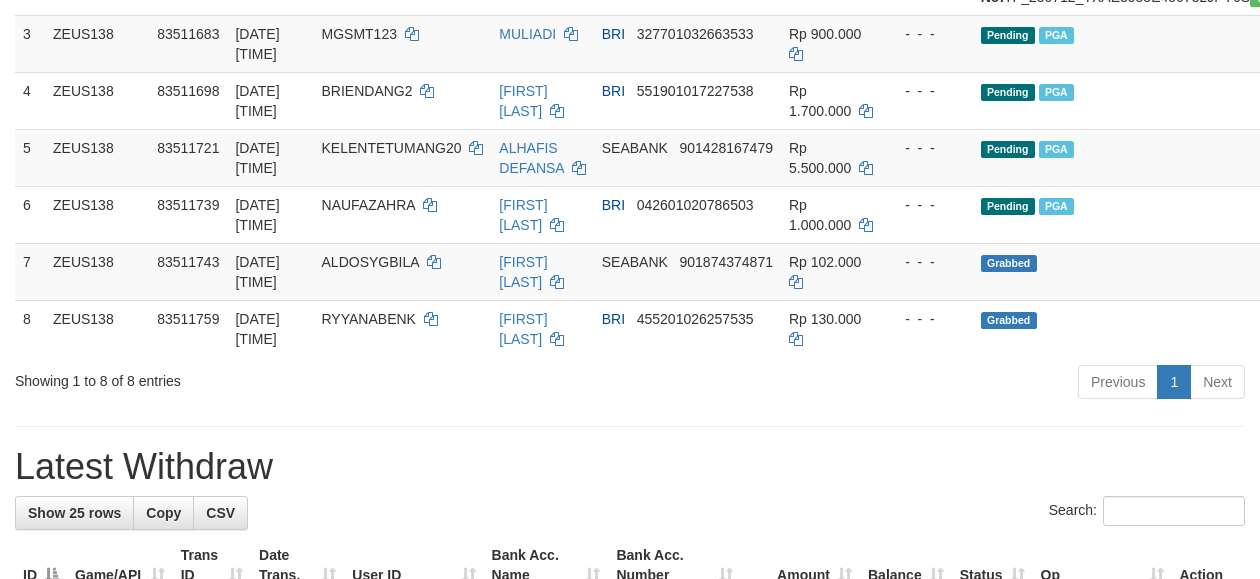 scroll, scrollTop: 460, scrollLeft: 0, axis: vertical 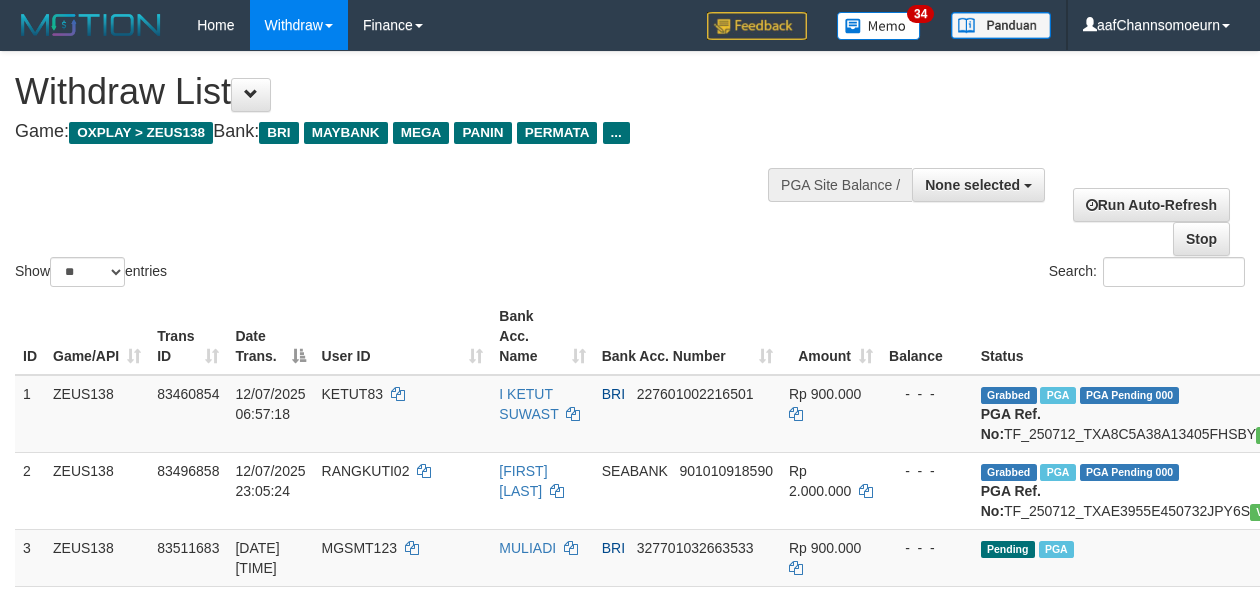 select 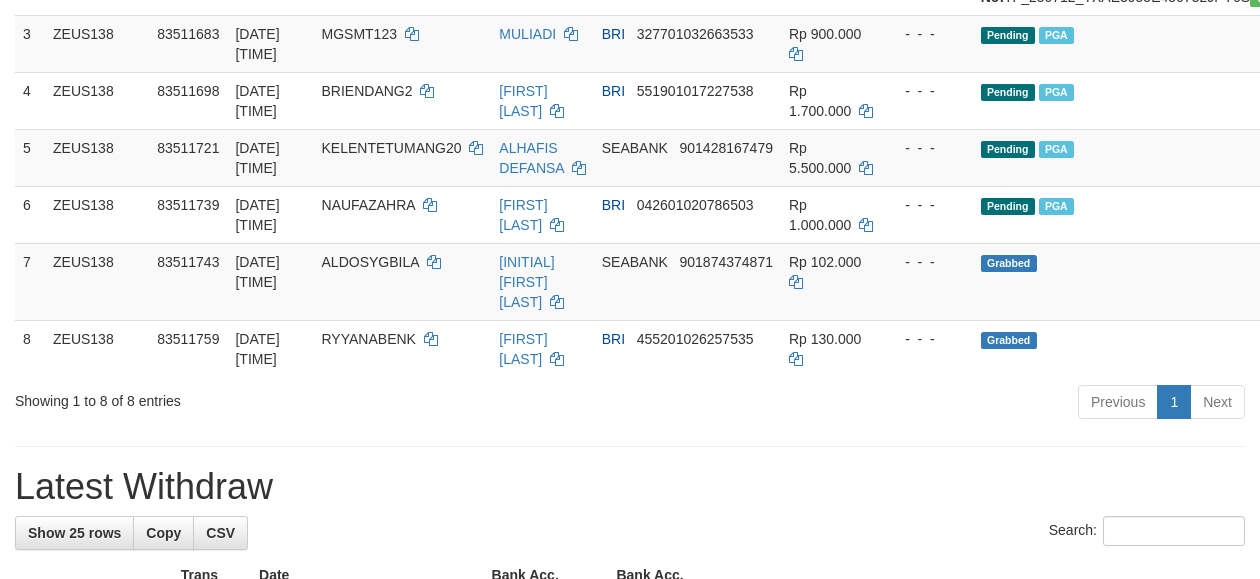 scroll, scrollTop: 460, scrollLeft: 0, axis: vertical 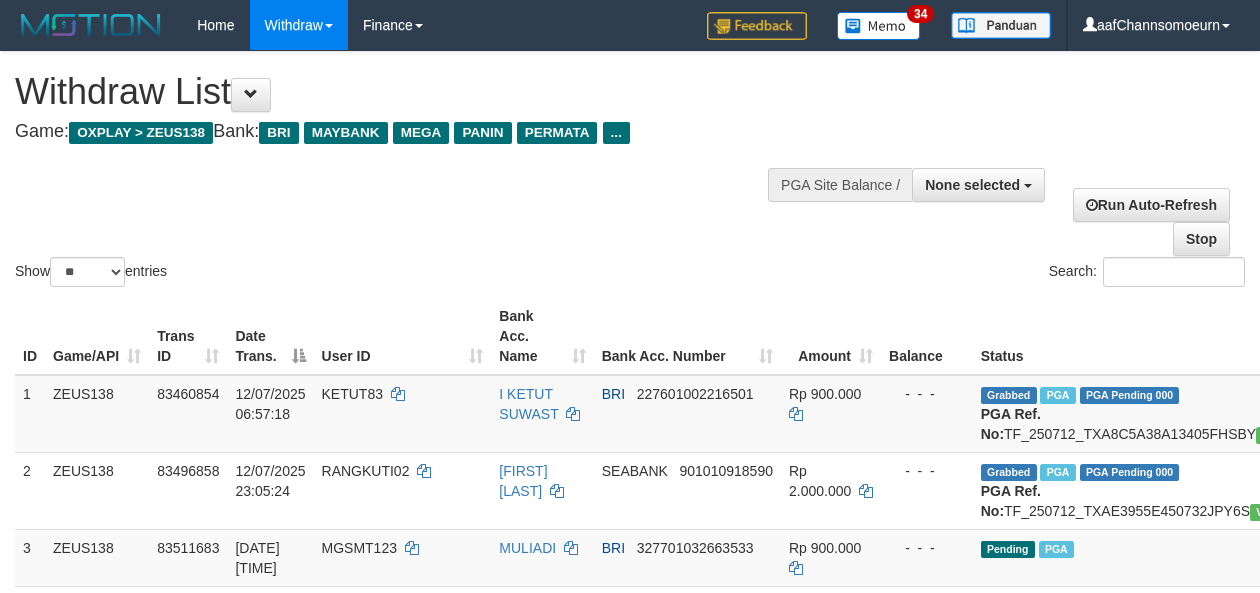 select 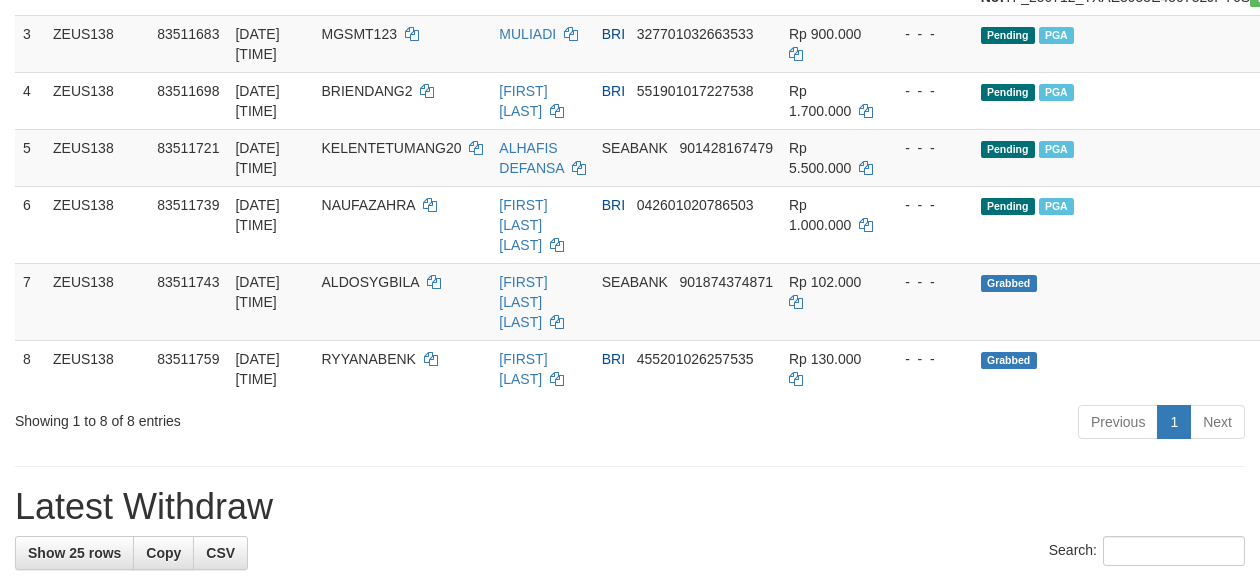 scroll, scrollTop: 460, scrollLeft: 0, axis: vertical 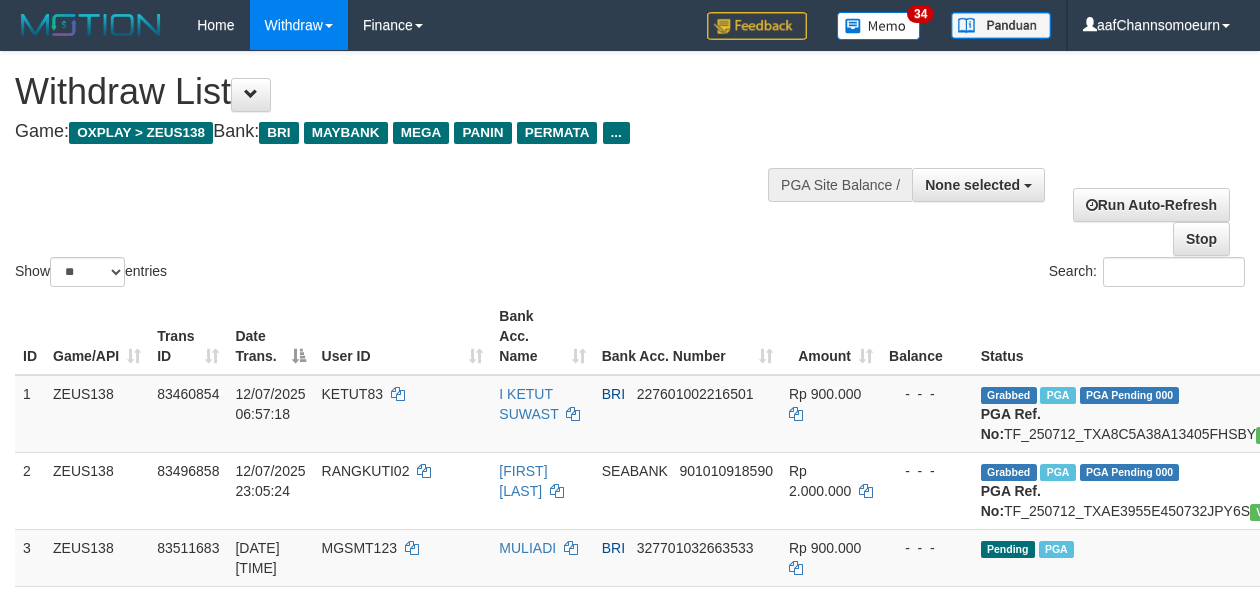 select 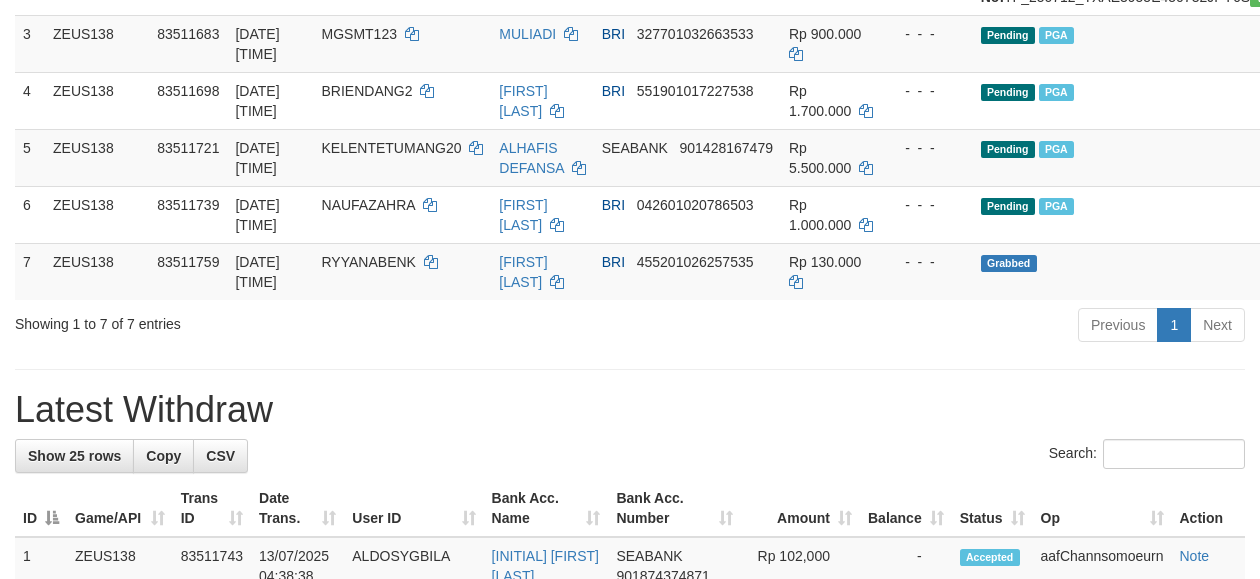 scroll, scrollTop: 460, scrollLeft: 0, axis: vertical 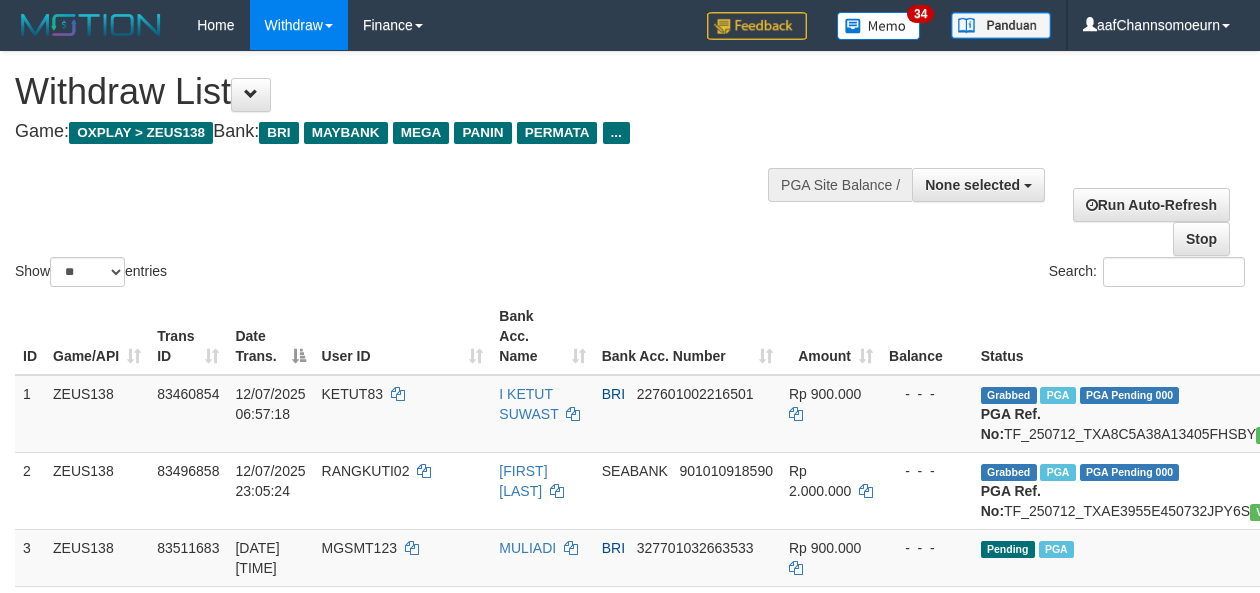 select 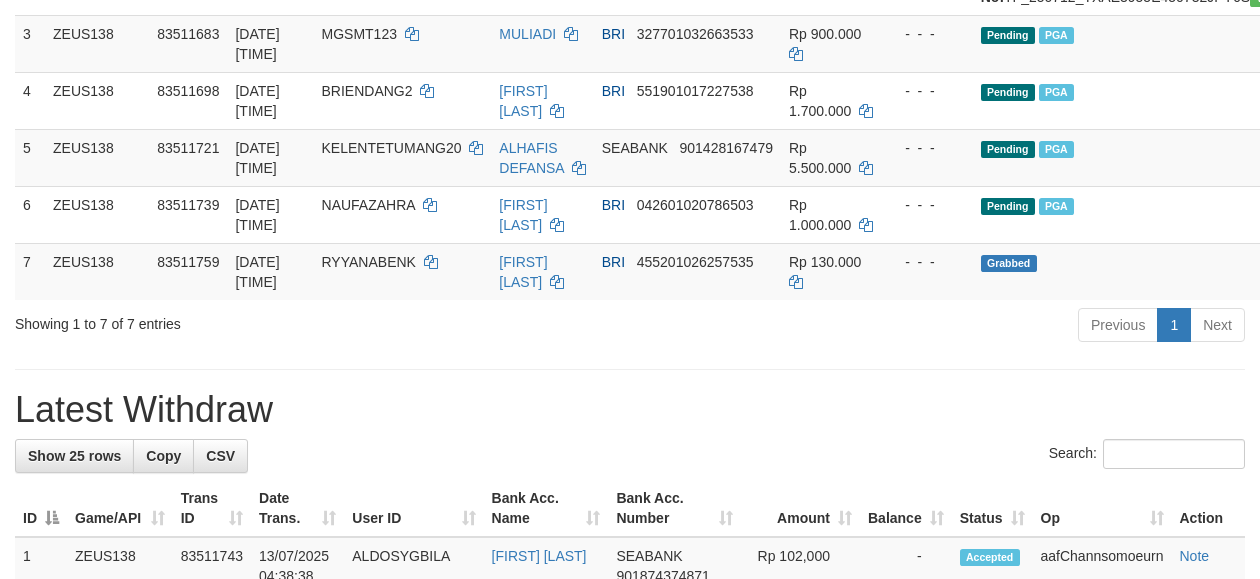 scroll, scrollTop: 460, scrollLeft: 0, axis: vertical 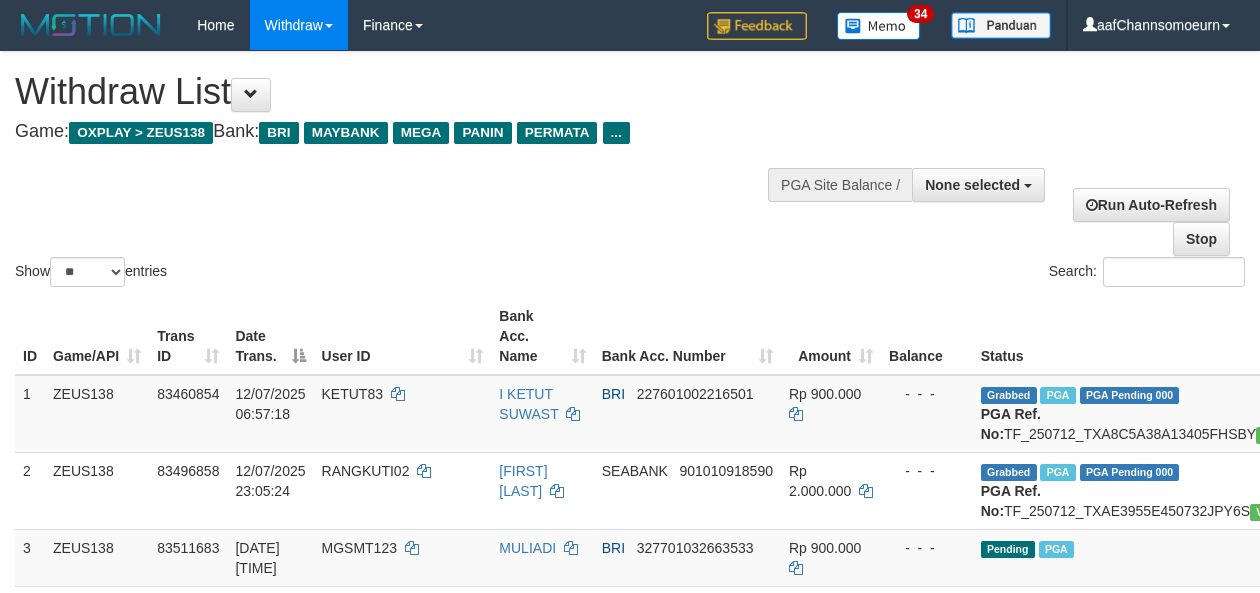 select 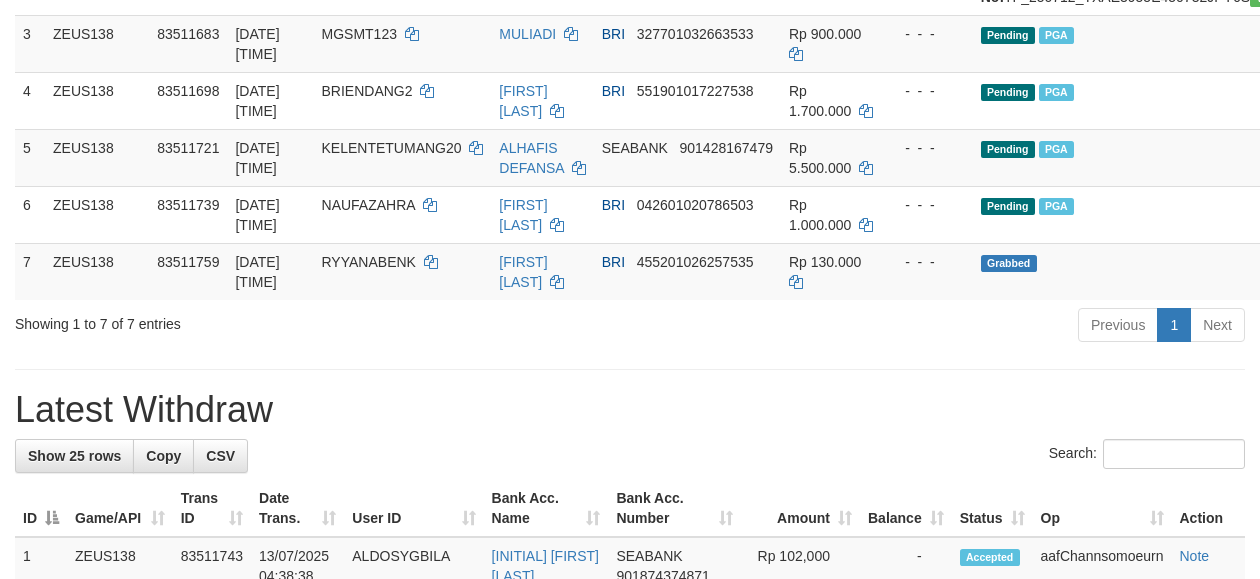 scroll, scrollTop: 460, scrollLeft: 0, axis: vertical 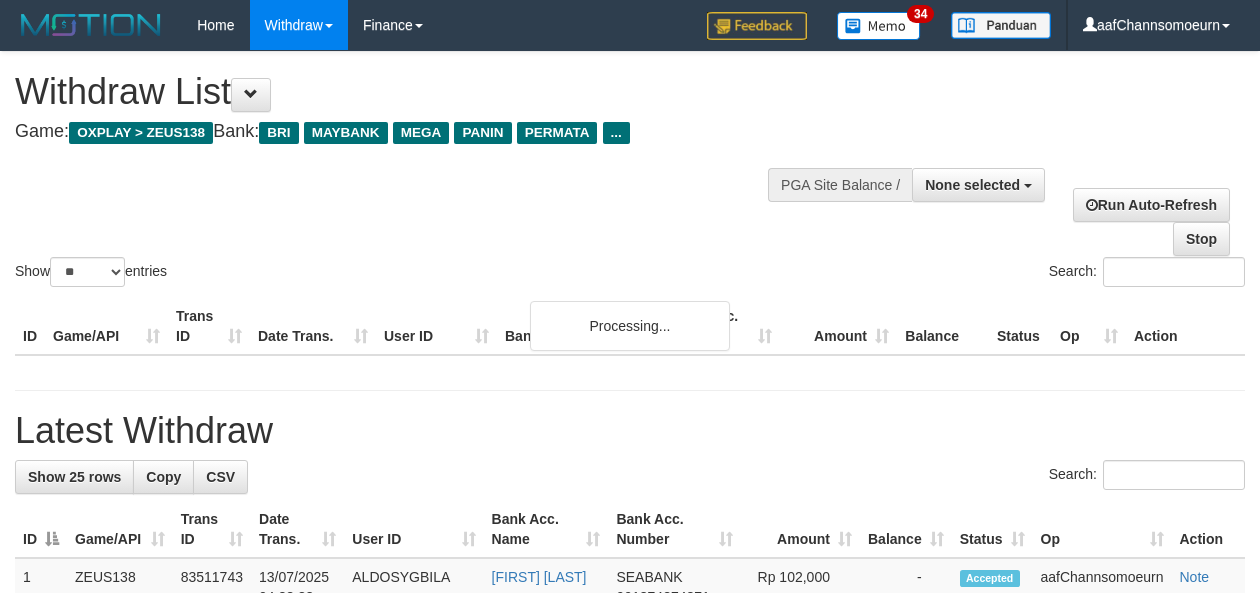 select 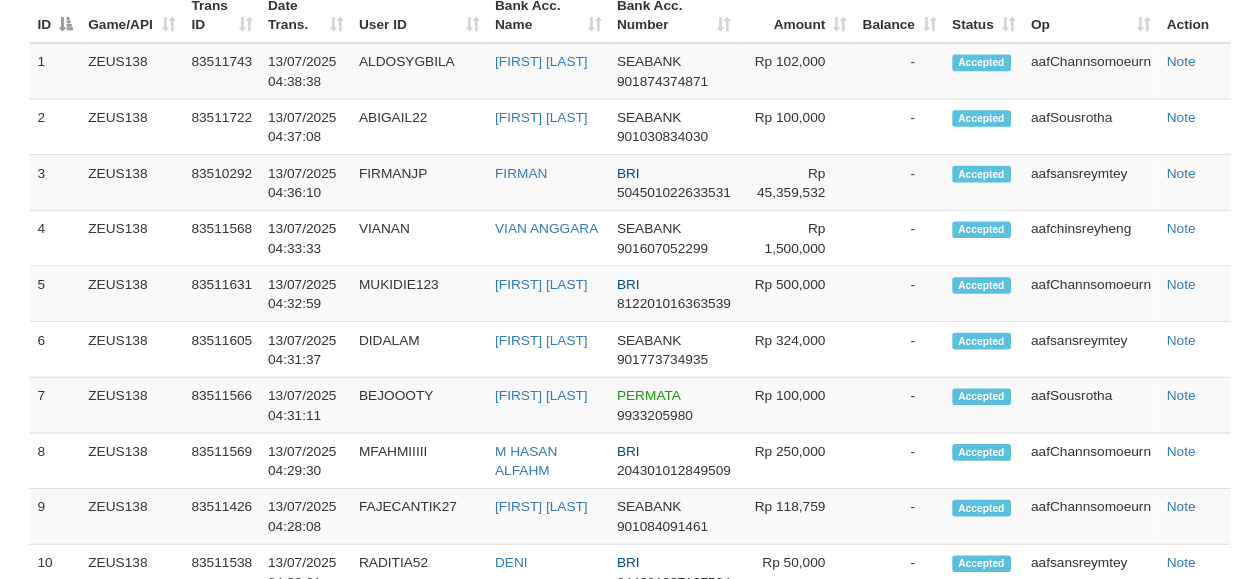 scroll, scrollTop: 972, scrollLeft: 0, axis: vertical 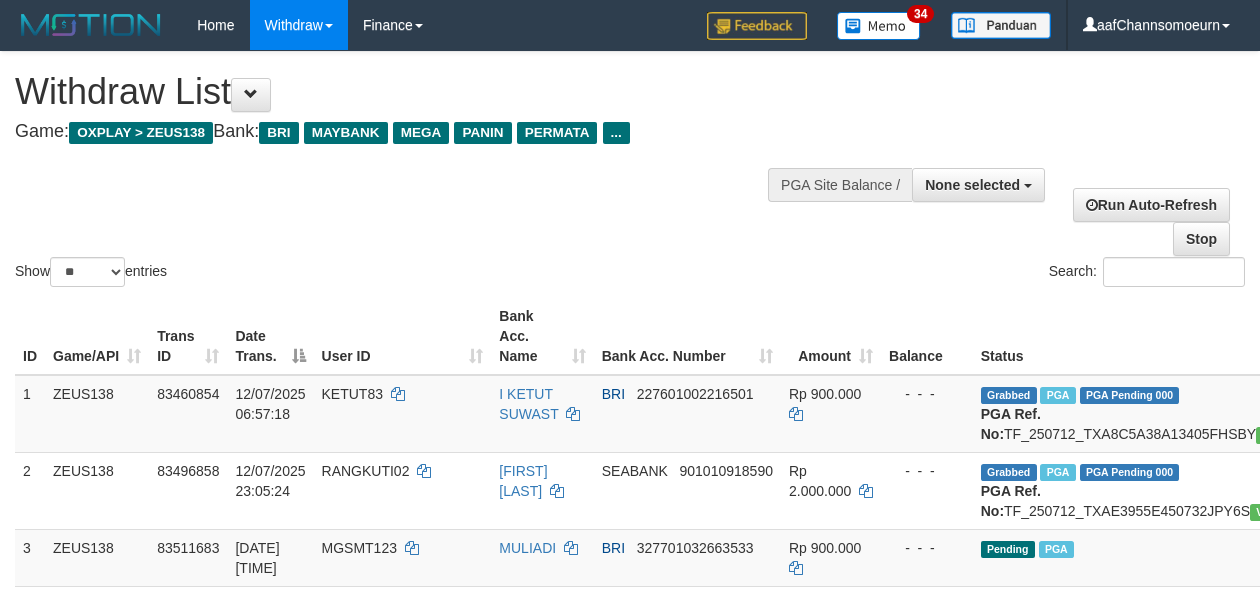 select 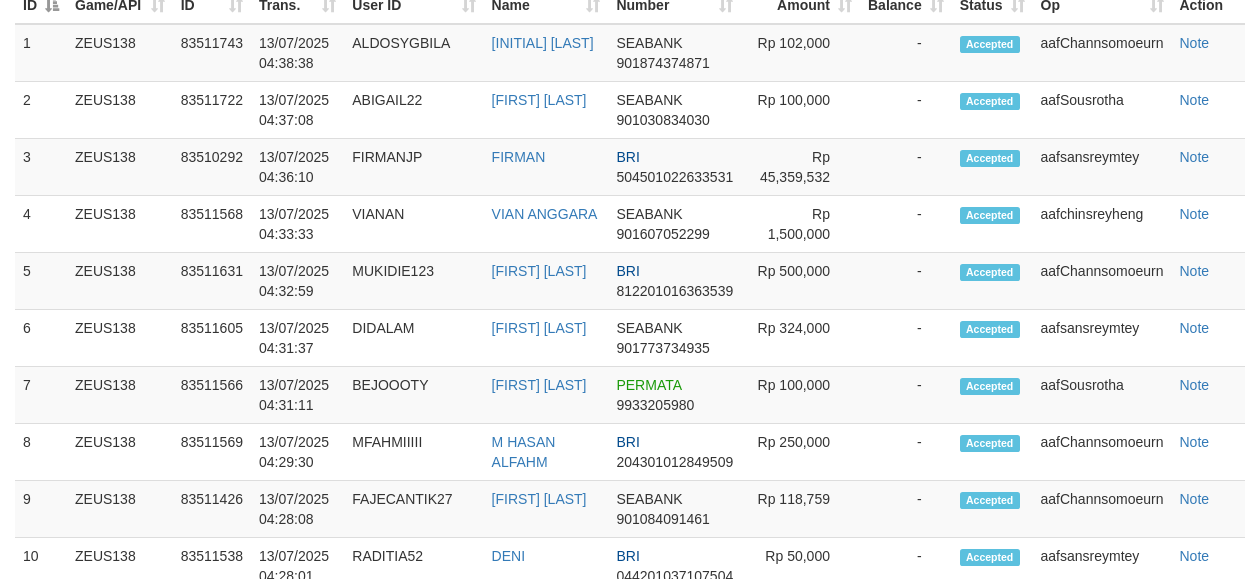 scroll, scrollTop: 972, scrollLeft: 0, axis: vertical 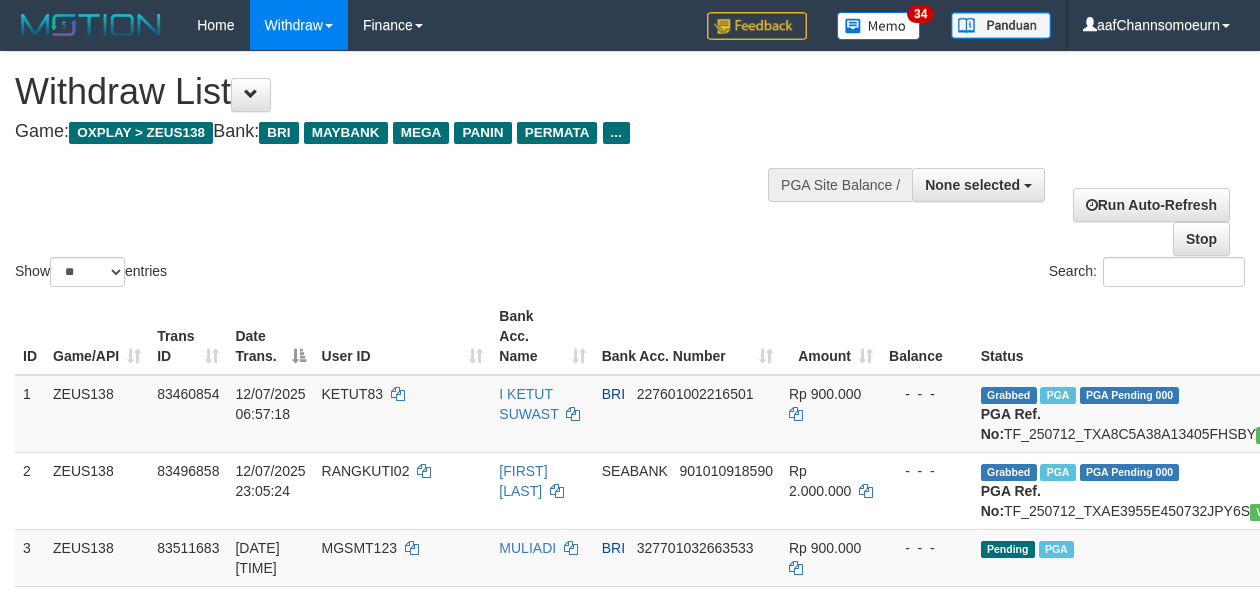select 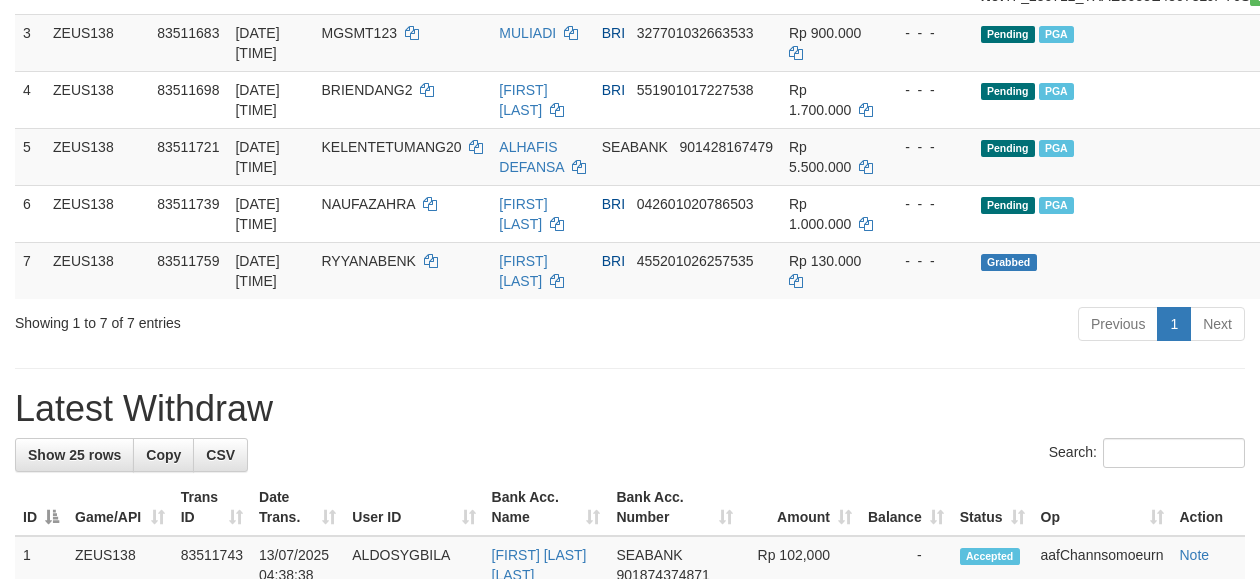 scroll, scrollTop: 883, scrollLeft: 0, axis: vertical 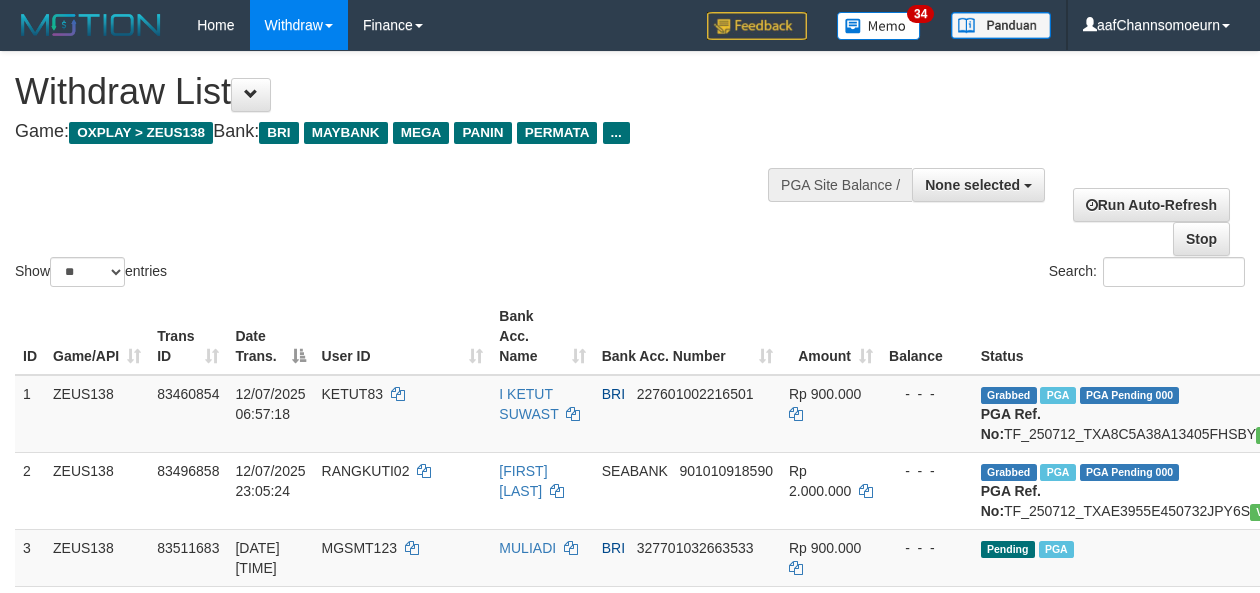 select 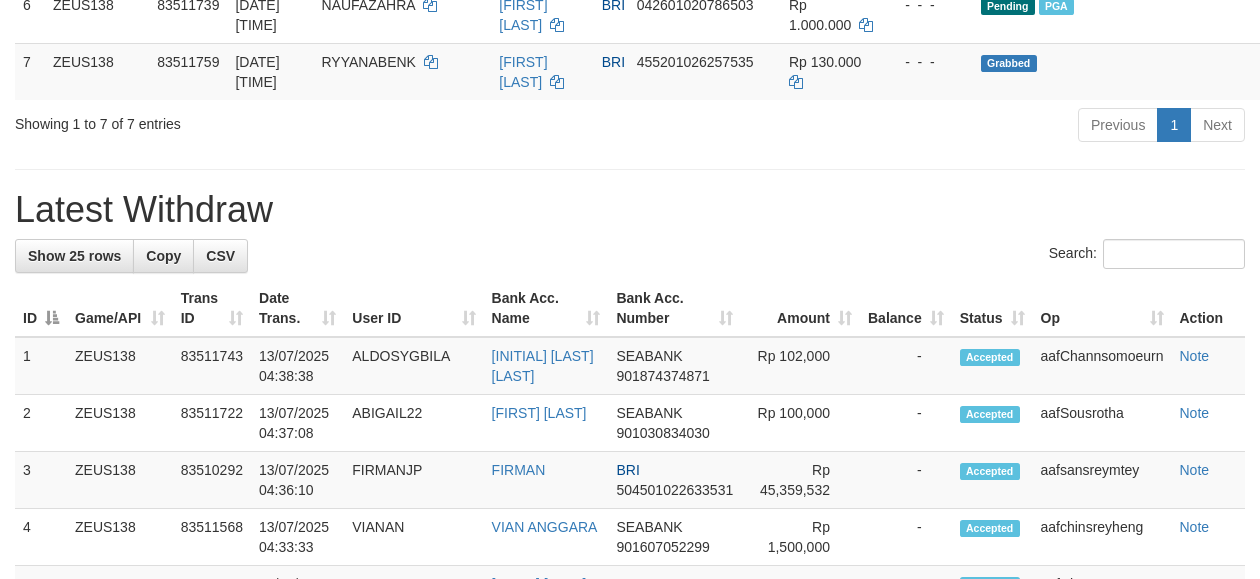 scroll, scrollTop: 660, scrollLeft: 0, axis: vertical 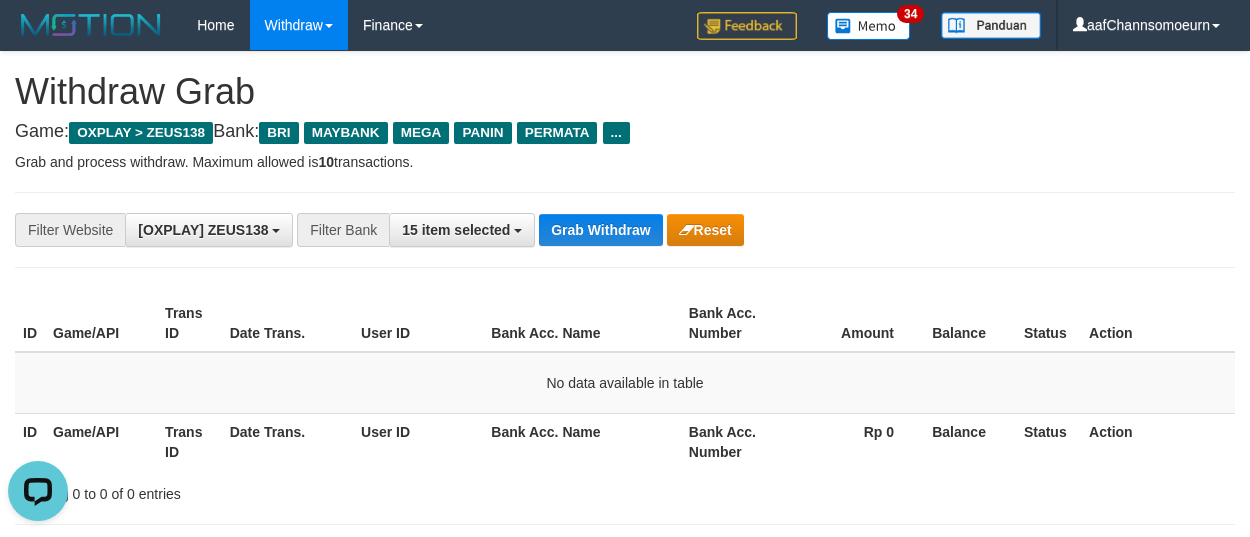 drag, startPoint x: 874, startPoint y: 180, endPoint x: 980, endPoint y: 232, distance: 118.06778 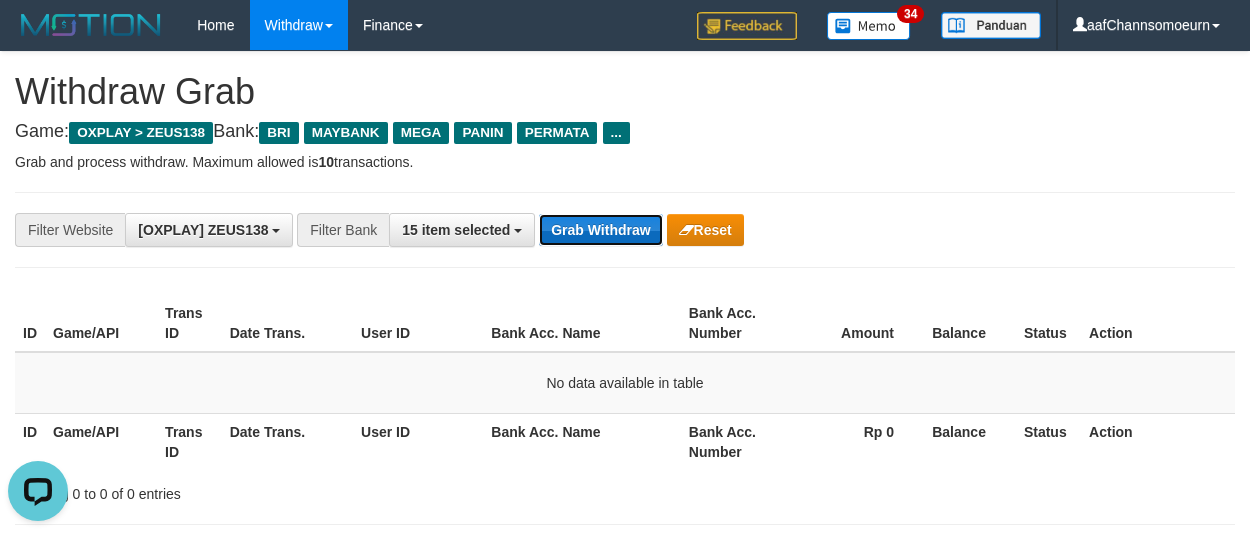 click on "Grab Withdraw" at bounding box center [600, 230] 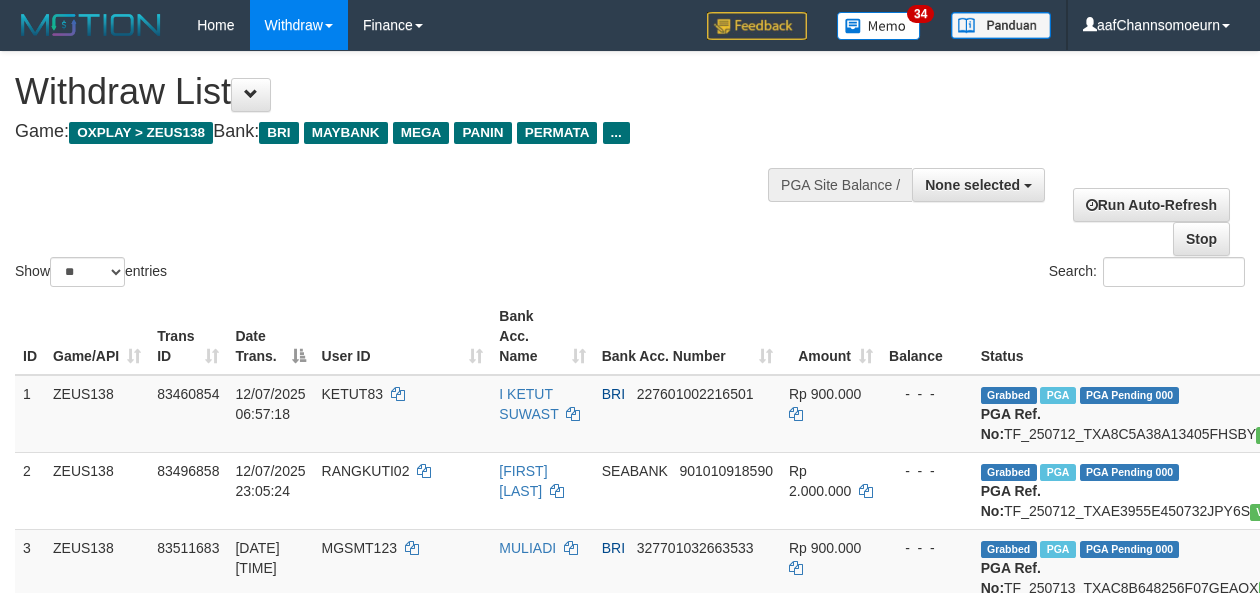 select 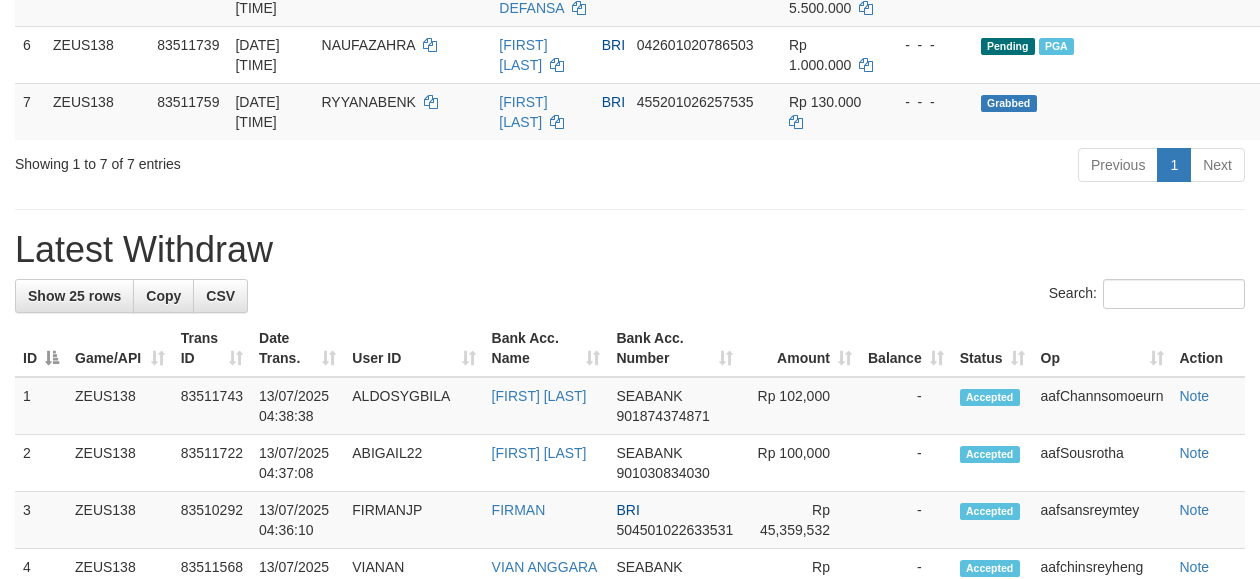 scroll, scrollTop: 660, scrollLeft: 0, axis: vertical 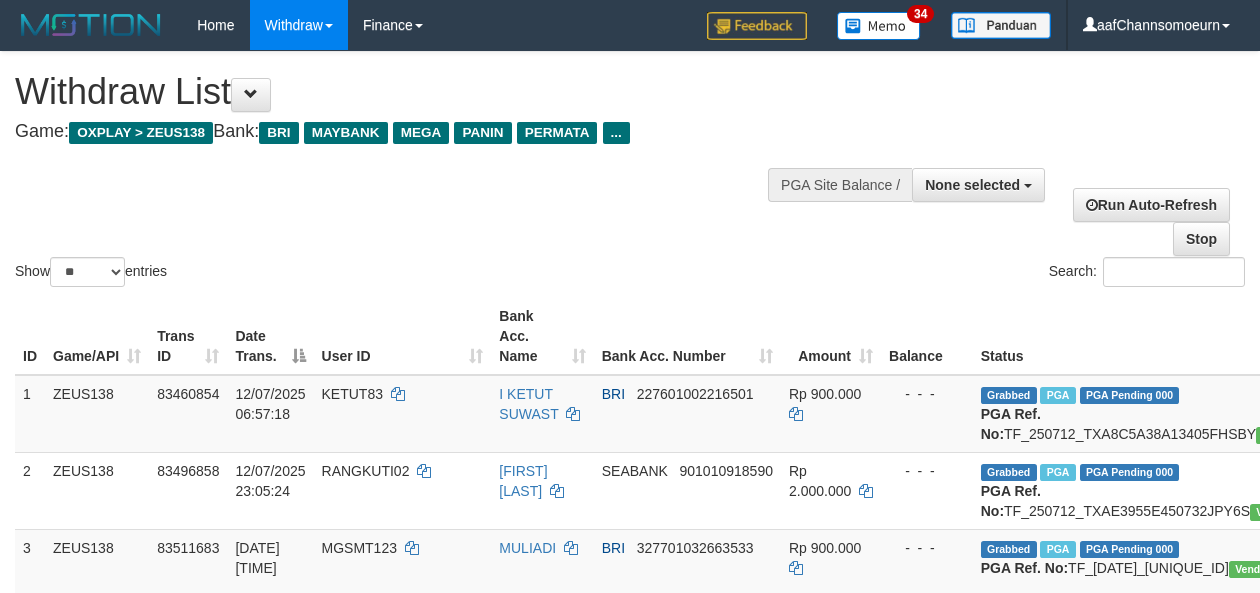 select 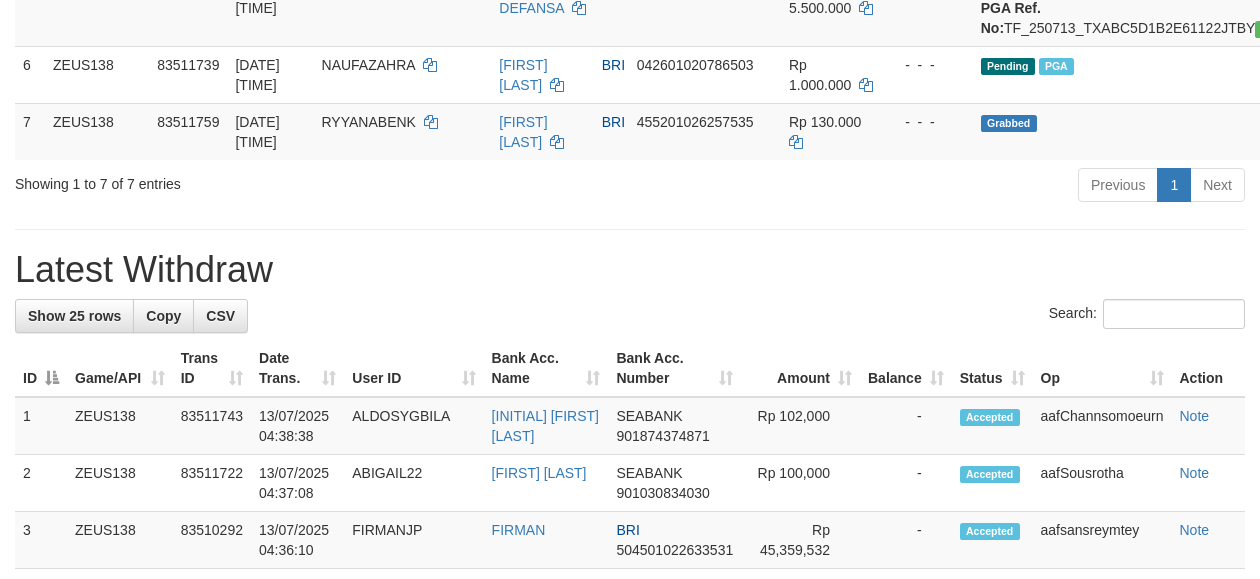 scroll, scrollTop: 660, scrollLeft: 0, axis: vertical 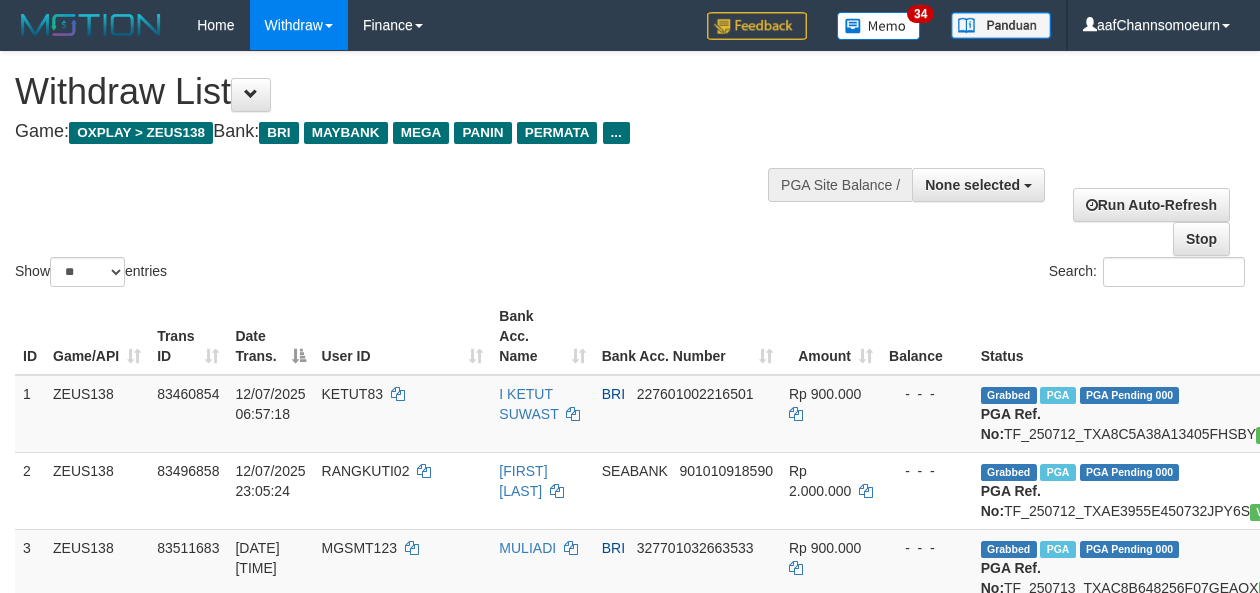 select 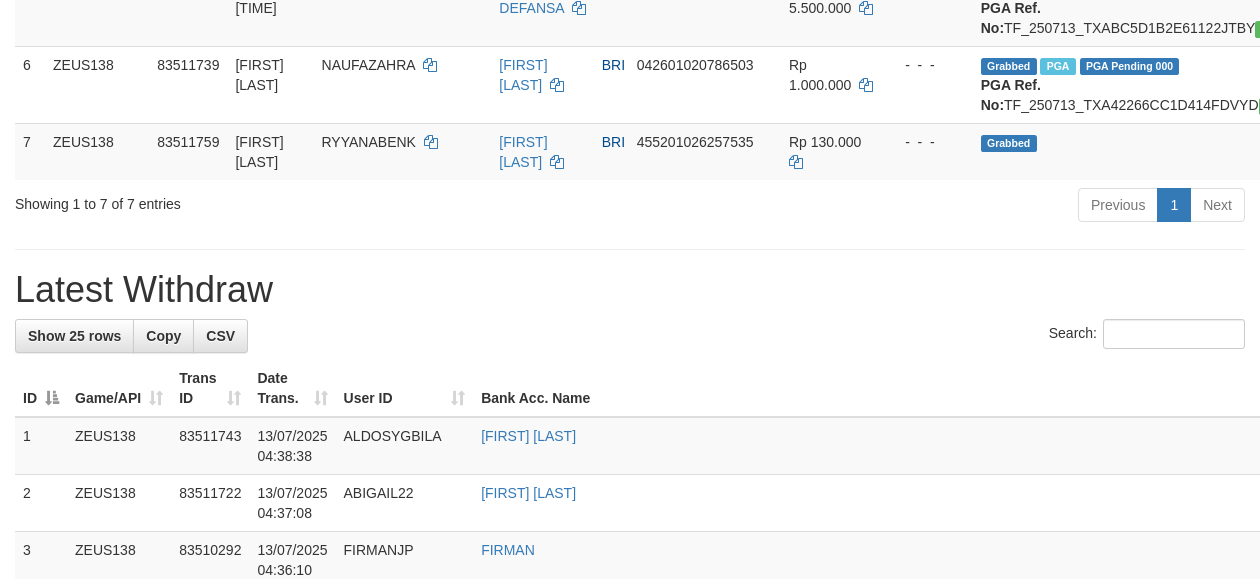 scroll, scrollTop: 660, scrollLeft: 0, axis: vertical 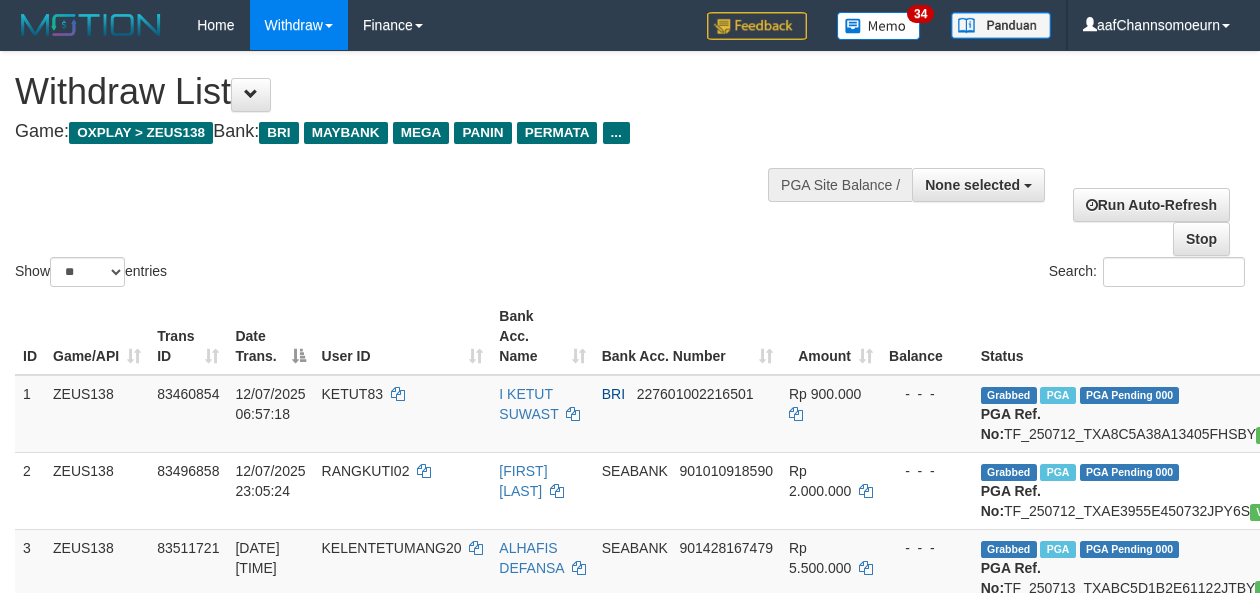 select 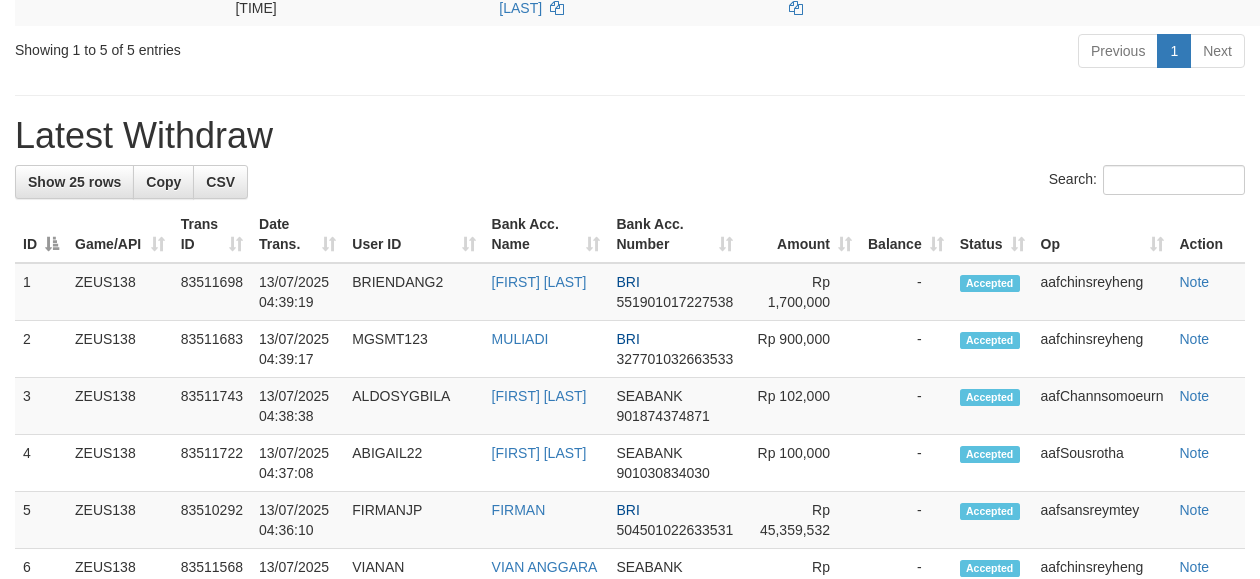 scroll, scrollTop: 660, scrollLeft: 0, axis: vertical 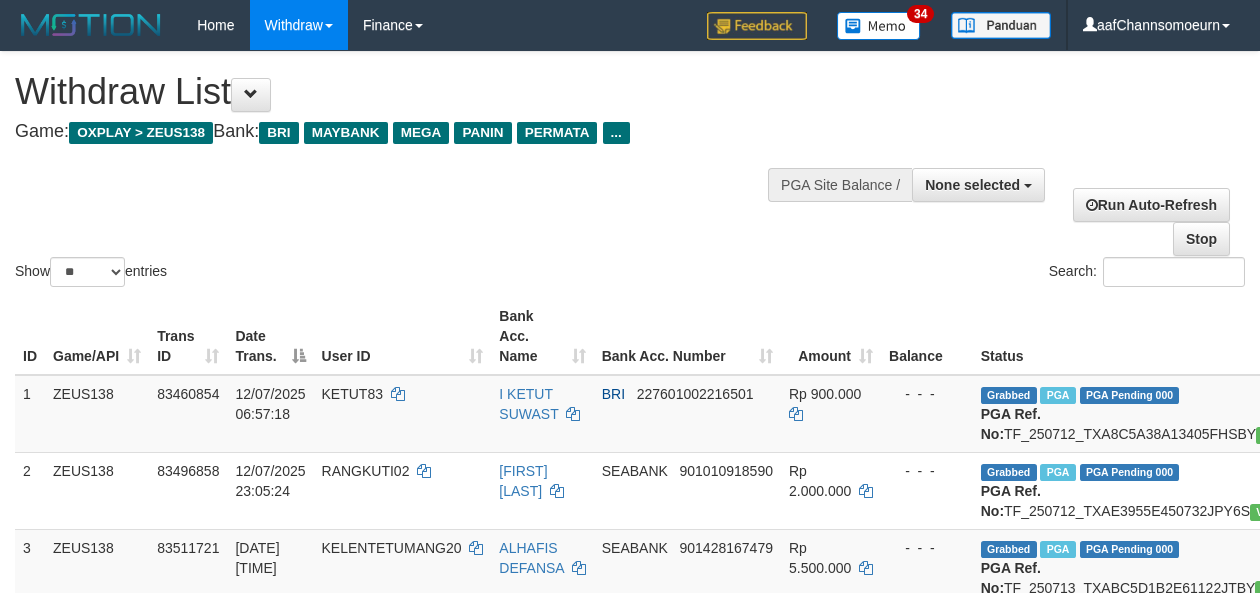 select 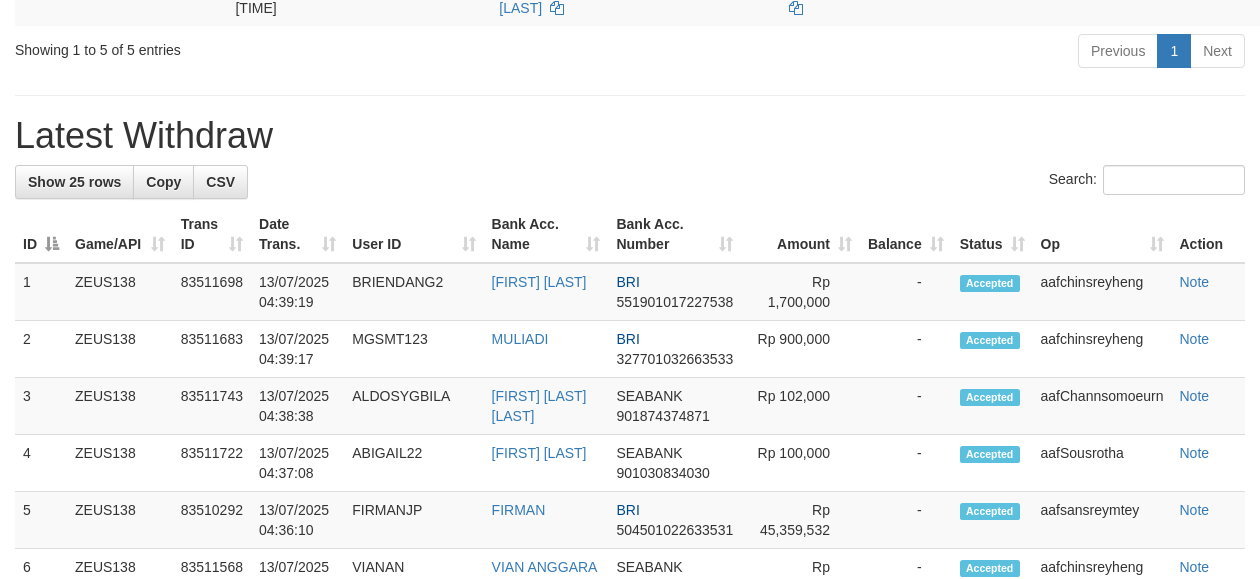 scroll, scrollTop: 660, scrollLeft: 0, axis: vertical 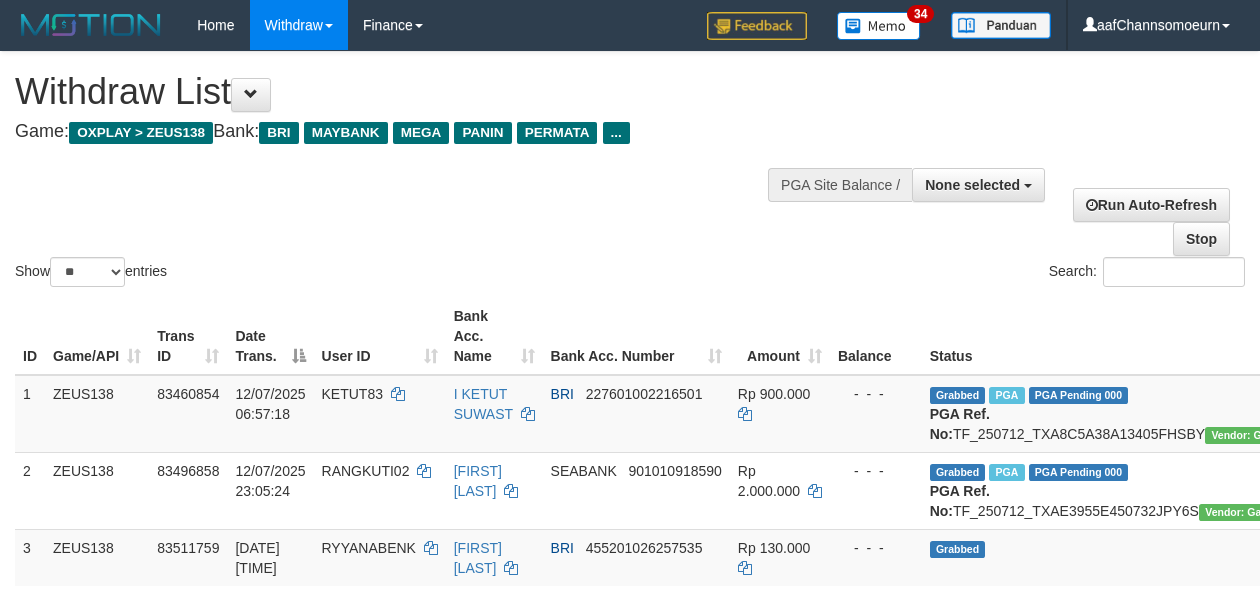 select 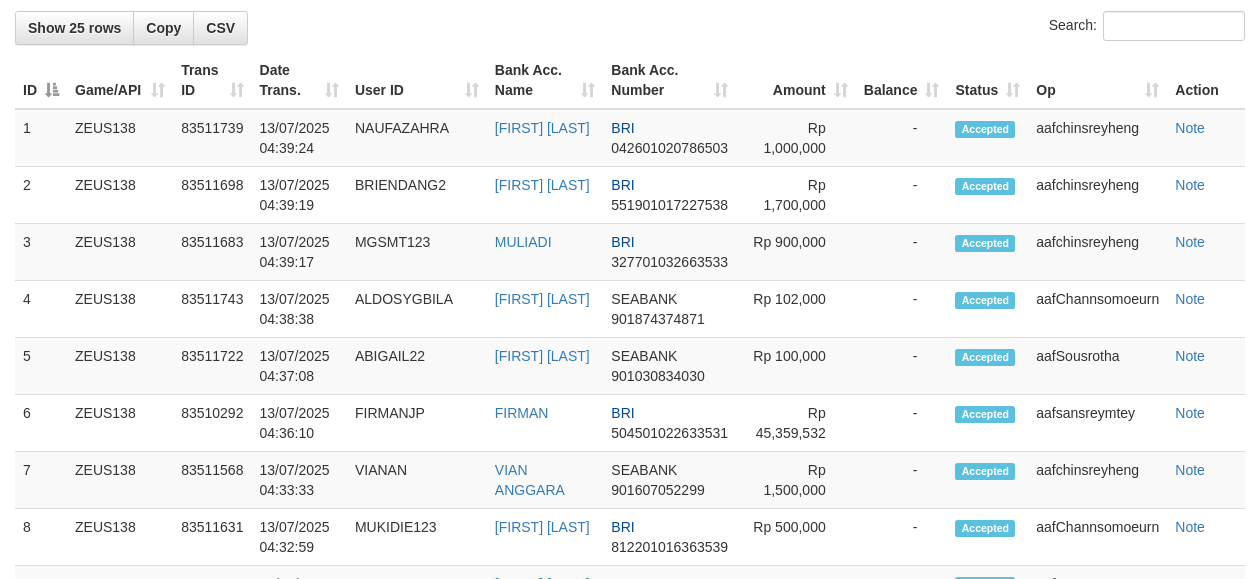 scroll, scrollTop: 660, scrollLeft: 0, axis: vertical 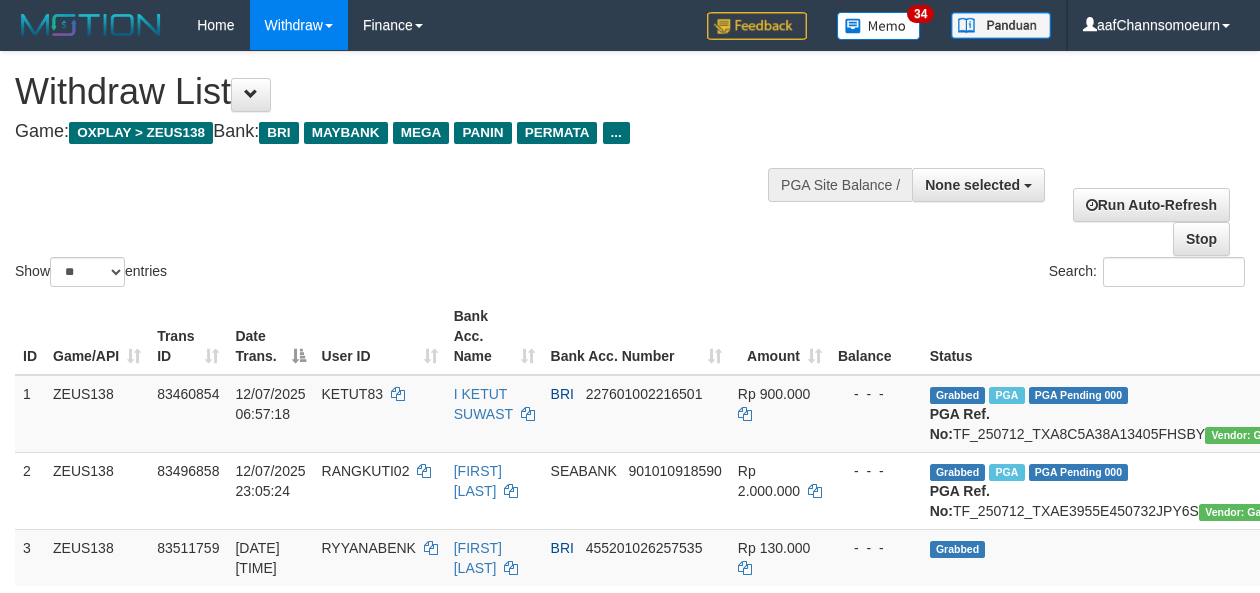 select 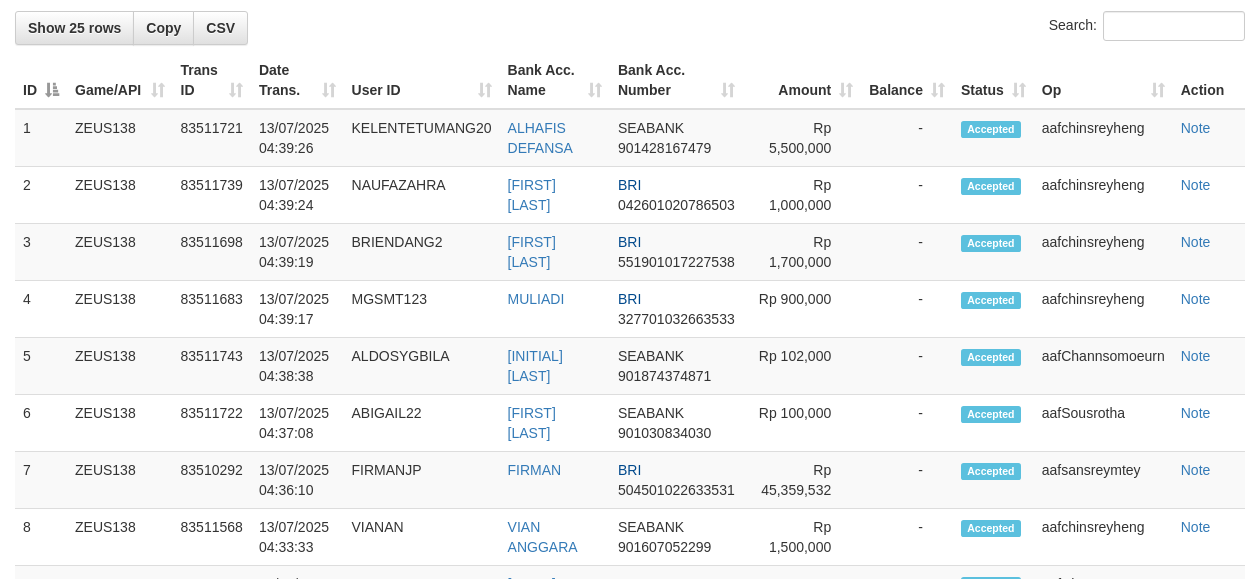 scroll, scrollTop: 660, scrollLeft: 0, axis: vertical 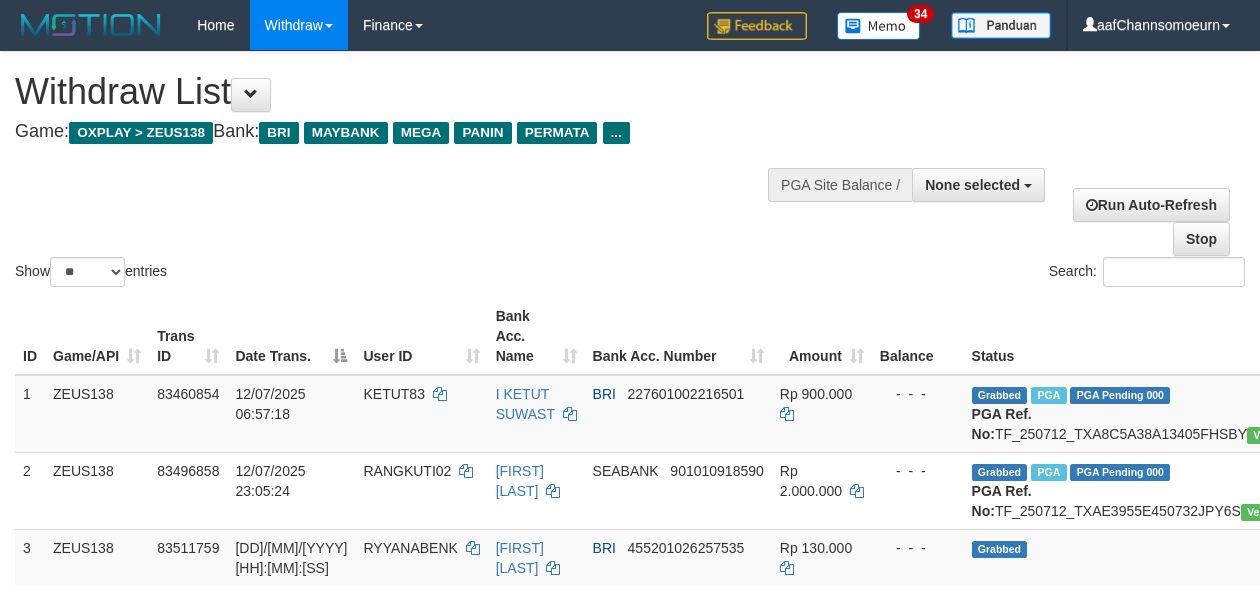 select 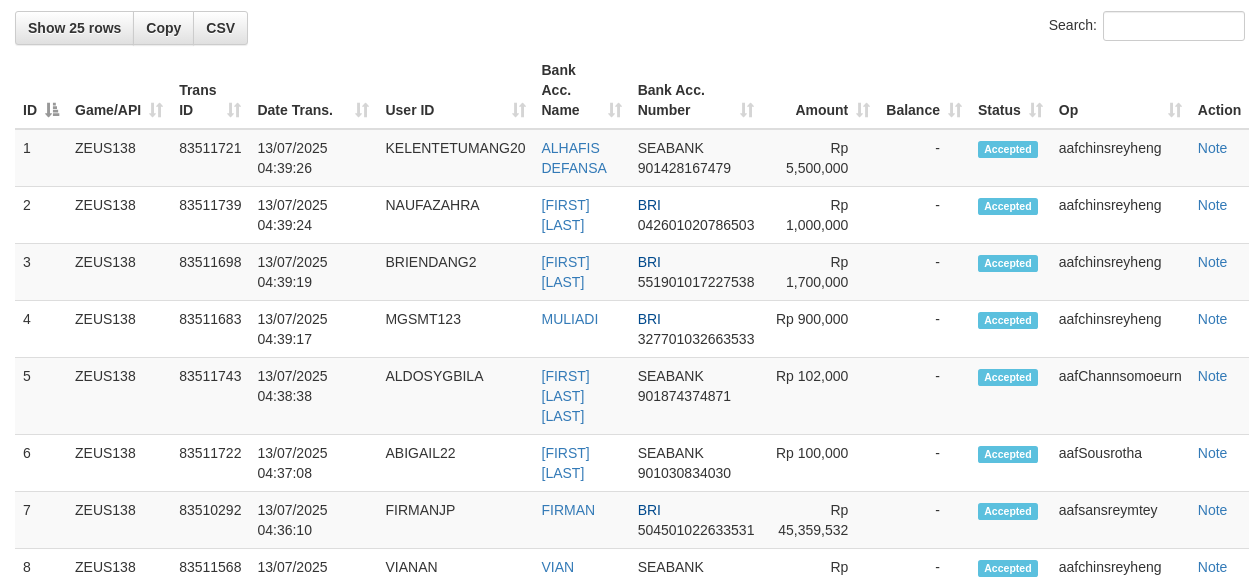 scroll, scrollTop: 660, scrollLeft: 0, axis: vertical 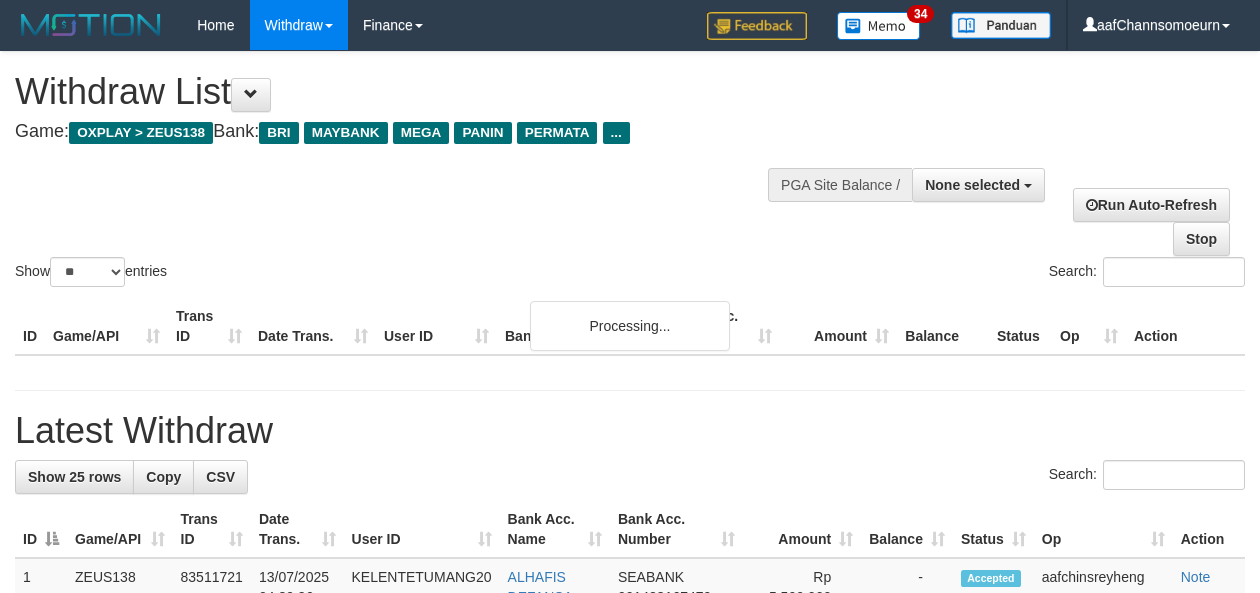 select 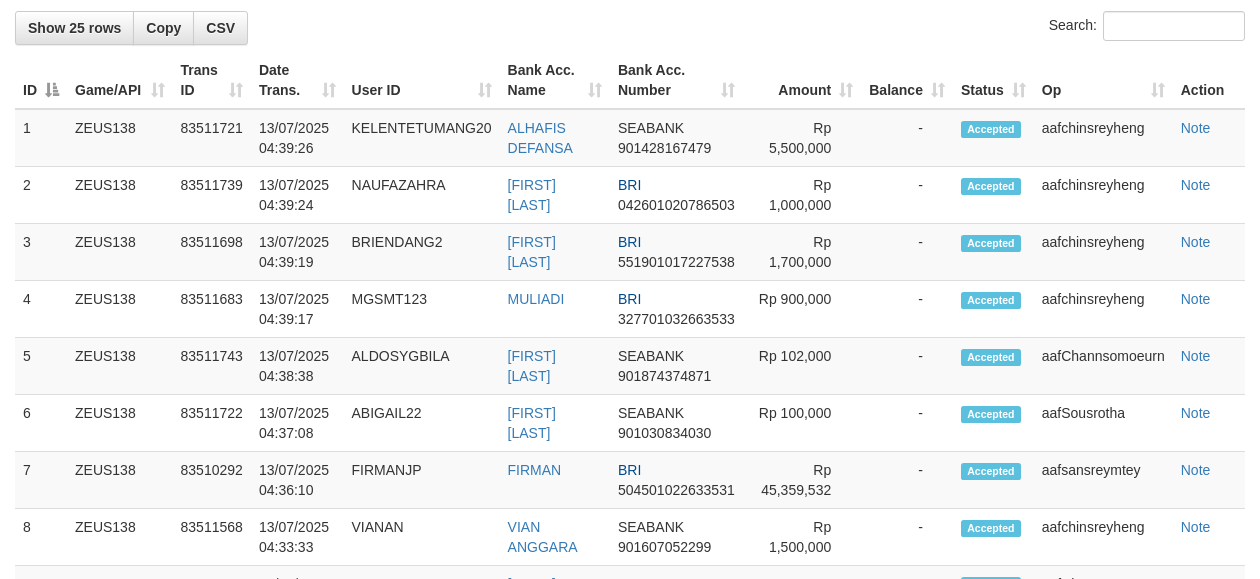 scroll, scrollTop: 660, scrollLeft: 0, axis: vertical 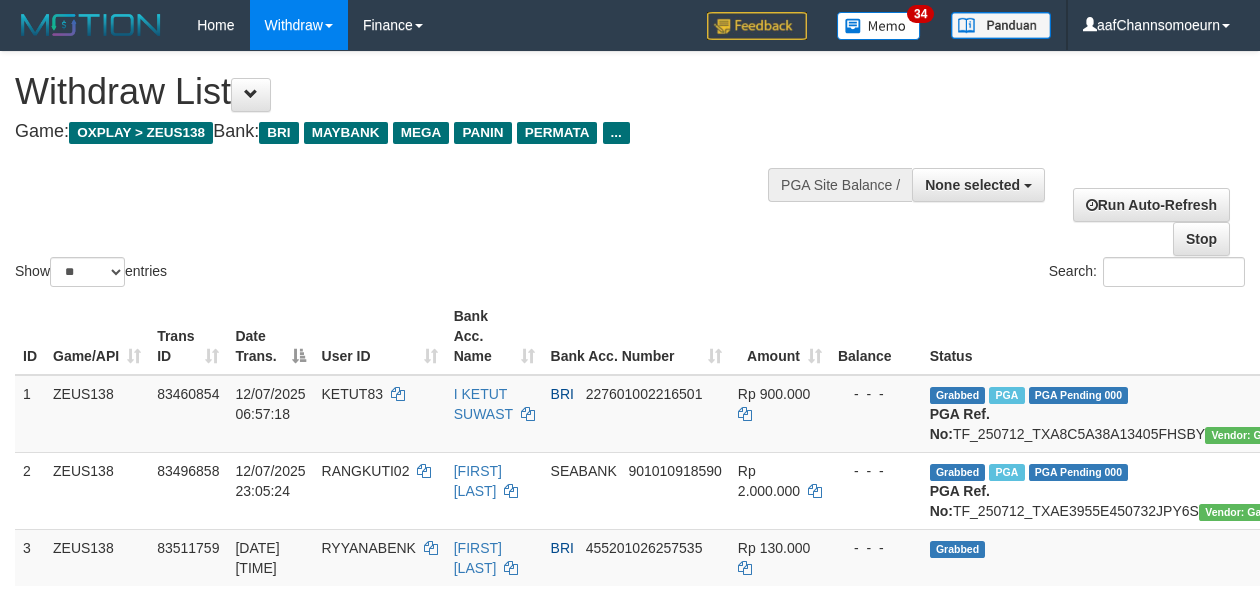 select 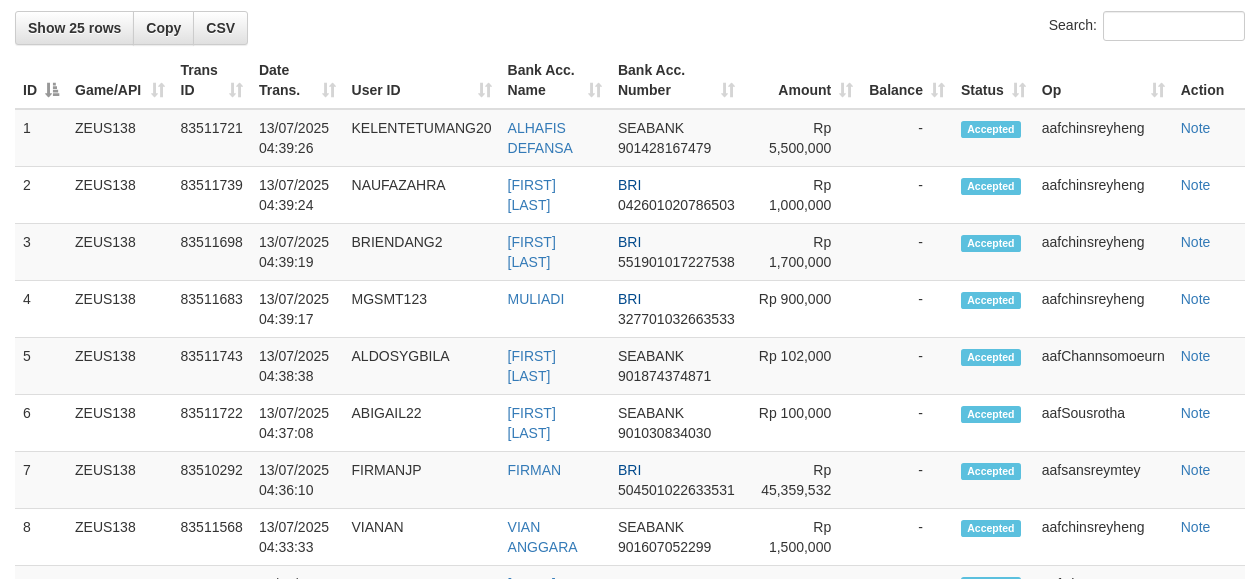 scroll, scrollTop: 660, scrollLeft: 0, axis: vertical 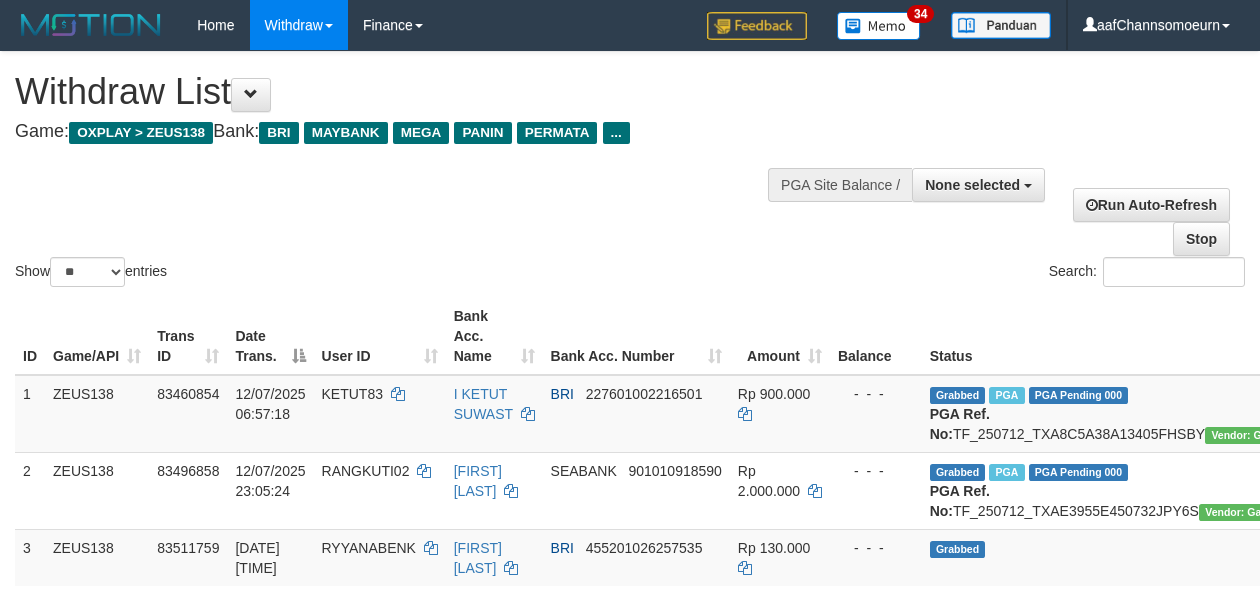 select 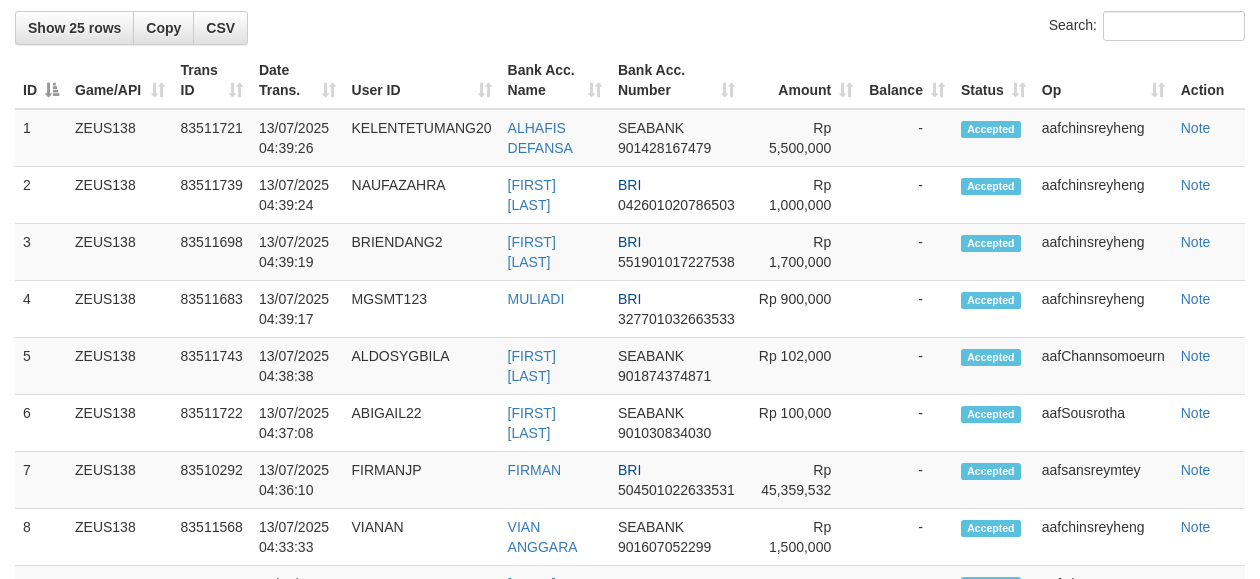 scroll, scrollTop: 660, scrollLeft: 0, axis: vertical 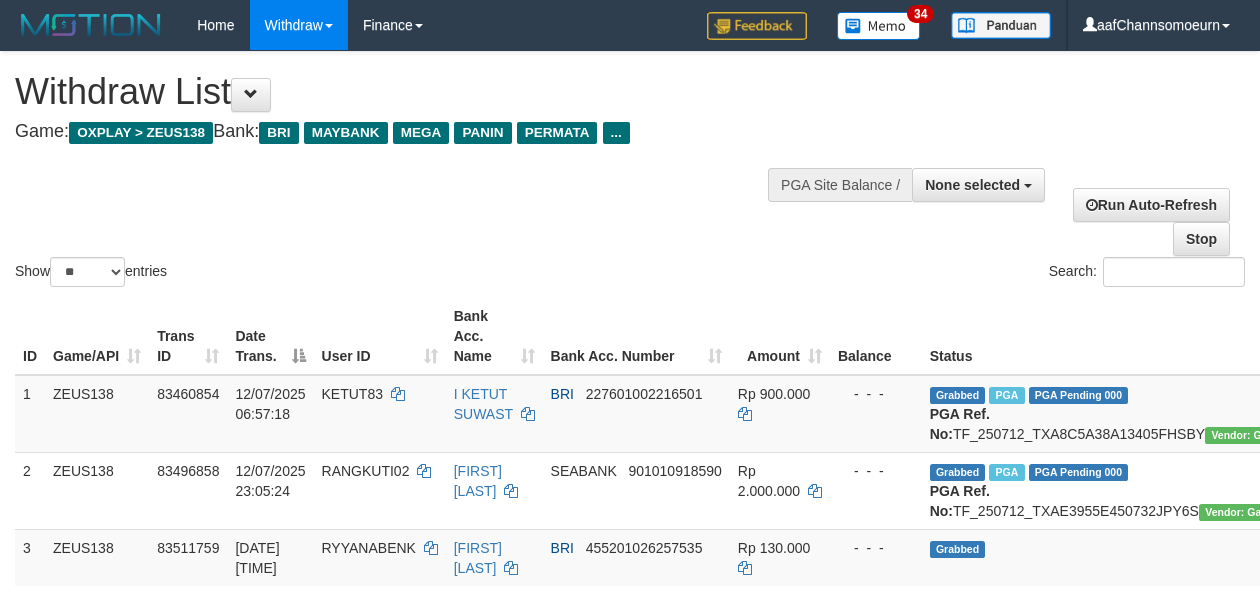 select 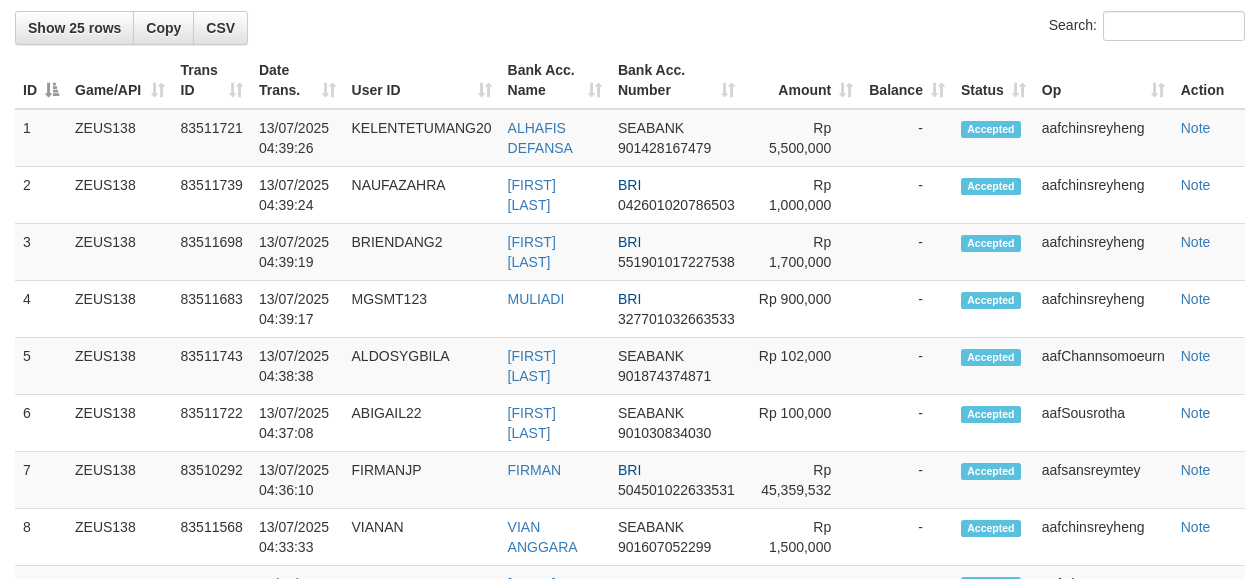 scroll, scrollTop: 660, scrollLeft: 0, axis: vertical 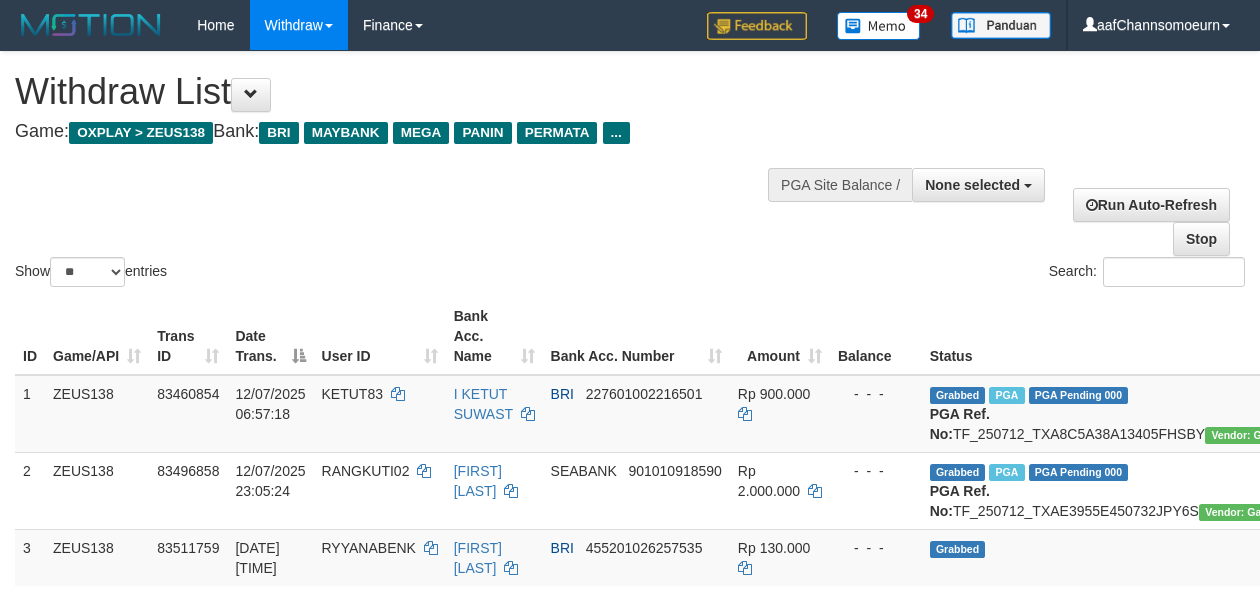 select 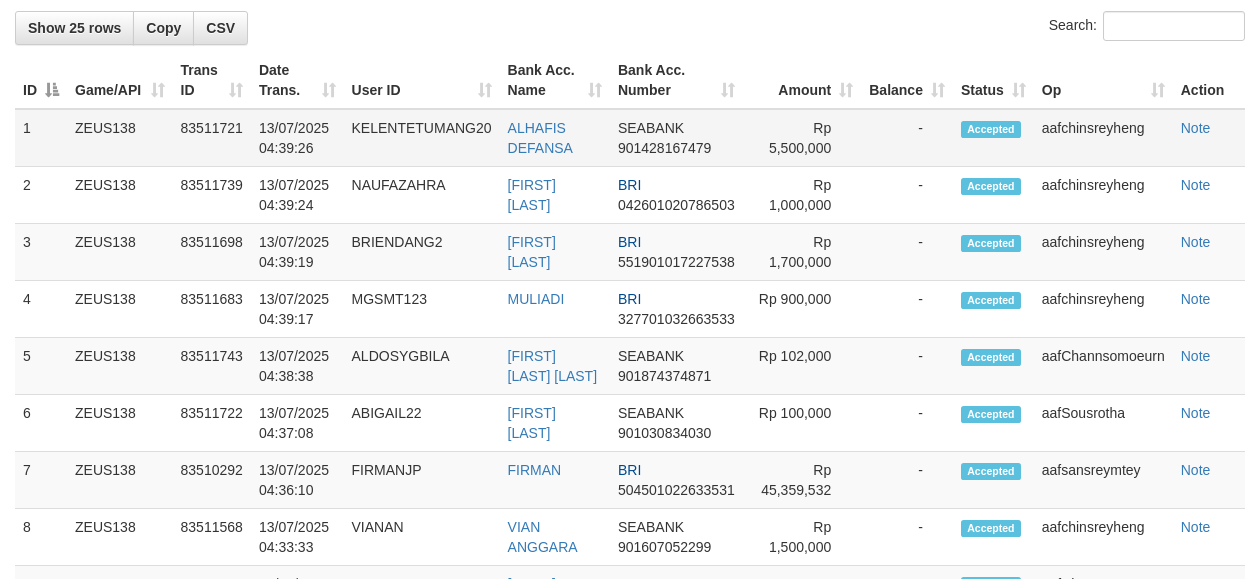 scroll, scrollTop: 660, scrollLeft: 0, axis: vertical 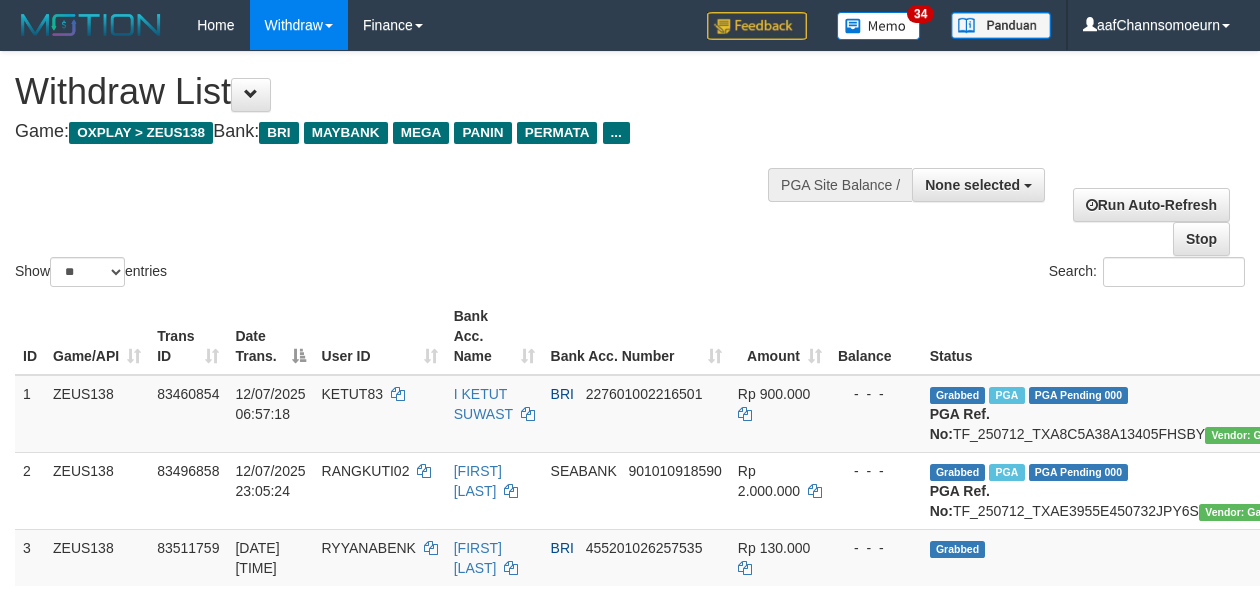 select 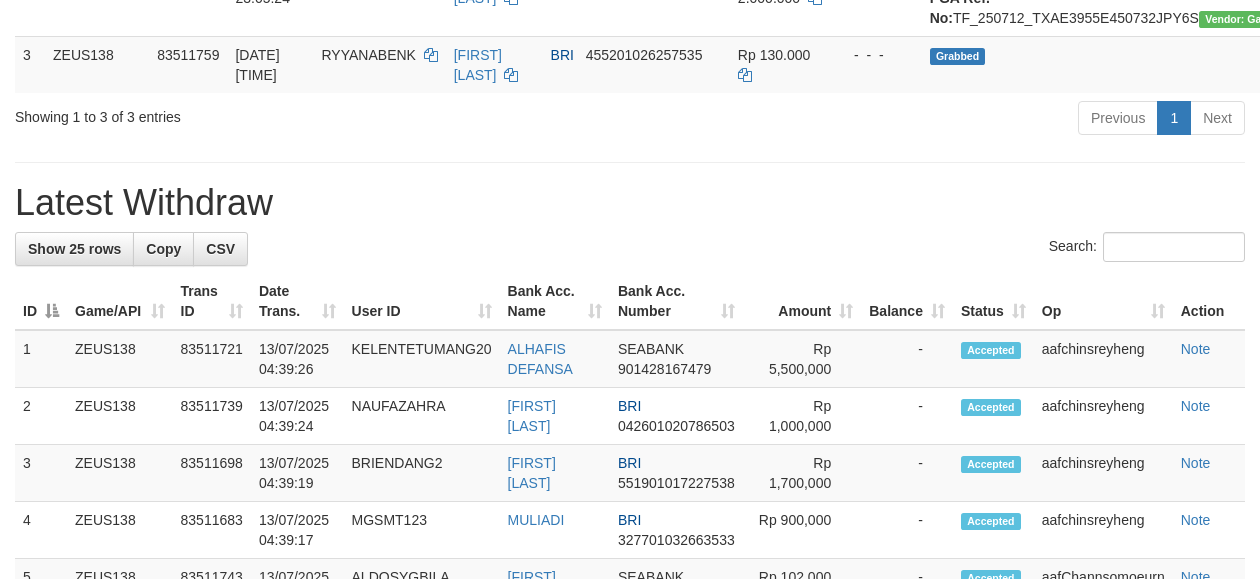 scroll, scrollTop: 439, scrollLeft: 0, axis: vertical 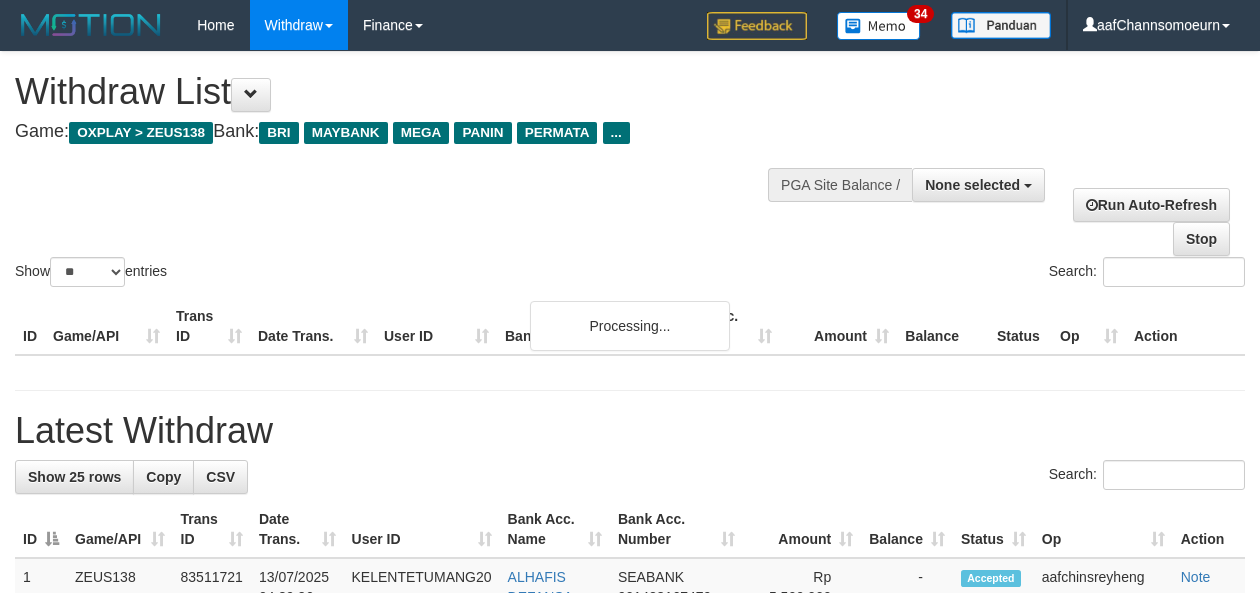 select 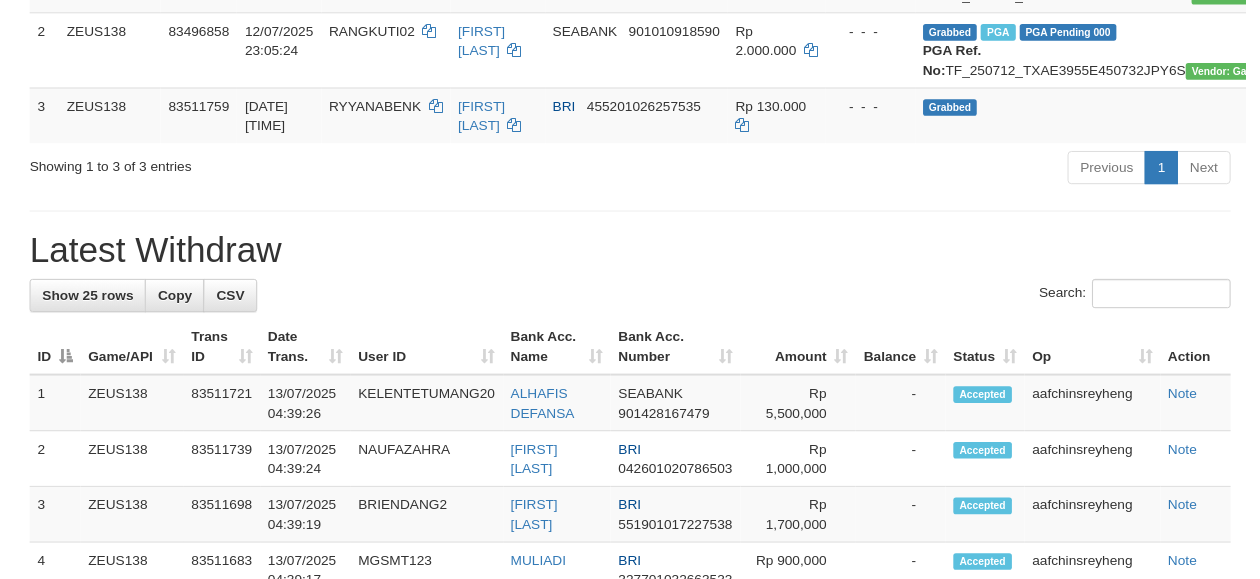 scroll, scrollTop: 743, scrollLeft: 0, axis: vertical 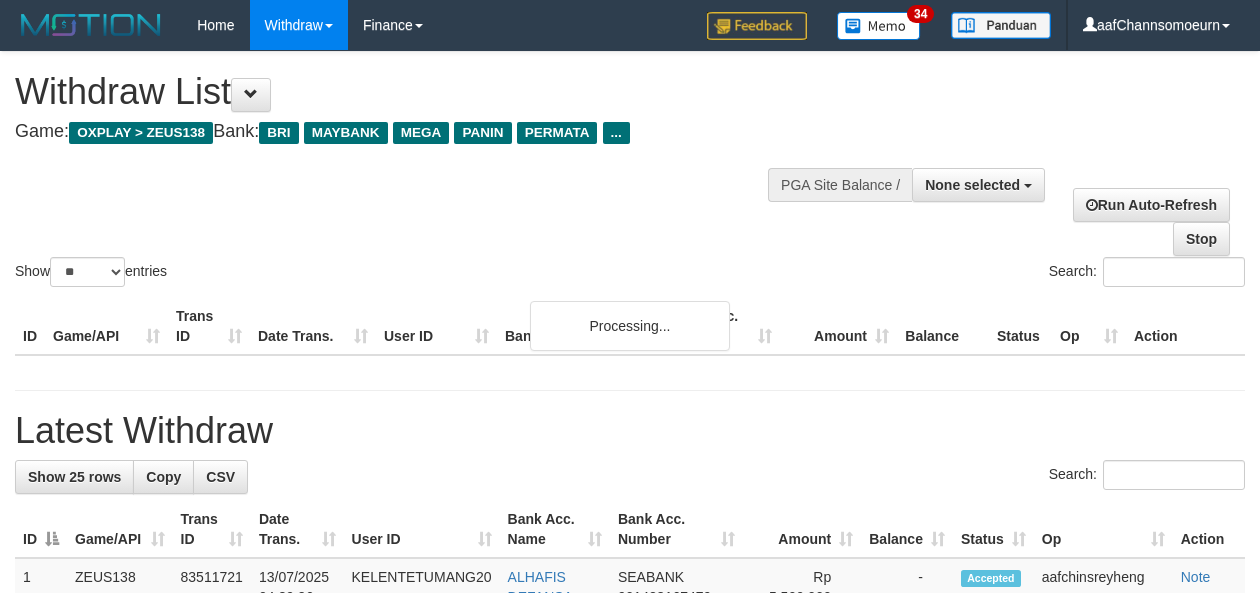 select 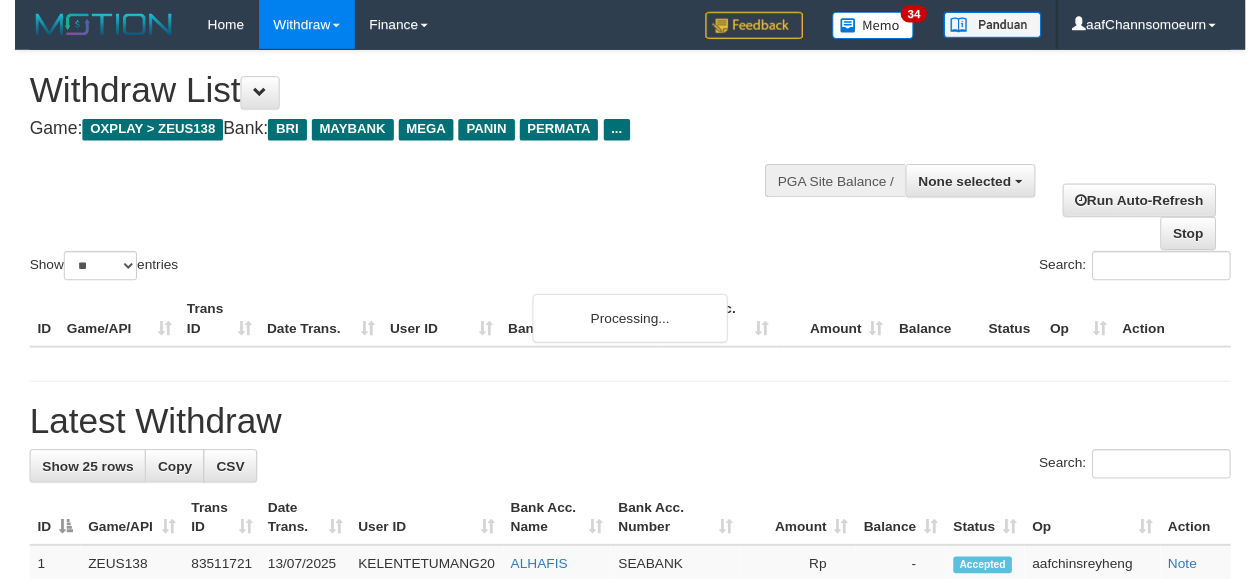 scroll, scrollTop: 744, scrollLeft: 0, axis: vertical 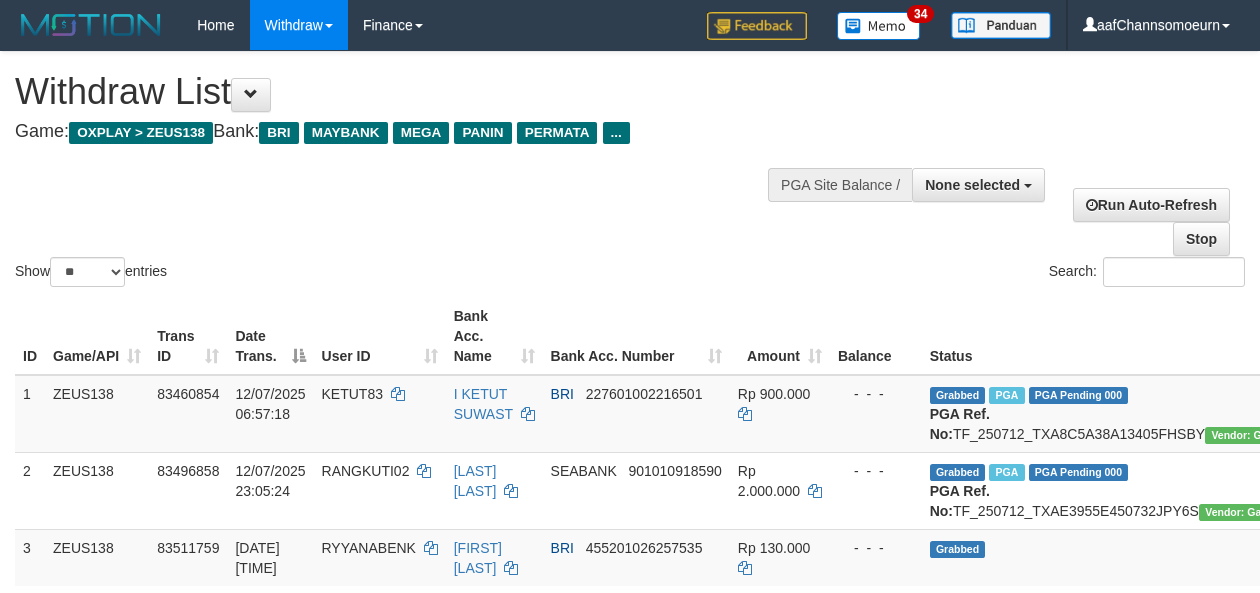 select 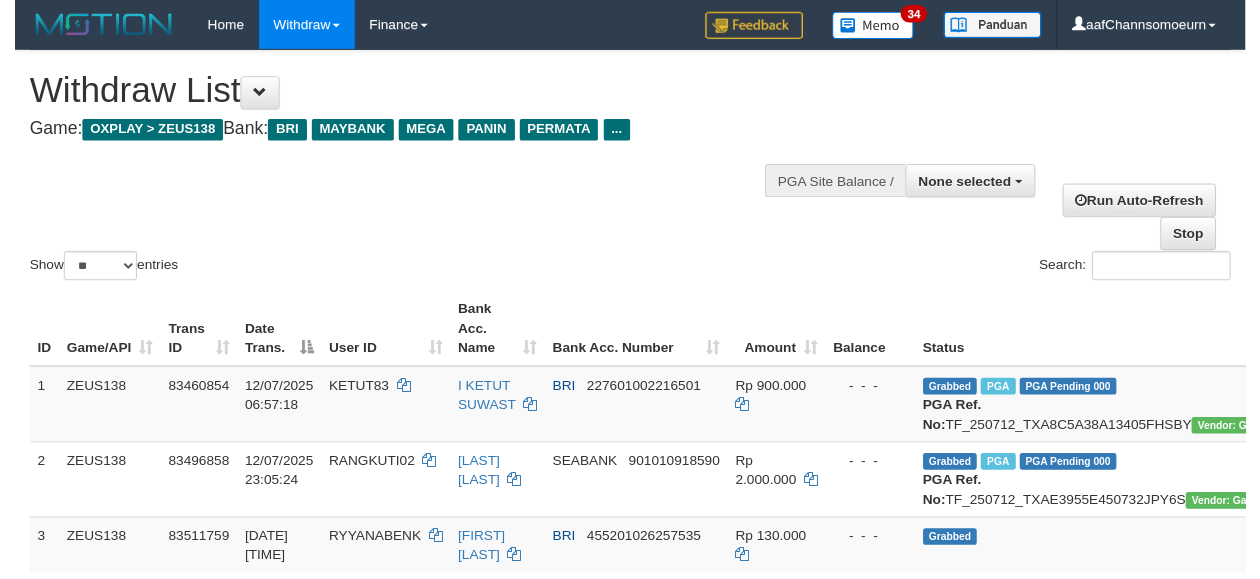 scroll, scrollTop: 745, scrollLeft: 0, axis: vertical 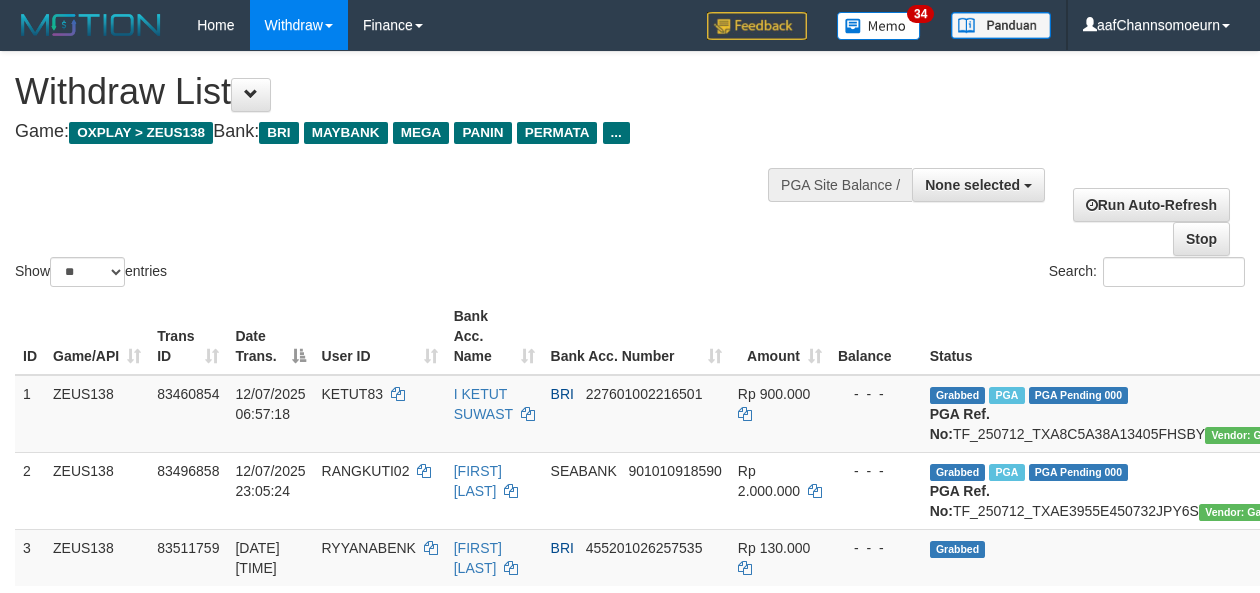 select 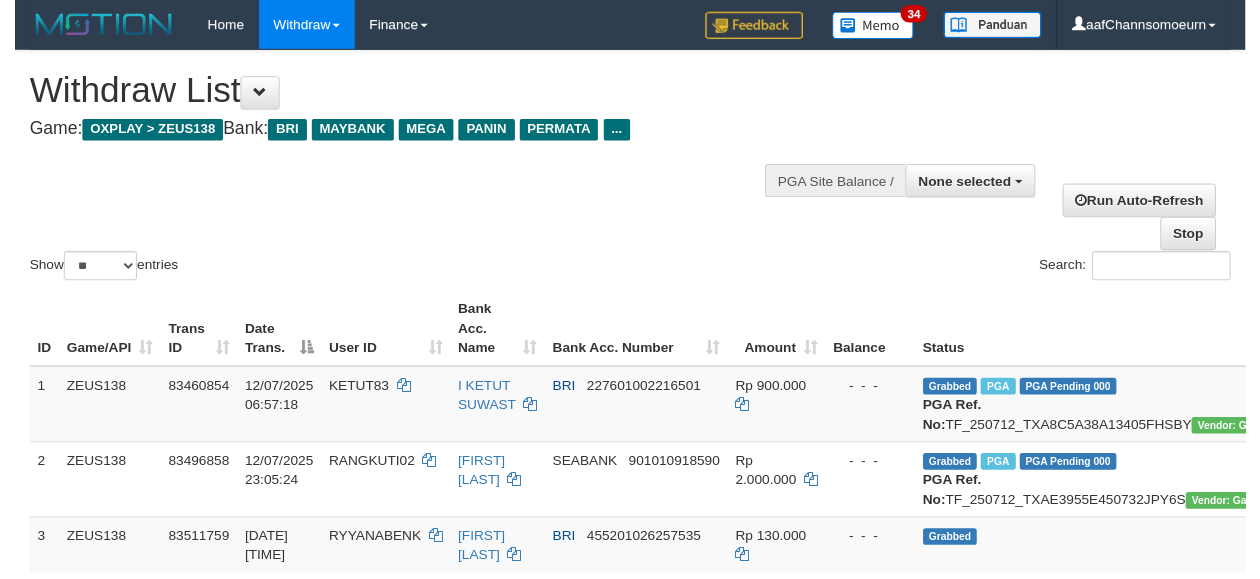 scroll, scrollTop: 746, scrollLeft: 0, axis: vertical 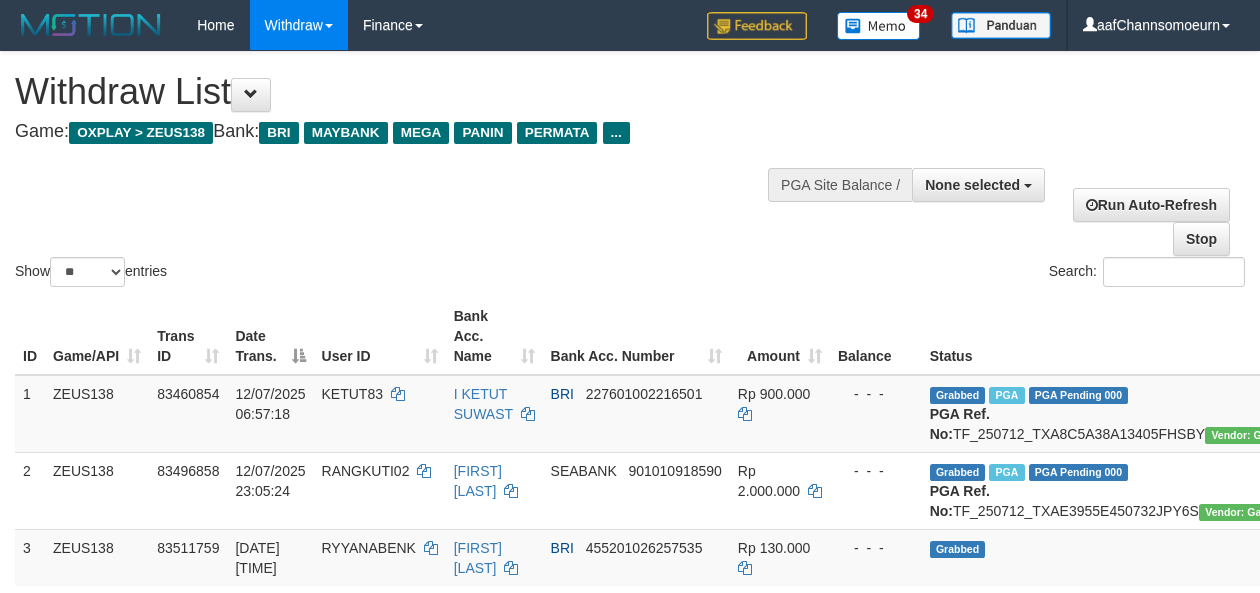 select 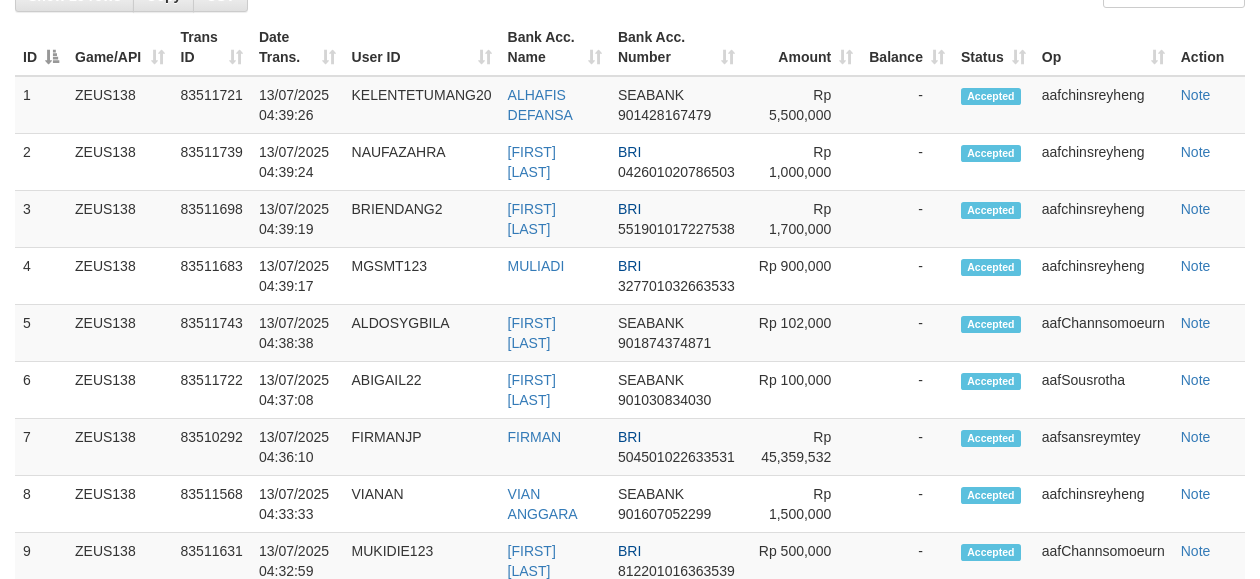 scroll, scrollTop: 240, scrollLeft: 0, axis: vertical 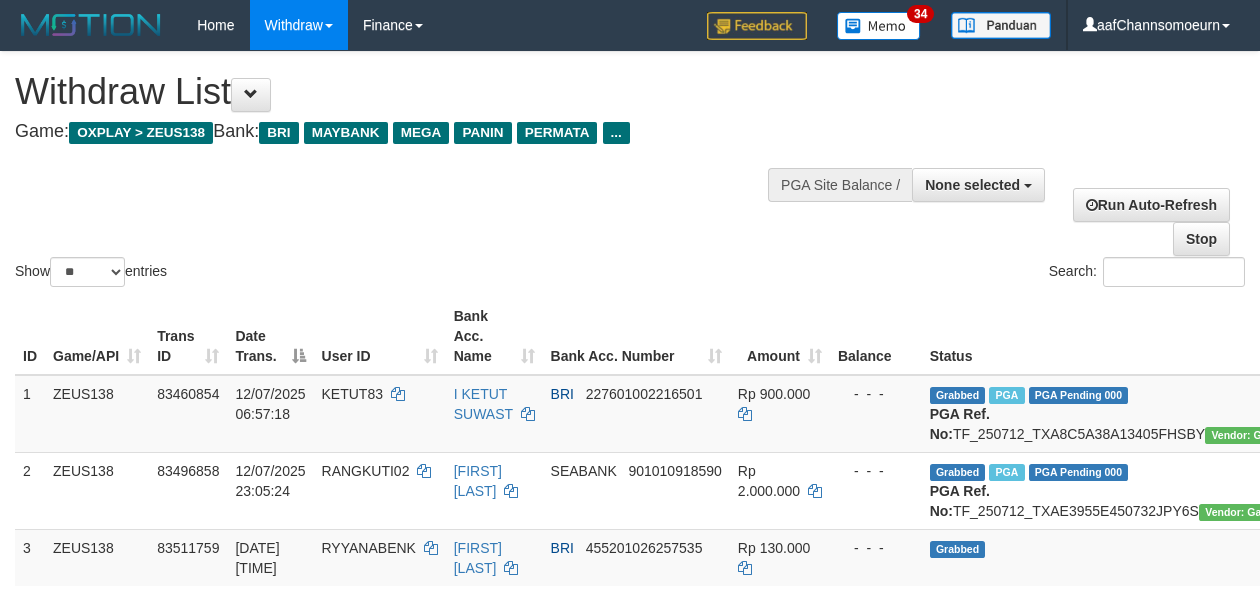 select 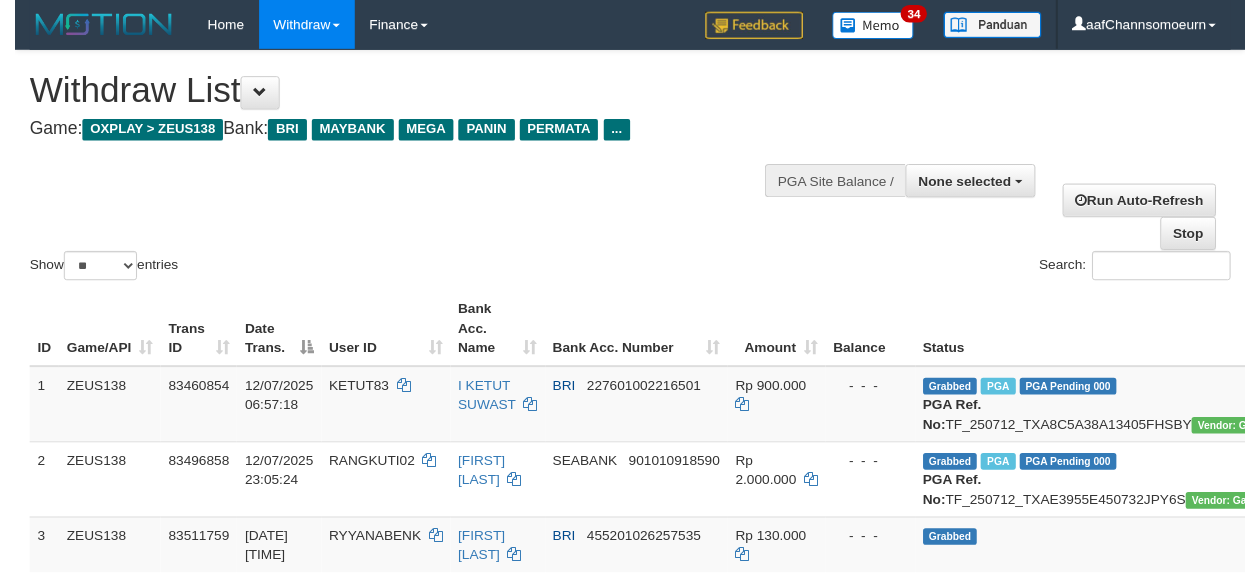 scroll, scrollTop: 232, scrollLeft: 0, axis: vertical 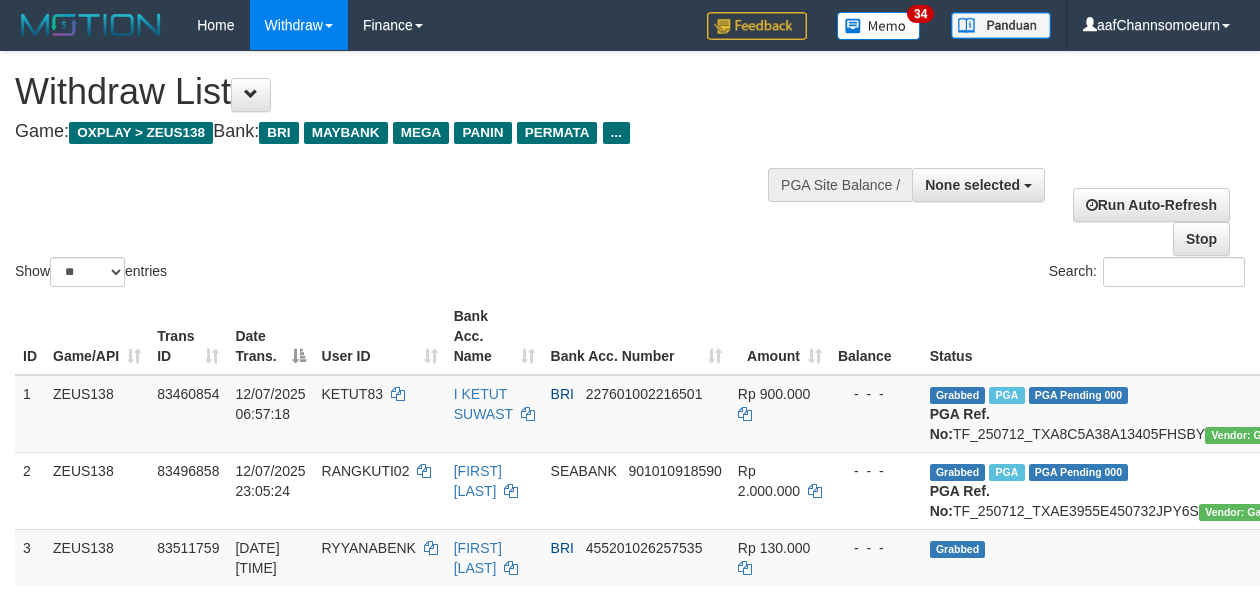 select 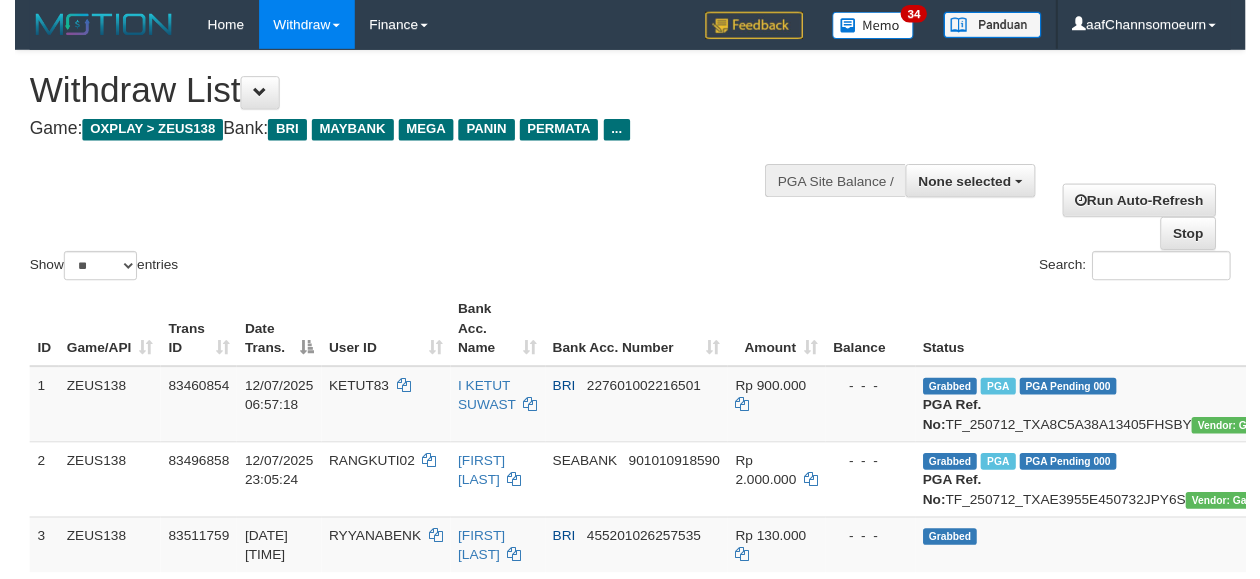 scroll, scrollTop: 301, scrollLeft: 0, axis: vertical 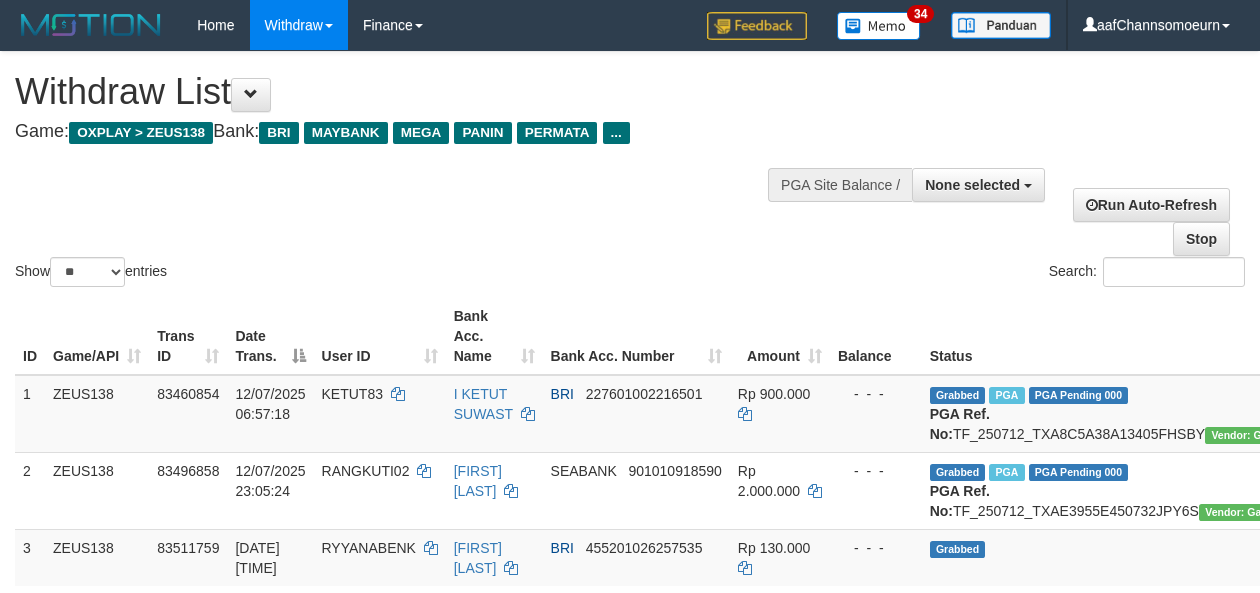 select 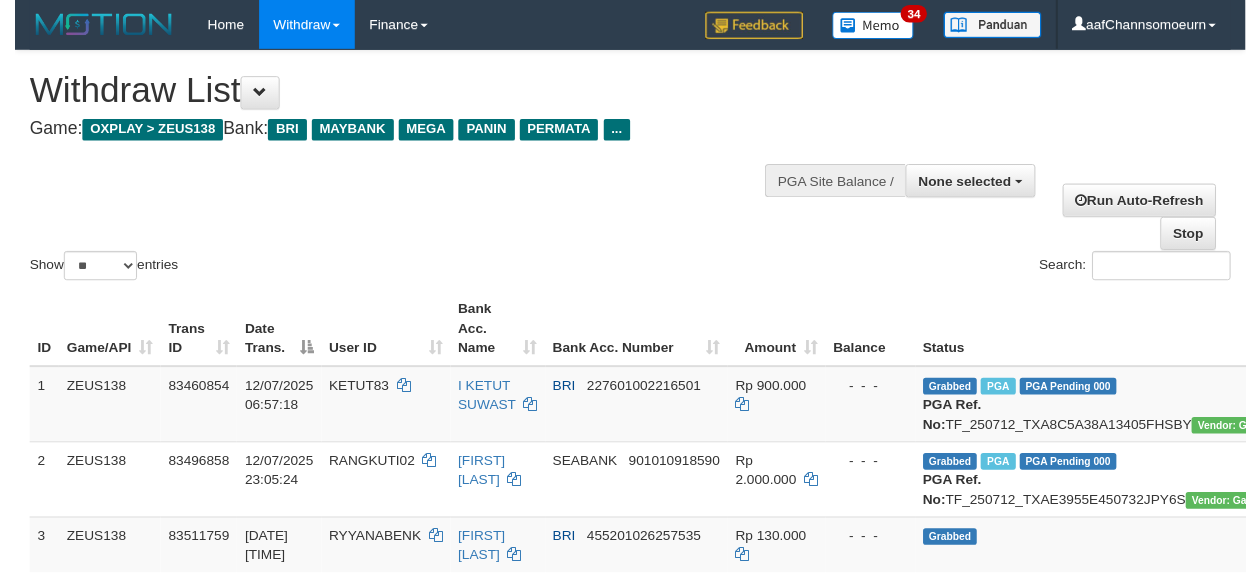 scroll, scrollTop: 730, scrollLeft: 0, axis: vertical 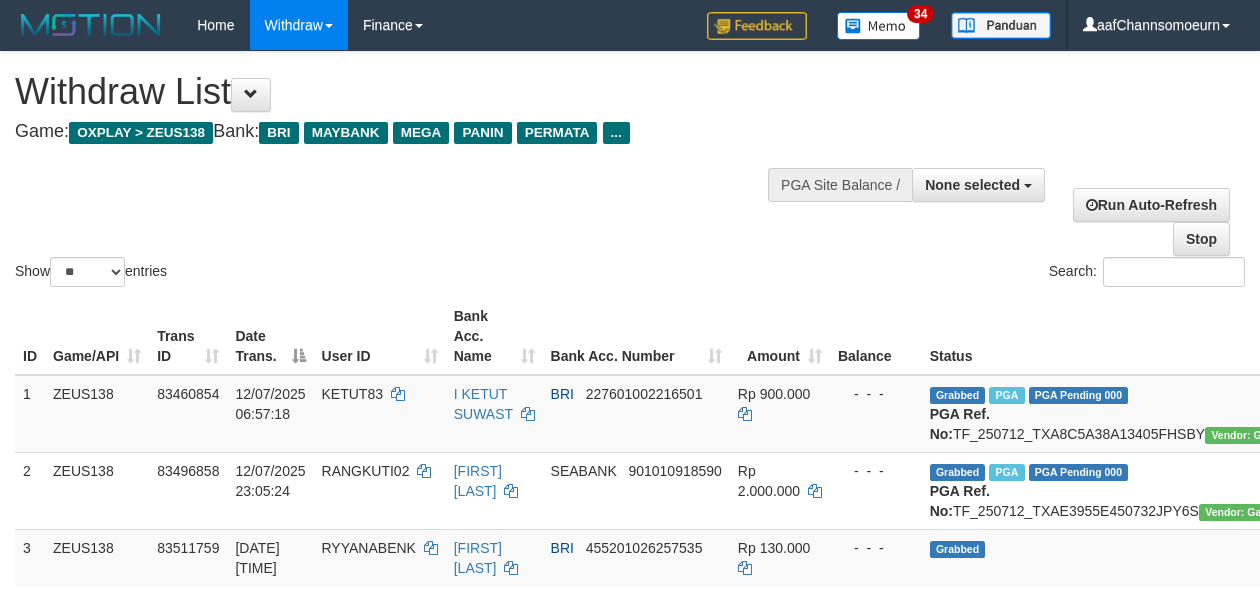 select 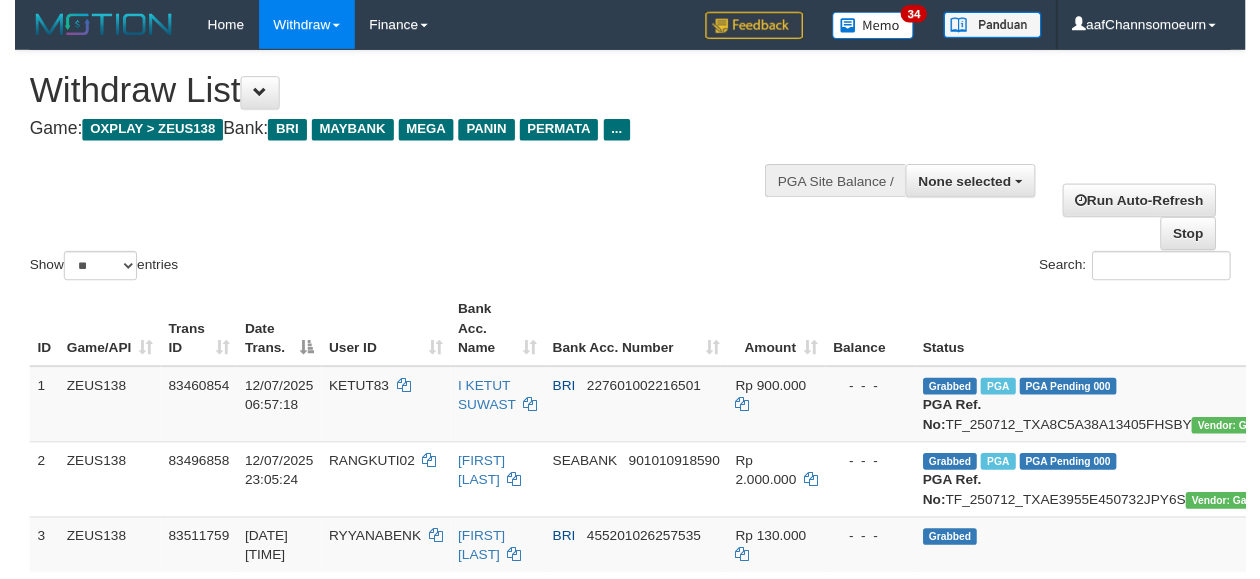 scroll, scrollTop: 239, scrollLeft: 0, axis: vertical 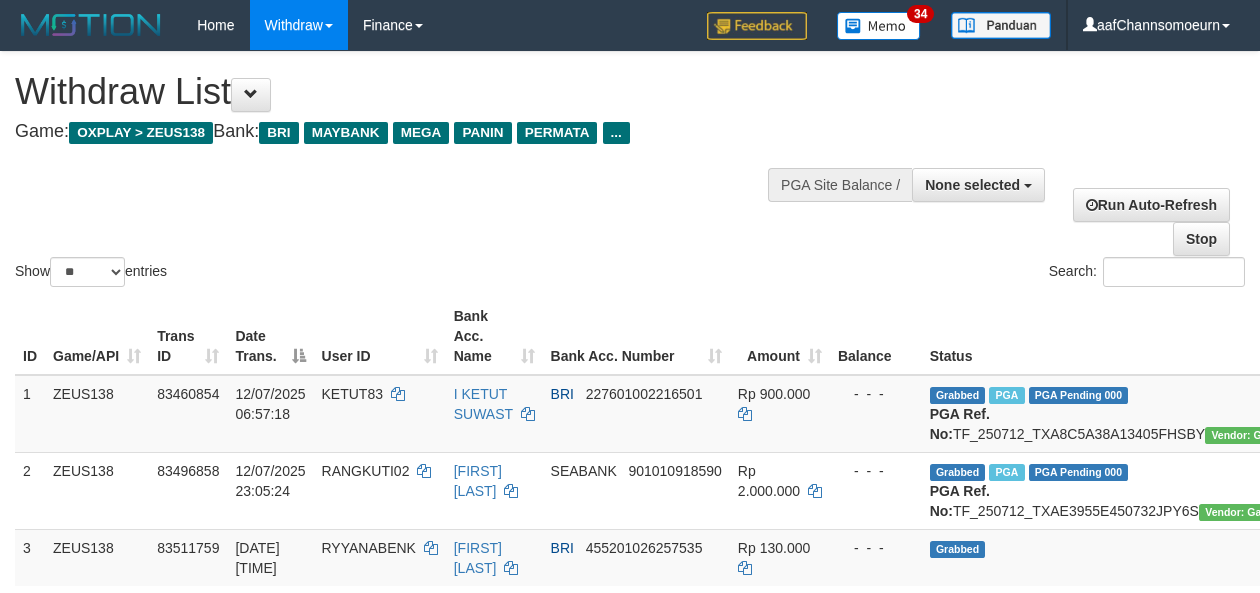 select 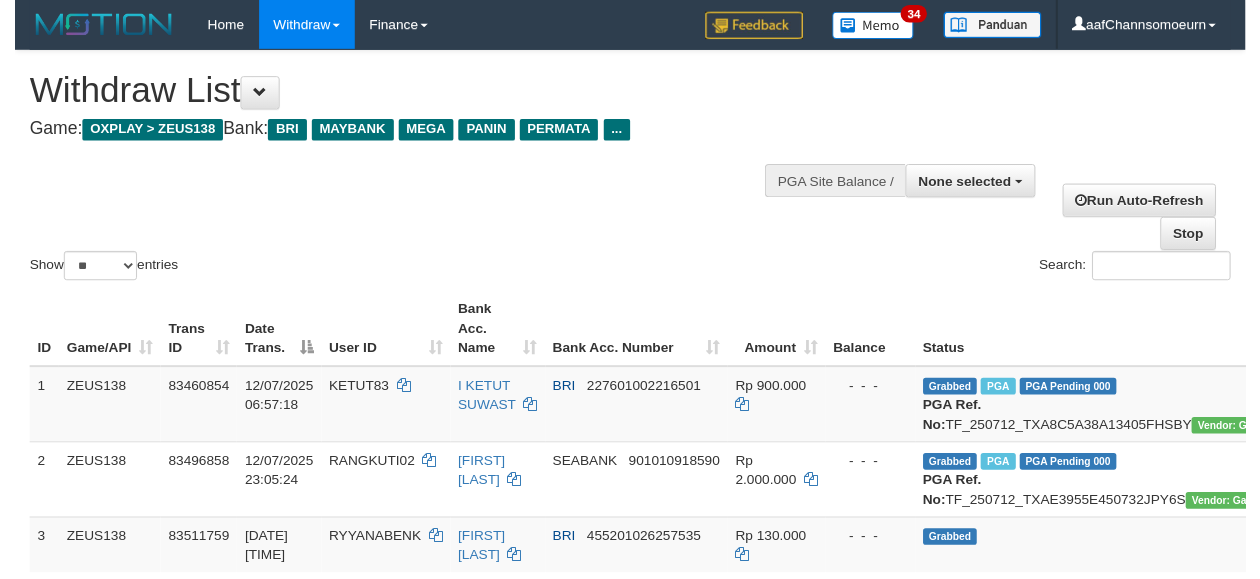 scroll, scrollTop: 308, scrollLeft: 0, axis: vertical 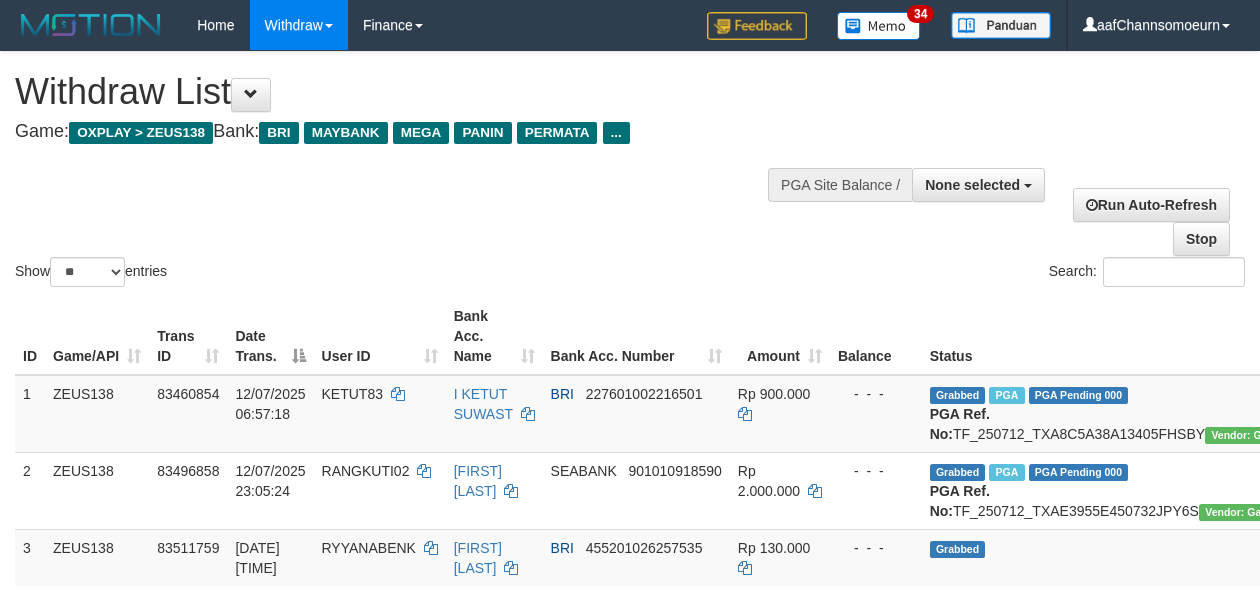 select 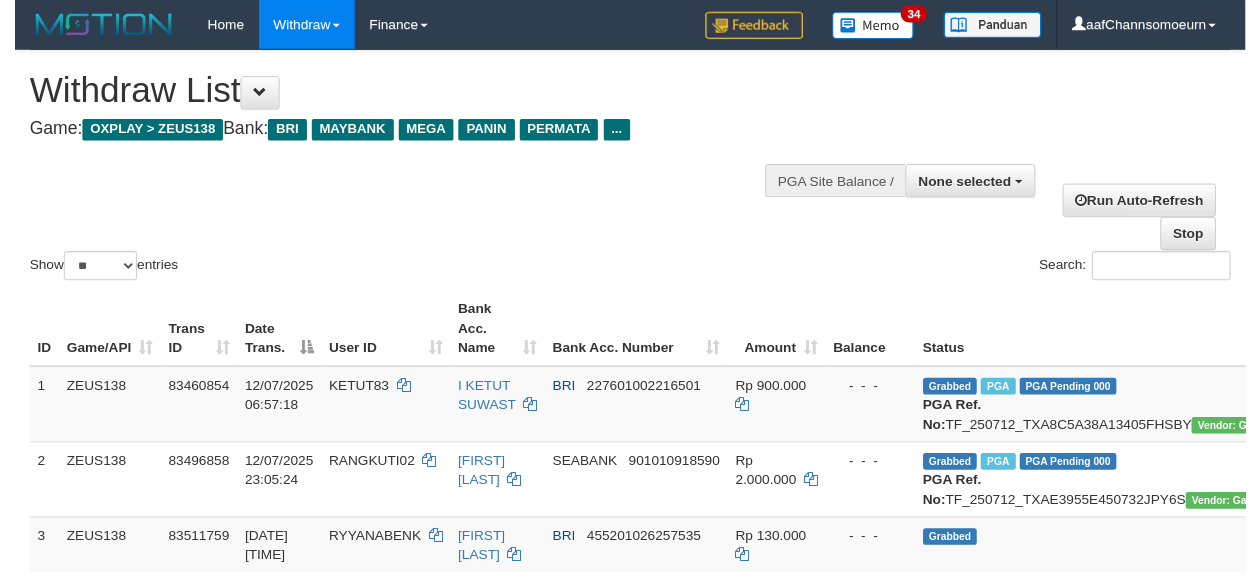 scroll, scrollTop: 737, scrollLeft: 0, axis: vertical 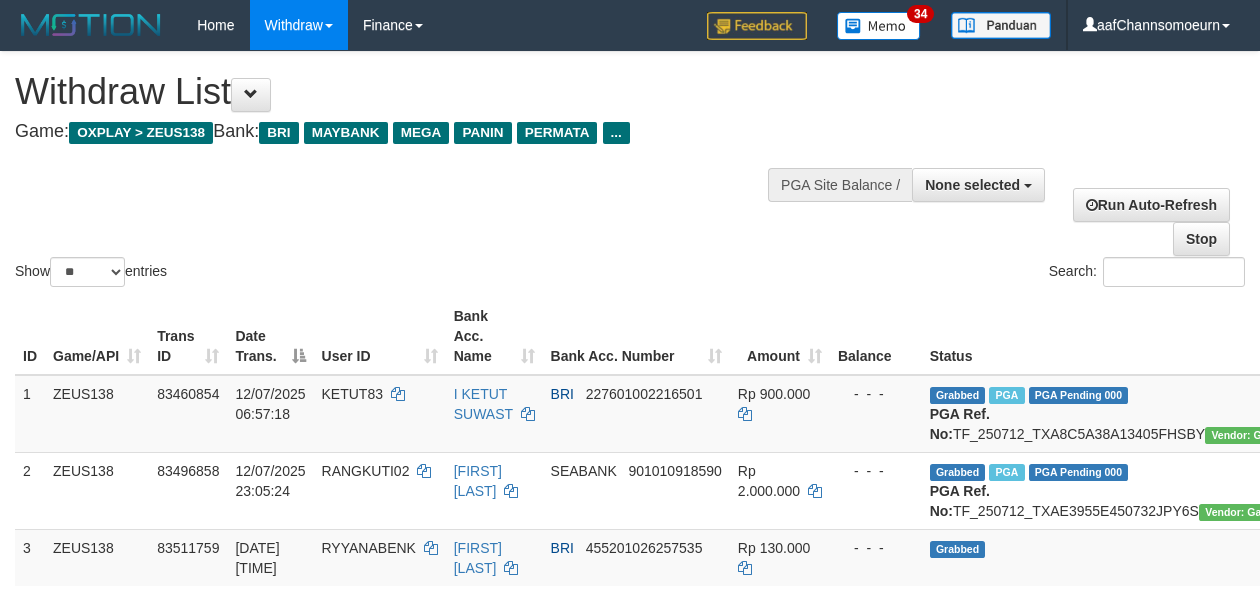select 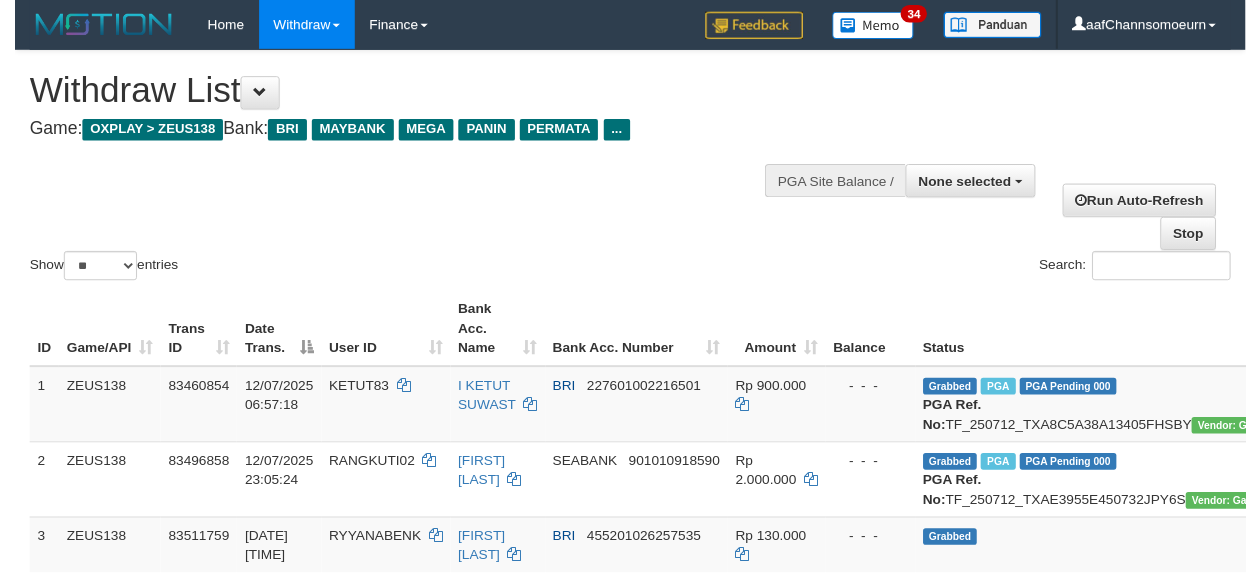 scroll, scrollTop: 245, scrollLeft: 0, axis: vertical 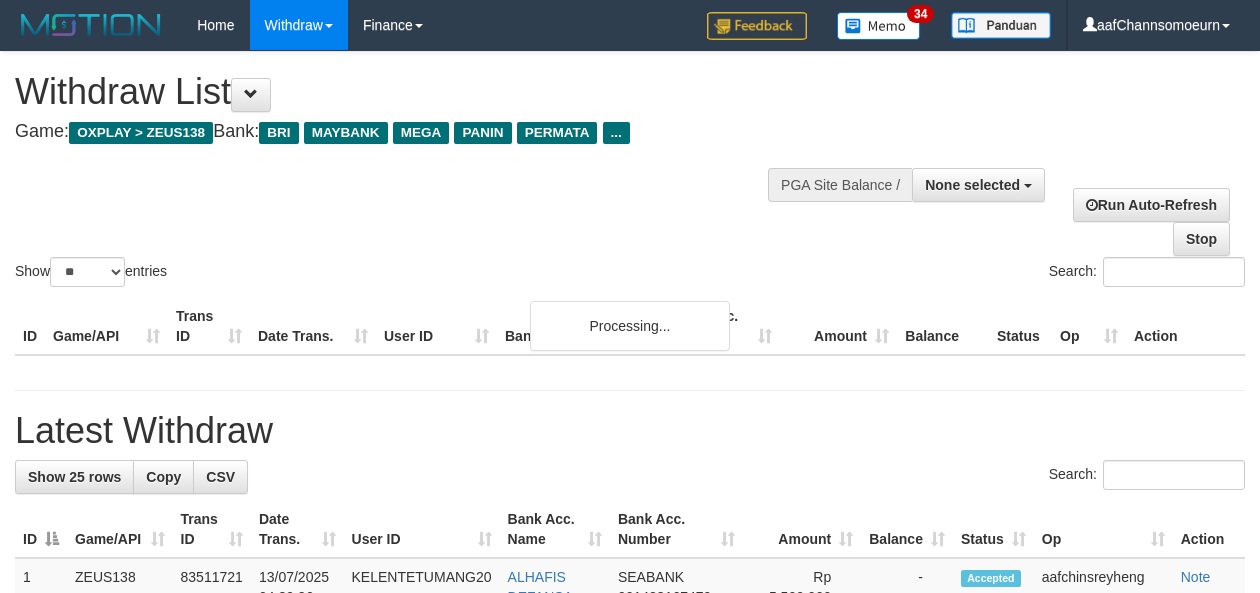 select 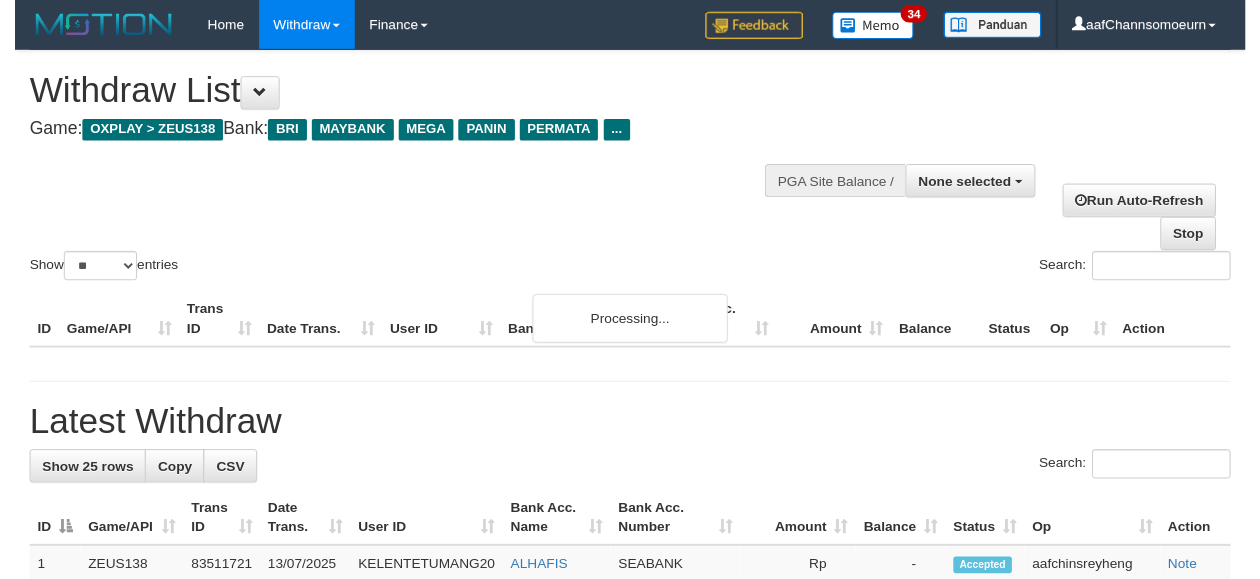 scroll, scrollTop: 314, scrollLeft: 0, axis: vertical 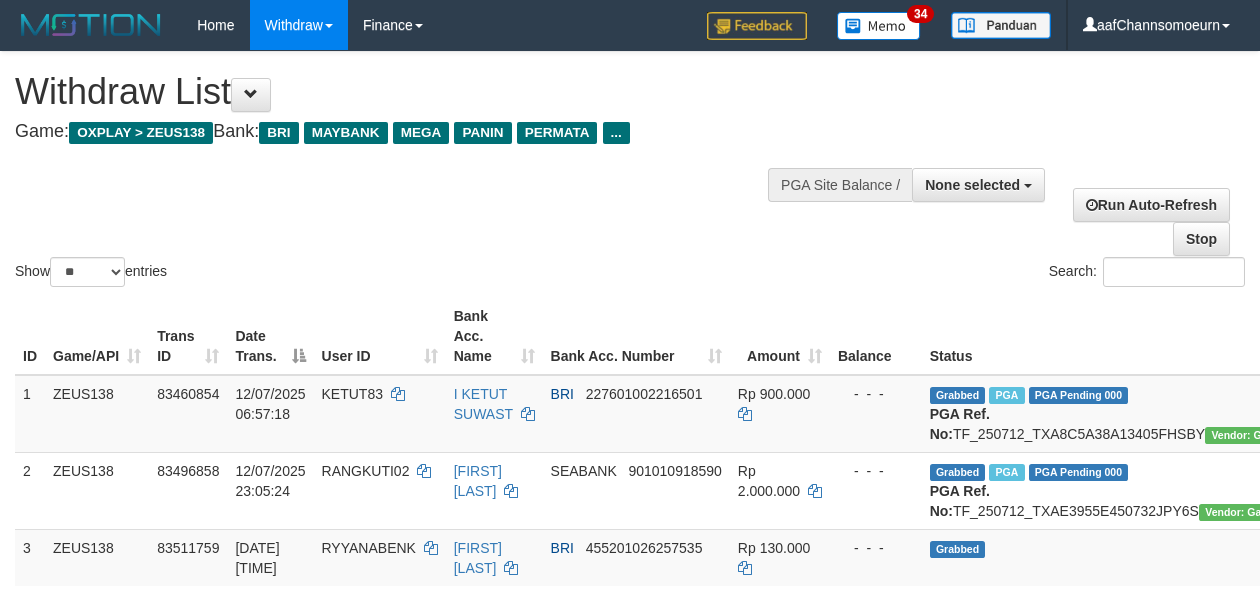 select 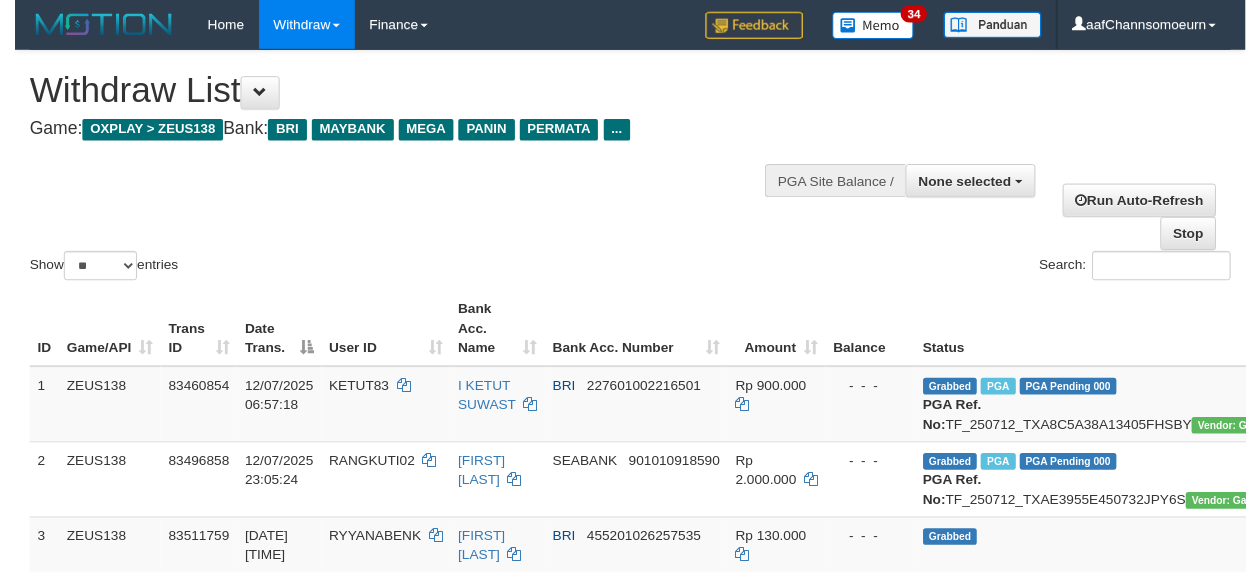scroll, scrollTop: 743, scrollLeft: 0, axis: vertical 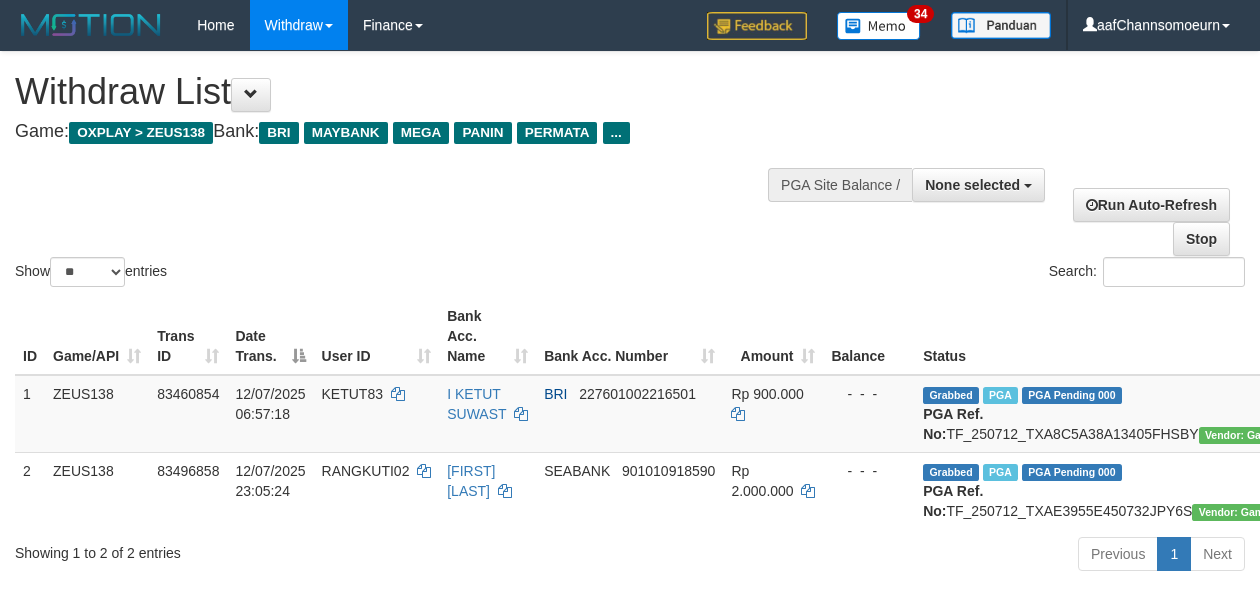 select 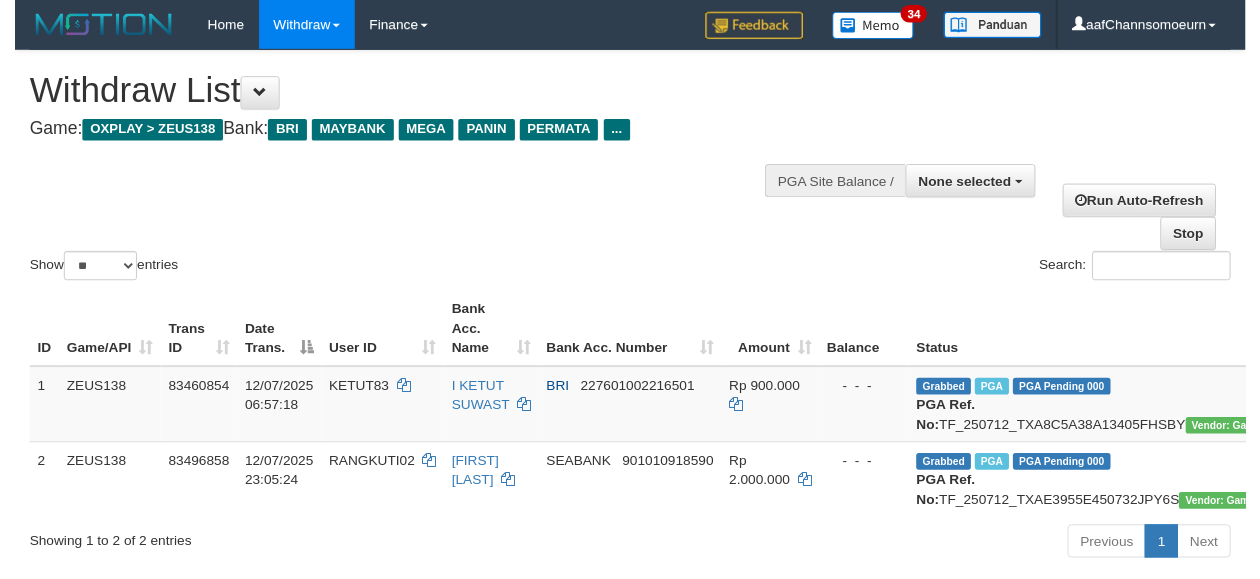 scroll, scrollTop: 251, scrollLeft: 0, axis: vertical 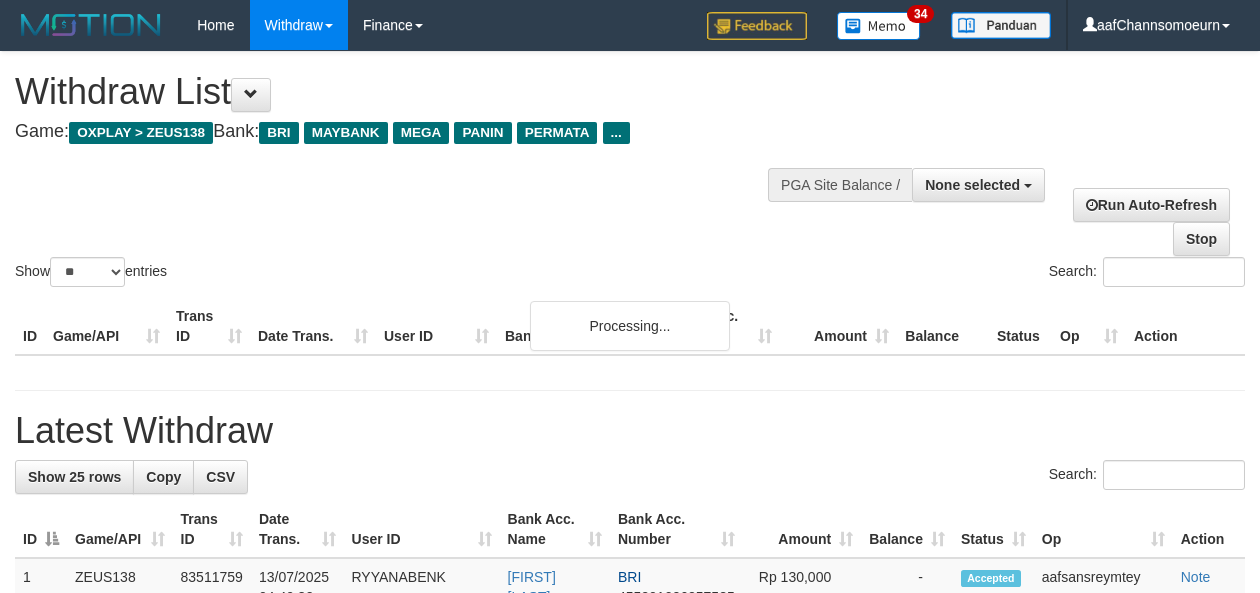 select 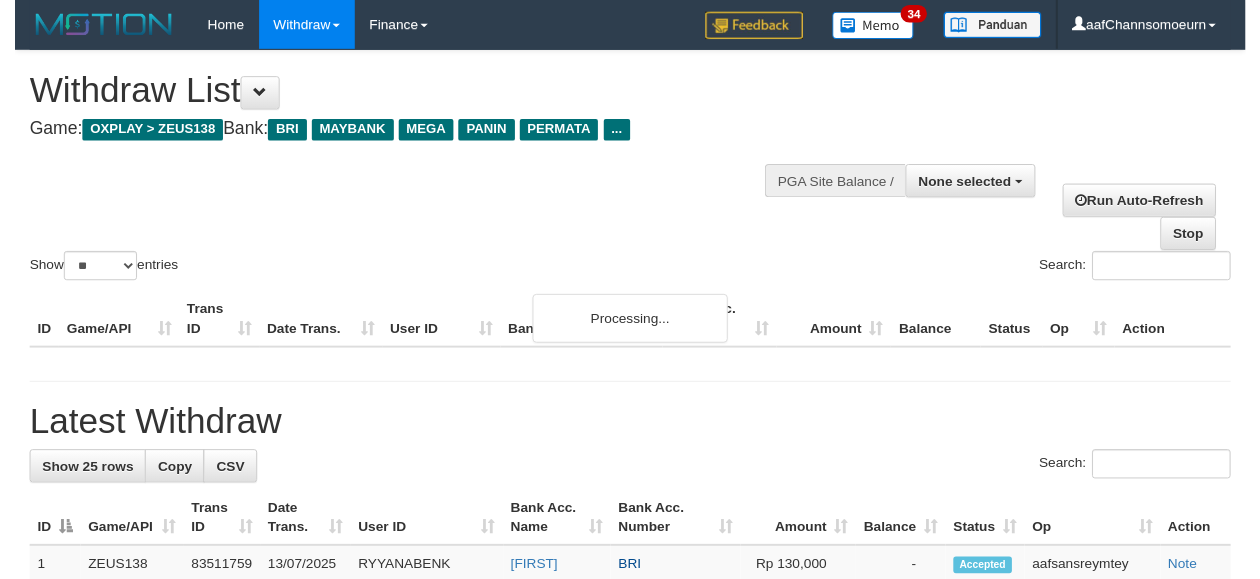 scroll, scrollTop: 320, scrollLeft: 0, axis: vertical 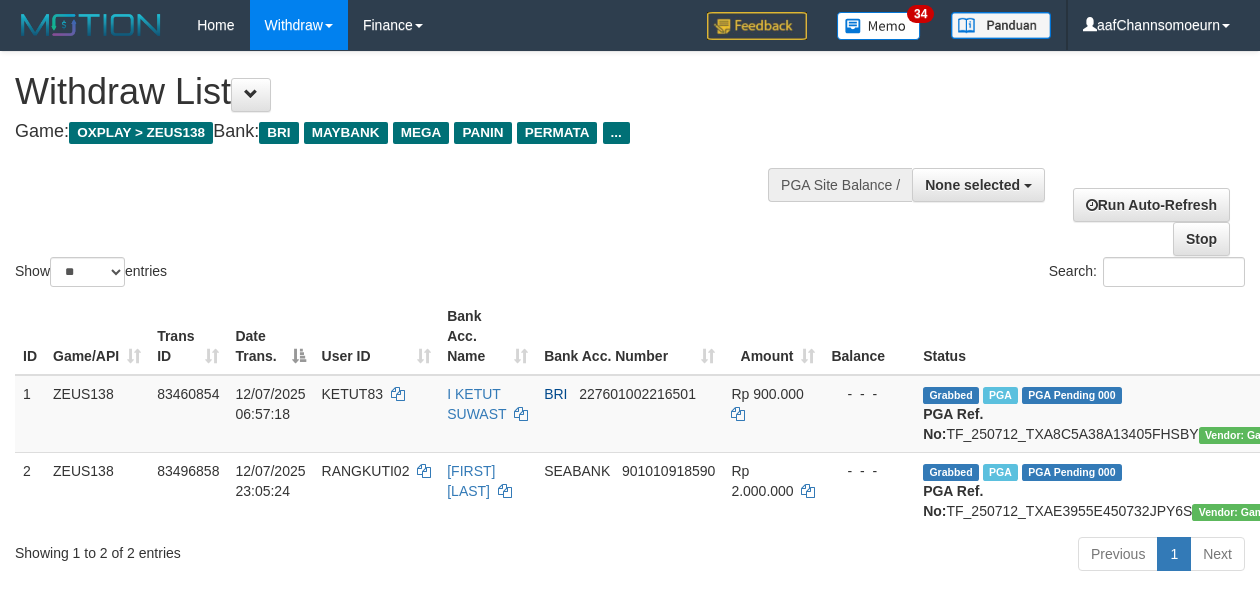 select 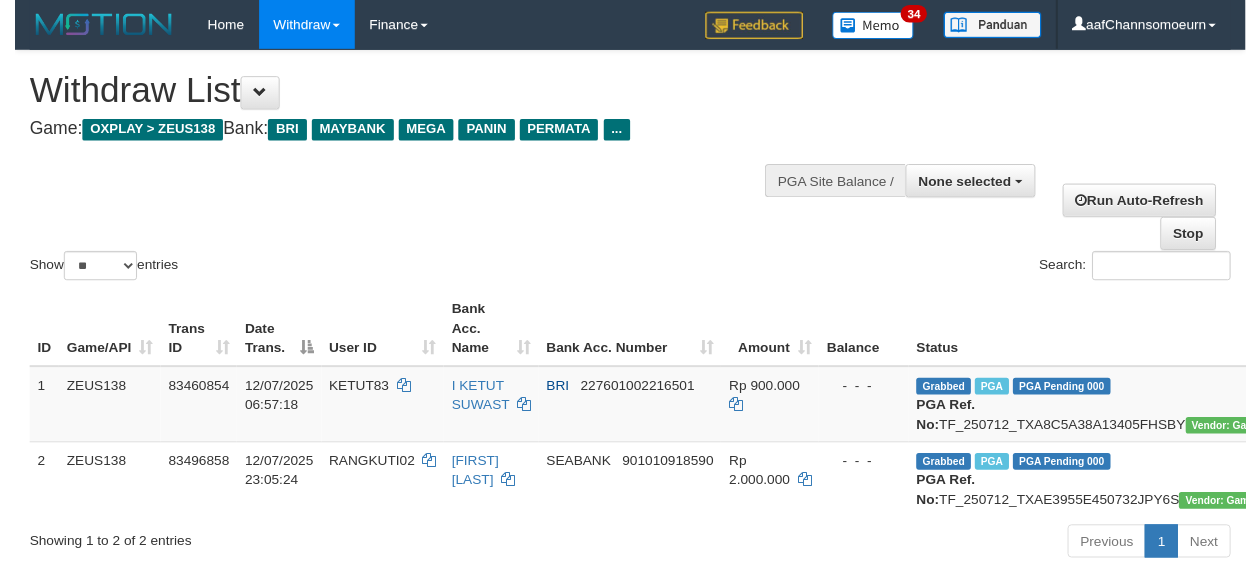 scroll, scrollTop: 693, scrollLeft: 0, axis: vertical 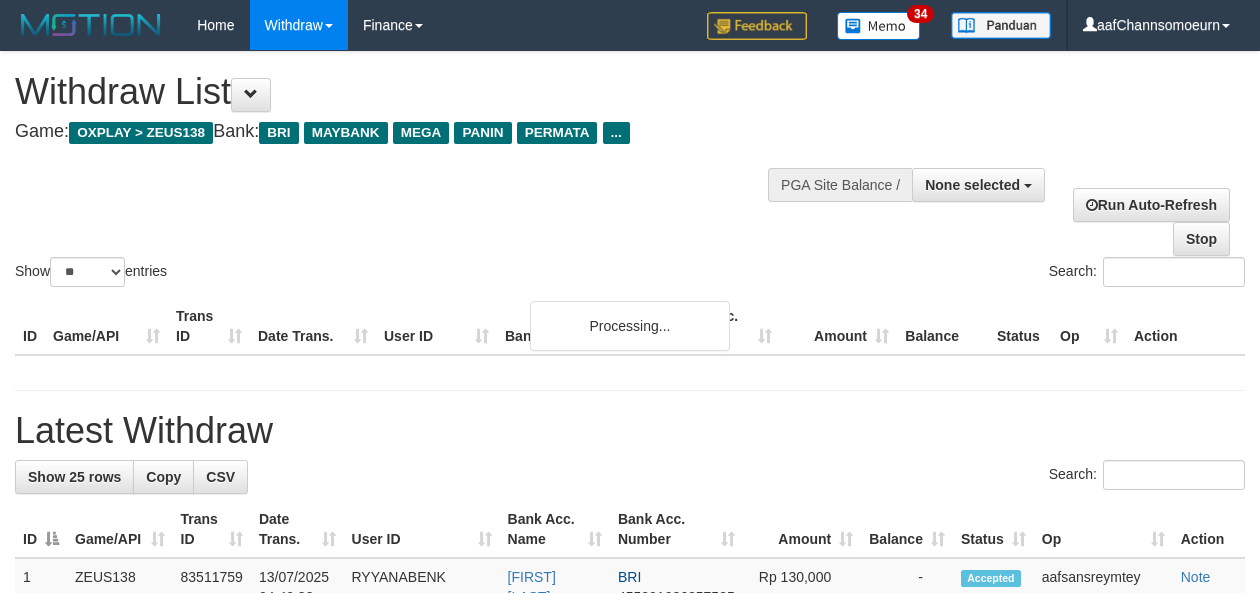 select 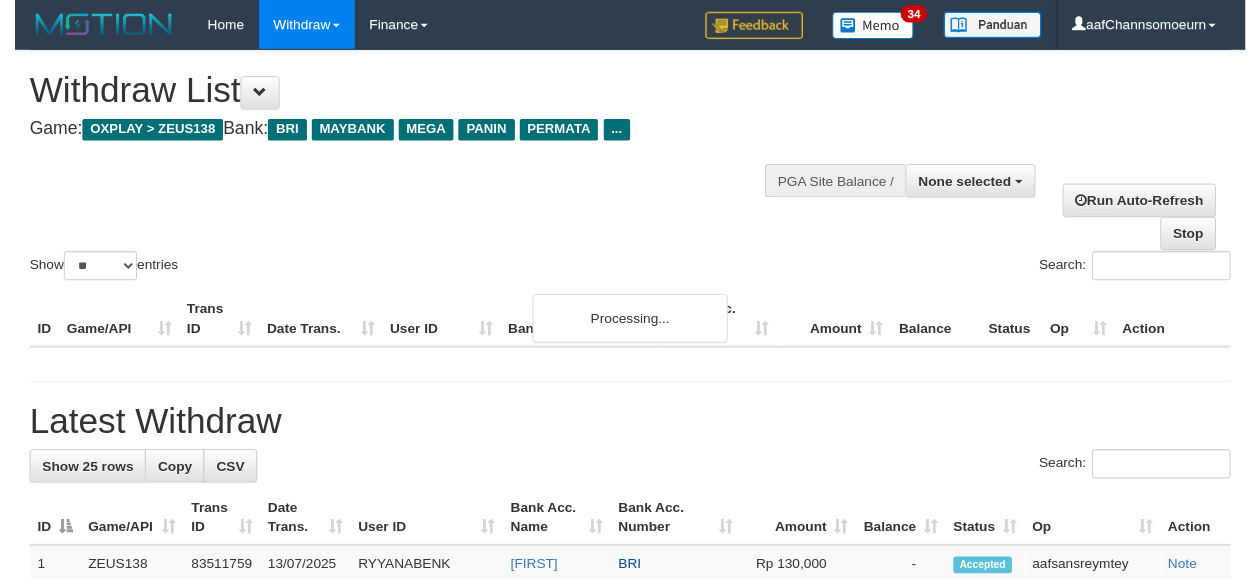 scroll, scrollTop: 258, scrollLeft: 0, axis: vertical 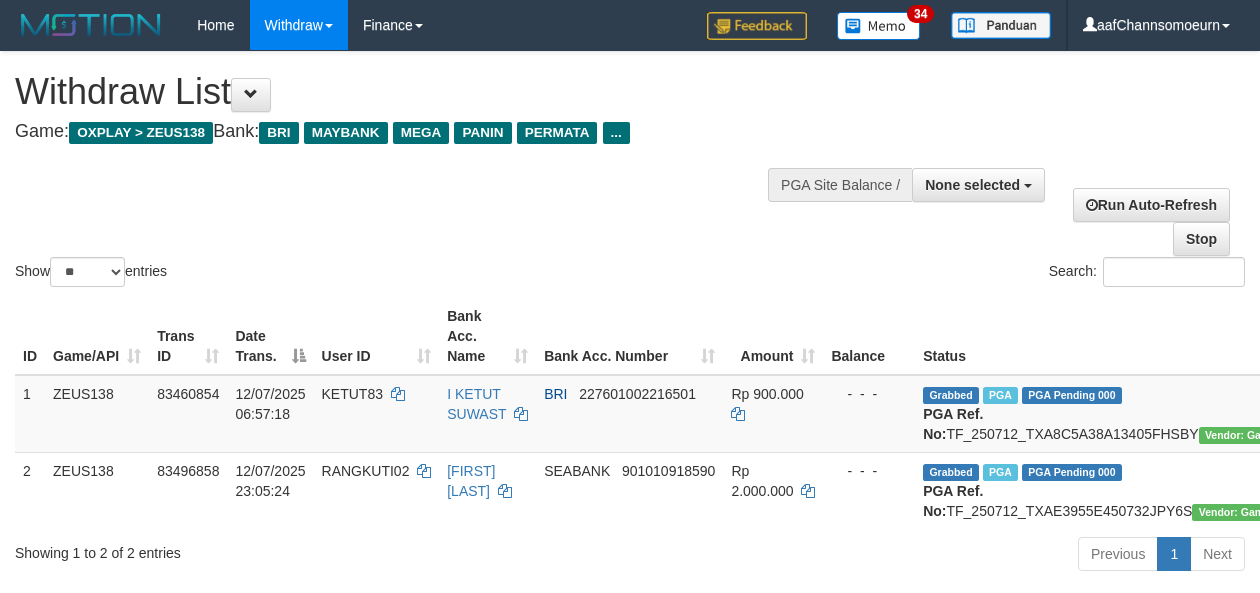 select 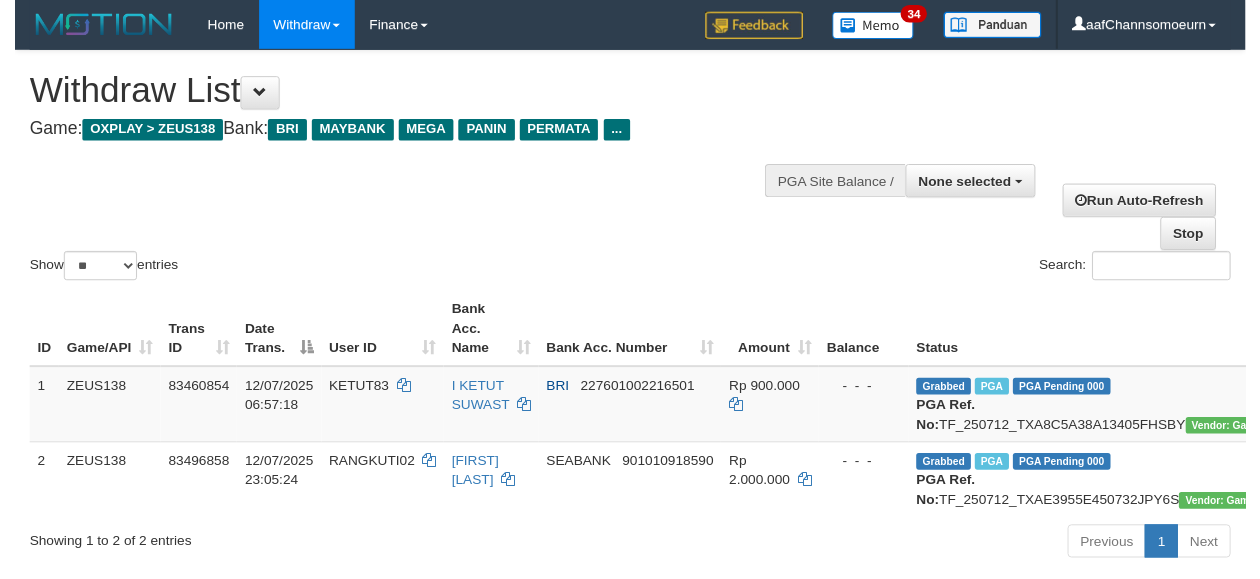 scroll, scrollTop: 327, scrollLeft: 0, axis: vertical 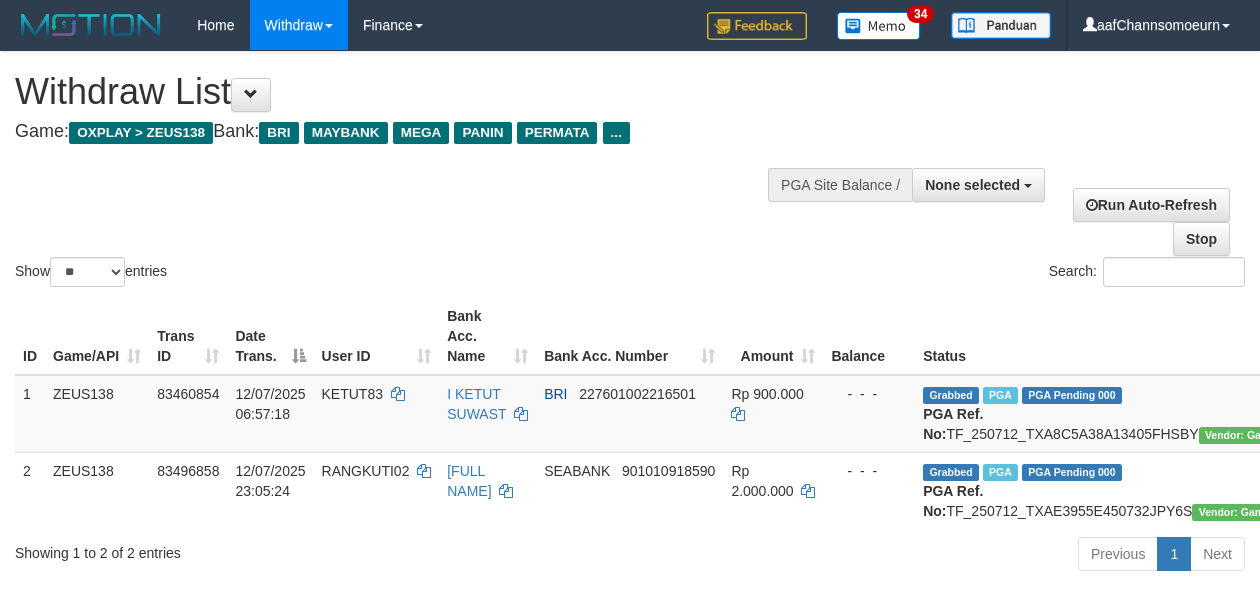 select 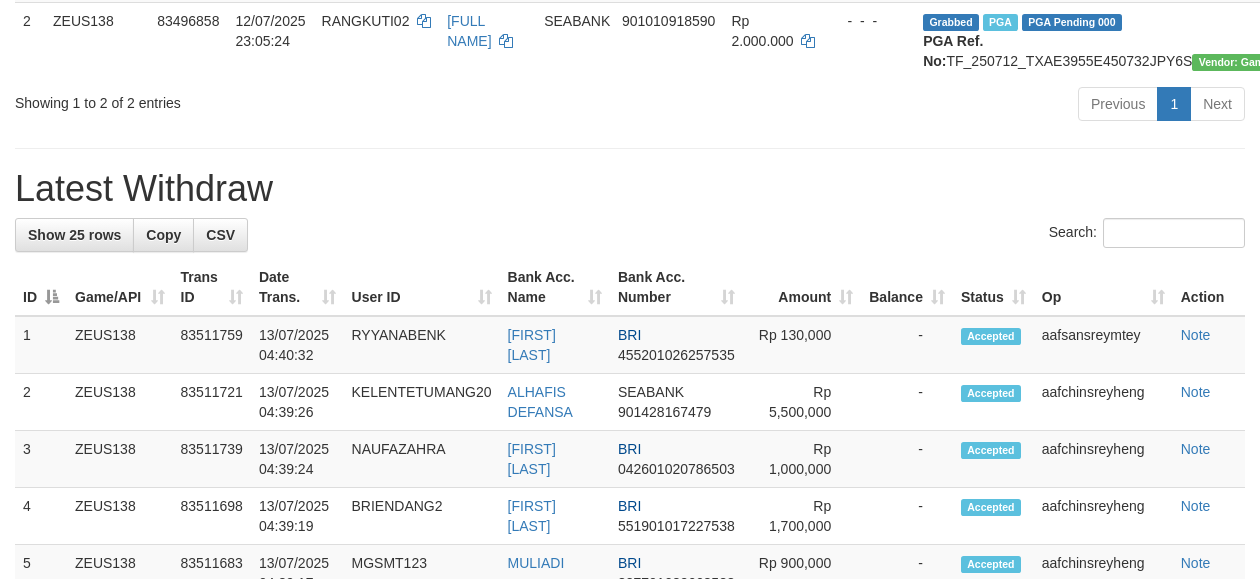 scroll, scrollTop: 327, scrollLeft: 0, axis: vertical 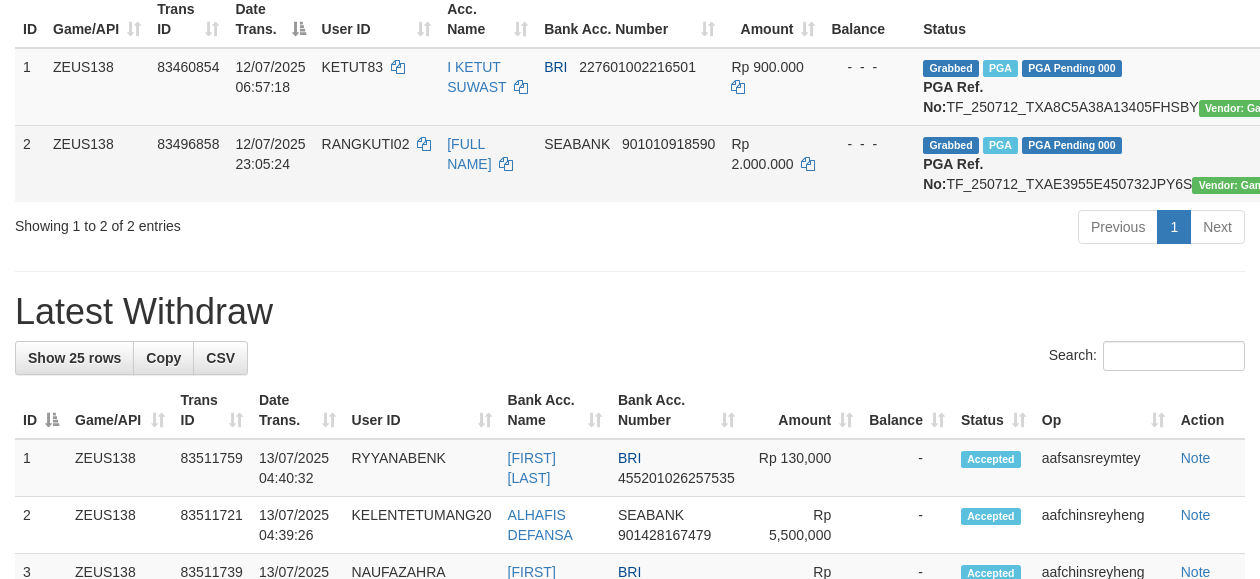 click on "Grabbed   PGA   PGA Pending 000 {"status":"000","data":{"unique_id":"[ID]-[ID]-[ID]","reference_no":"TF_[ID]_[ID]","amount":"2000000.00","fee":"0.00","merchant_surcharge_rate":"0.00","charge_to":"MERC","payout_amount":"2000000.00","disbursement_status":0,"disbursement_description":"ON PROCESS","created_at":"2025-07-12 23:09:32","executed_at":"2025-07-12 23:09:32","bank":{"code":"535","name":"BANK SEABANK INDONESIA","account_number":"[ACCOUNT]","account_name":"[FULL NAME]"},"note":"aafRornrotha","merchant_balance":{"balance_effective":19211347511,"balance_pending":7457145493,"balance_disbursement":260498024,"balance_collection":161430131490}}} PGA Ref. No:  TF_[ID]_[ID]  Vendor: [MERCHANT_NAME]" at bounding box center (1102, 163) 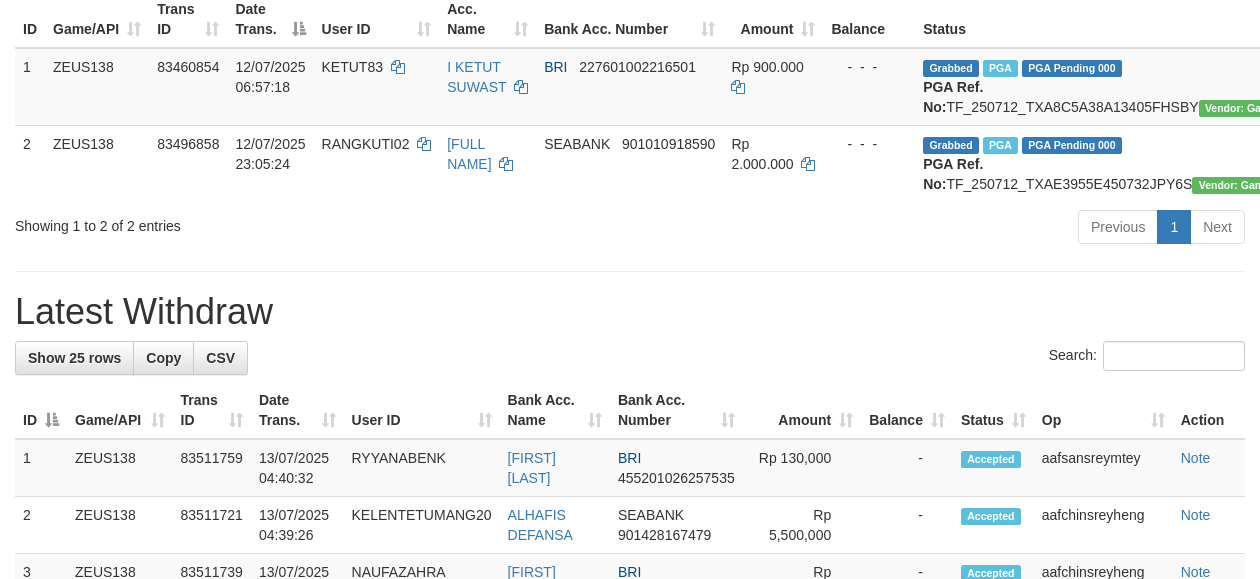 scroll, scrollTop: 247, scrollLeft: 0, axis: vertical 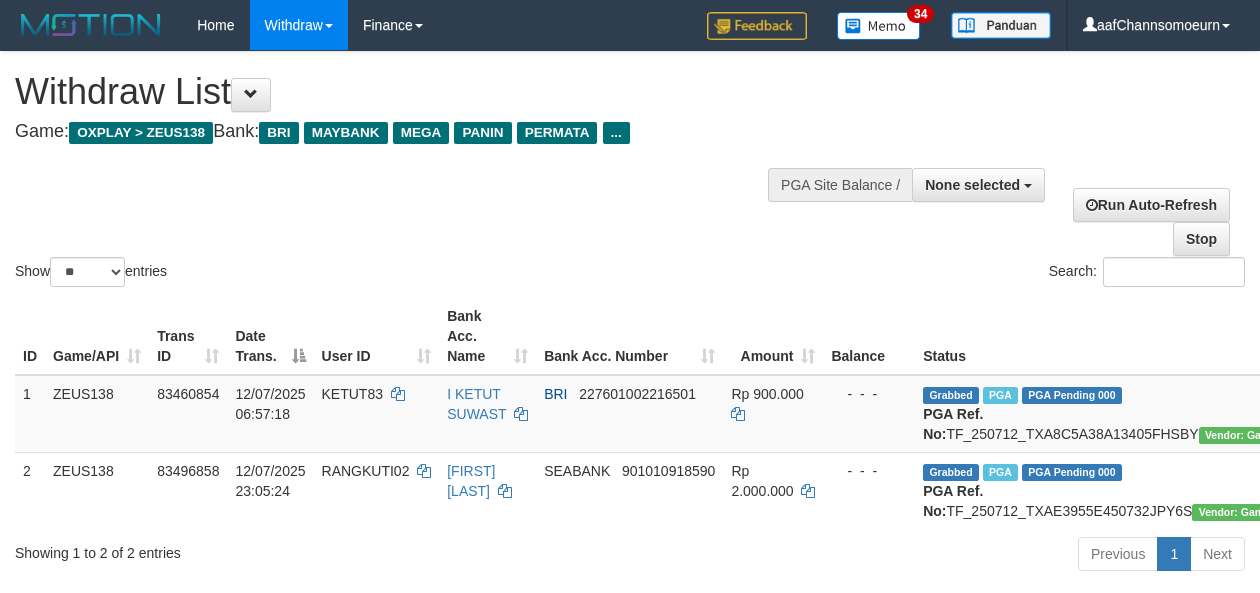 select 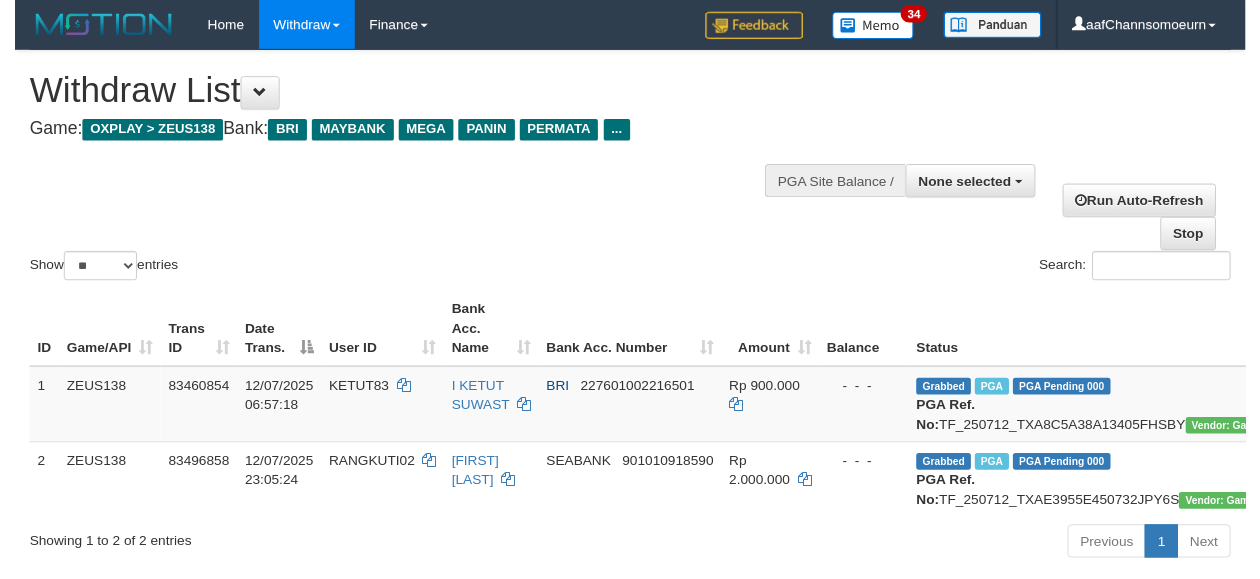 scroll, scrollTop: 213, scrollLeft: 0, axis: vertical 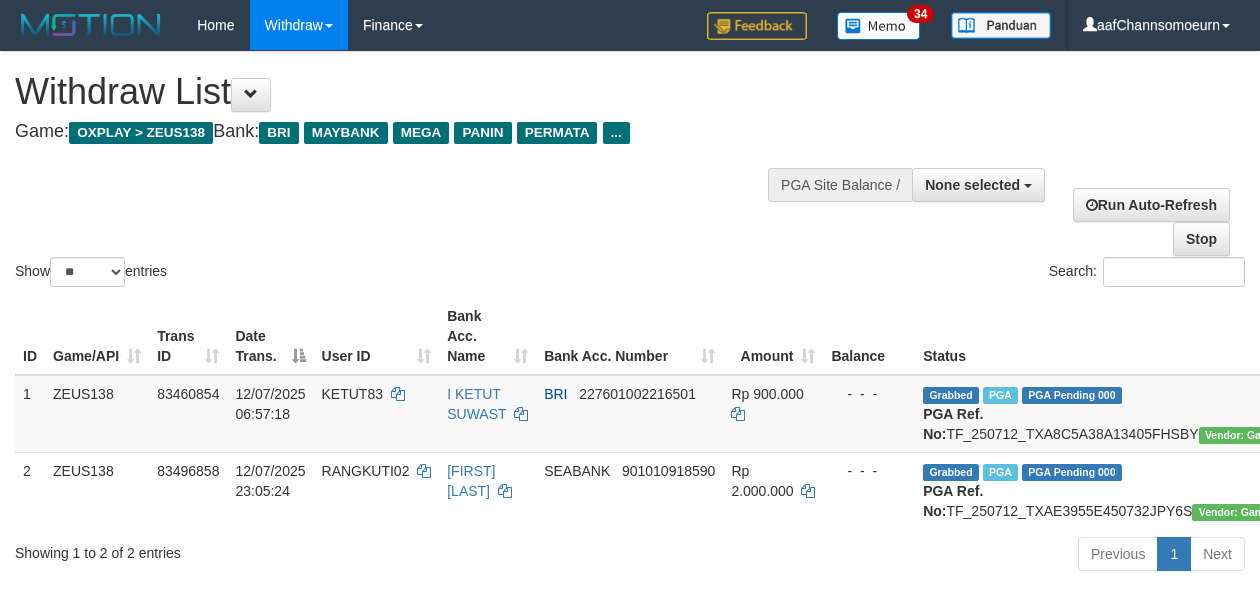 select 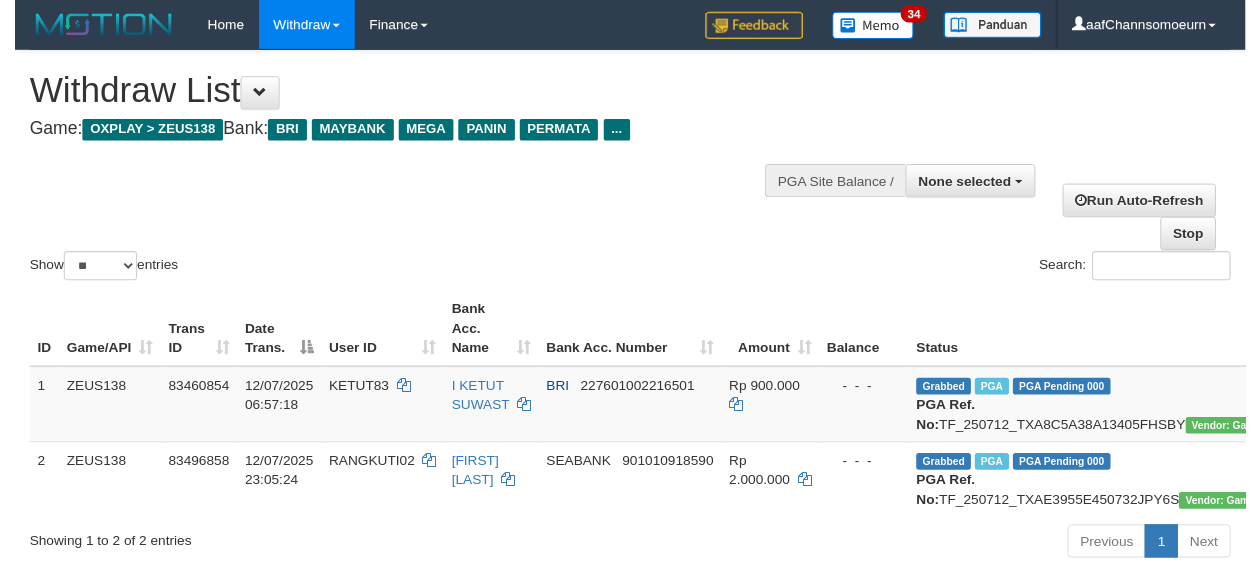 scroll, scrollTop: 282, scrollLeft: 0, axis: vertical 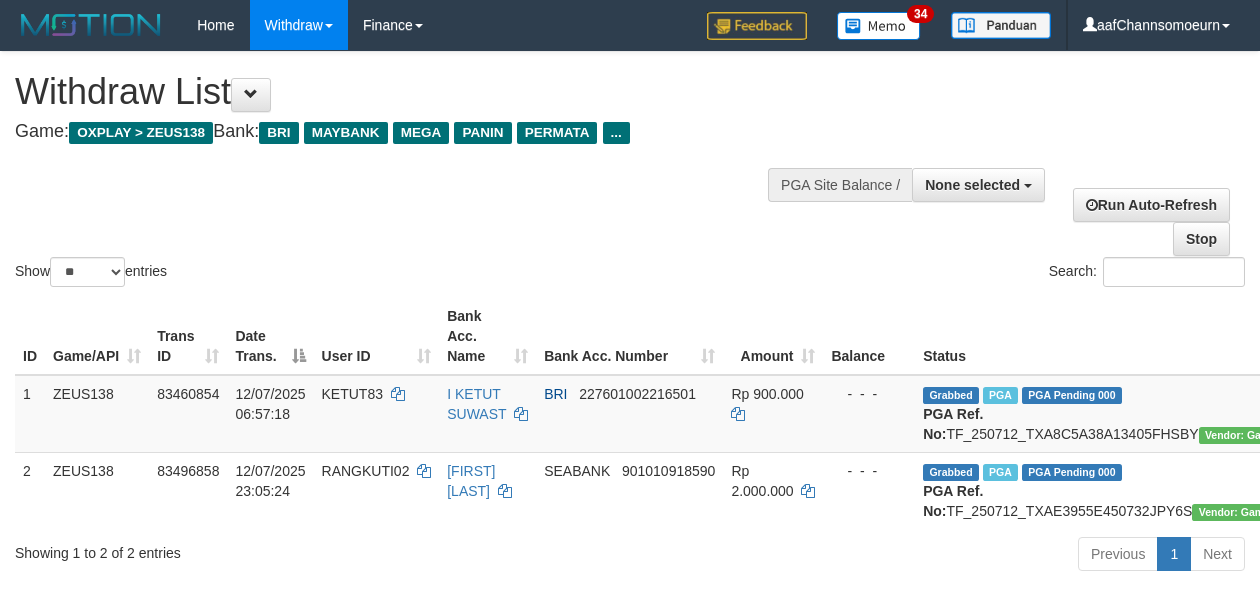 select 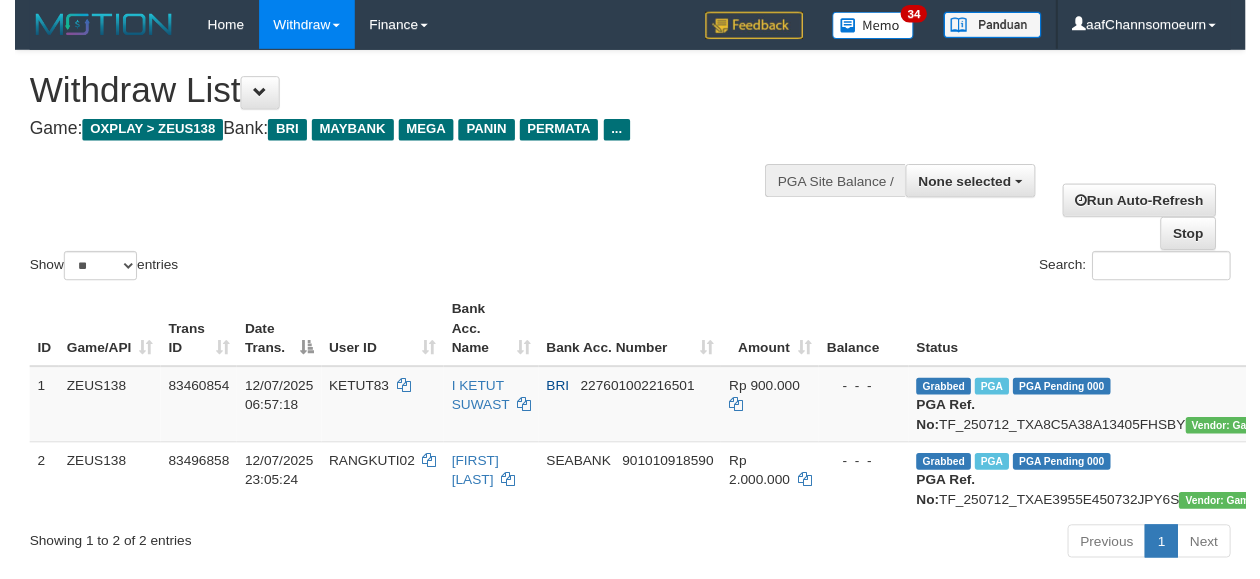 scroll, scrollTop: 351, scrollLeft: 0, axis: vertical 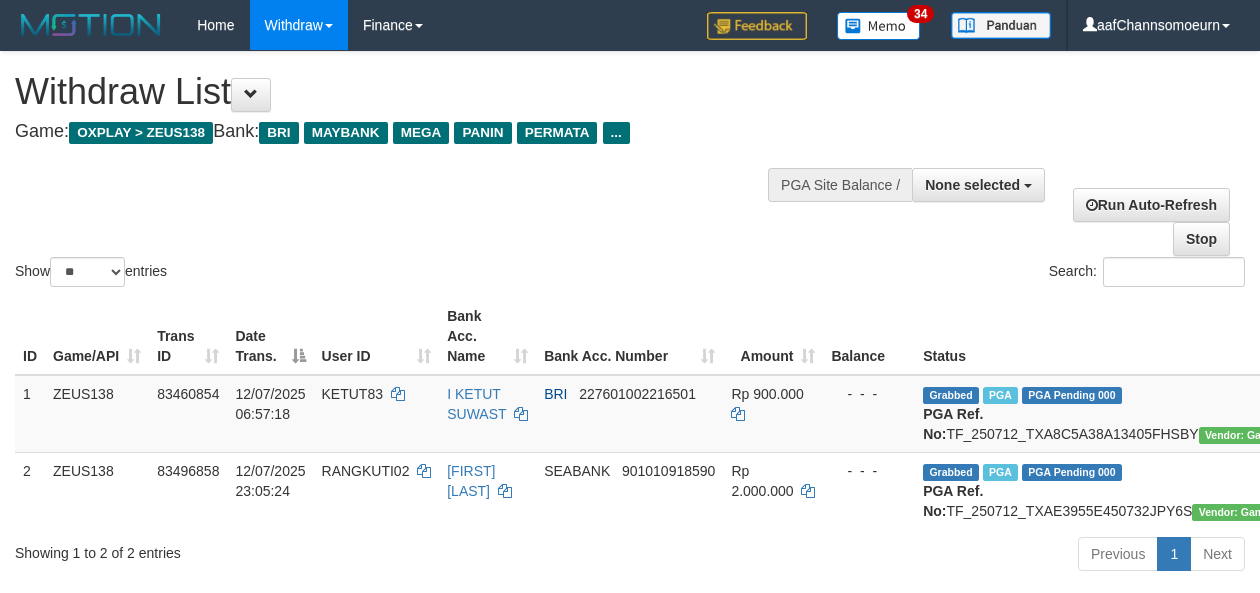 select 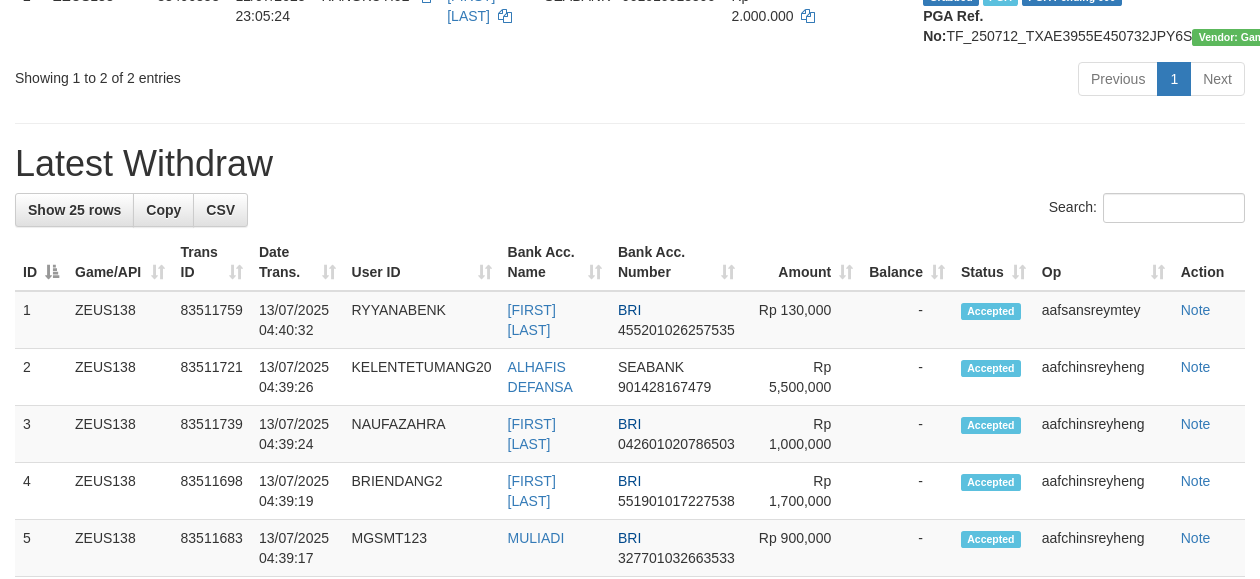 scroll, scrollTop: 351, scrollLeft: 0, axis: vertical 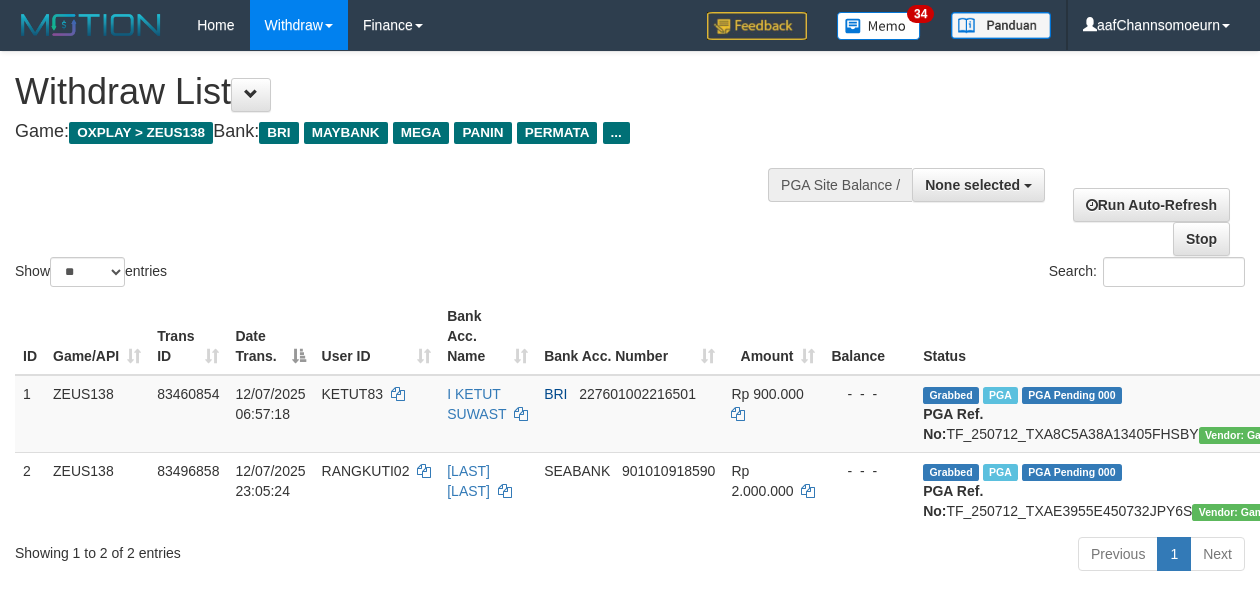 select 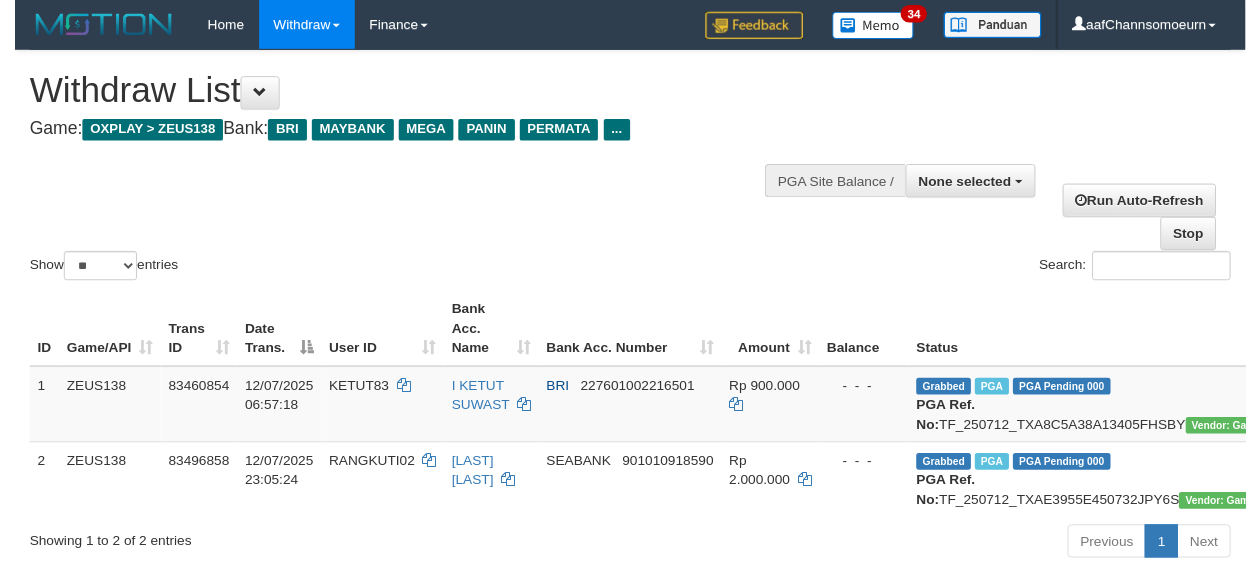 scroll, scrollTop: 260, scrollLeft: 0, axis: vertical 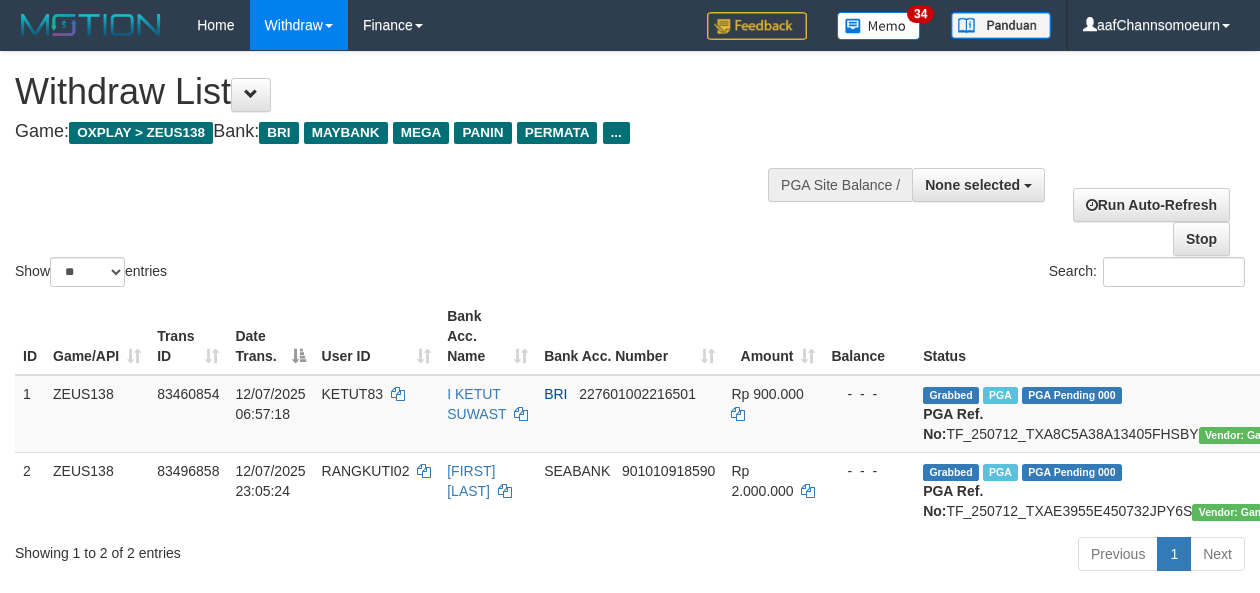 select 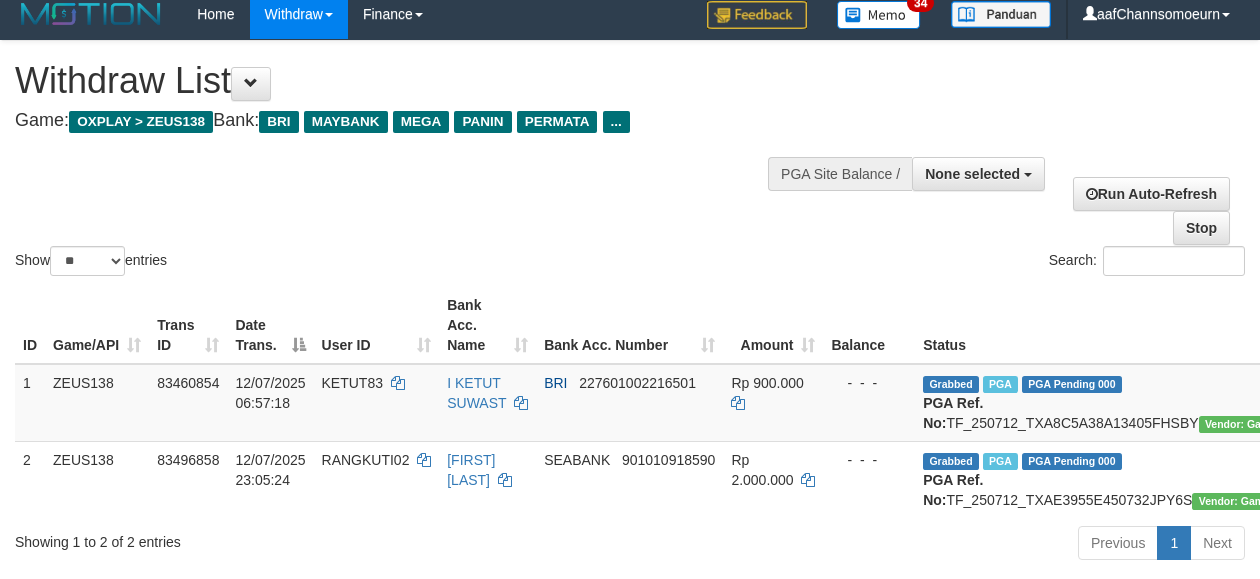 scroll, scrollTop: 0, scrollLeft: 0, axis: both 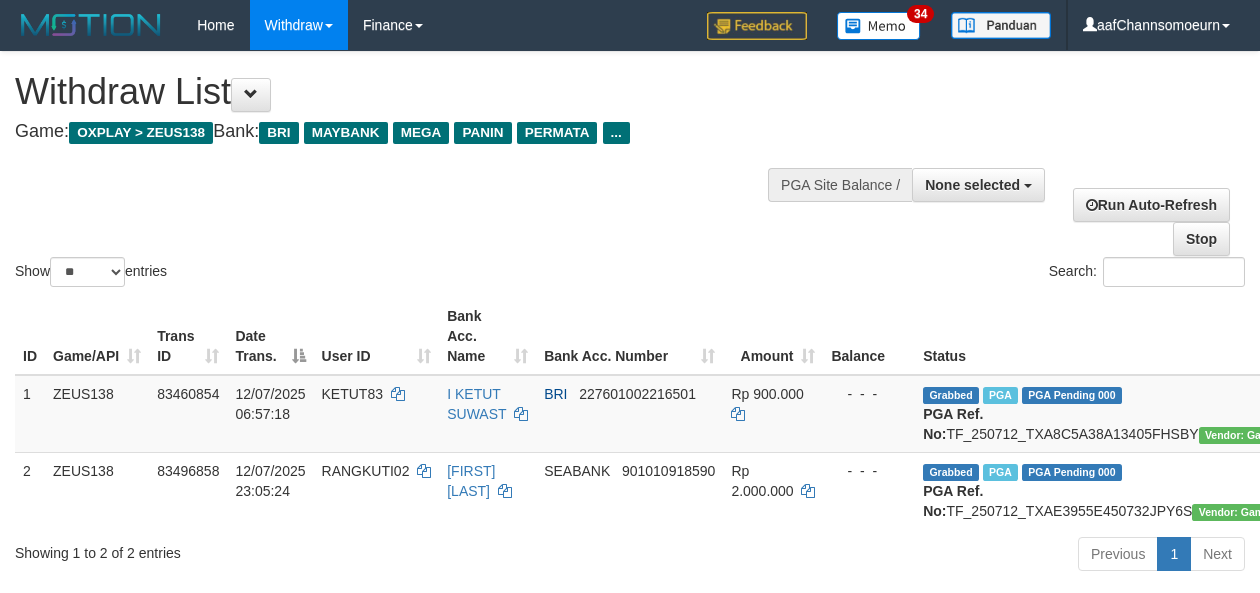 select 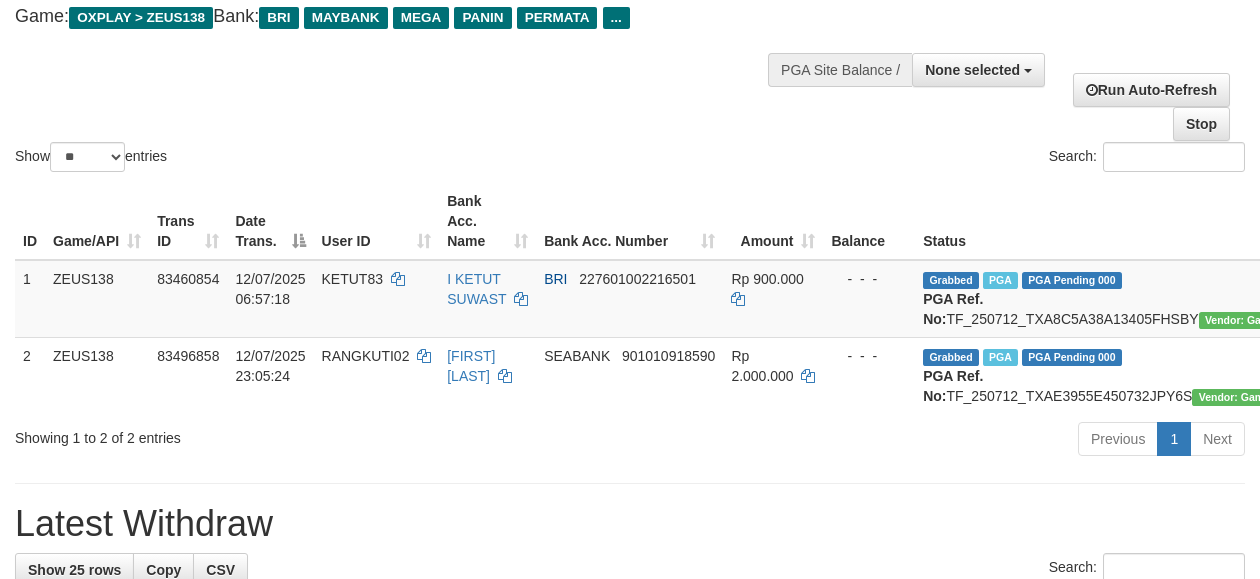 scroll, scrollTop: 0, scrollLeft: 0, axis: both 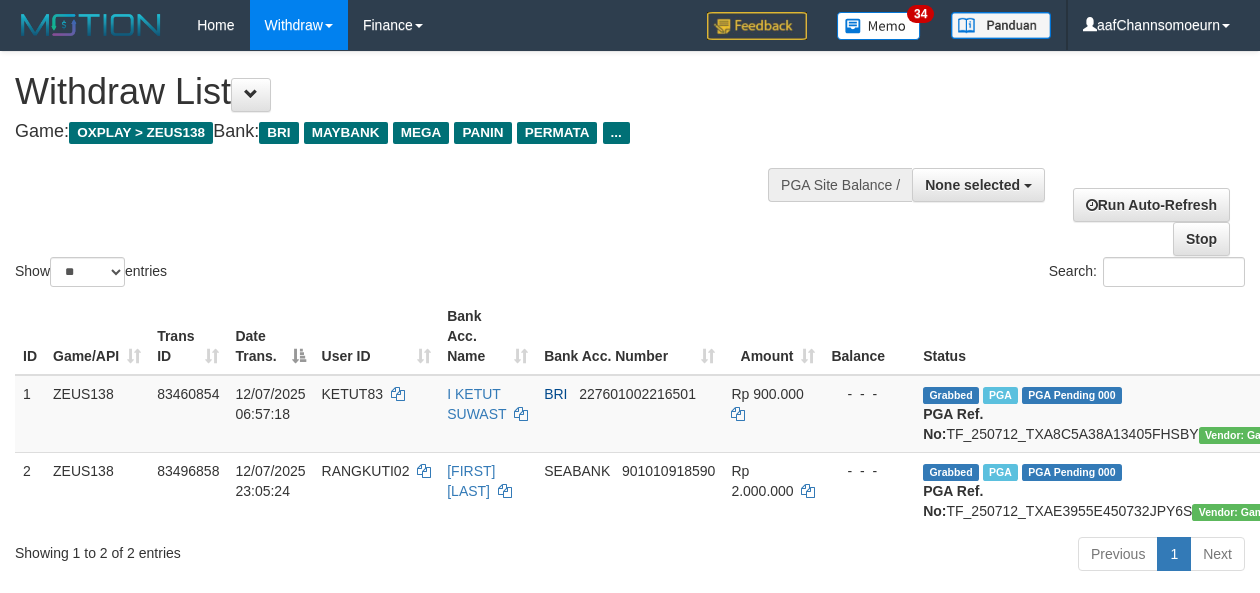 select 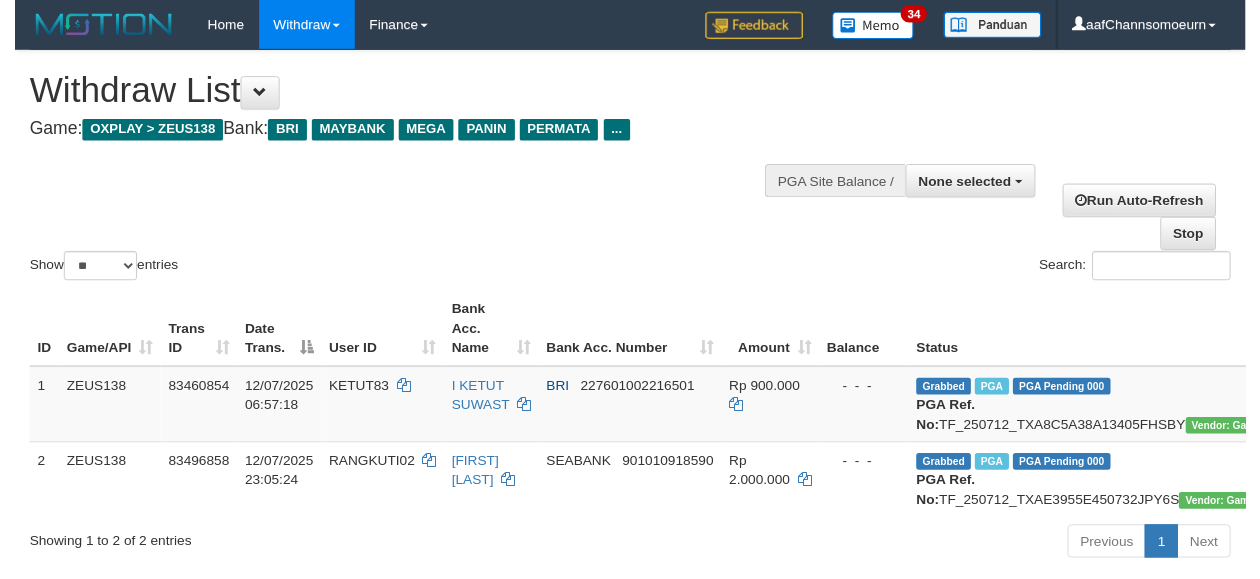 scroll, scrollTop: 0, scrollLeft: 0, axis: both 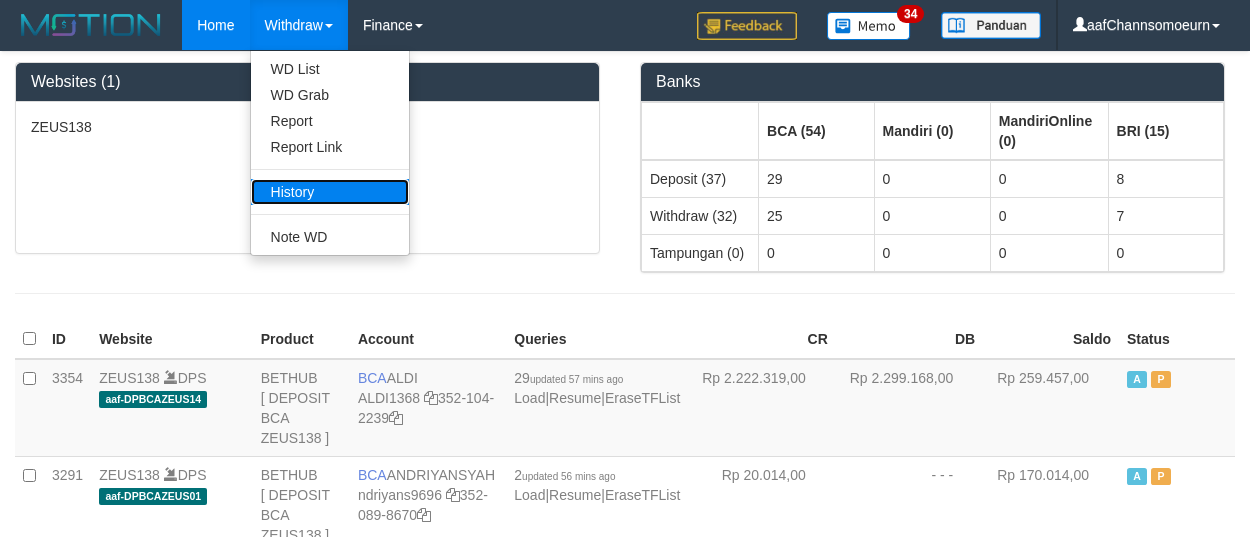 click on "History" at bounding box center (330, 192) 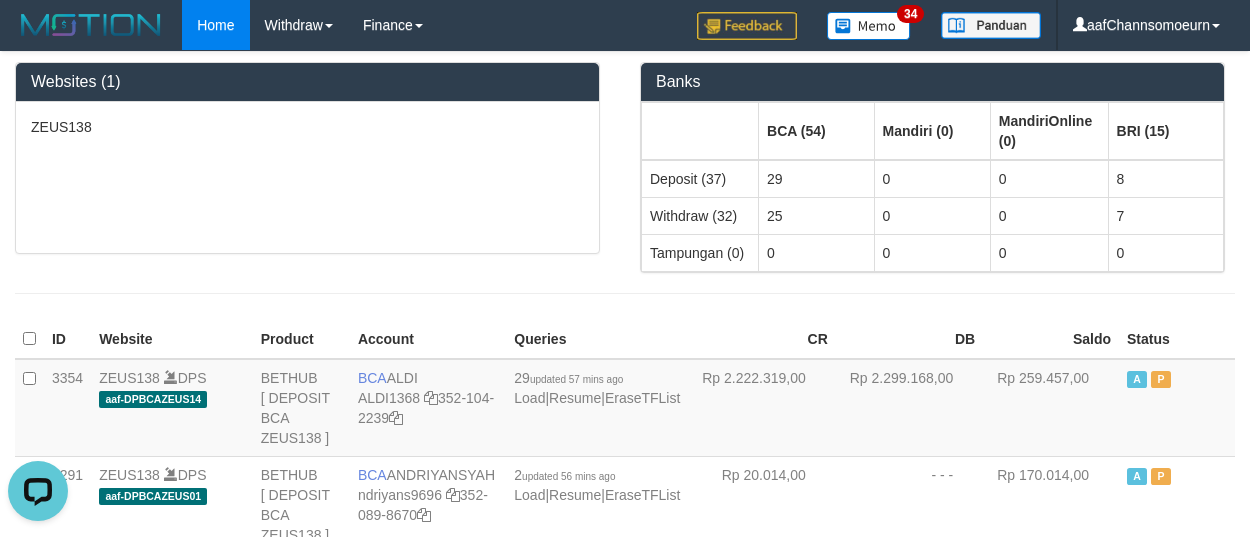 scroll, scrollTop: 0, scrollLeft: 0, axis: both 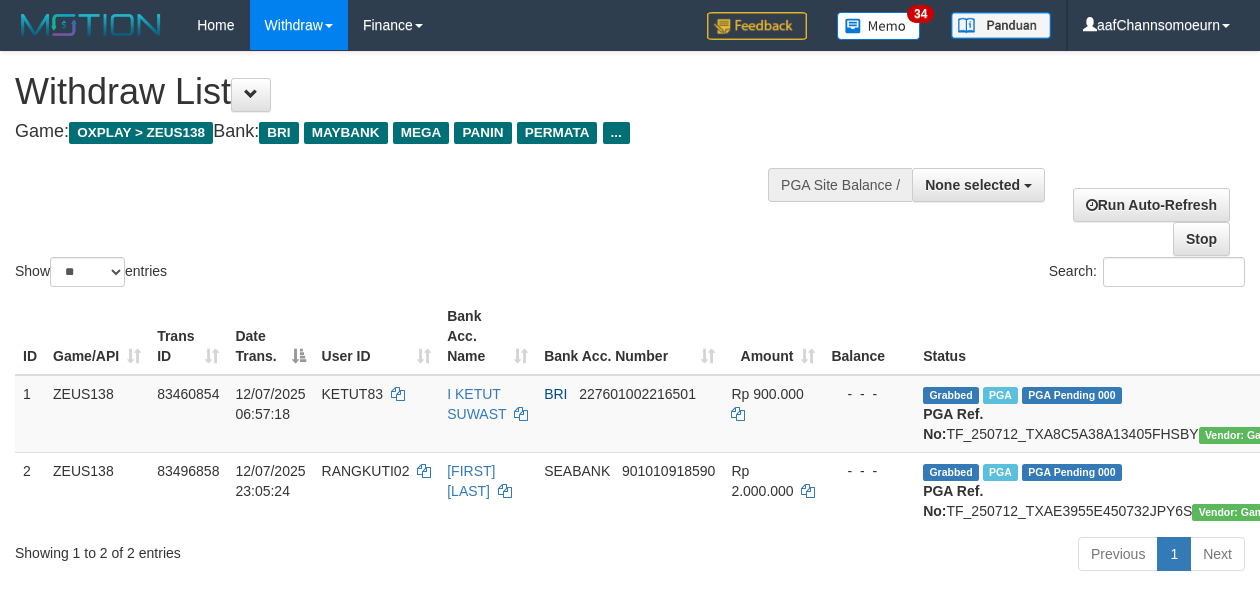 select 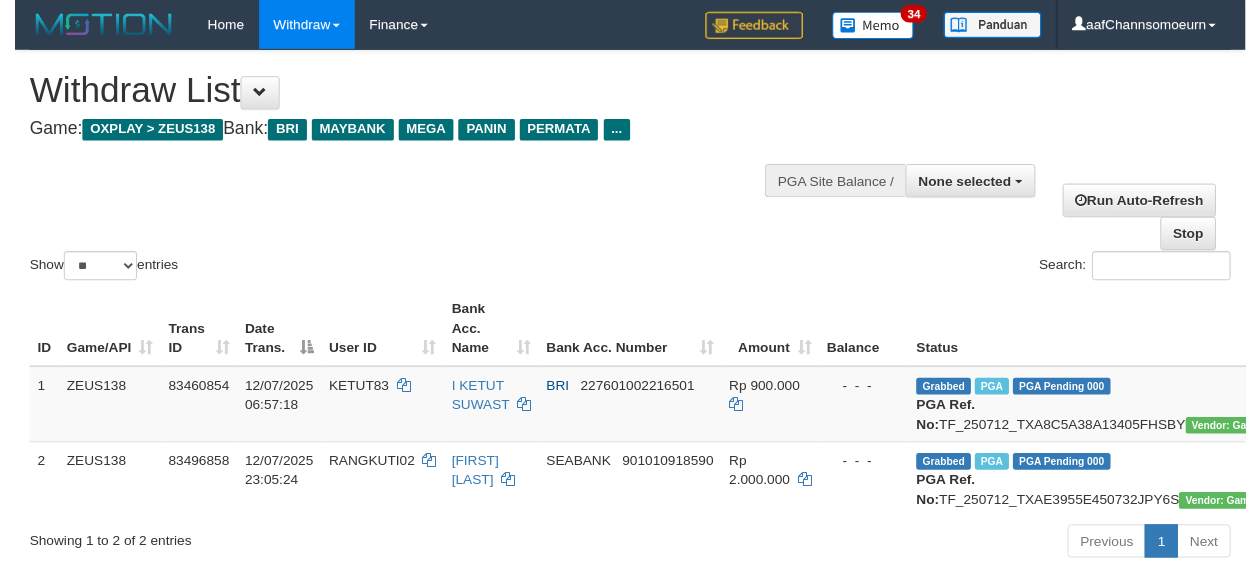 scroll, scrollTop: 0, scrollLeft: 0, axis: both 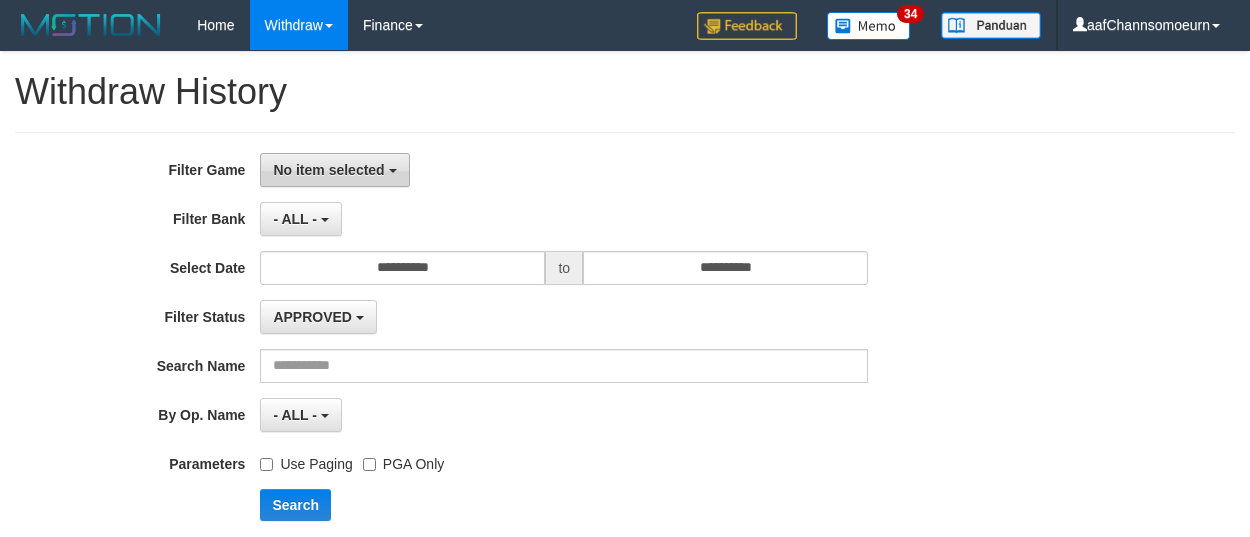 click on "No item selected" at bounding box center [328, 170] 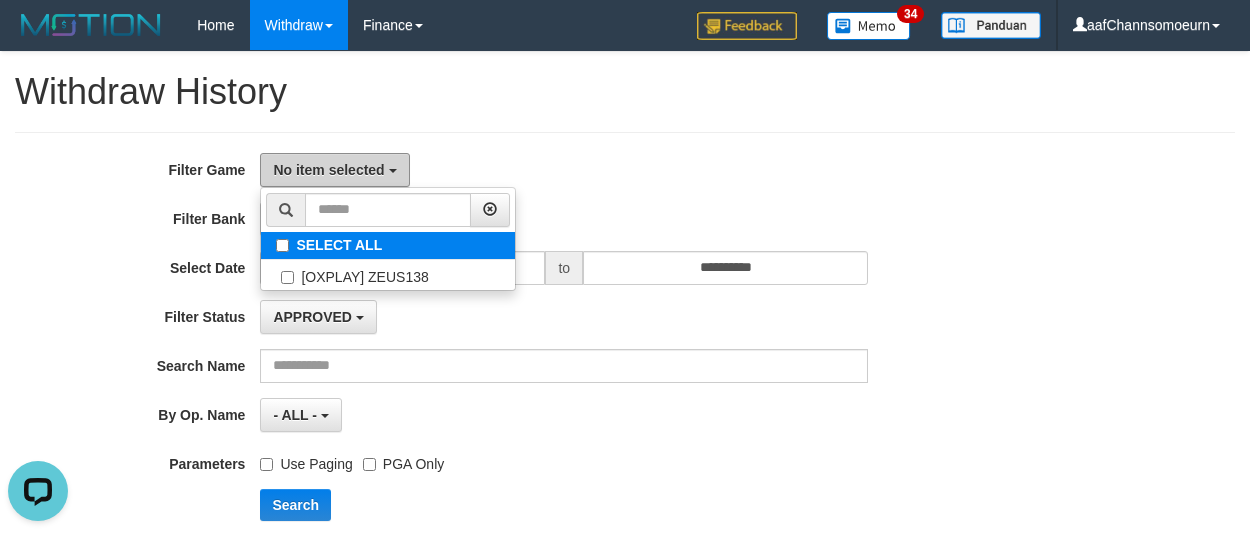 scroll, scrollTop: 0, scrollLeft: 0, axis: both 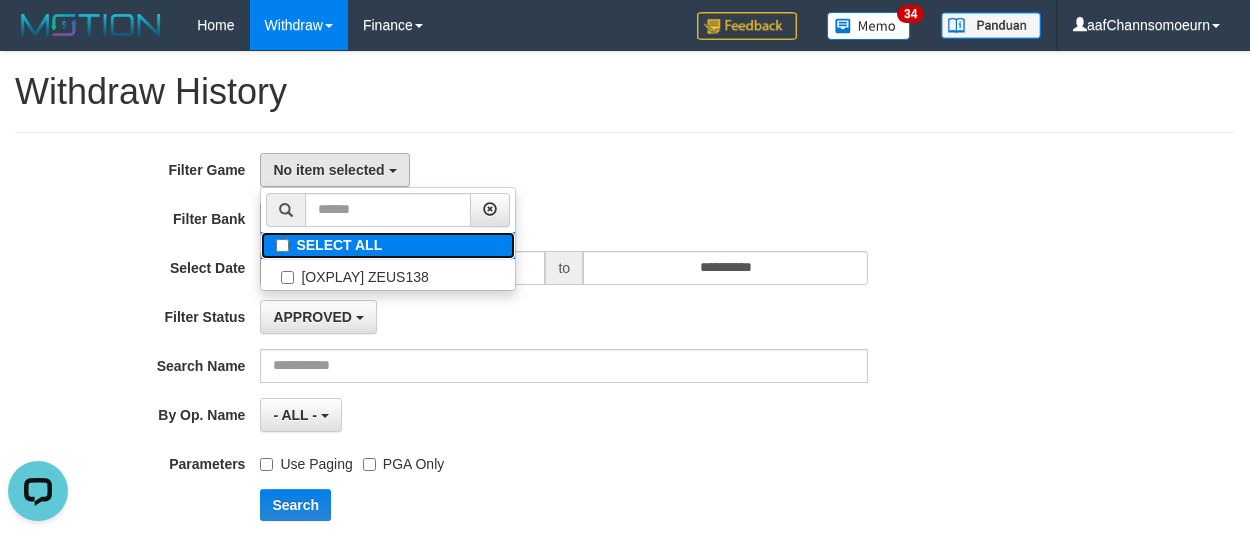 click on "SELECT ALL" at bounding box center [388, 245] 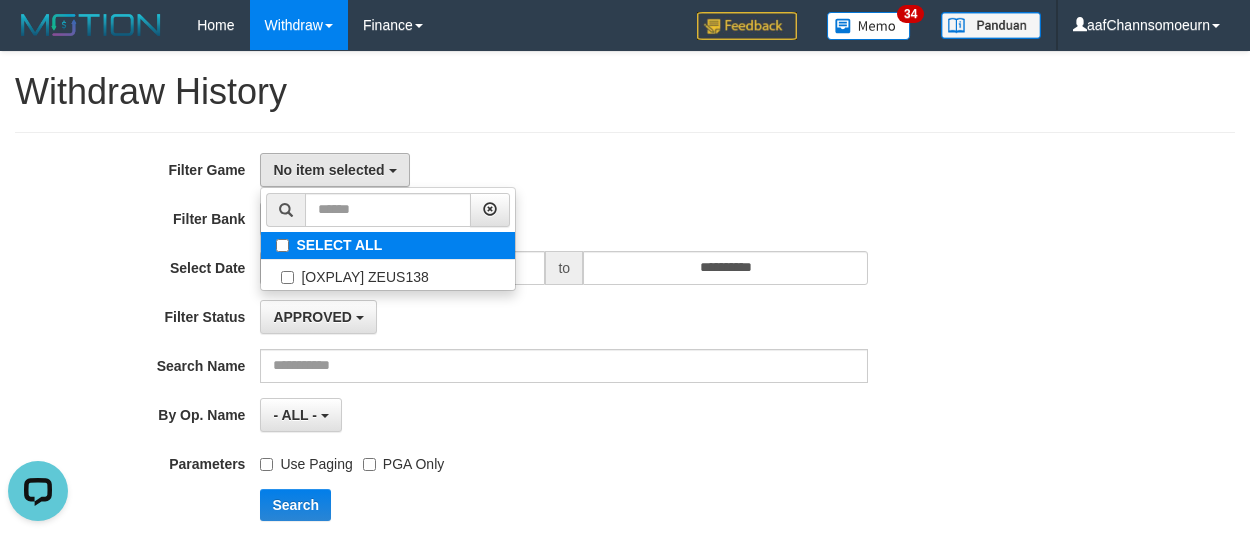 select on "***" 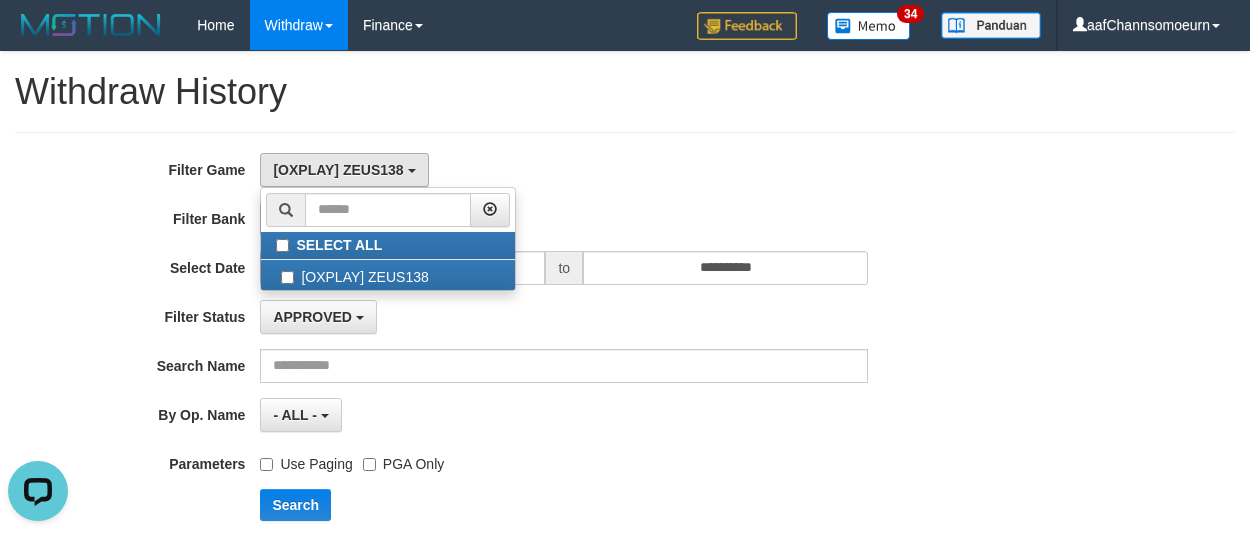 drag, startPoint x: 471, startPoint y: 120, endPoint x: 422, endPoint y: 146, distance: 55.470715 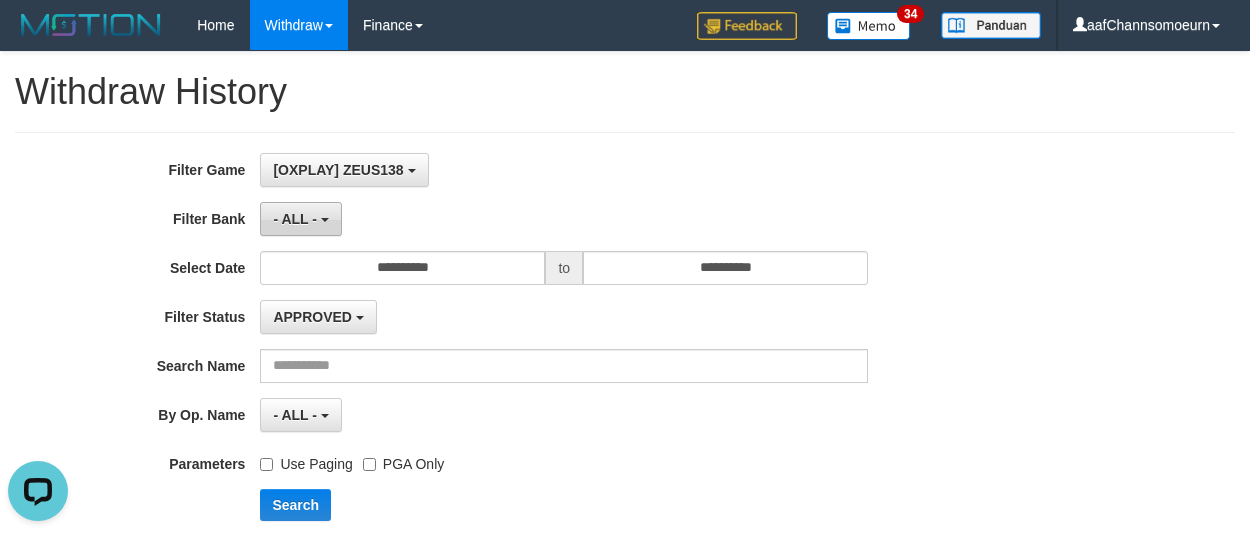click on "- ALL -" at bounding box center (295, 219) 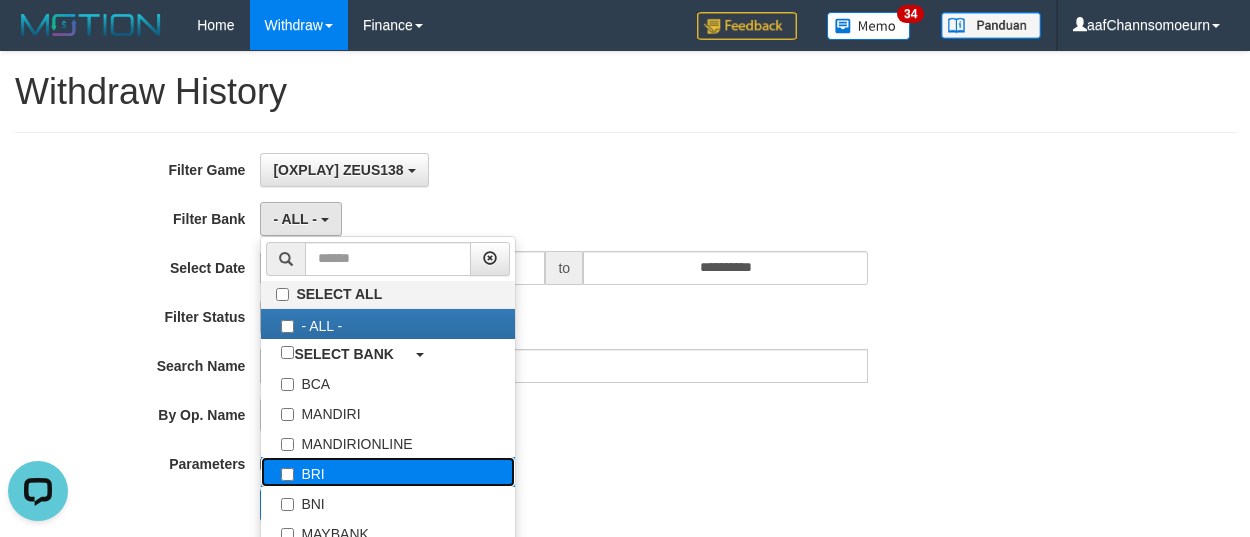 click on "BRI" at bounding box center [388, 472] 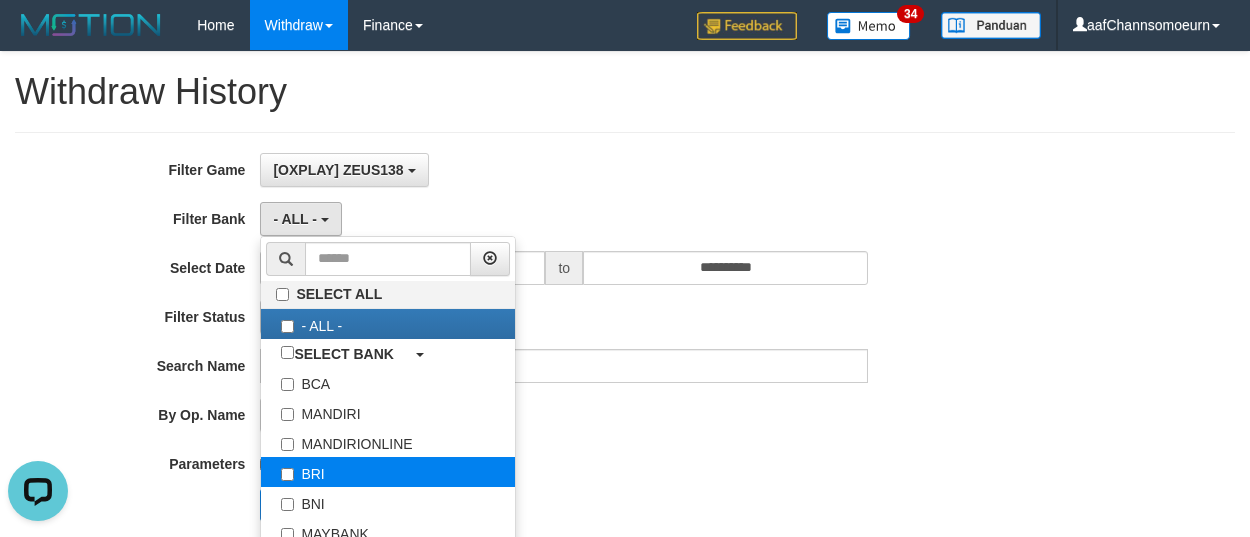 select on "***" 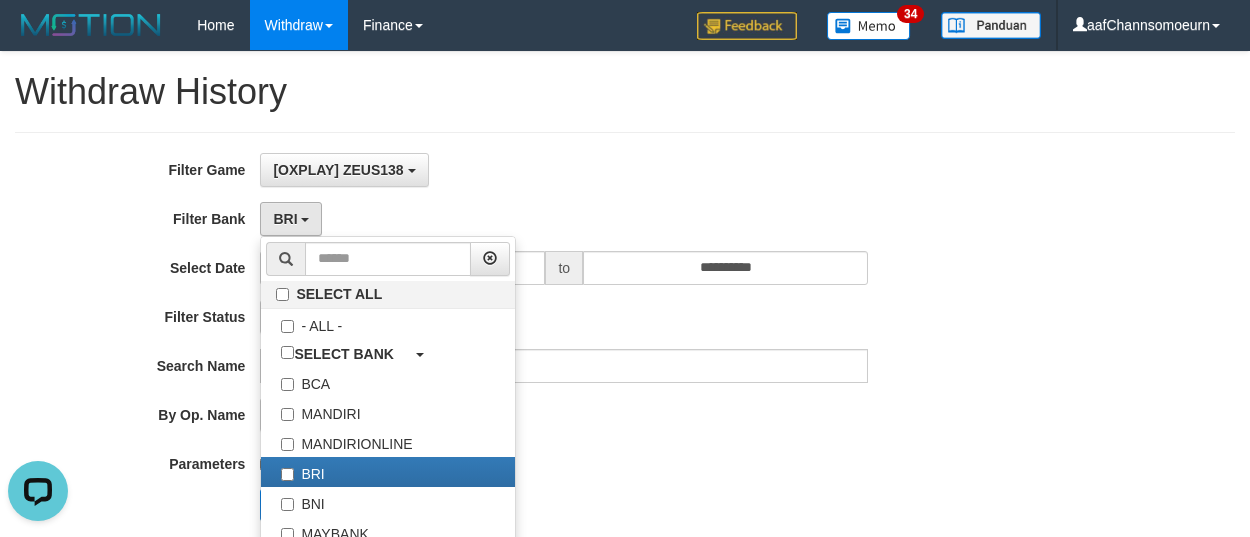 click on "BRI
SELECT ALL  - ALL -  SELECT BANK
BCA
MANDIRI
MANDIRIONLINE
BRI
BNI
MAYBANK
MEGA
PANIN
PERMATA
SINARMAS
MANDIRIBUSINESS
OVO
GOPAY
LINKAJA
DANA
SHOPEEPAY
SAKUKU
OCBC
JENIUS
BSI
DANAMON
CIMB
JAGO
SEABANK
PAPUA
NEO" at bounding box center (564, 219) 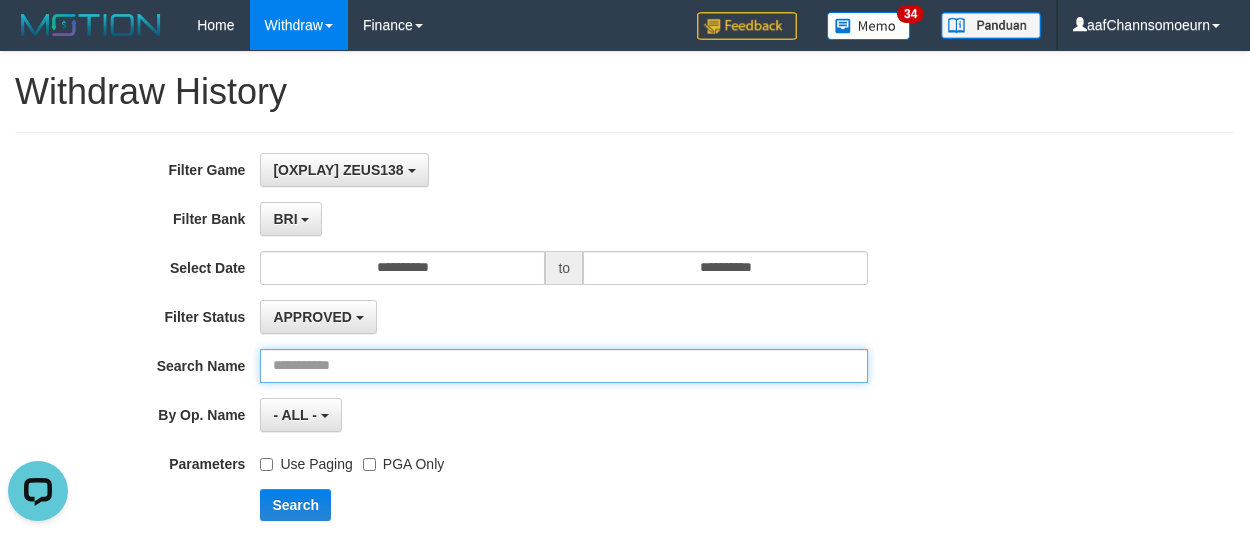click at bounding box center [564, 366] 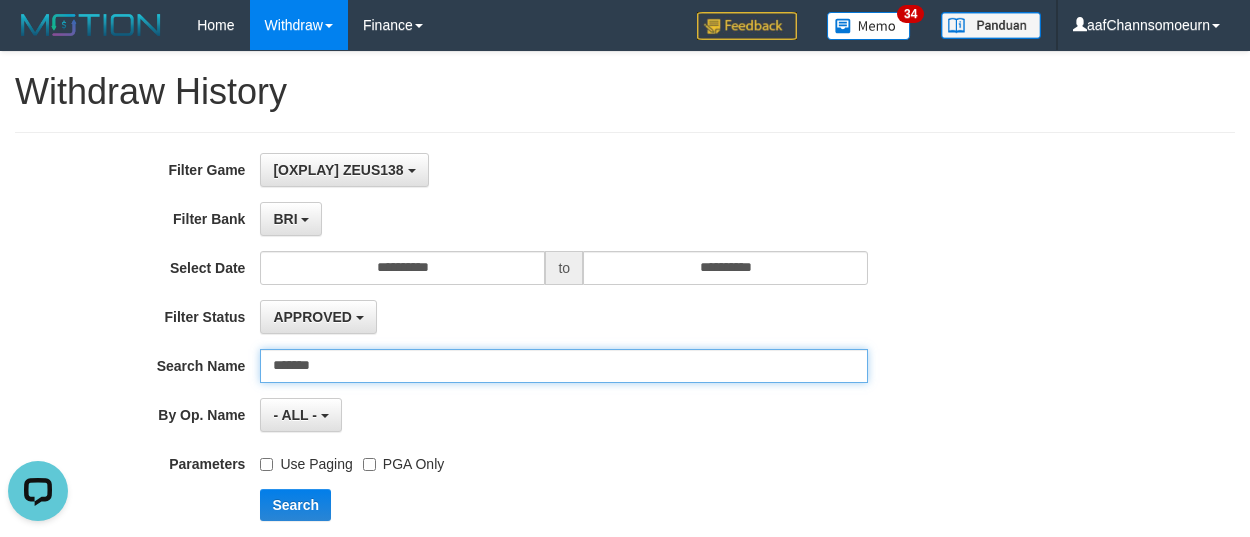 type on "*******" 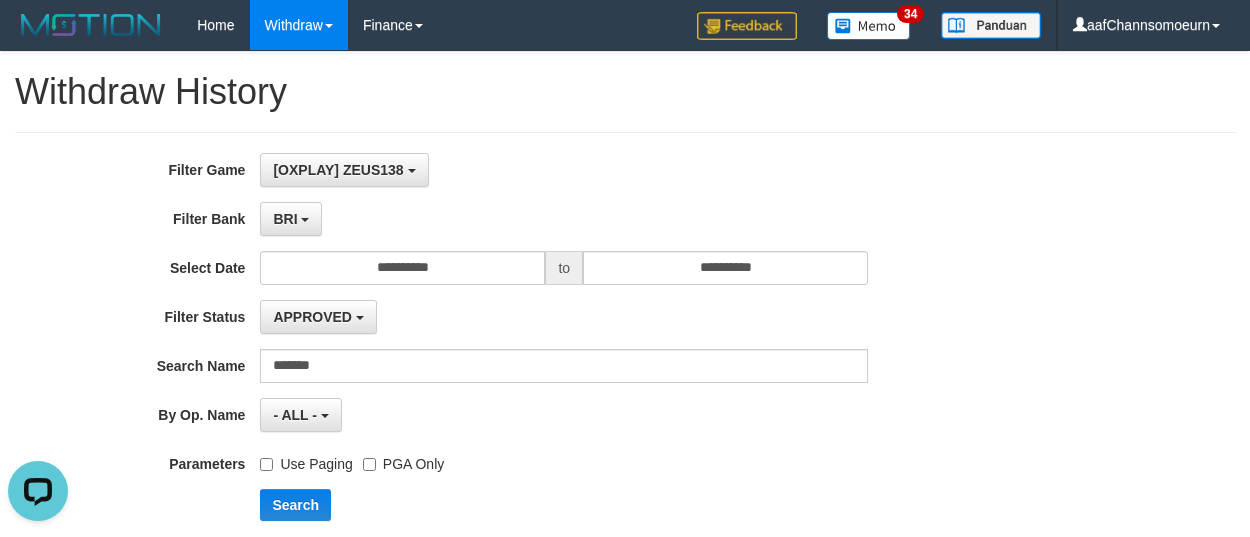 click on "PGA Only" at bounding box center (403, 460) 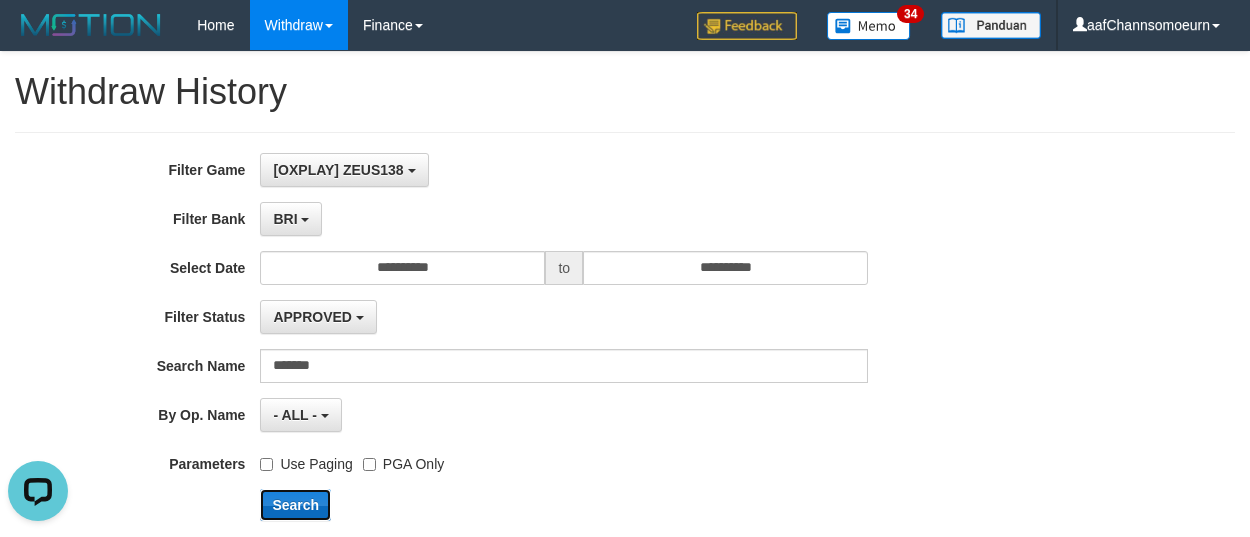 click on "Search" at bounding box center (295, 505) 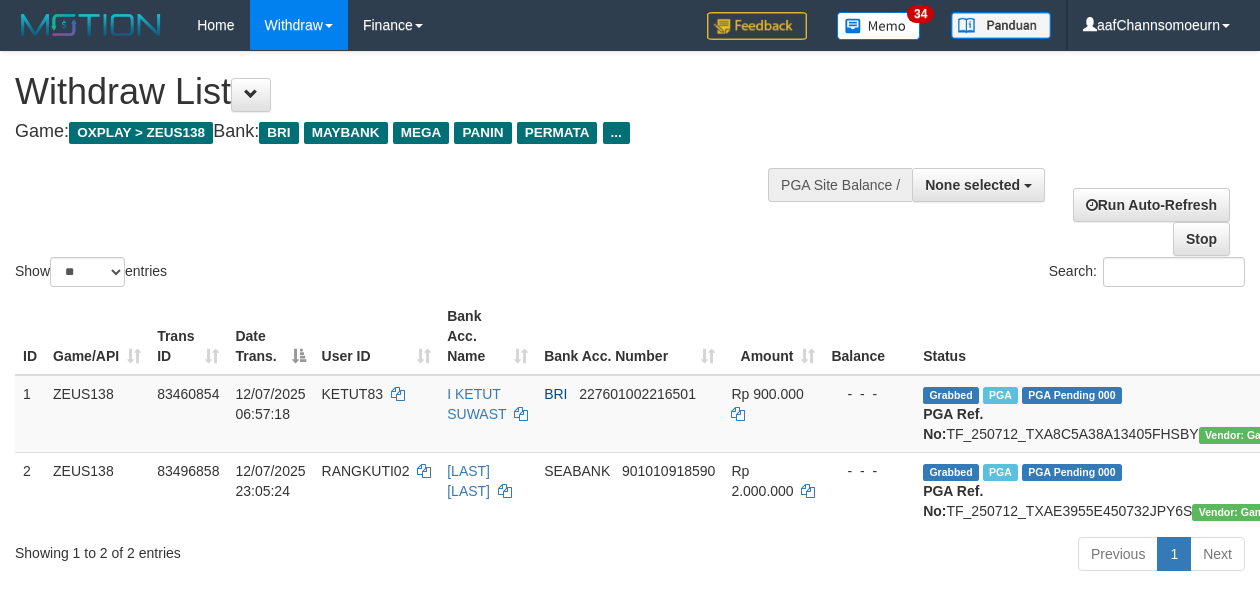 select 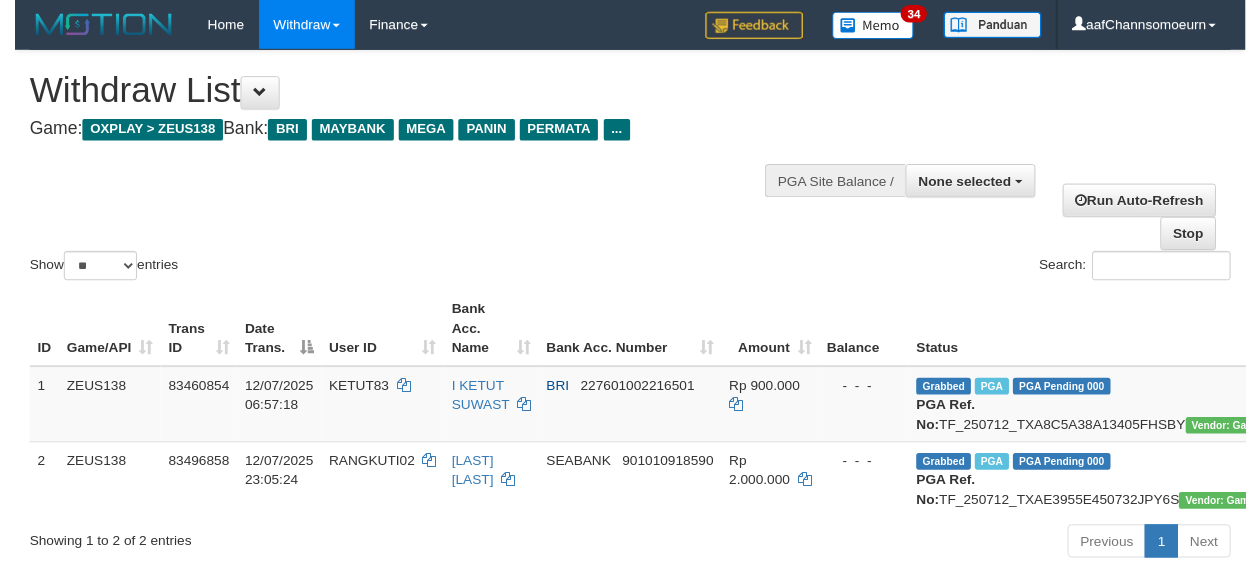 scroll, scrollTop: 0, scrollLeft: 0, axis: both 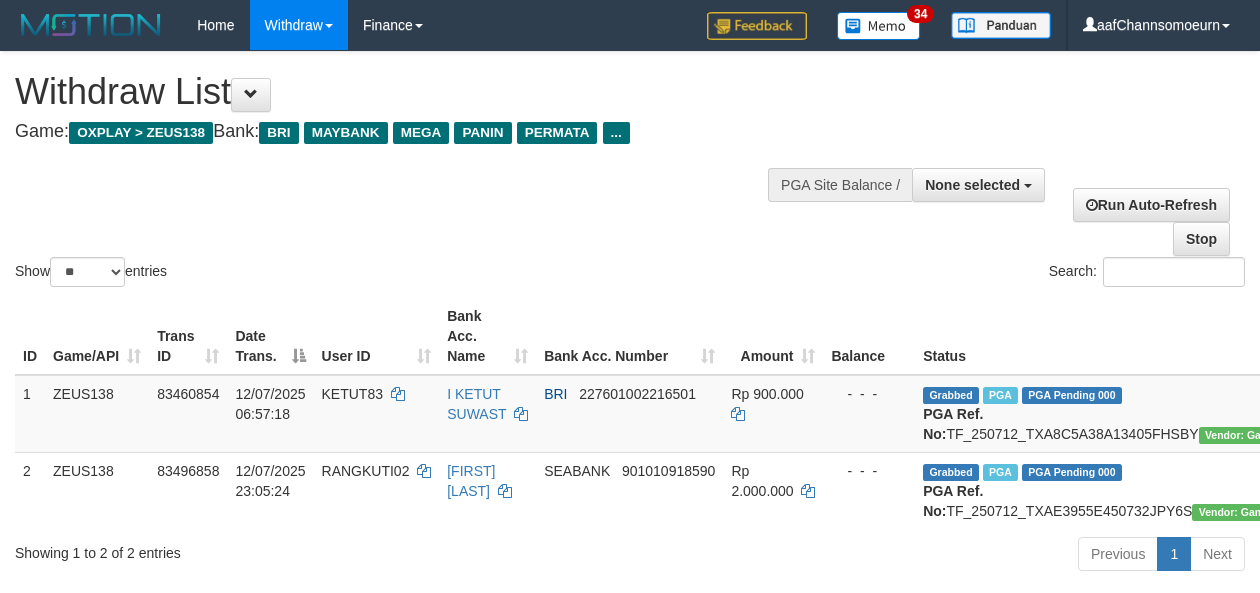 select 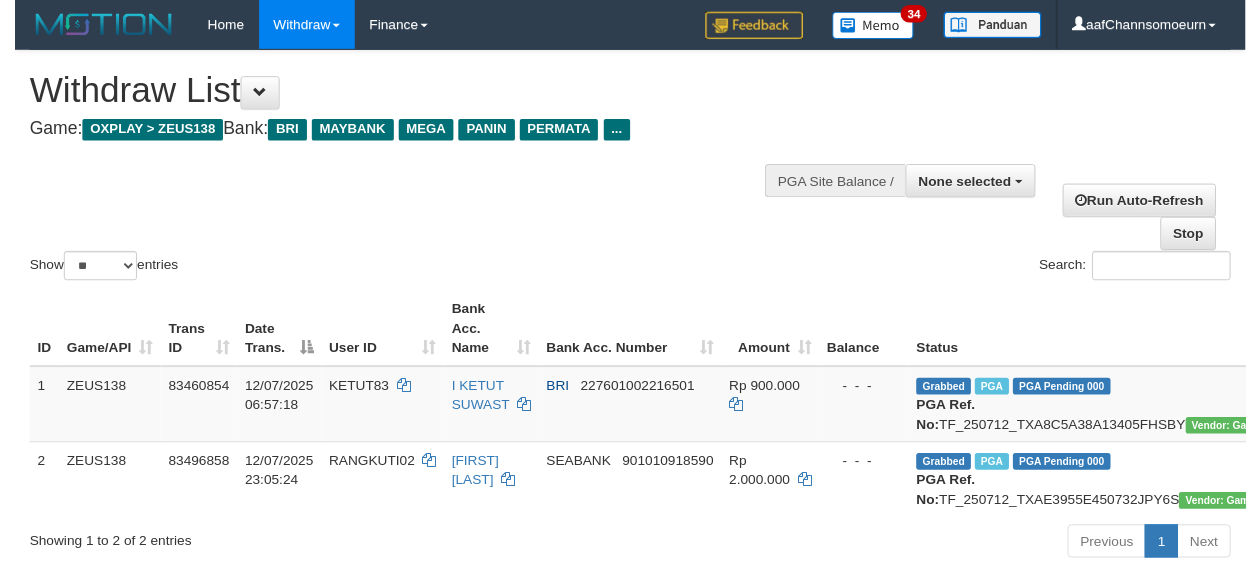 scroll, scrollTop: 0, scrollLeft: 0, axis: both 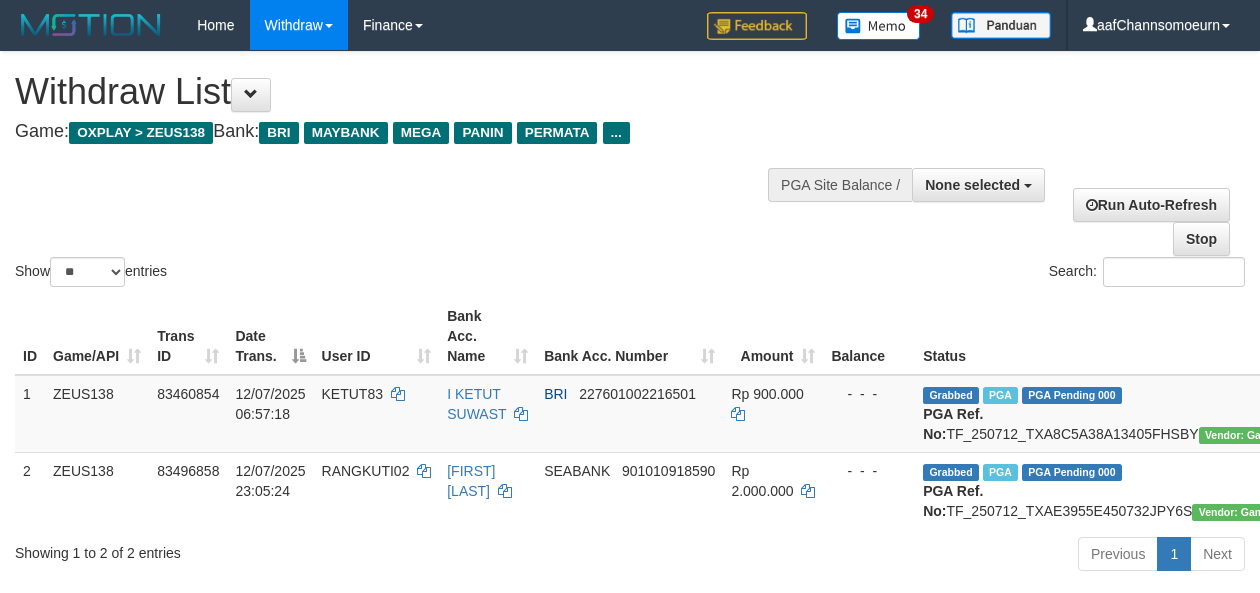 select 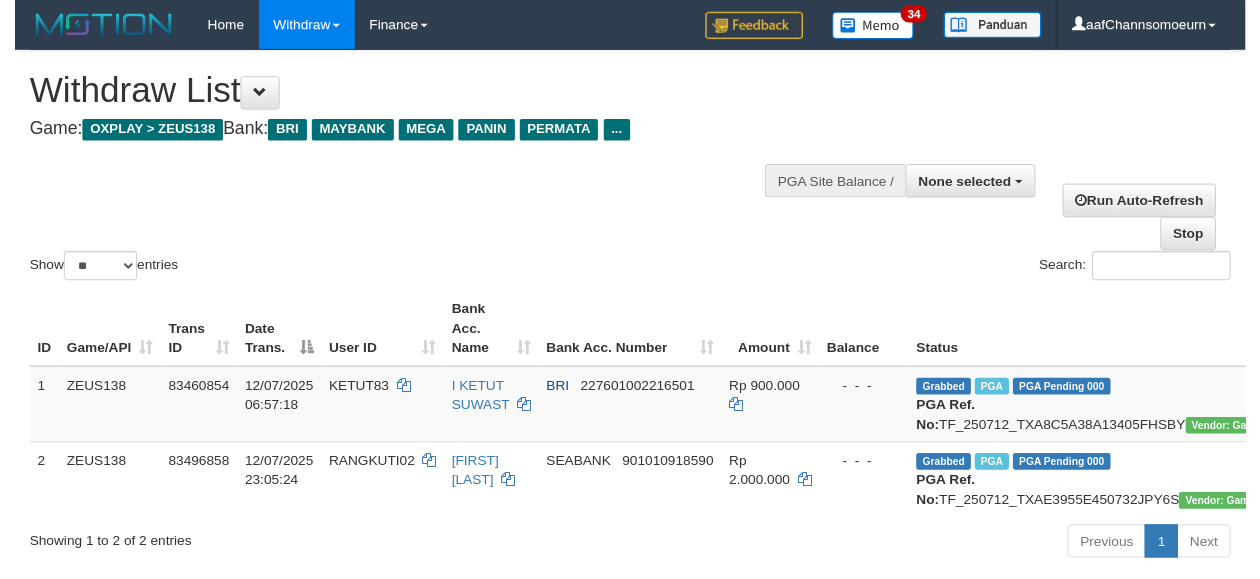 scroll, scrollTop: 0, scrollLeft: 0, axis: both 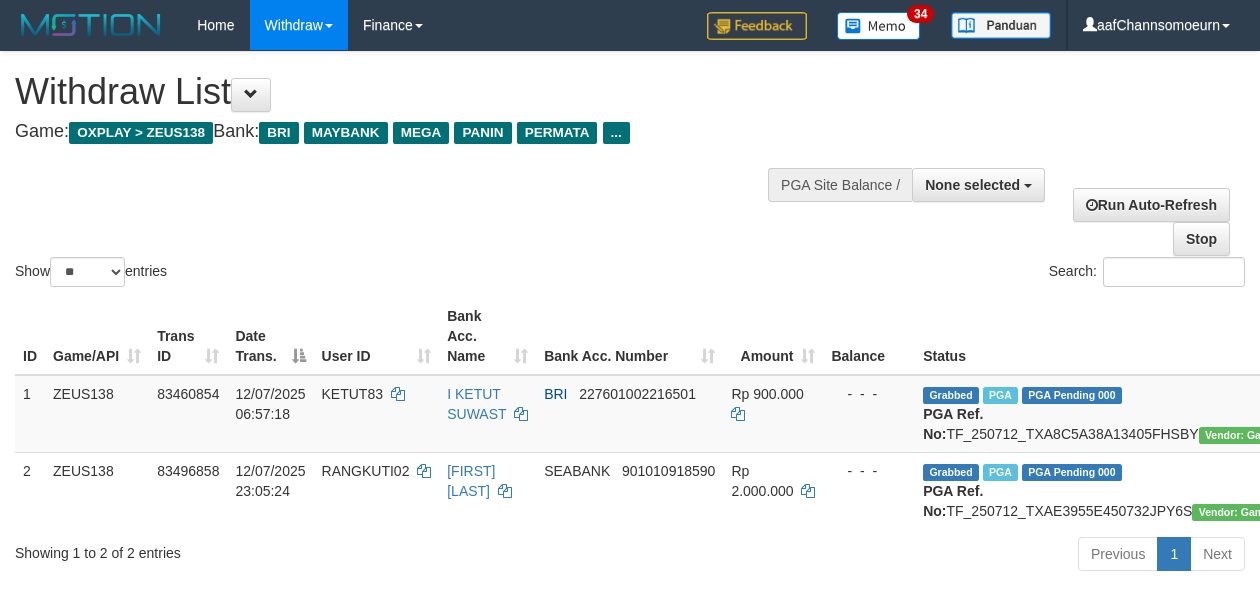 select 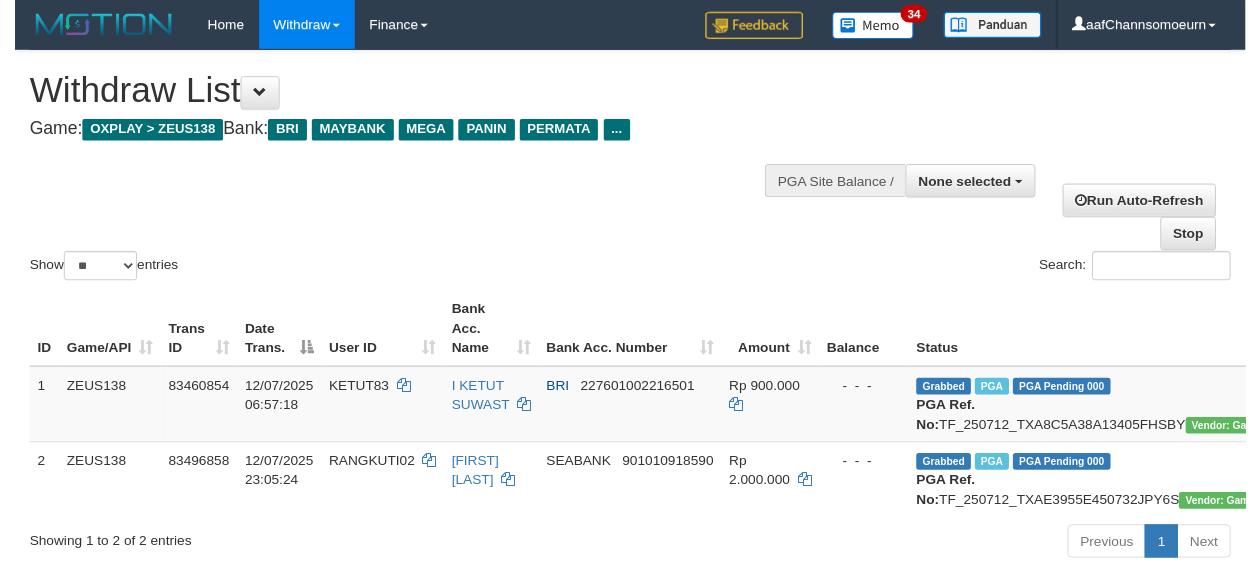 scroll, scrollTop: 0, scrollLeft: 0, axis: both 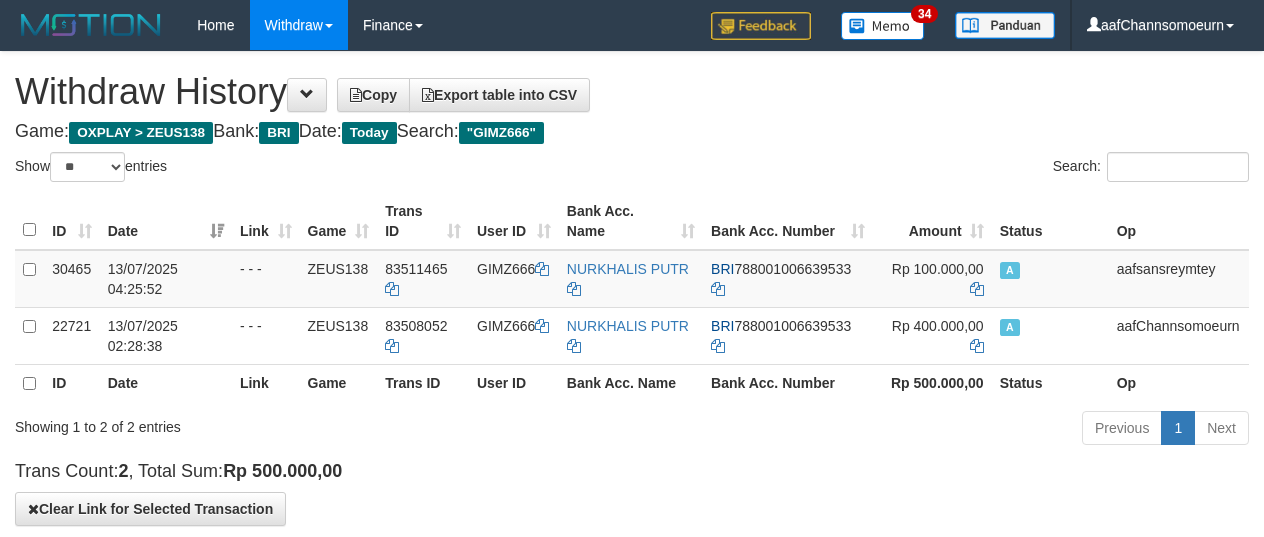 select on "**" 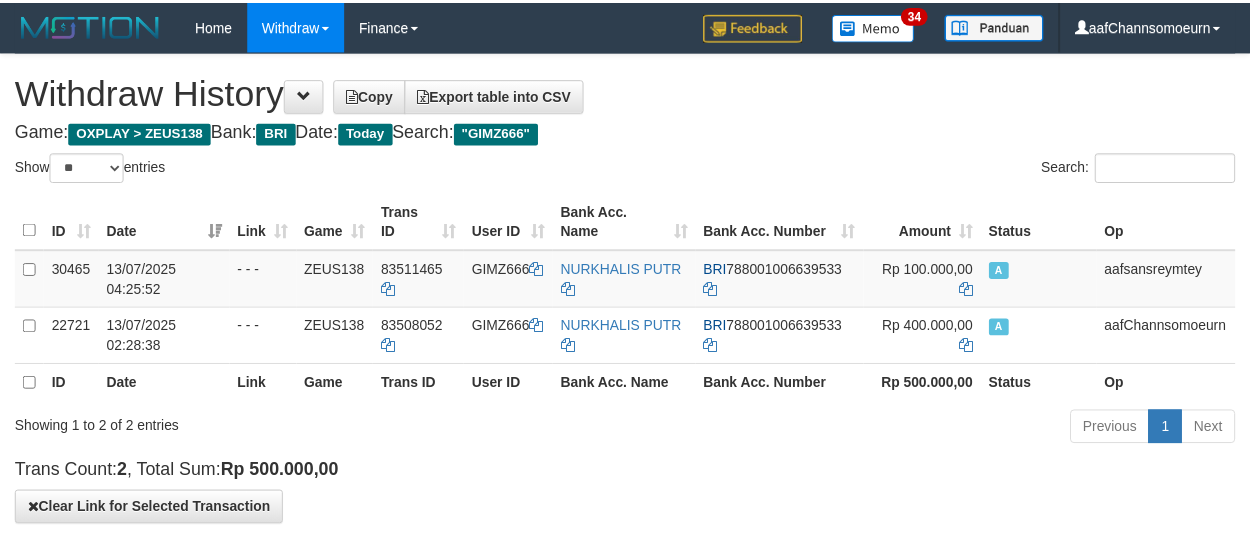 scroll, scrollTop: 0, scrollLeft: 0, axis: both 